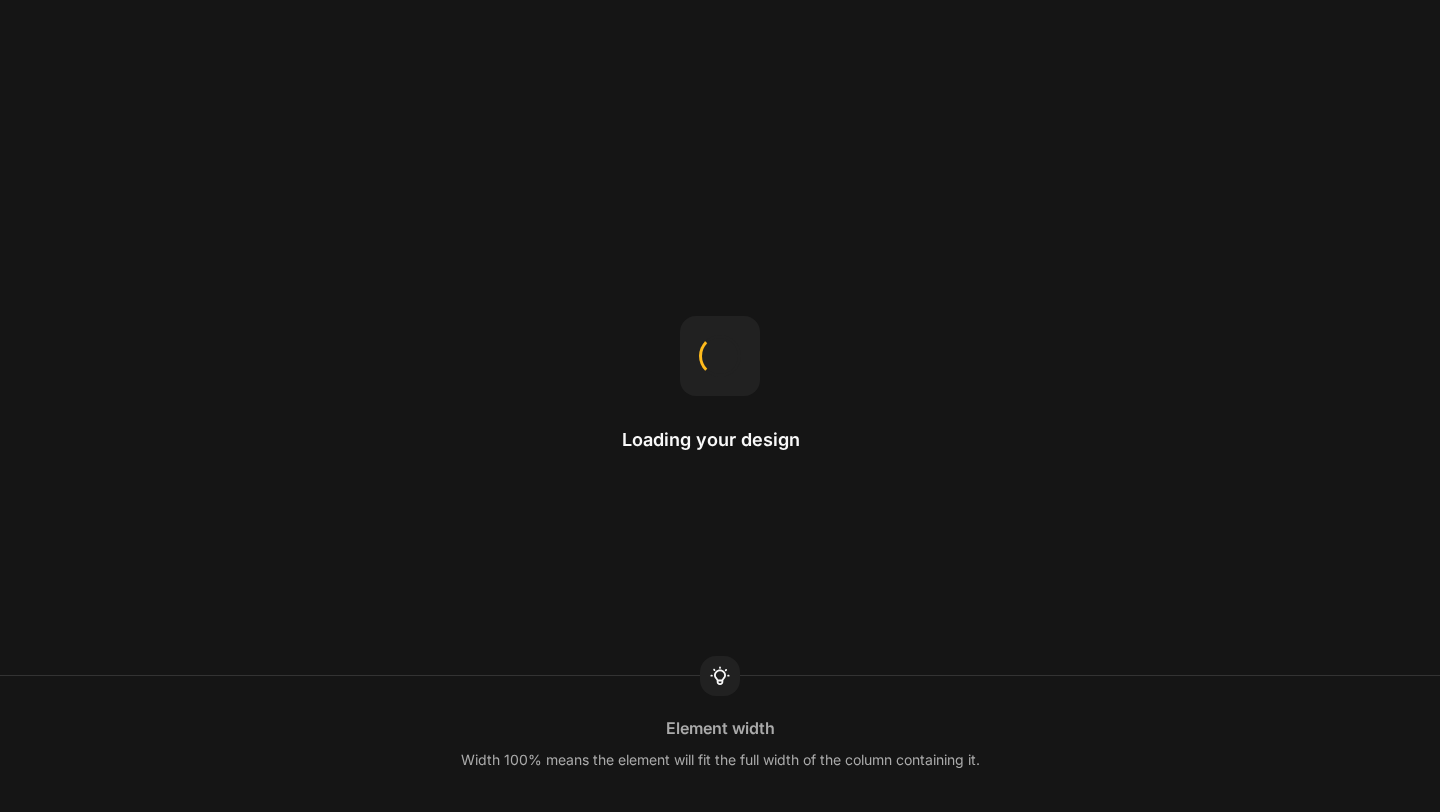 scroll, scrollTop: 0, scrollLeft: 0, axis: both 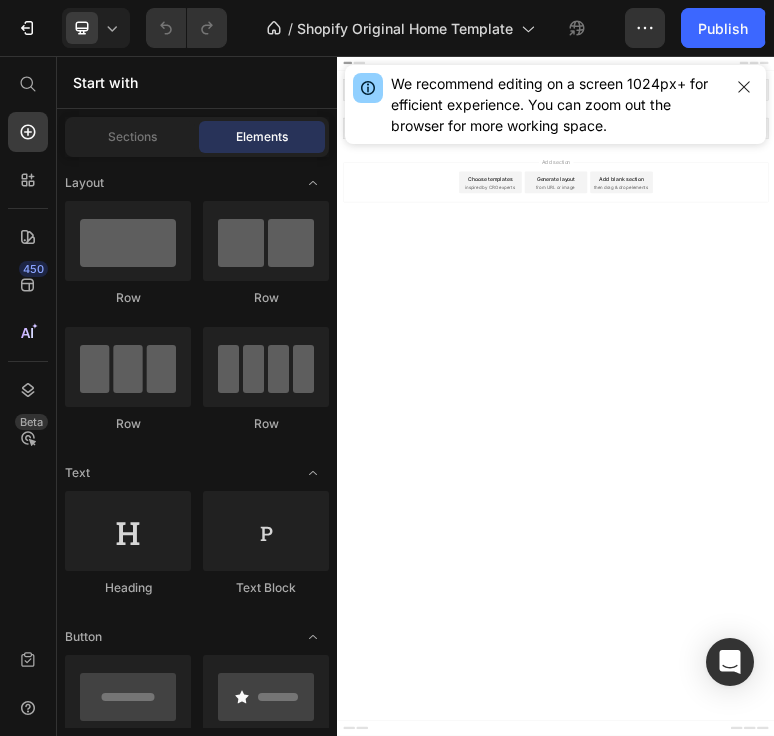 click on "Image banner Shopify section: Image banner Featured collection Shopify section: Featured collection Root Start with Sections from sidebar Add sections Add elements Start with Generating from URL or image Add section Choose templates inspired by CRO experts Generate layout from URL or image Add blank section then drag & drop elements" at bounding box center [937, 989] 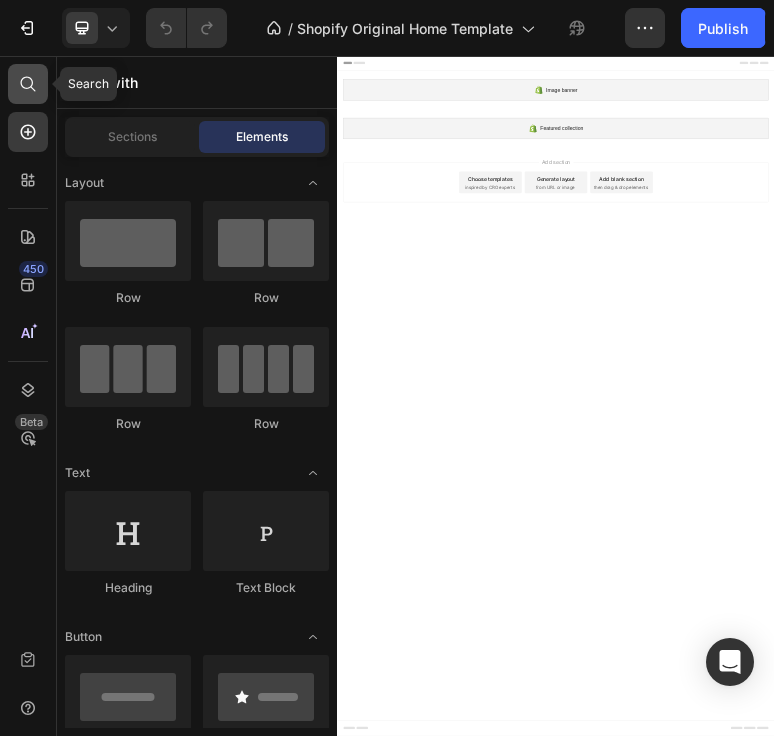 click 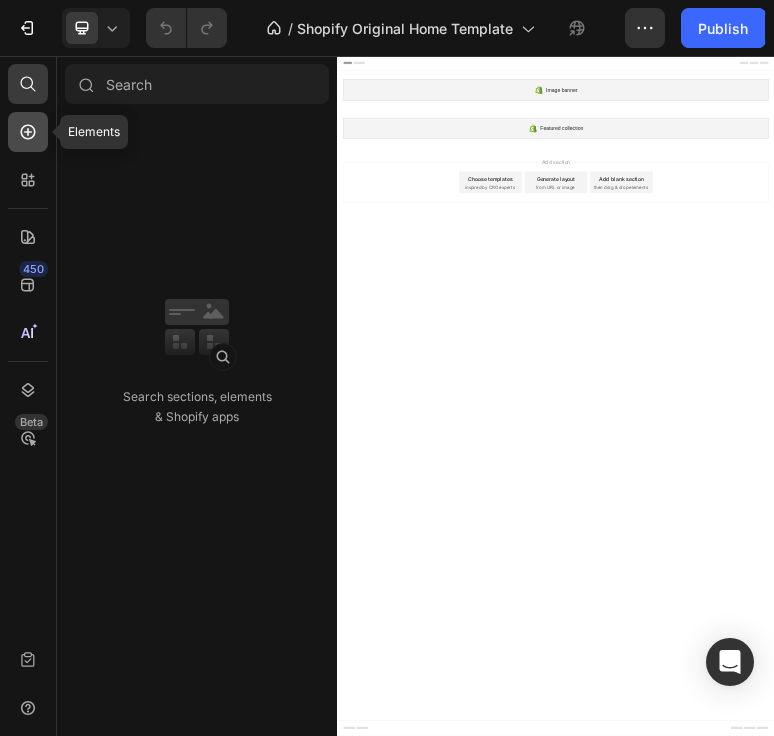 click 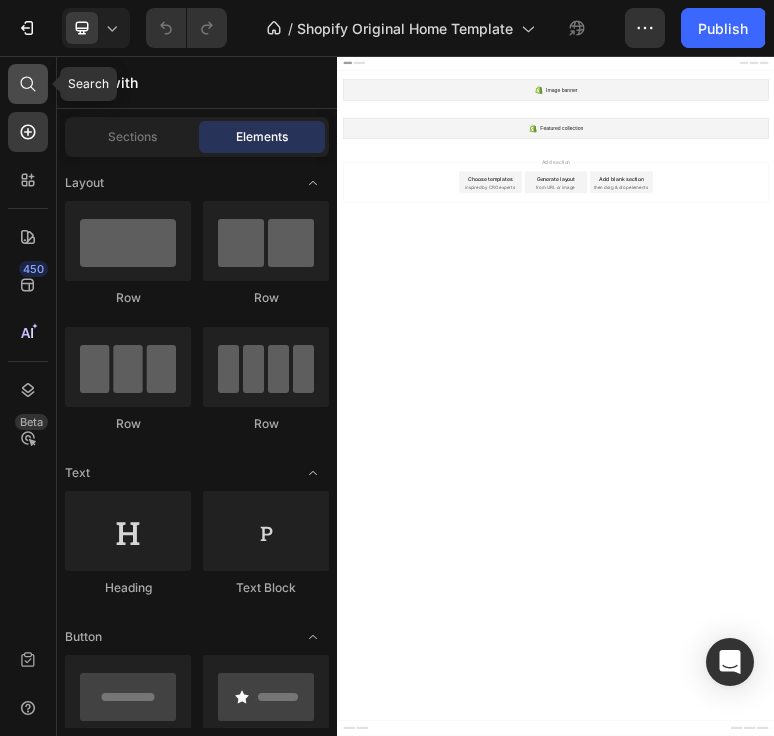 click 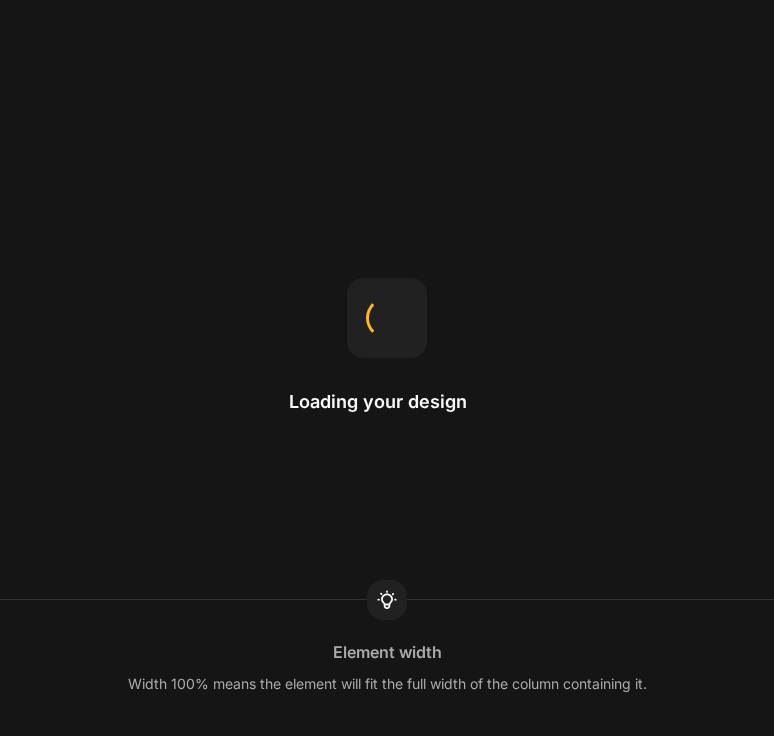 scroll, scrollTop: 0, scrollLeft: 0, axis: both 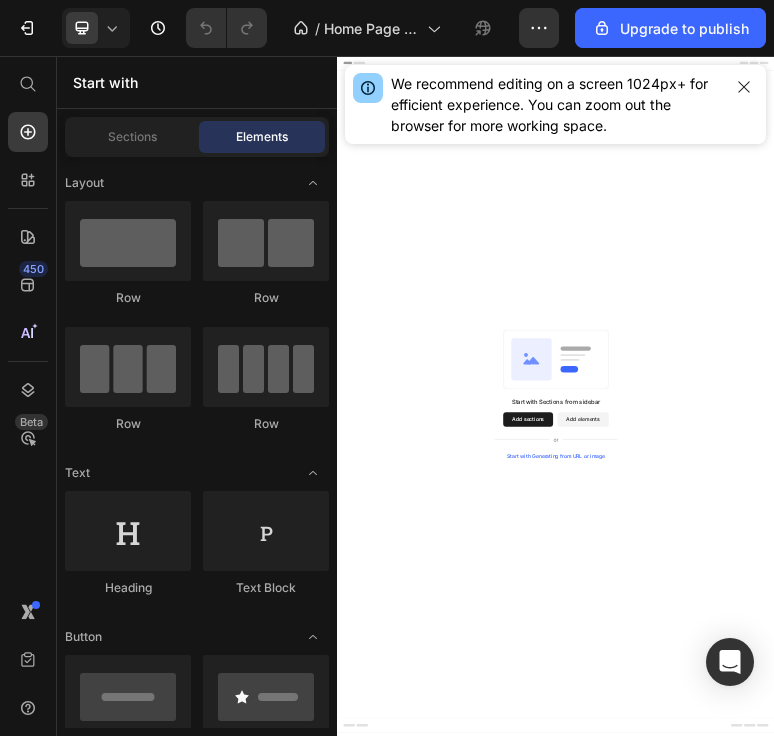 click on "Add elements" at bounding box center (1011, 1055) 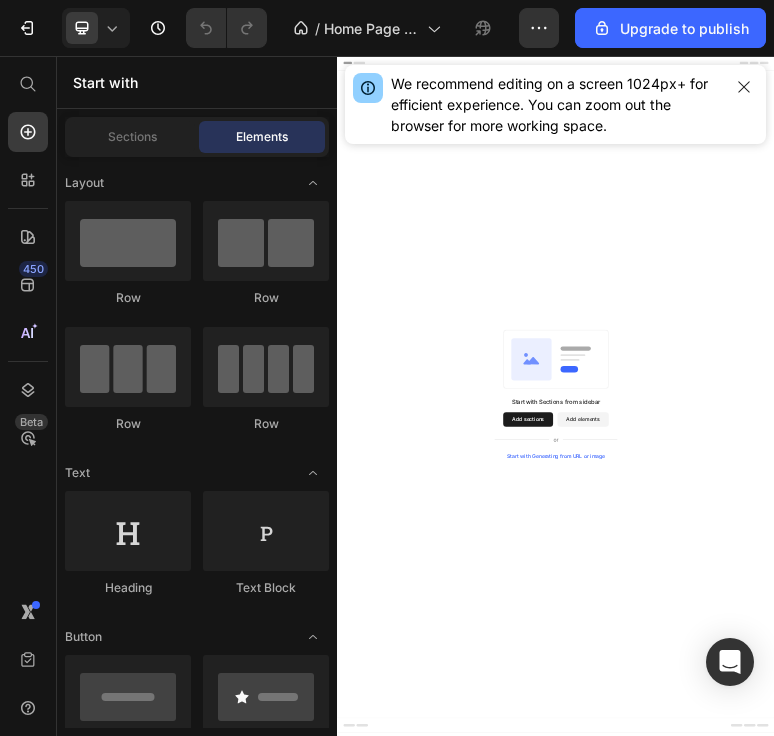 click on "Add sections" at bounding box center (860, 1055) 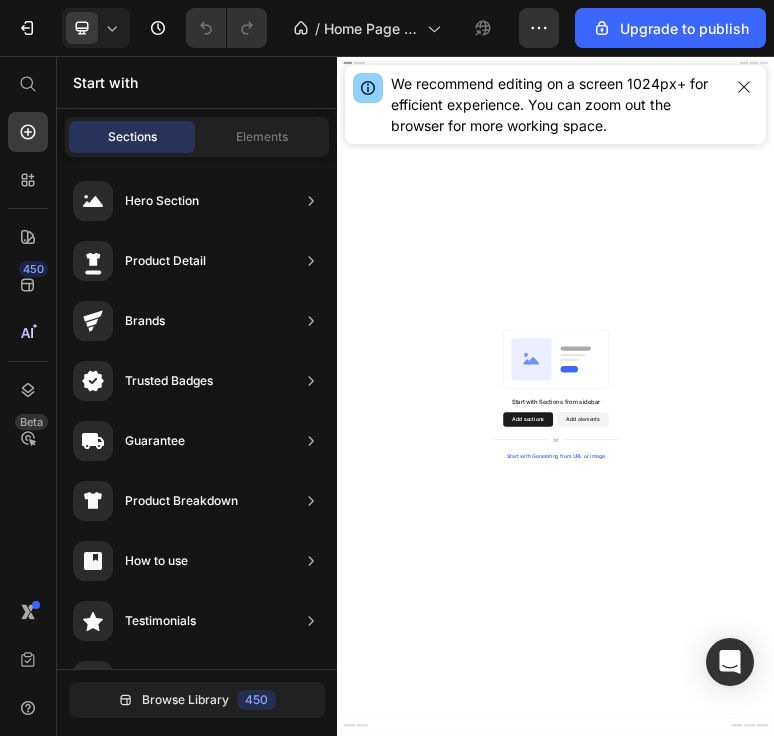 click on "Add elements" at bounding box center (1011, 1055) 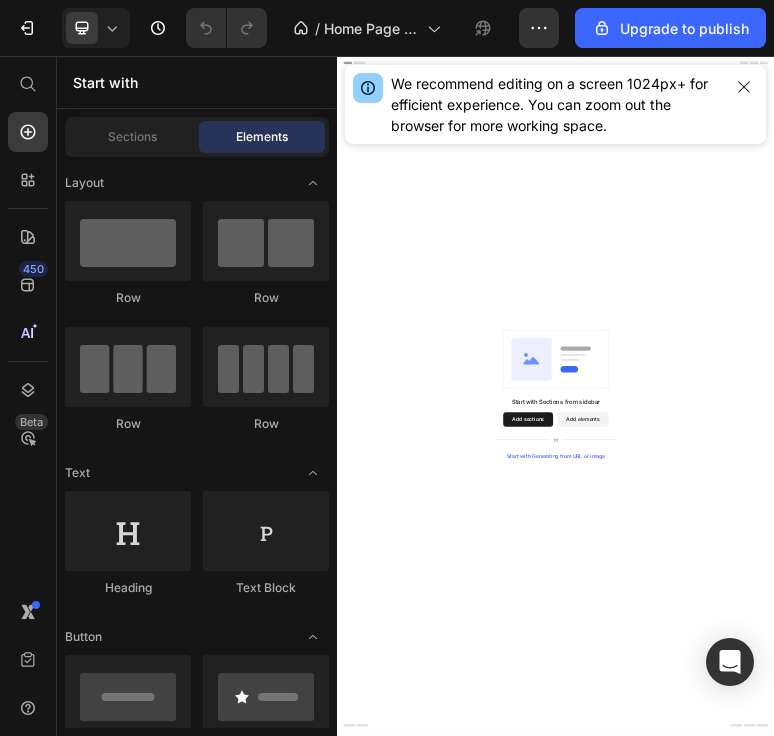 click on "Start with" at bounding box center [197, 82] 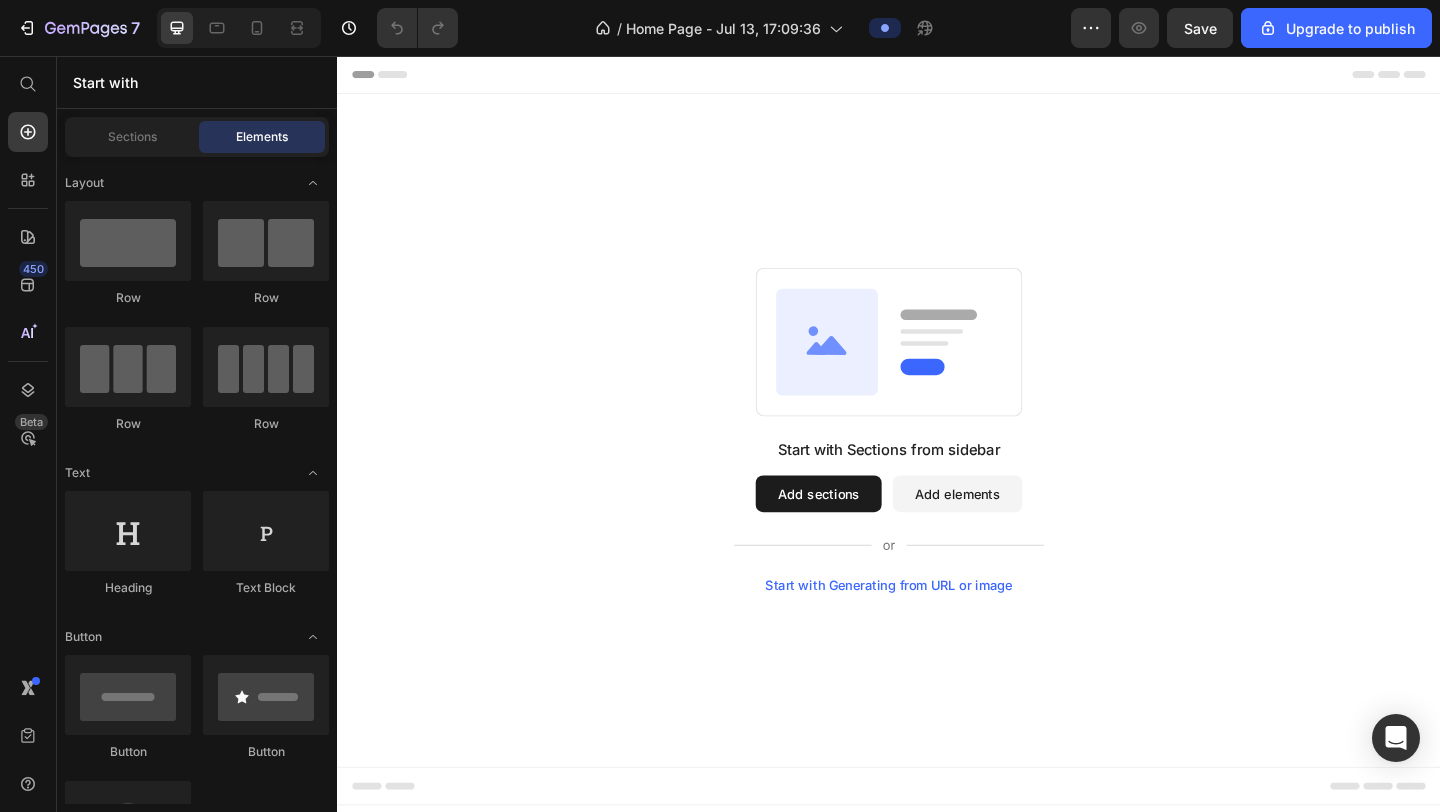 click on "Start with Generating from URL or image" at bounding box center (937, 632) 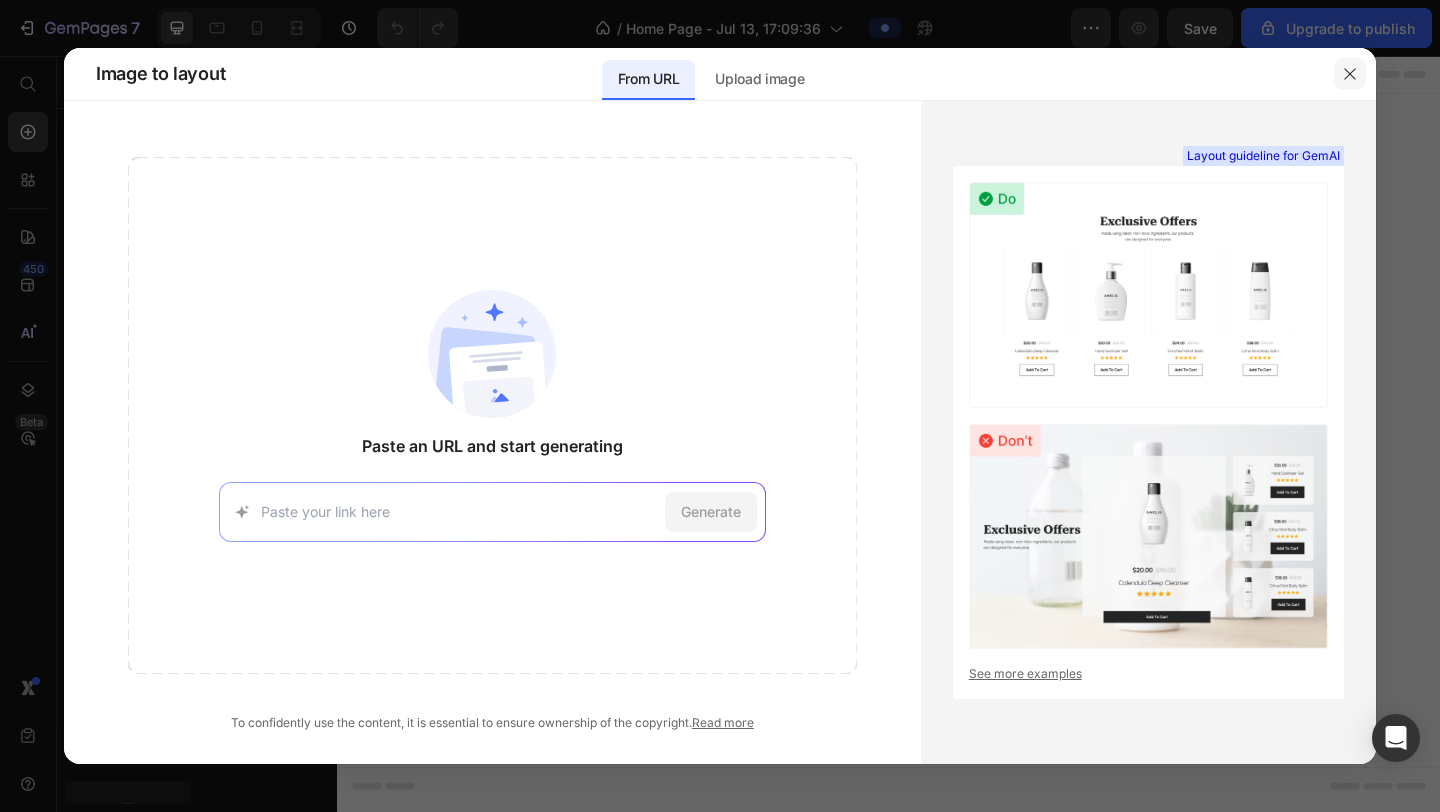 click 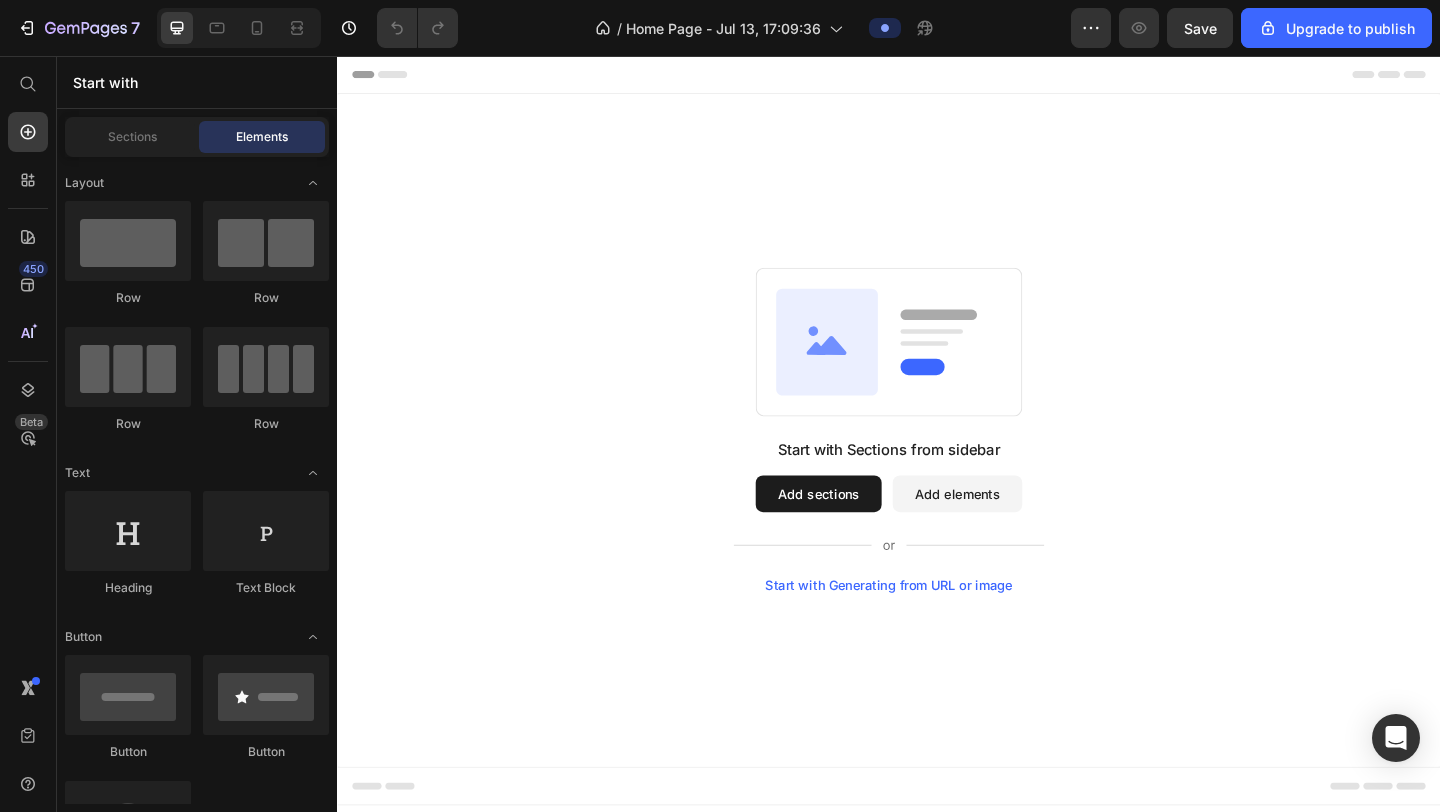 click 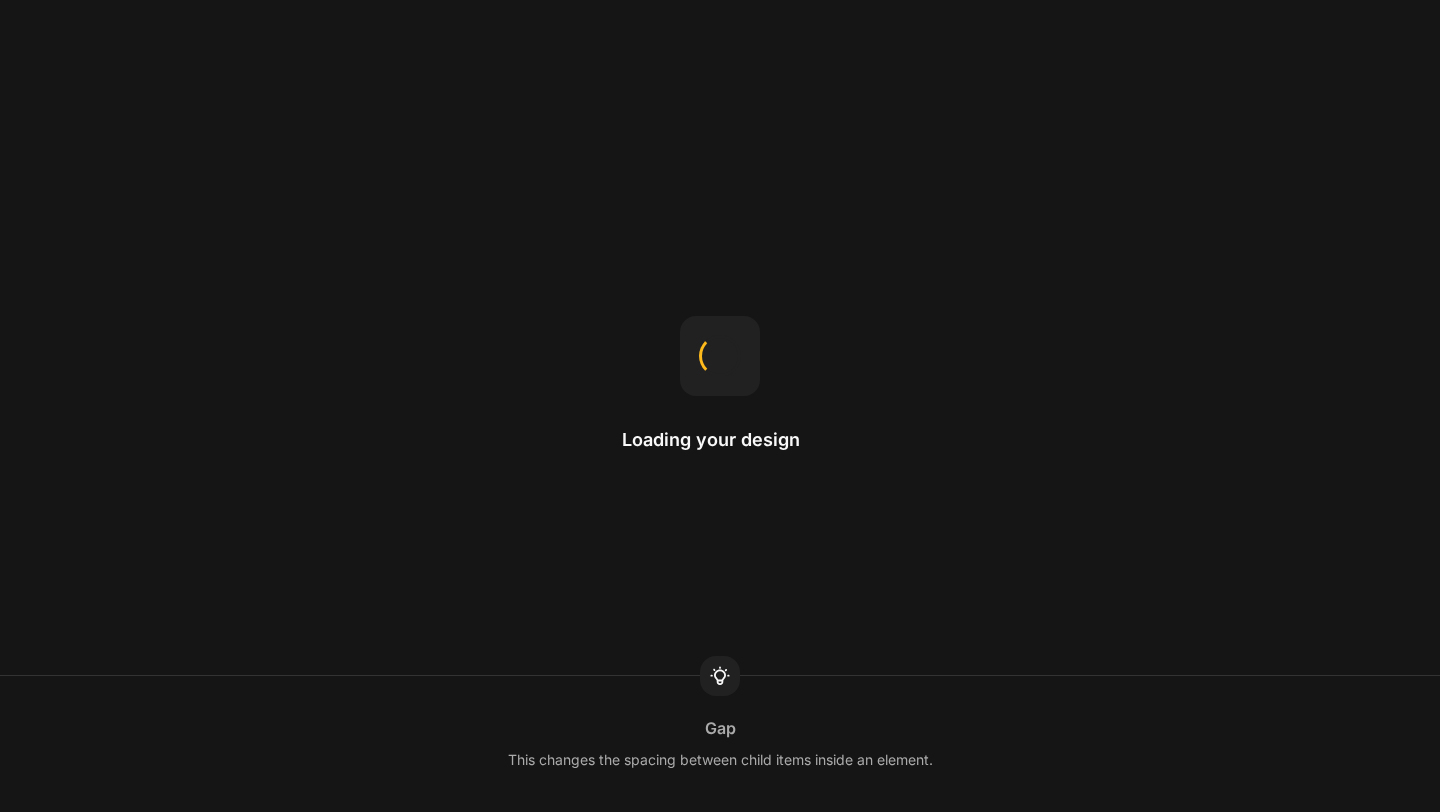 scroll, scrollTop: 0, scrollLeft: 0, axis: both 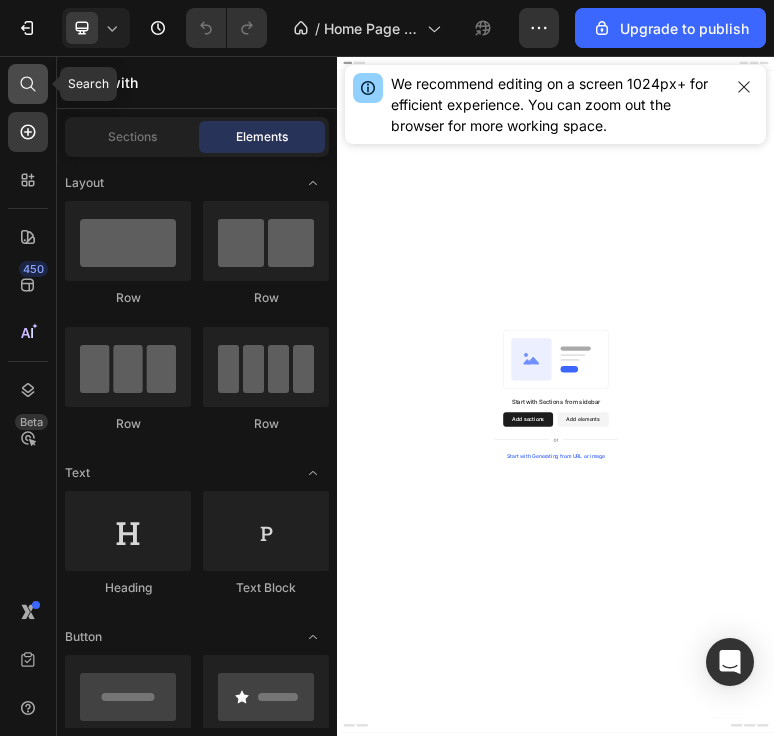 click 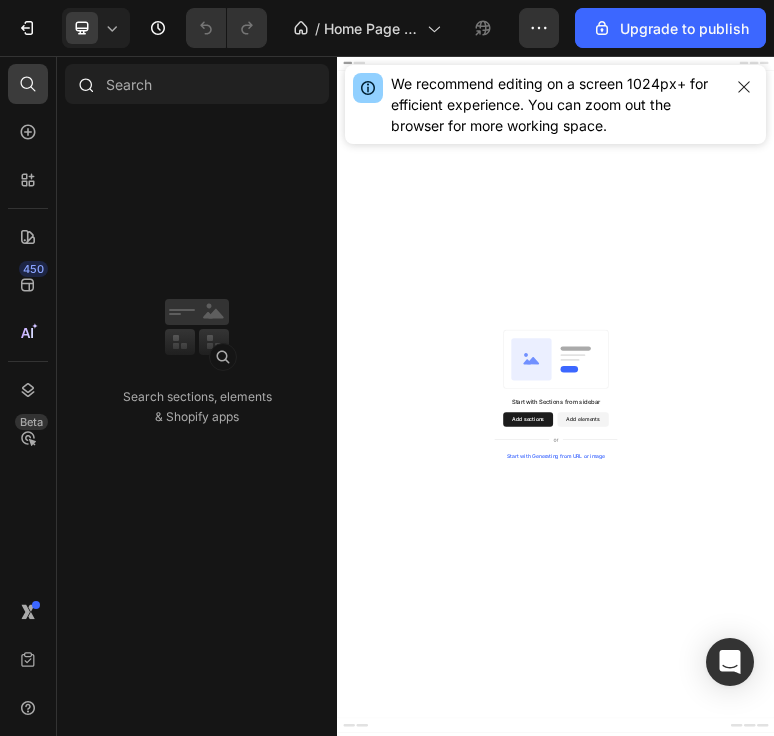 type on "t" 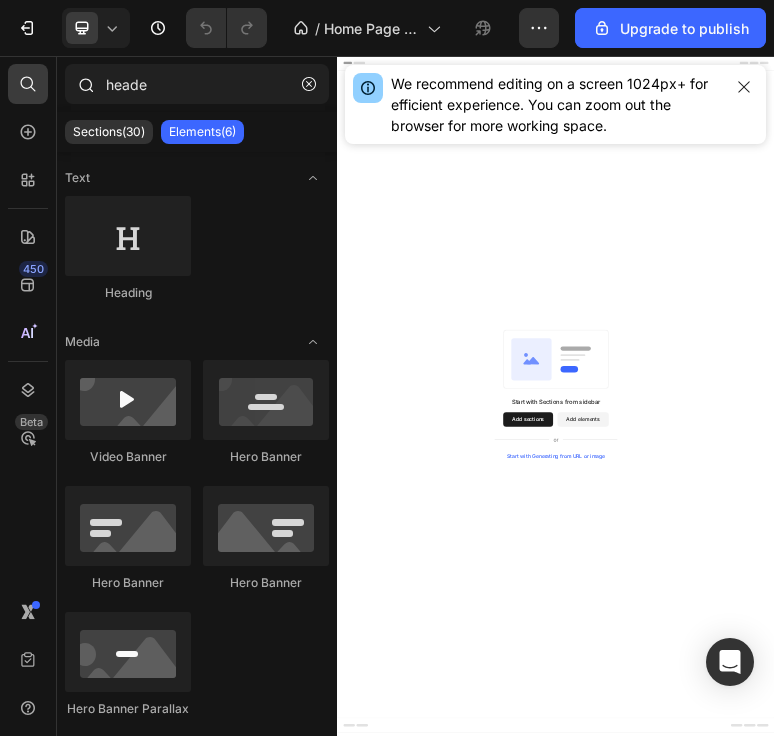 type on "header" 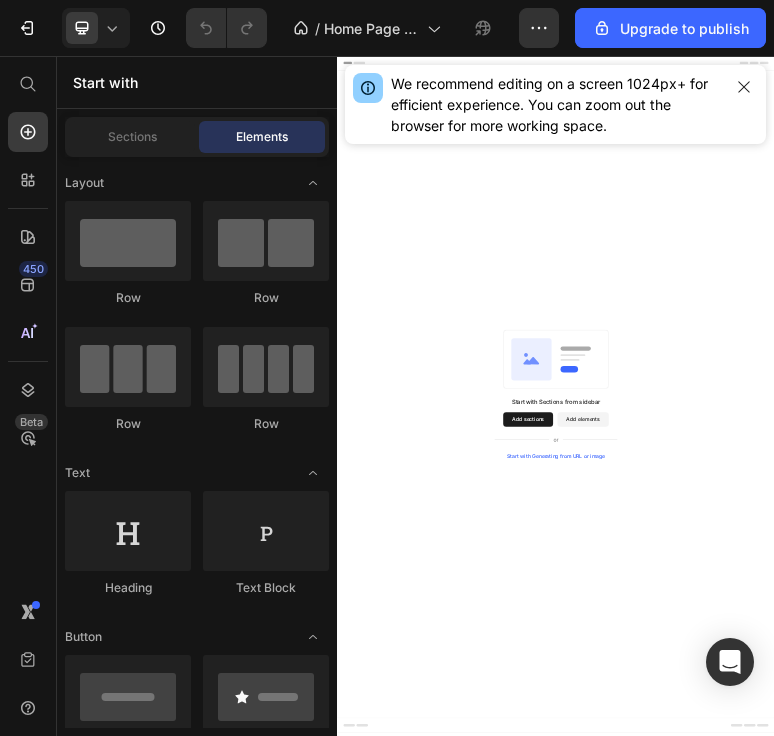 click on "Start with Sections from sidebar Add sections Add elements Start with Generating from URL or image" at bounding box center [937, 985] 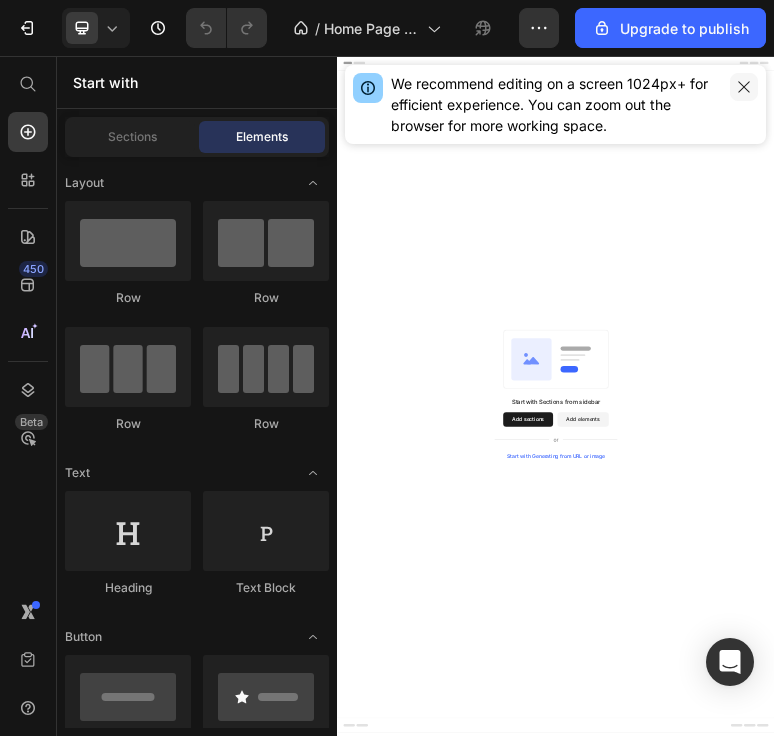 click 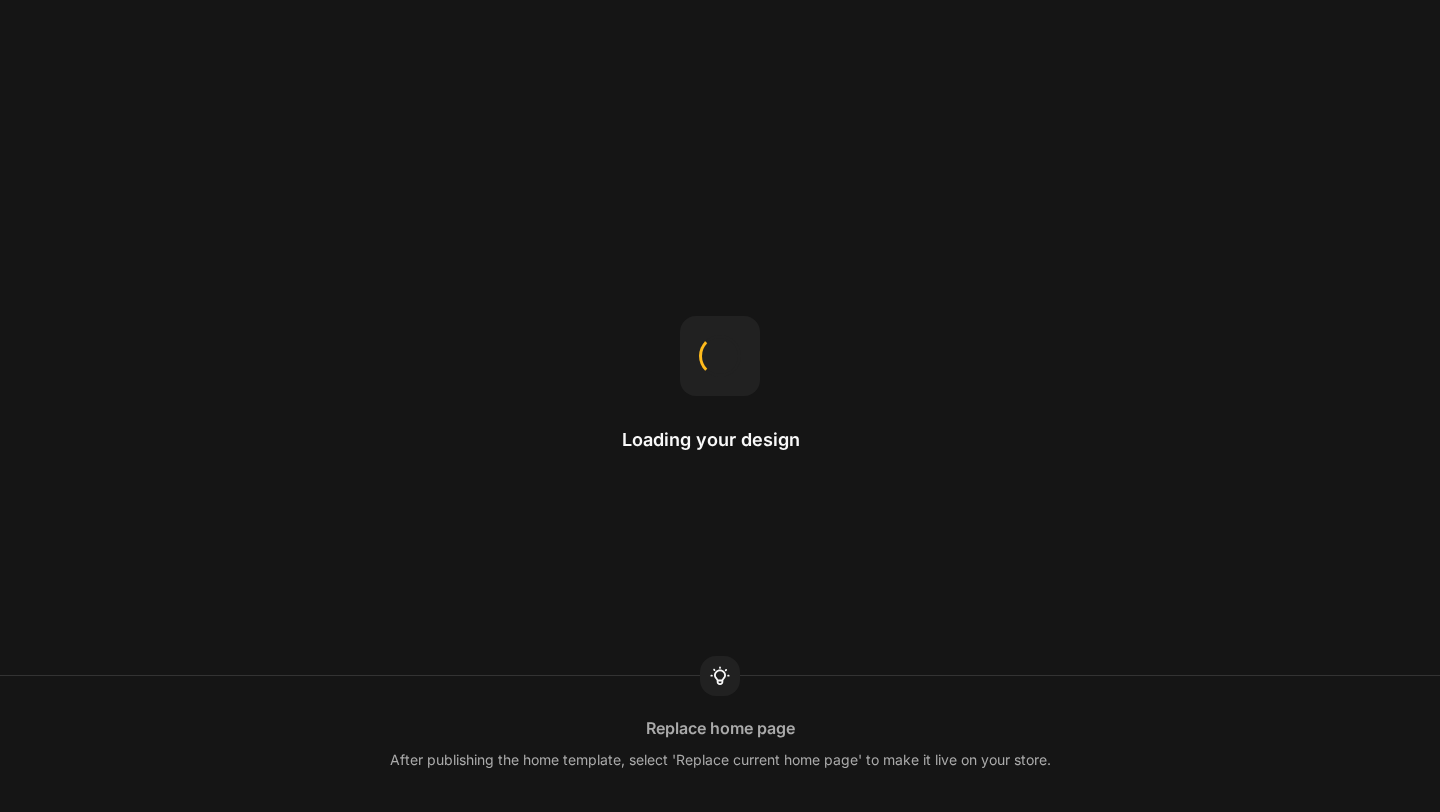 scroll, scrollTop: 0, scrollLeft: 0, axis: both 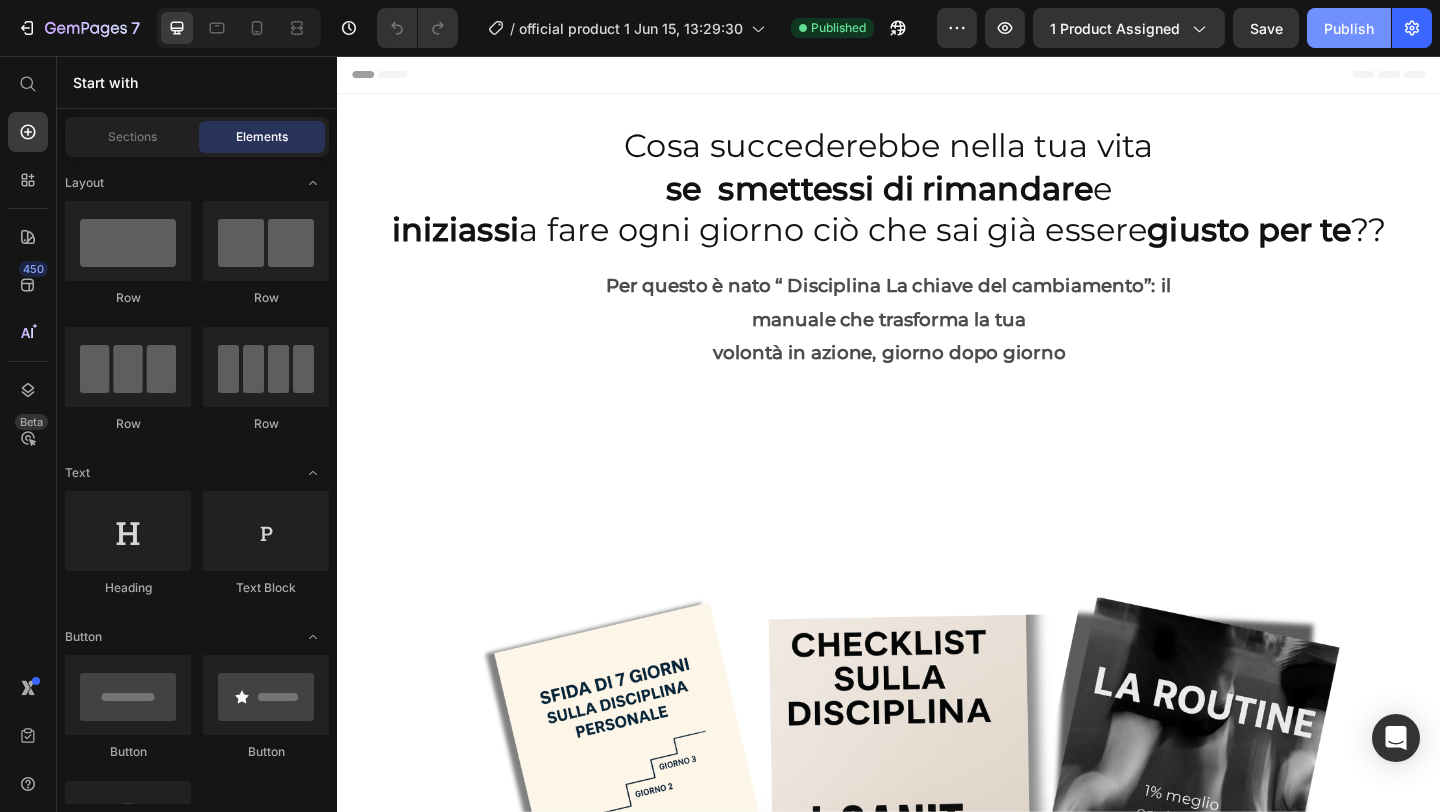 click on "Publish" at bounding box center (1349, 28) 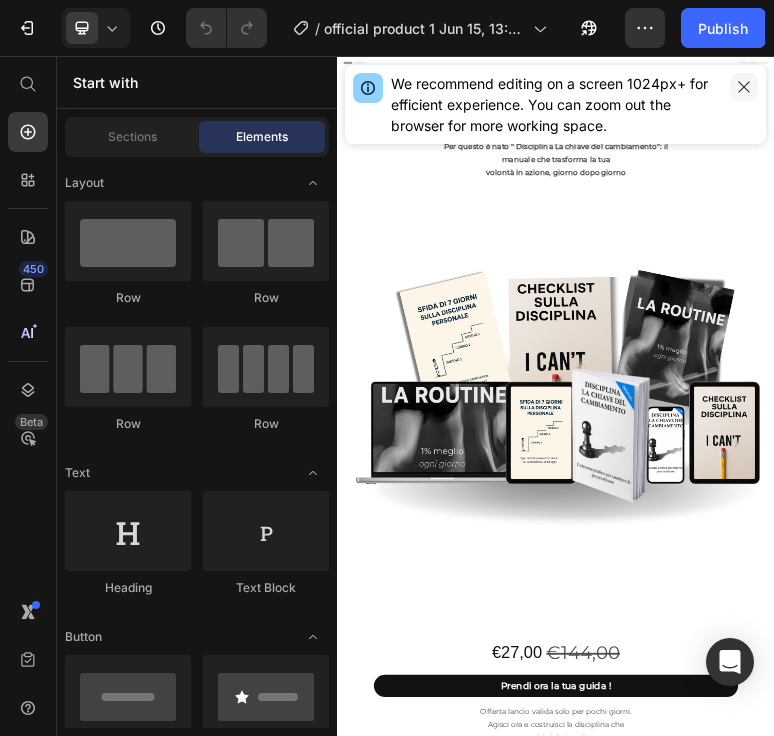 click 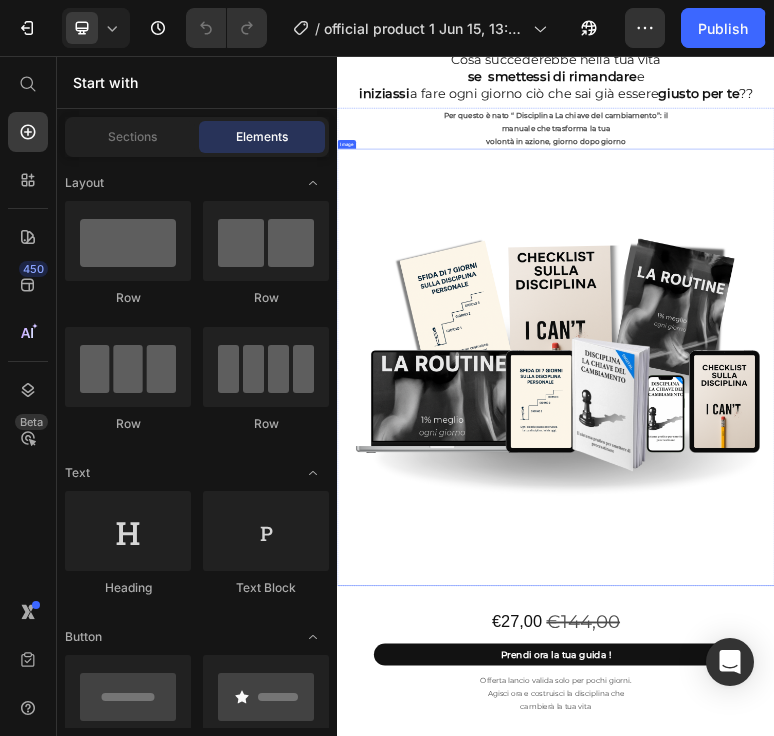 scroll, scrollTop: 136, scrollLeft: 0, axis: vertical 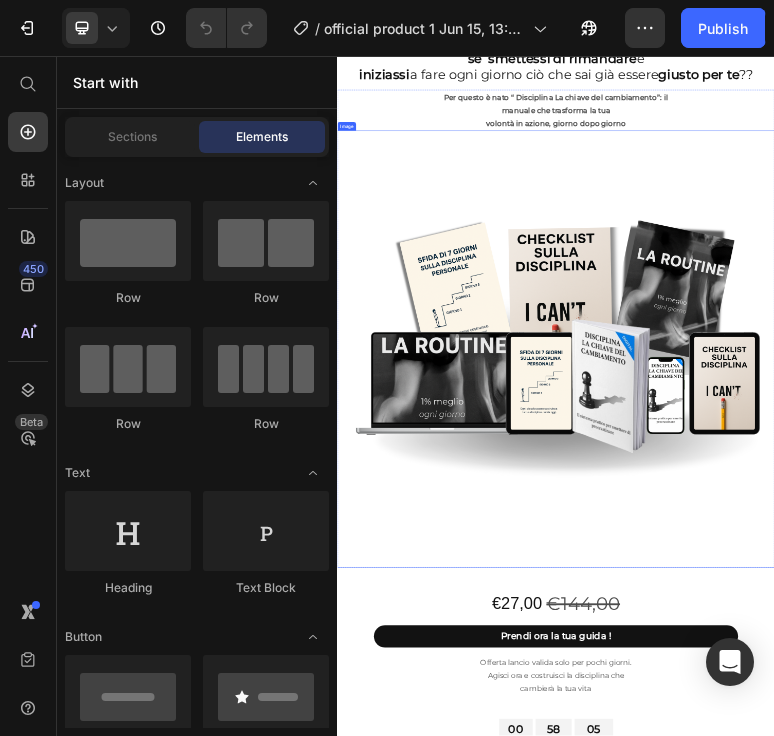 click at bounding box center [937, 862] 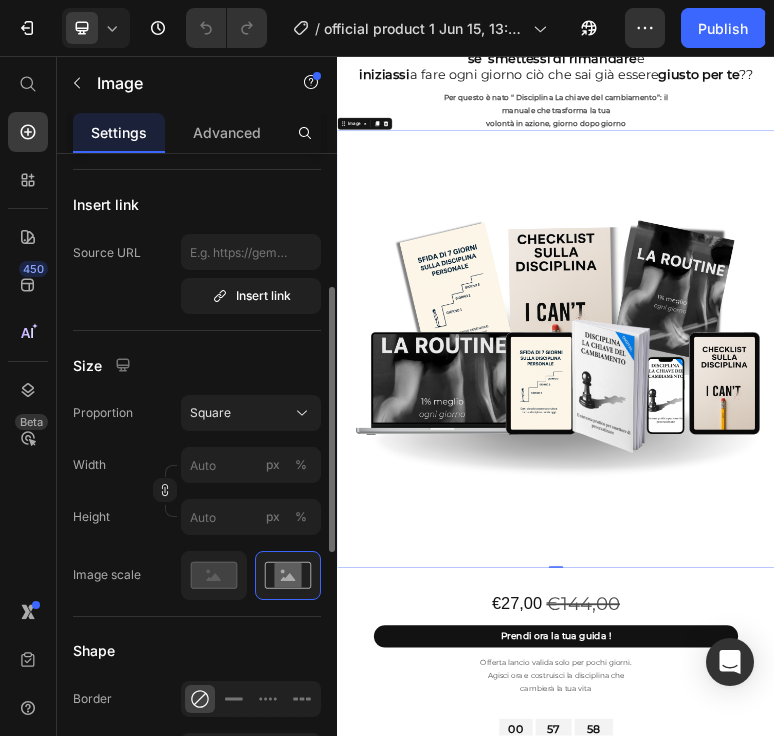 scroll, scrollTop: 177, scrollLeft: 0, axis: vertical 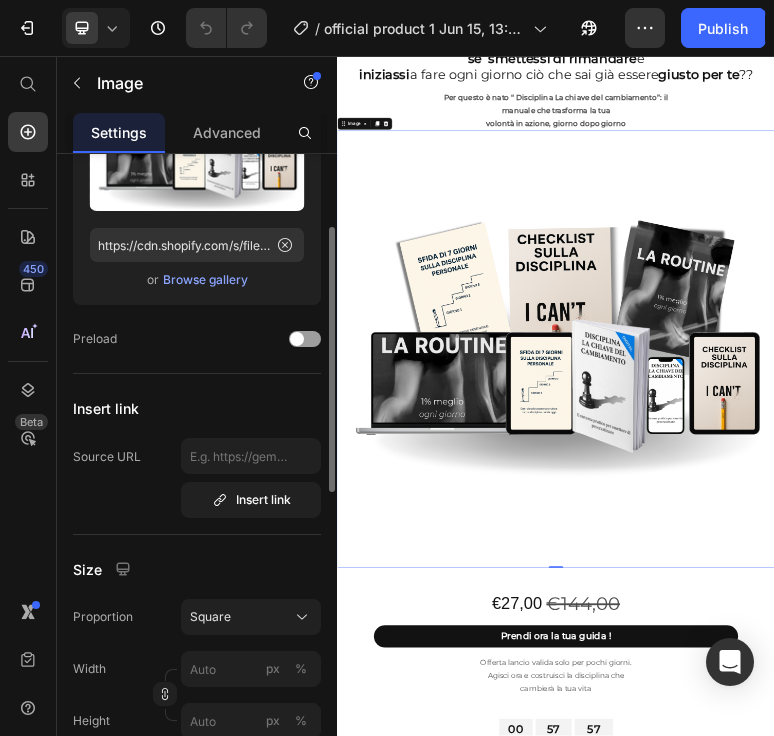 click at bounding box center (937, 862) 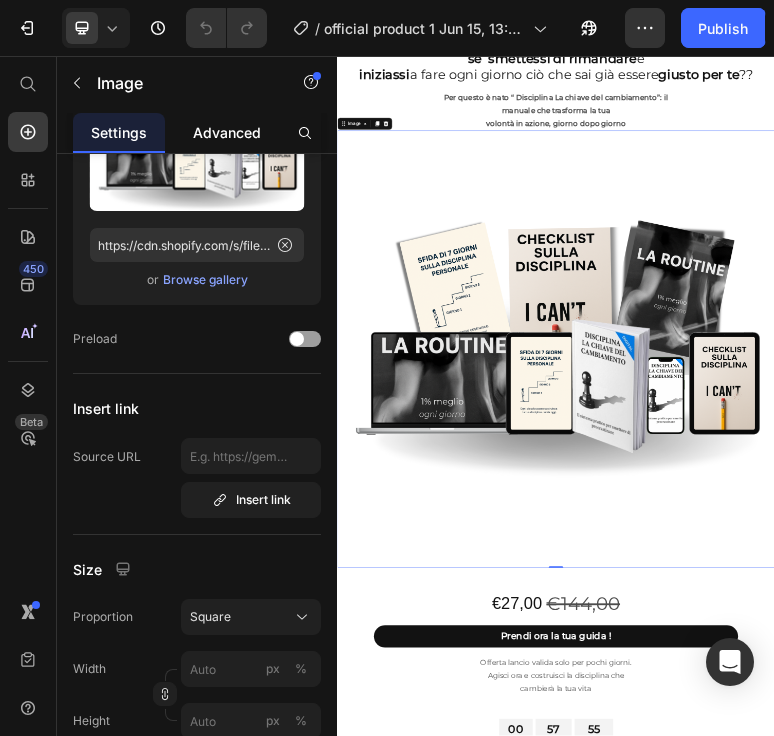click on "Advanced" at bounding box center (227, 132) 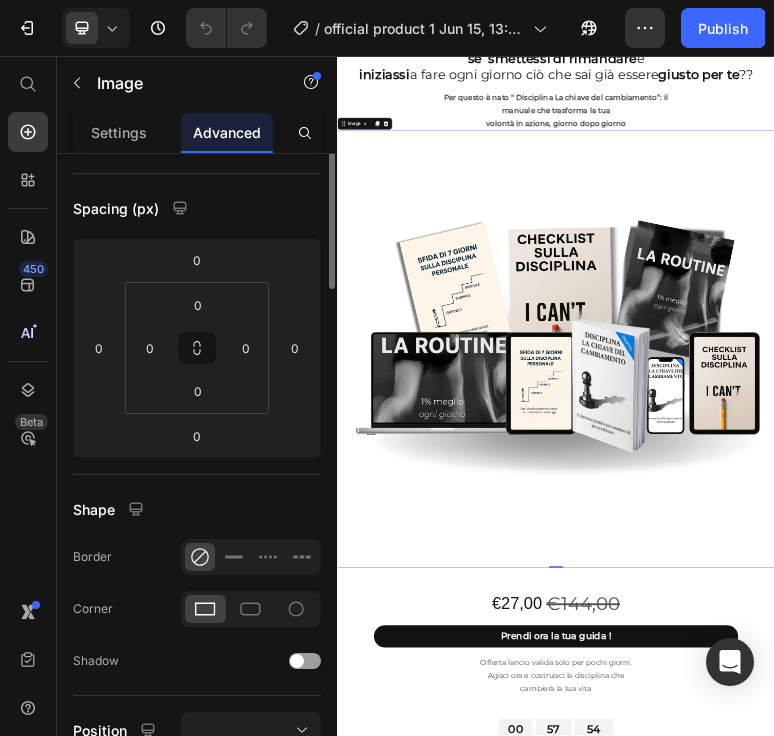 scroll, scrollTop: 0, scrollLeft: 0, axis: both 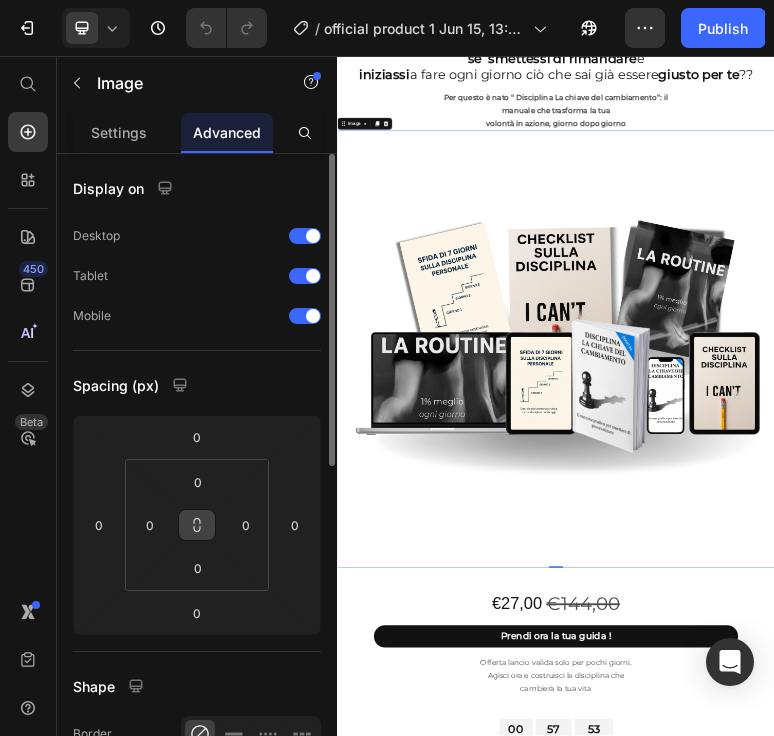 click at bounding box center (197, 525) 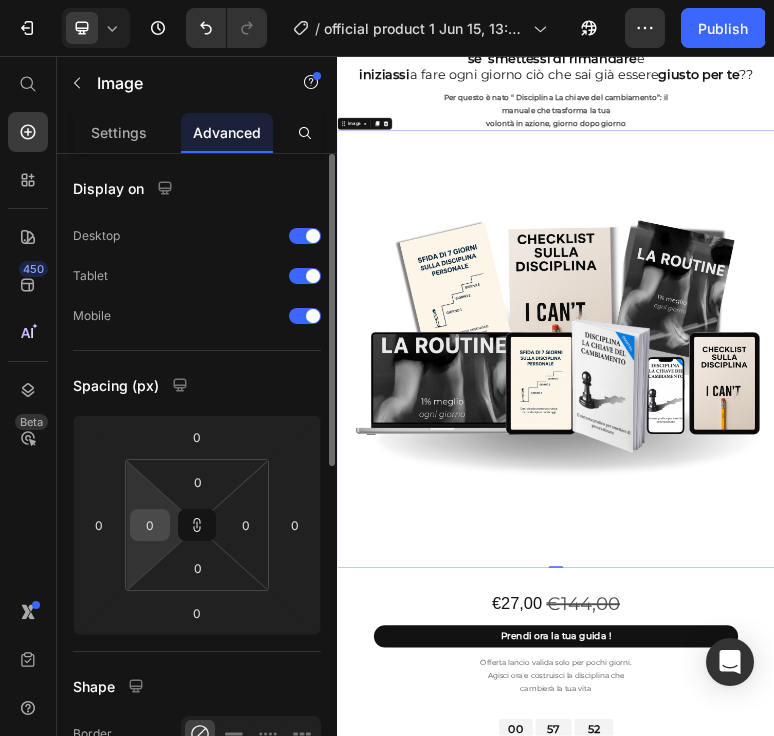click on "0" at bounding box center (150, 525) 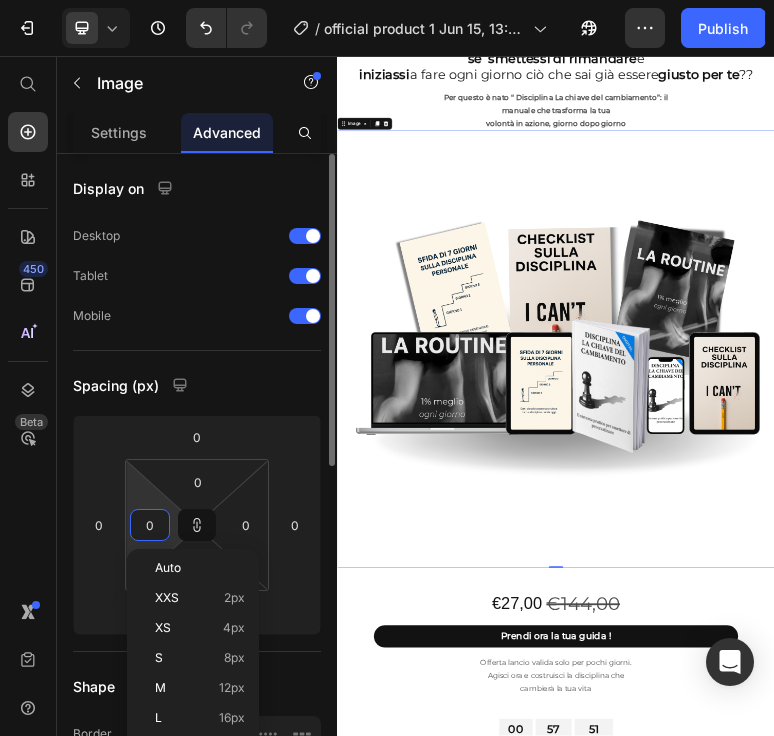 type on "1" 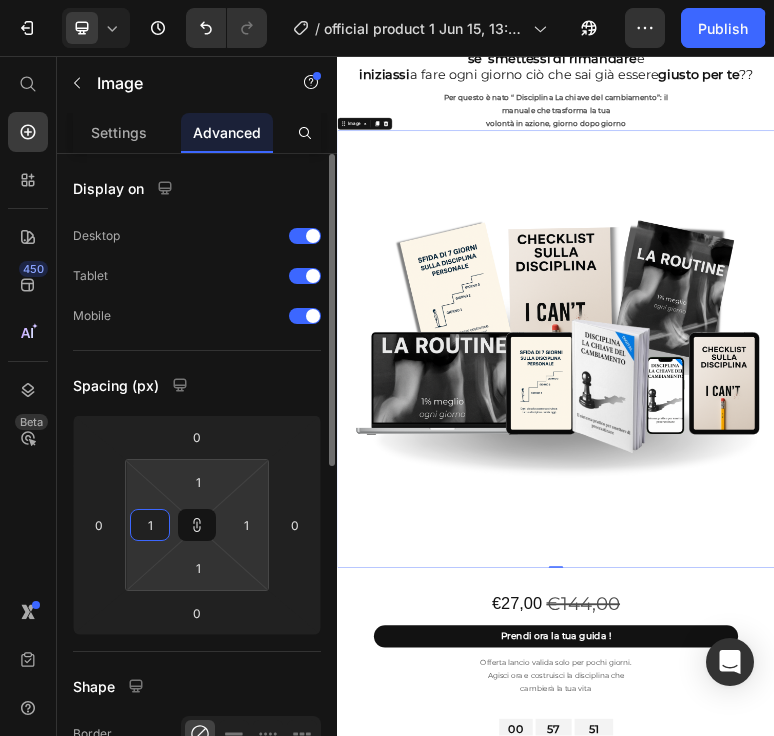 type on "10" 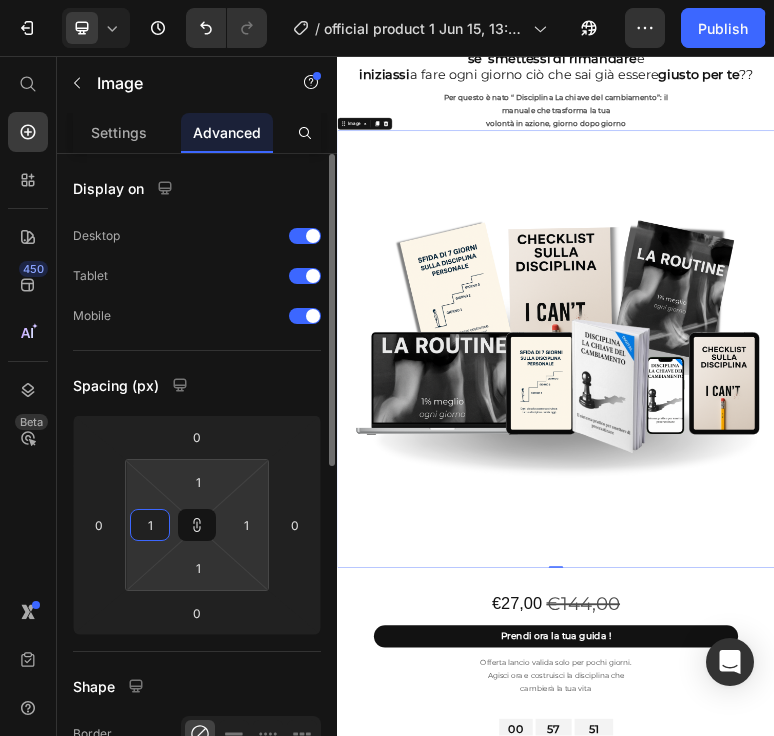 type on "10" 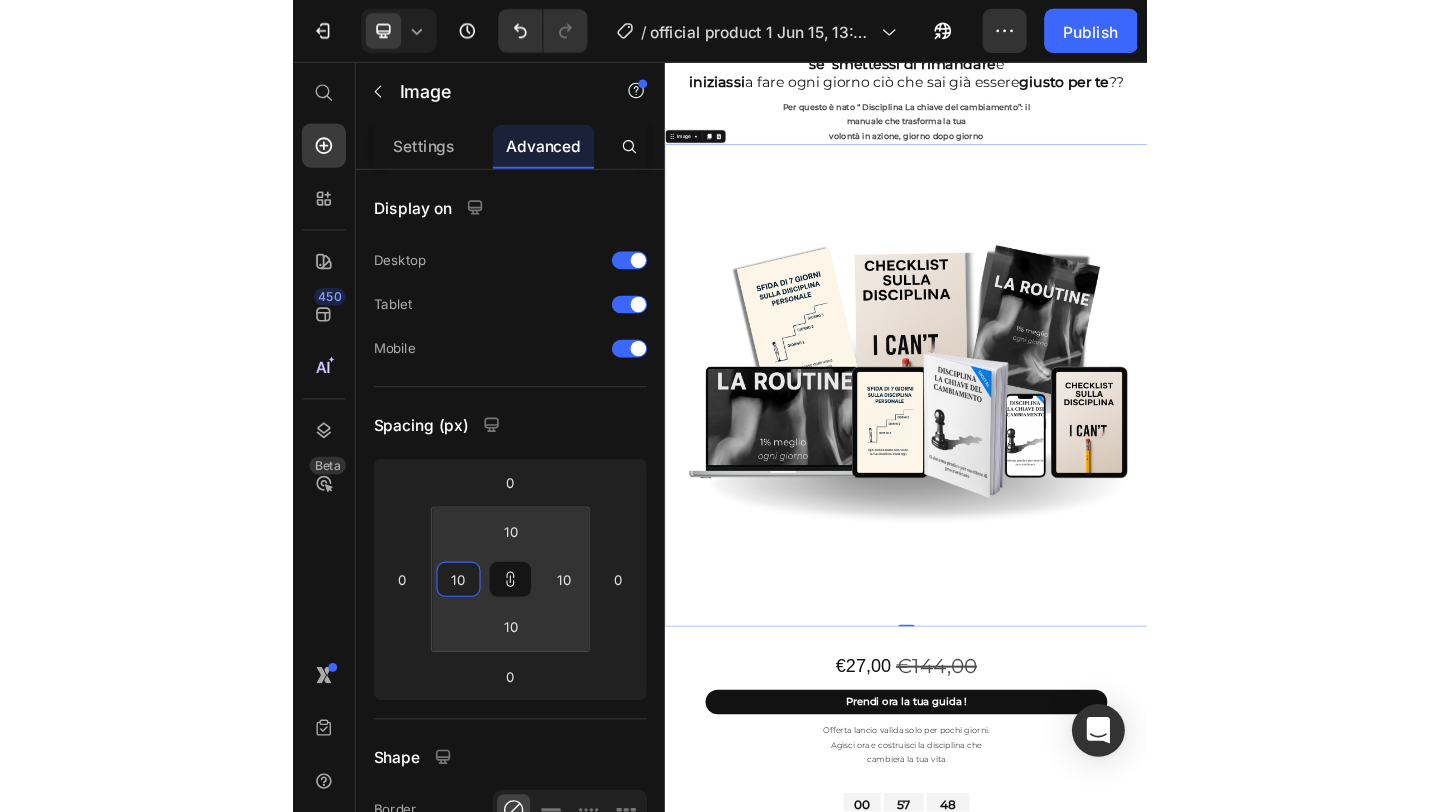 scroll, scrollTop: 125, scrollLeft: 0, axis: vertical 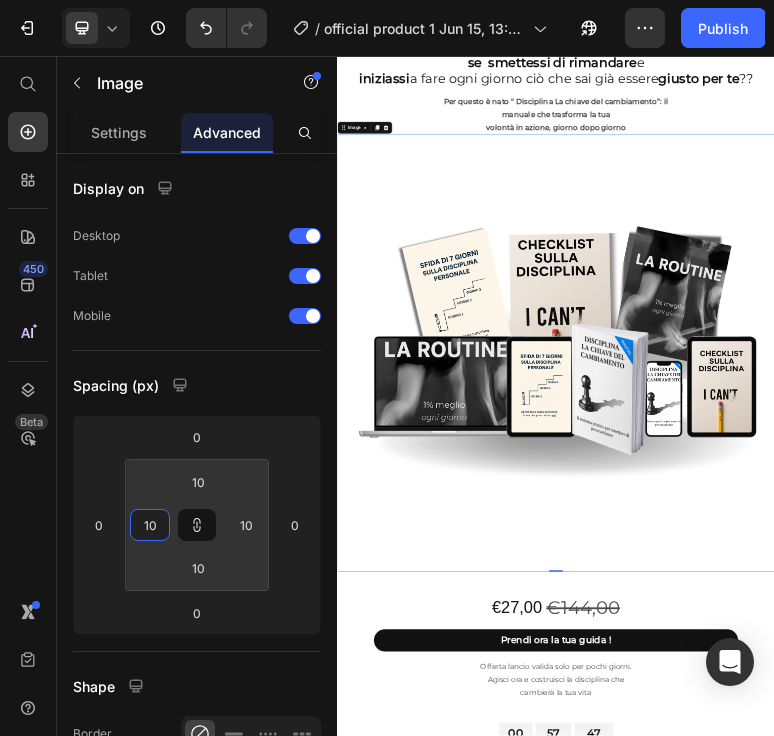 type on "10" 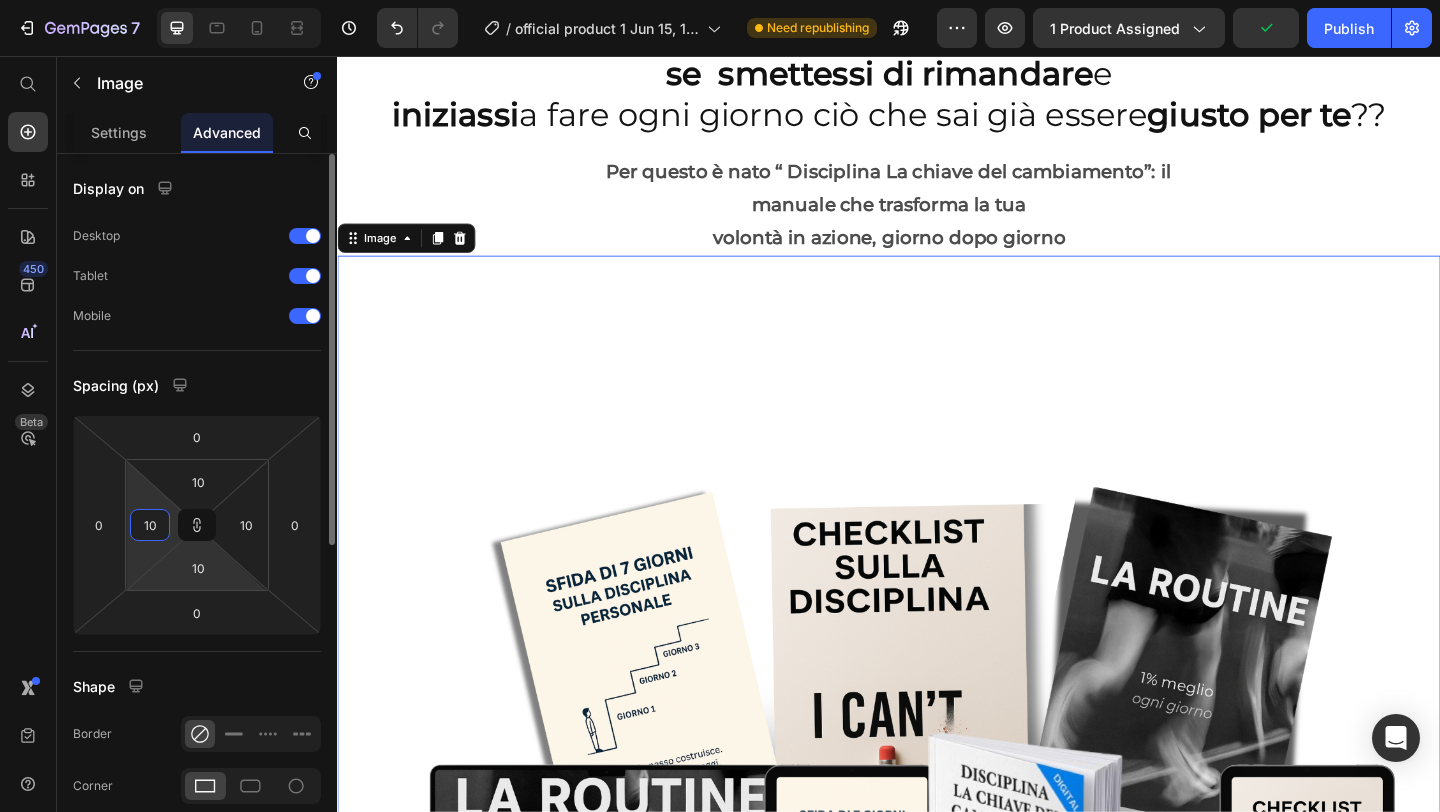 type on "1" 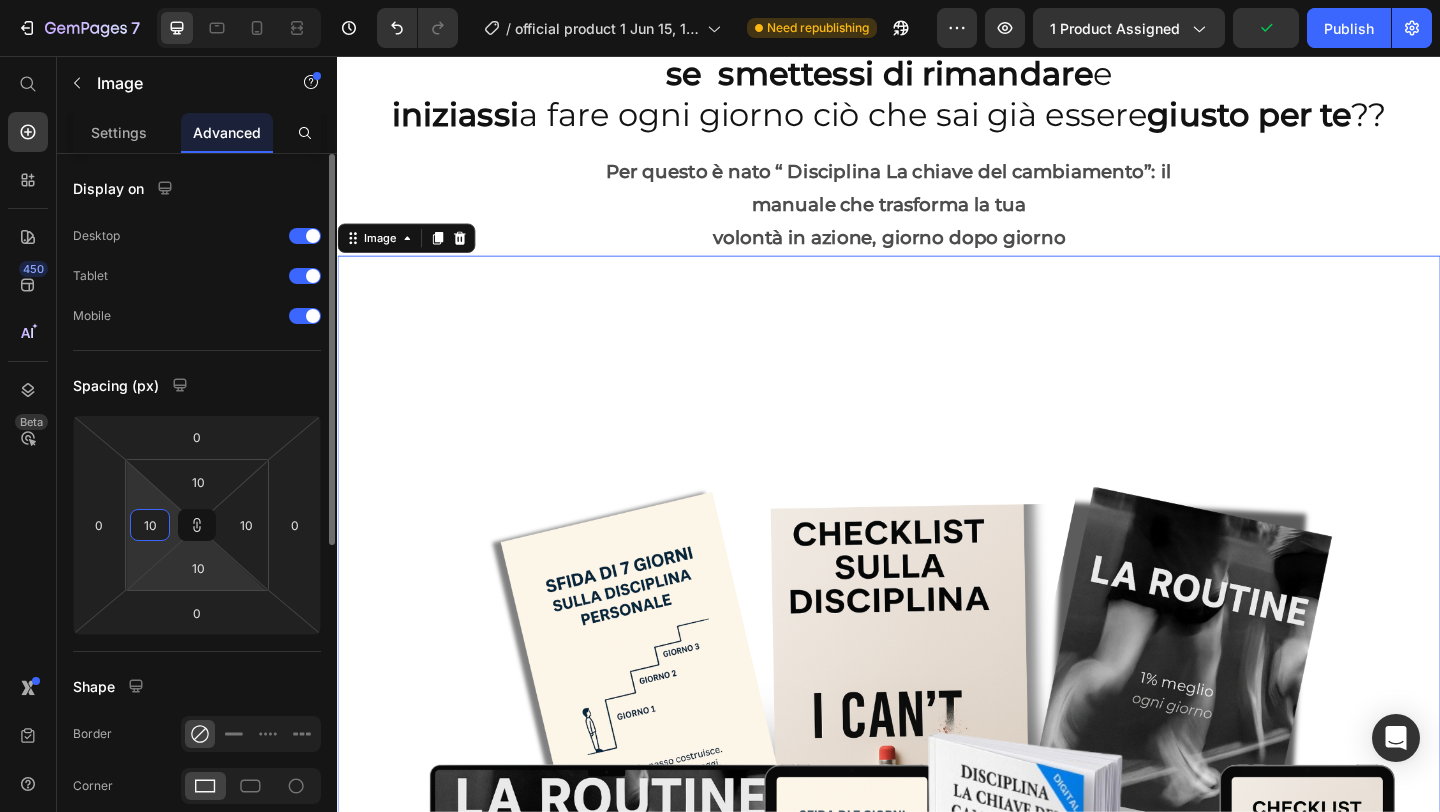 type on "1" 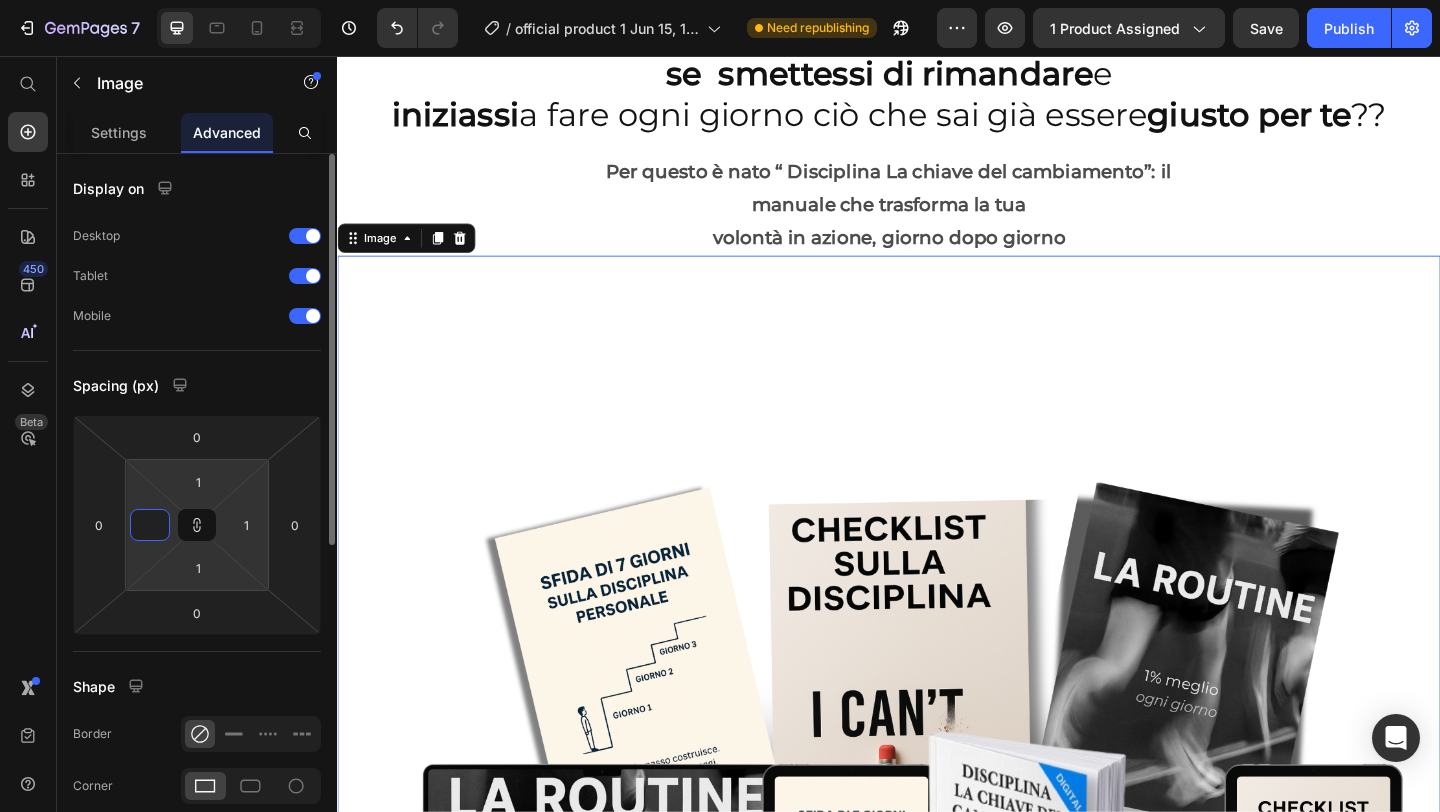 type on "1" 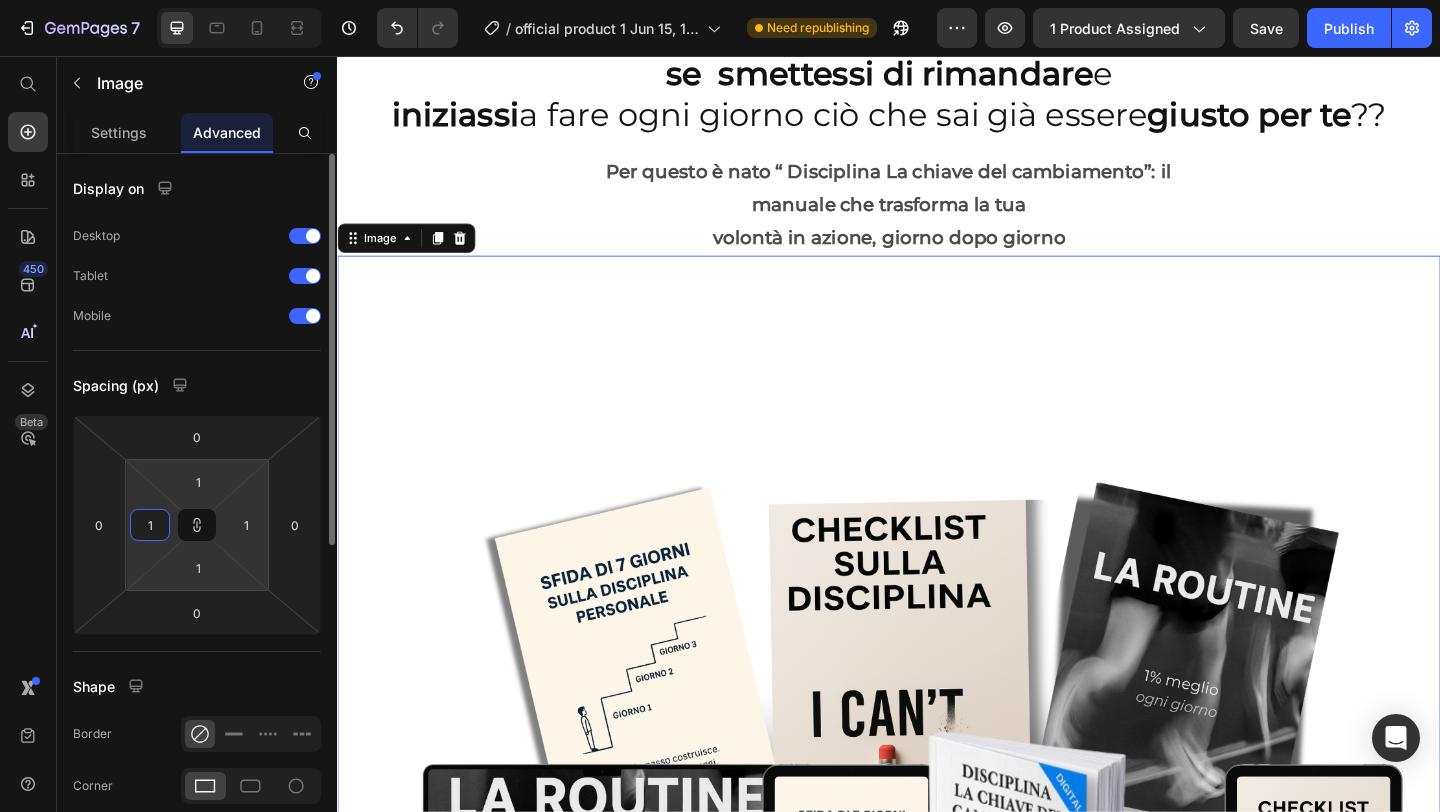 type on "10" 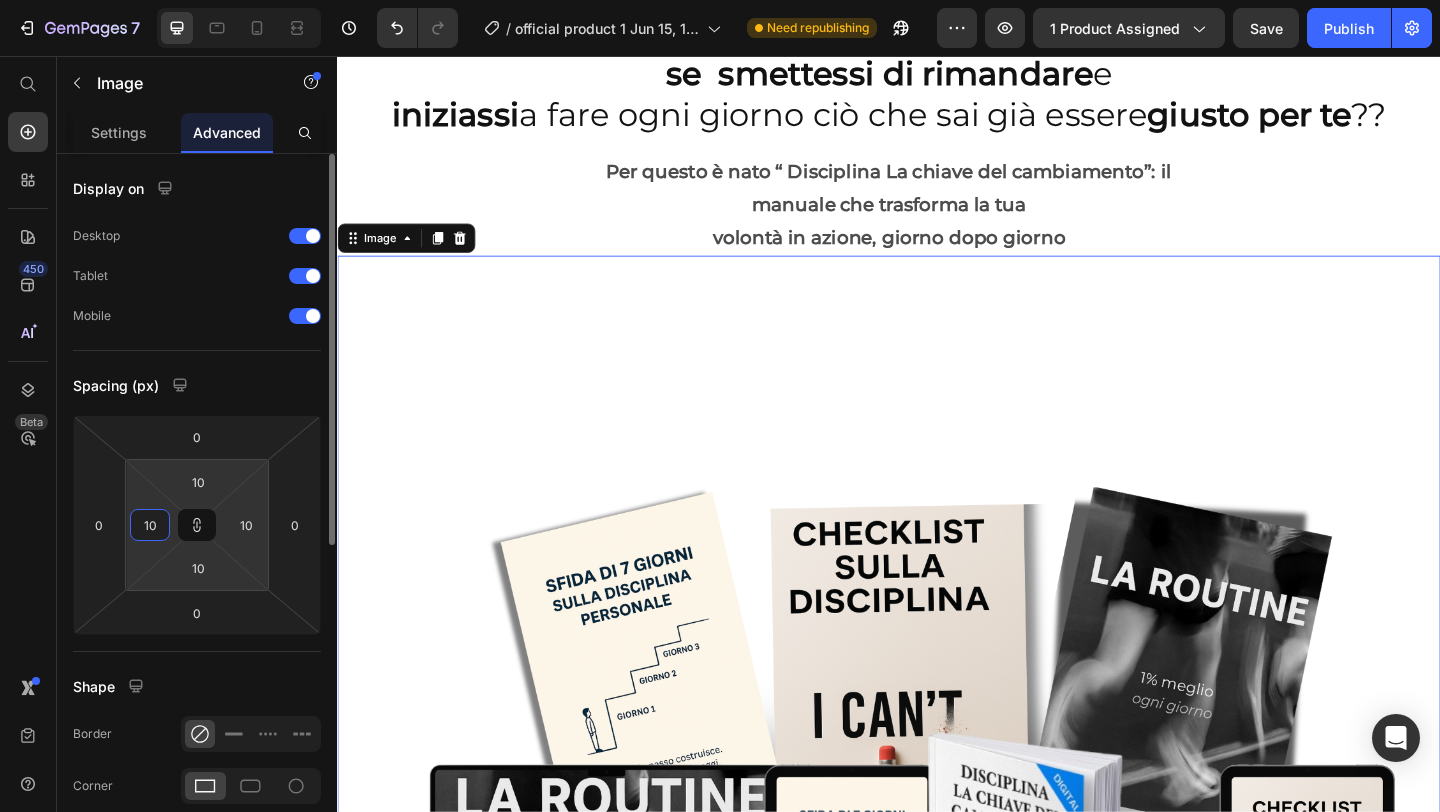 type on "1" 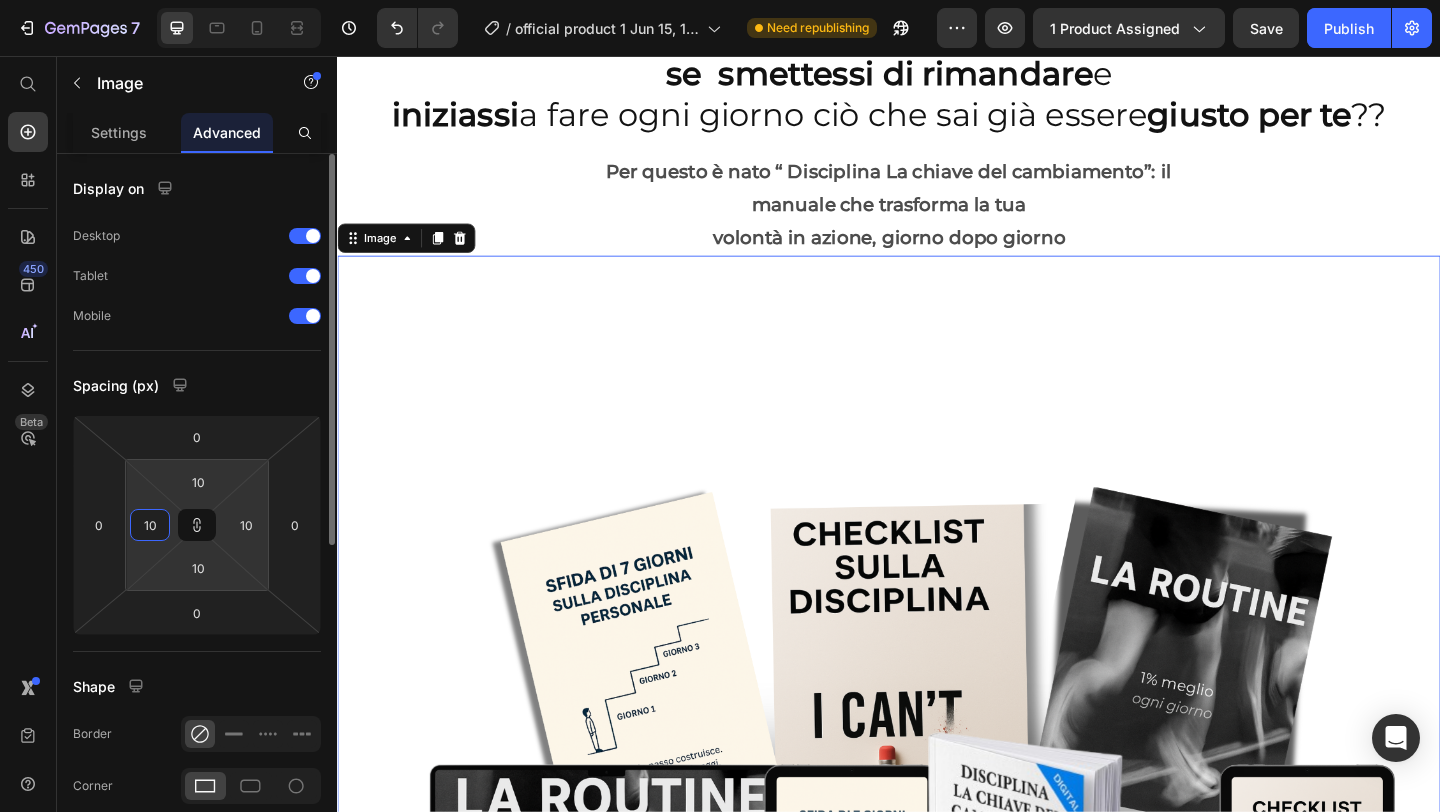 type on "1" 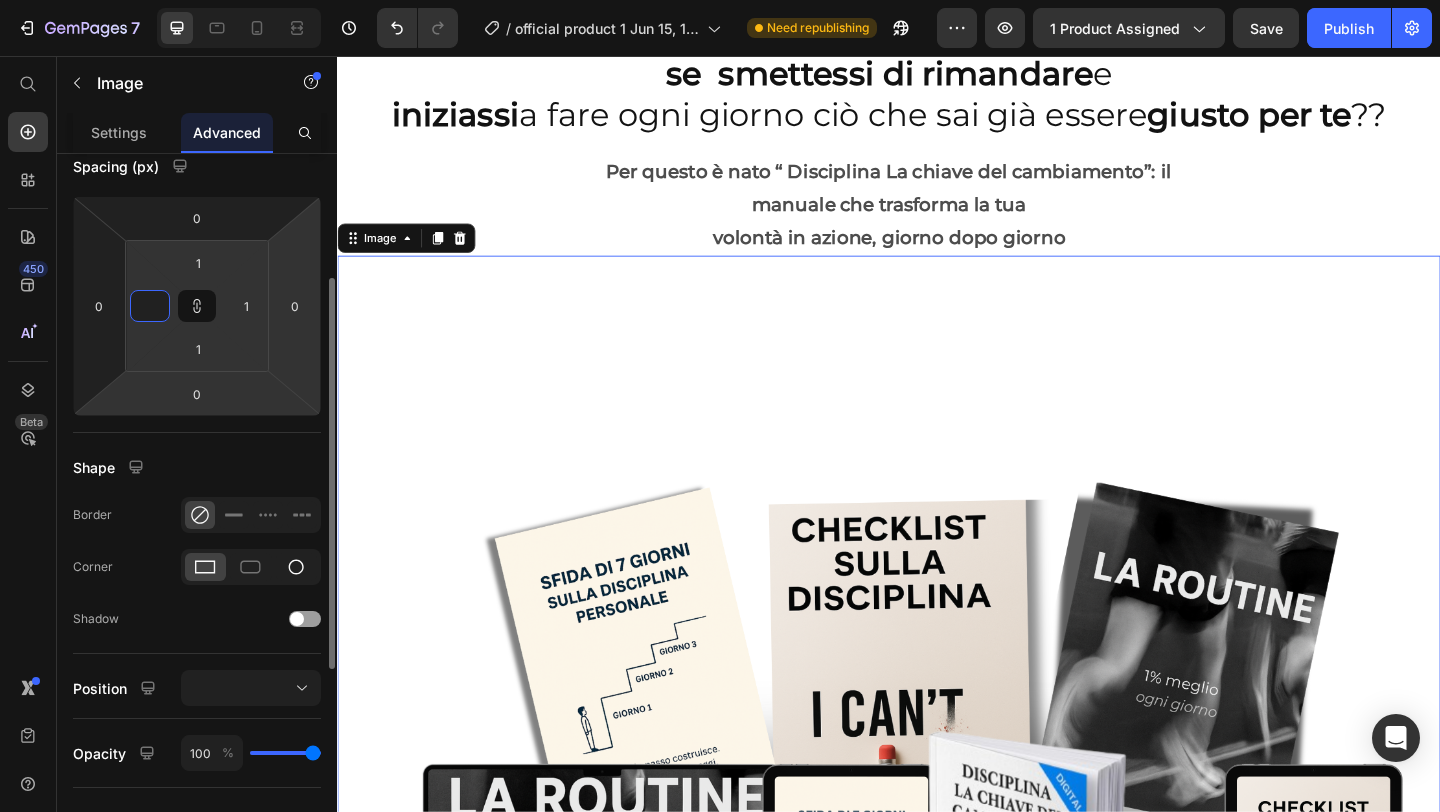scroll, scrollTop: 227, scrollLeft: 0, axis: vertical 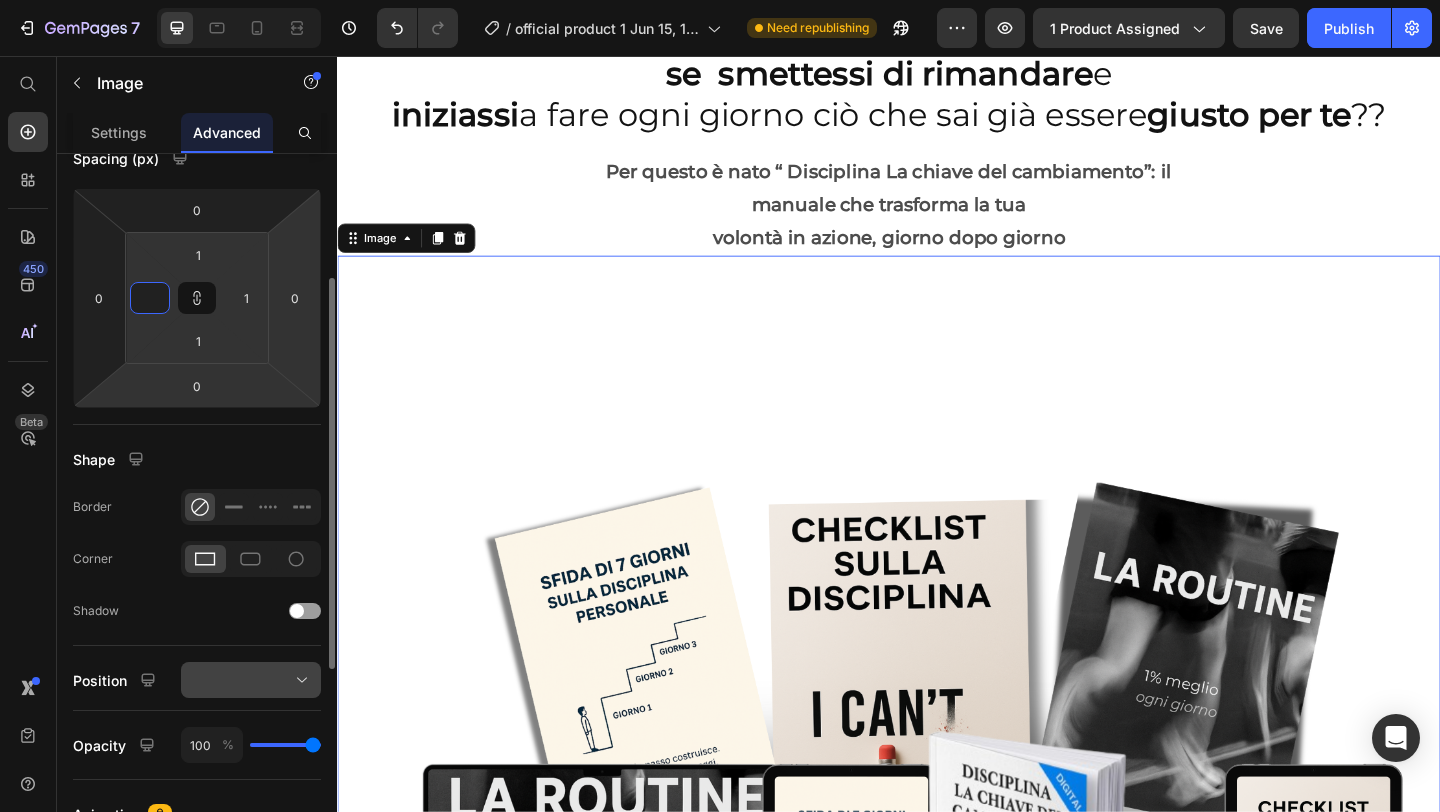 type on "0" 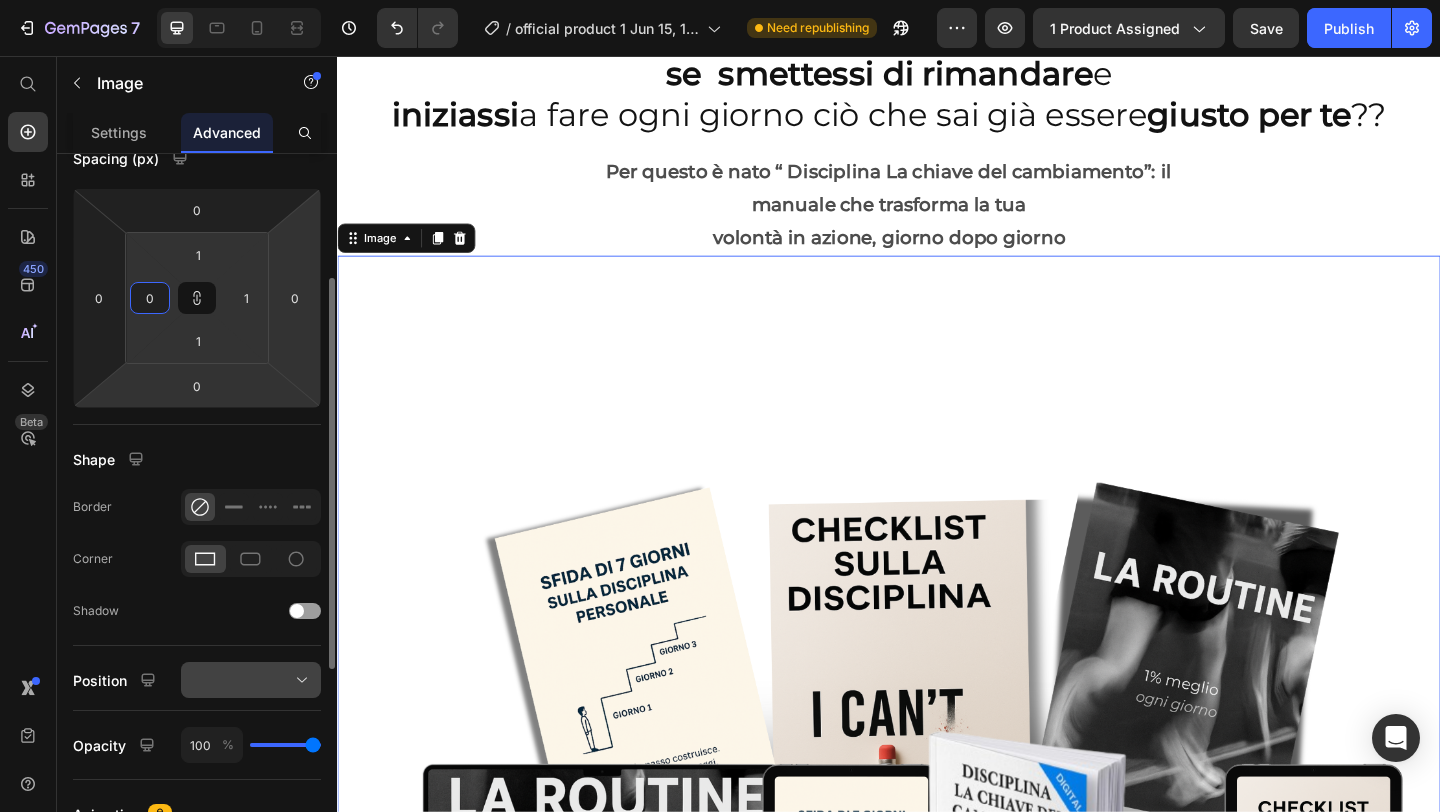click 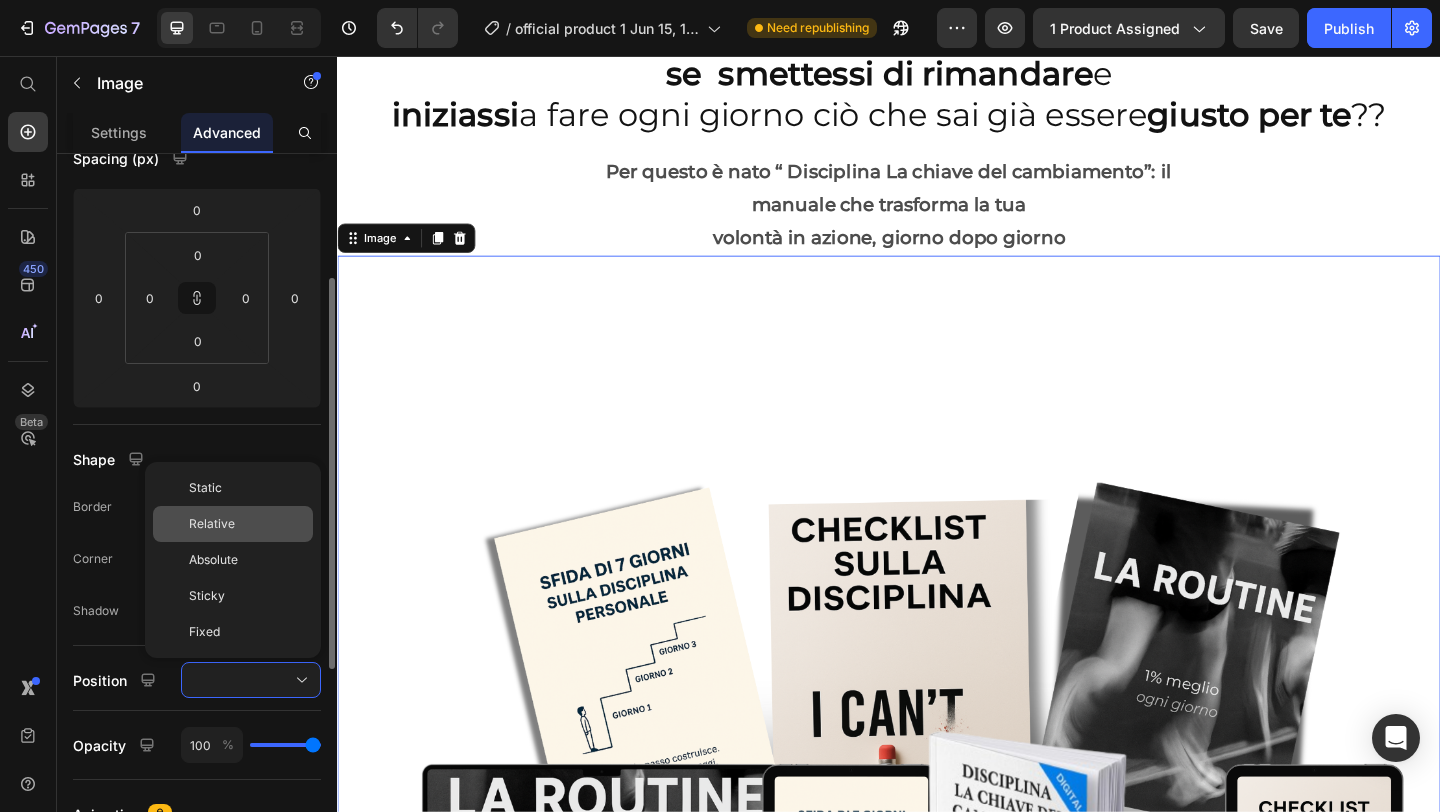 click on "Relative" 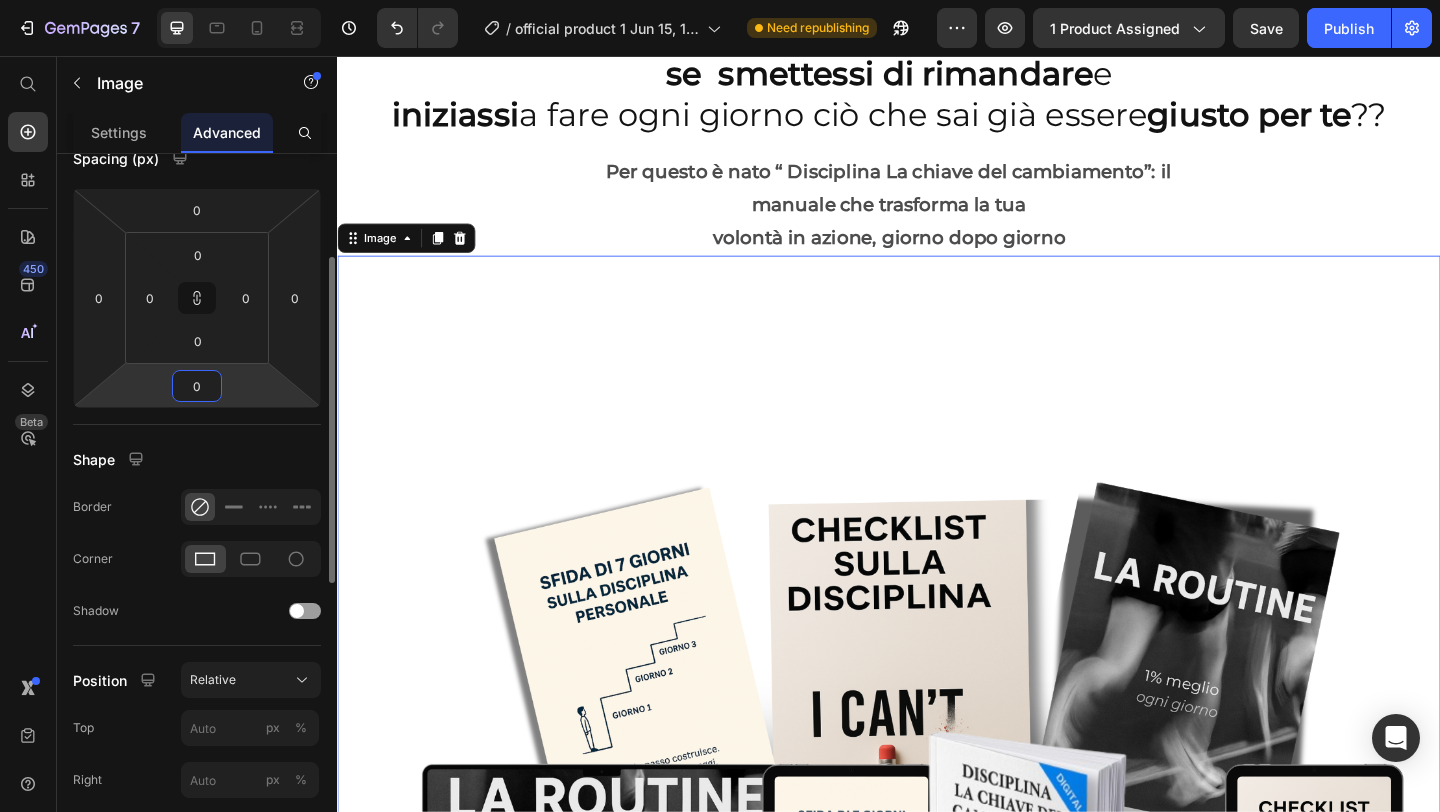 click on "0" at bounding box center (197, 386) 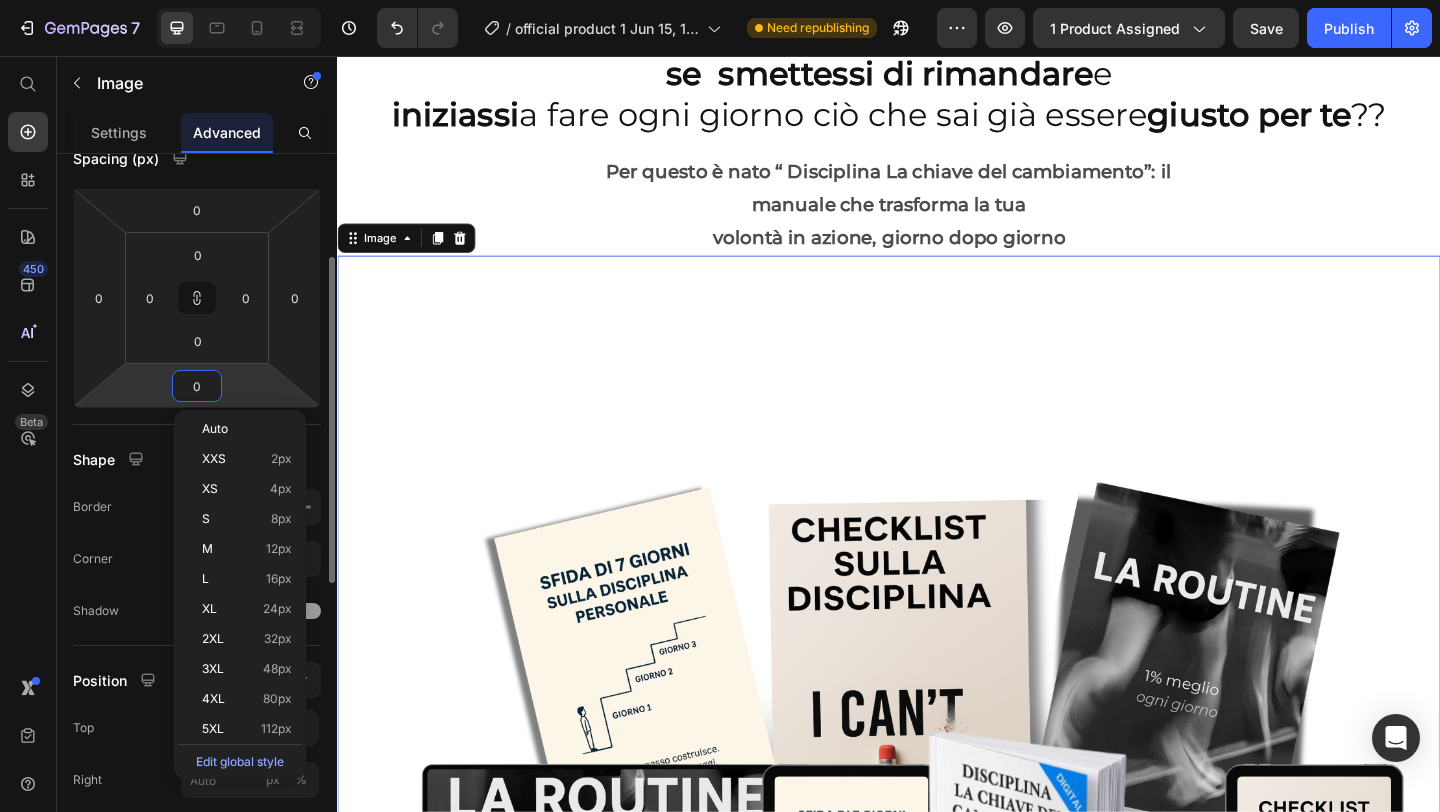 type on "1" 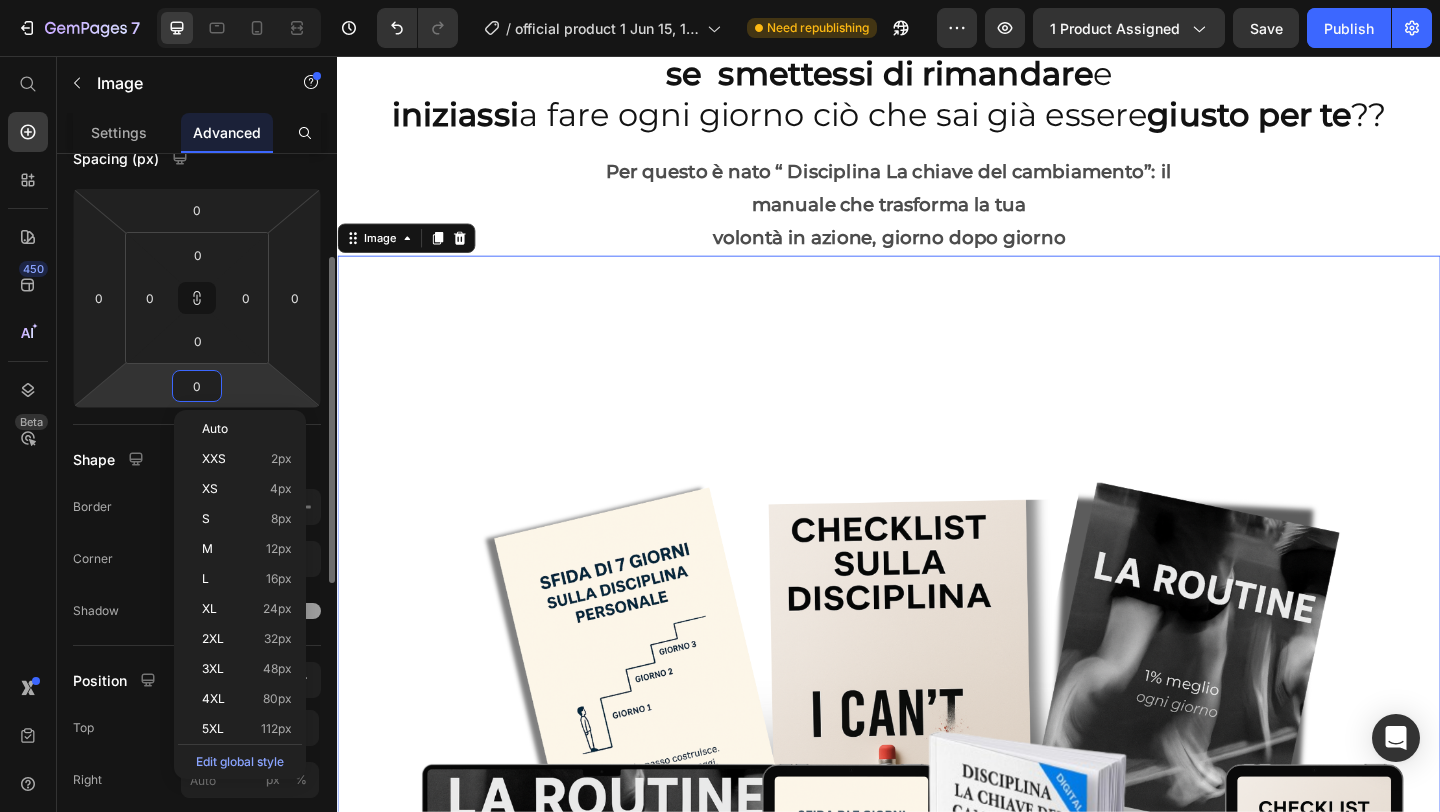 type on "1" 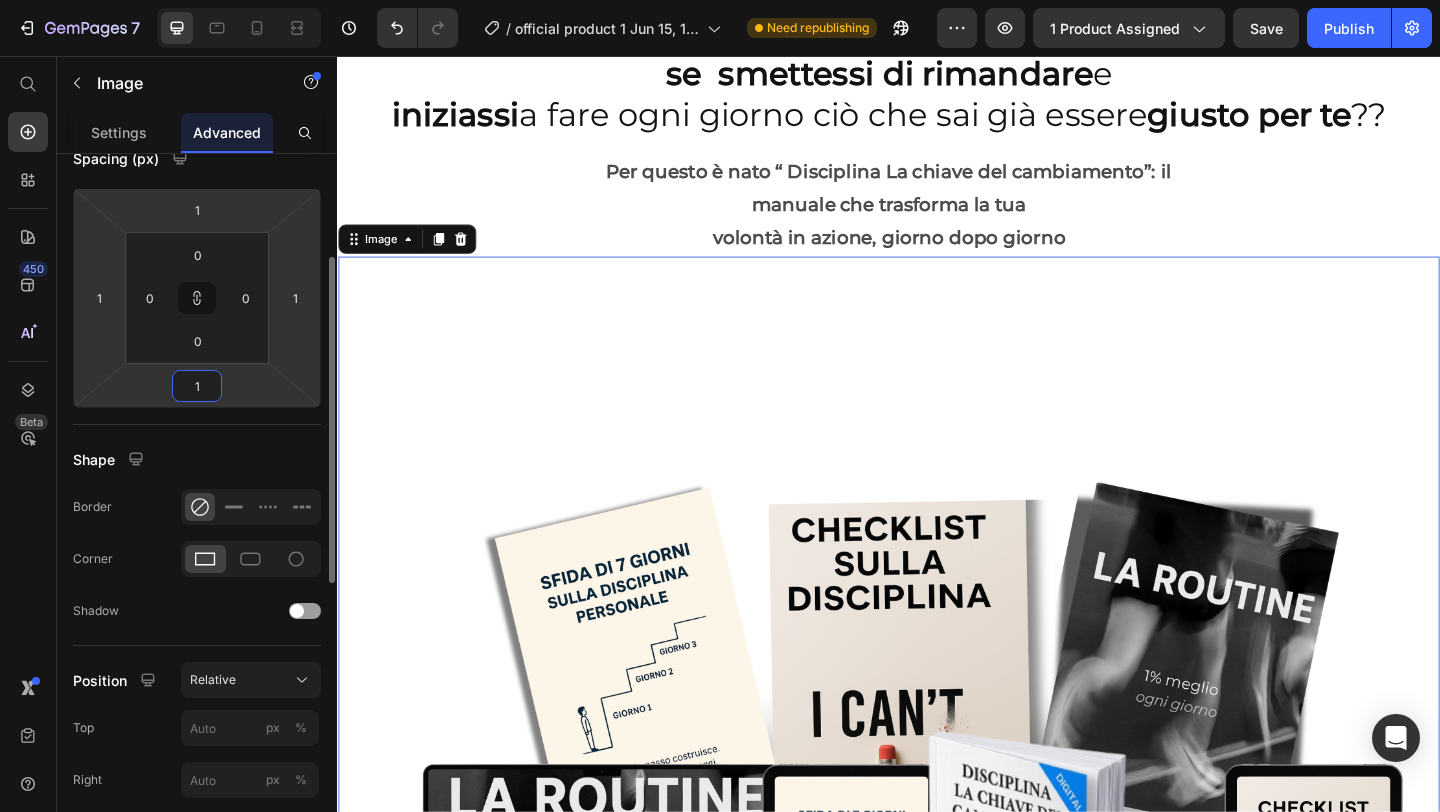 type on "10" 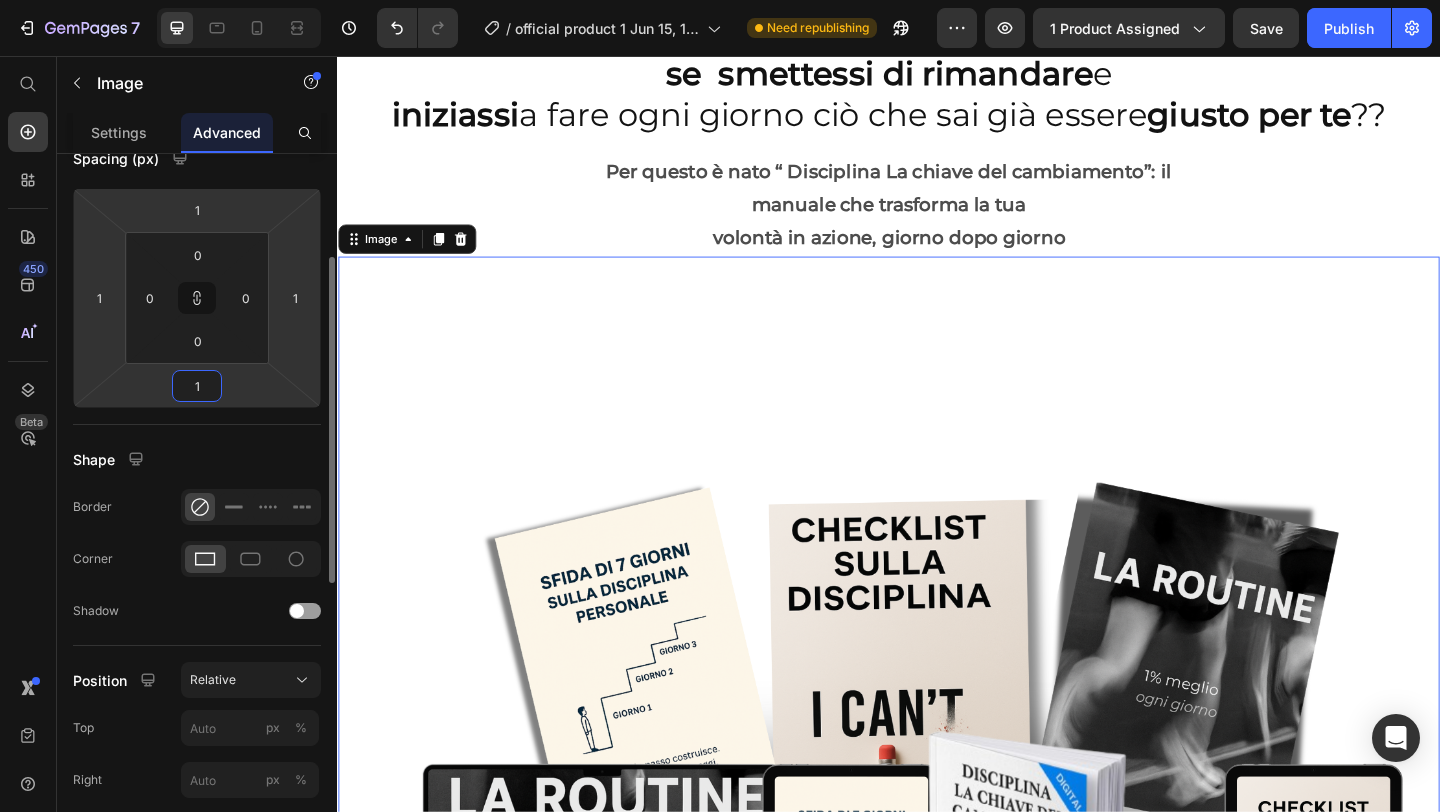 type on "10" 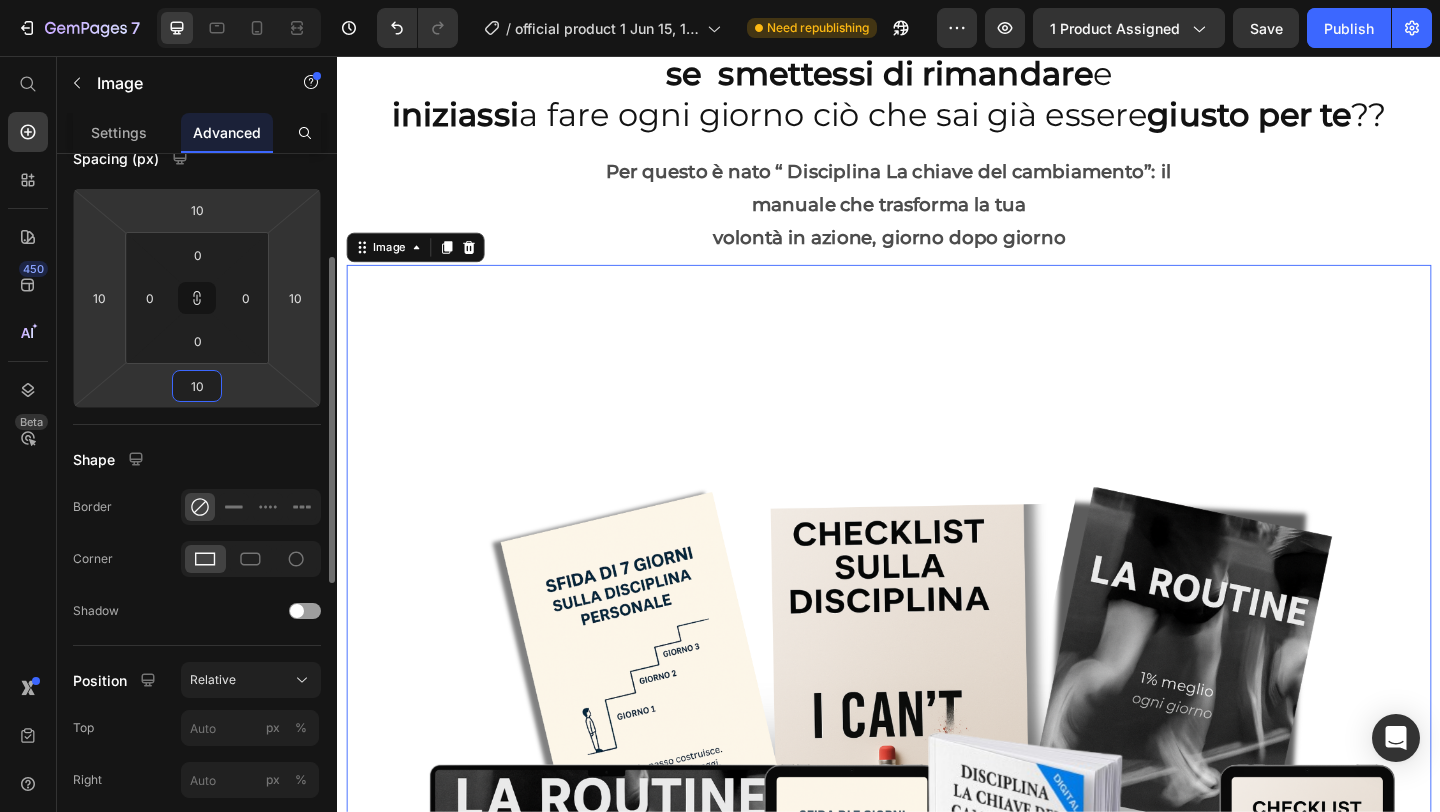 type on "1" 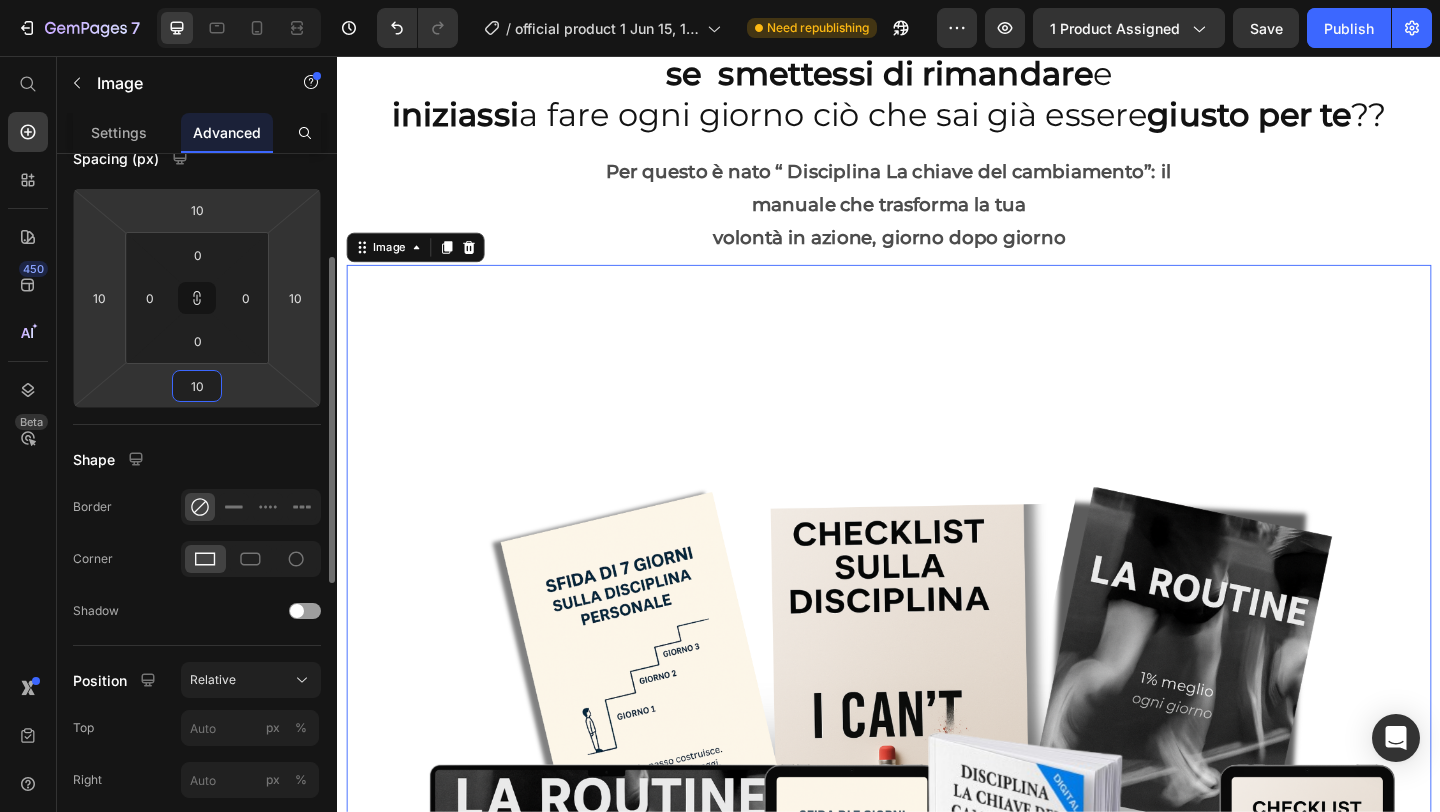 type on "1" 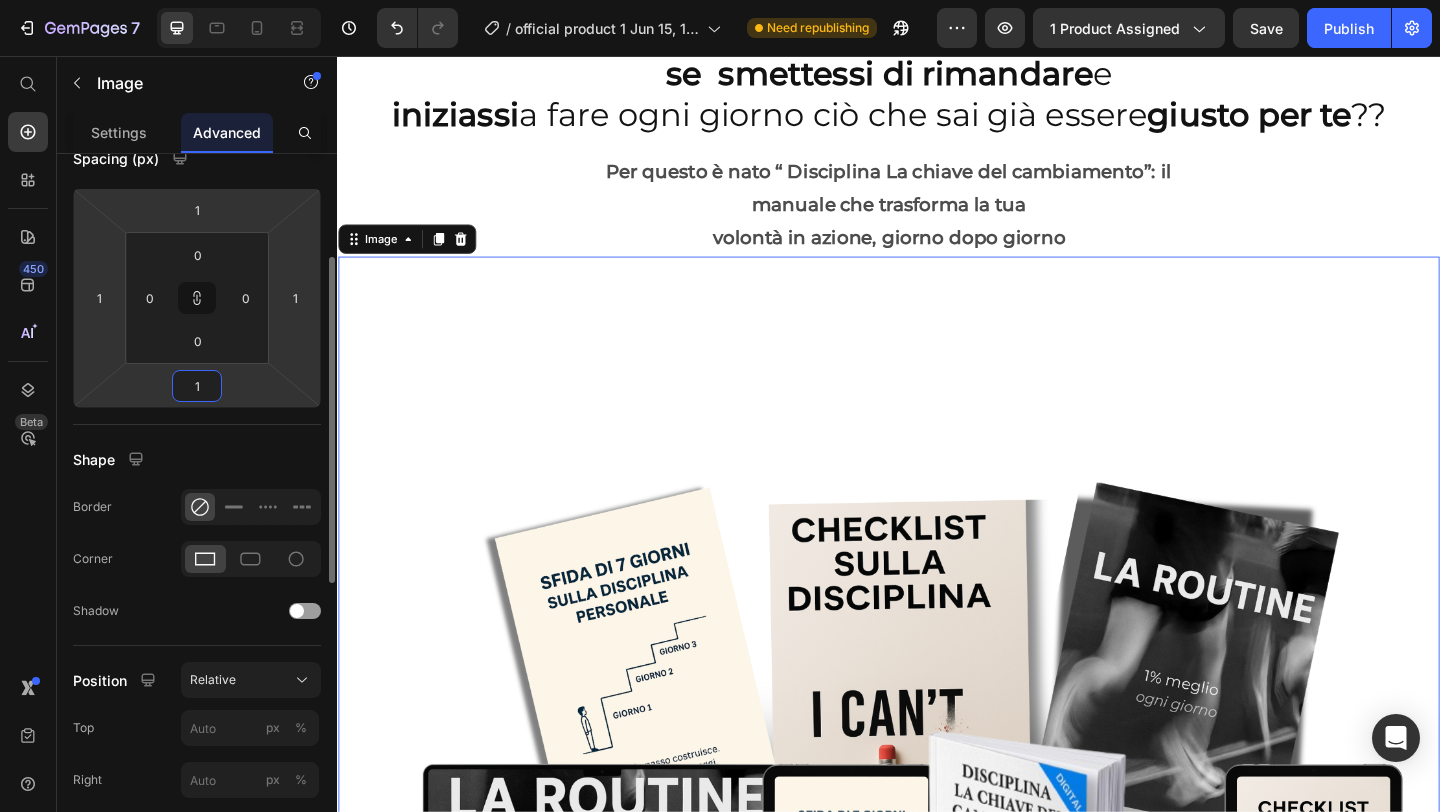 type on "0" 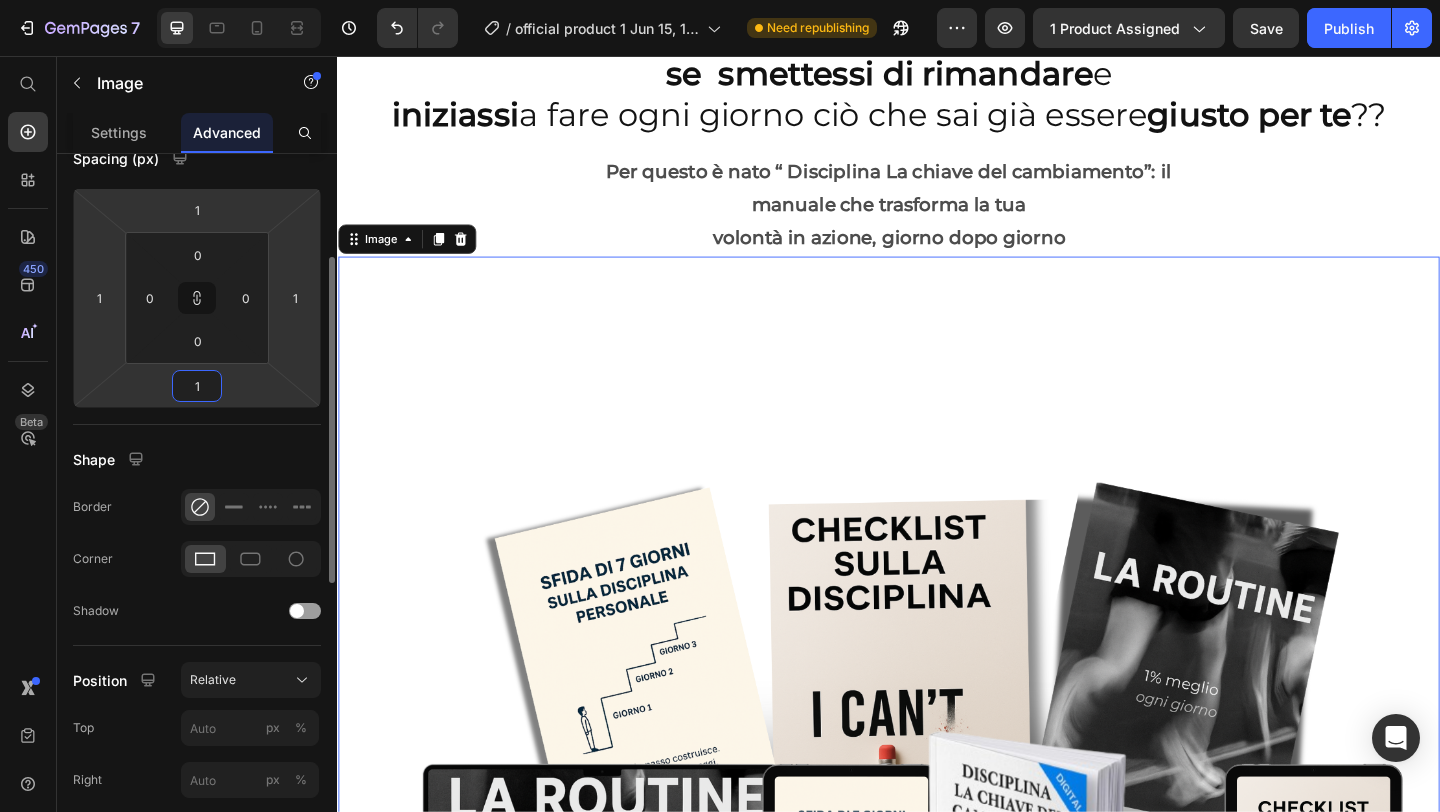 type on "0" 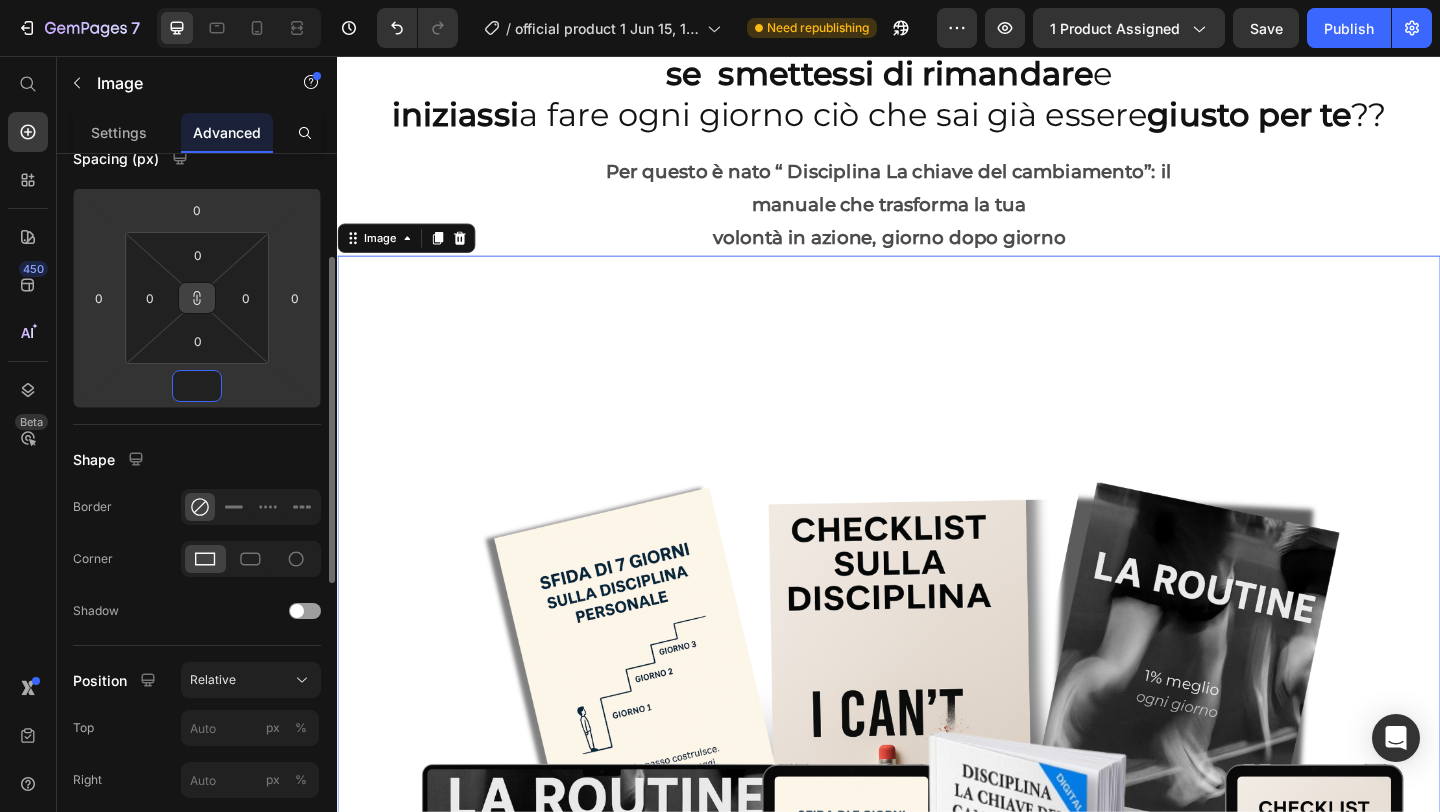 type on "0" 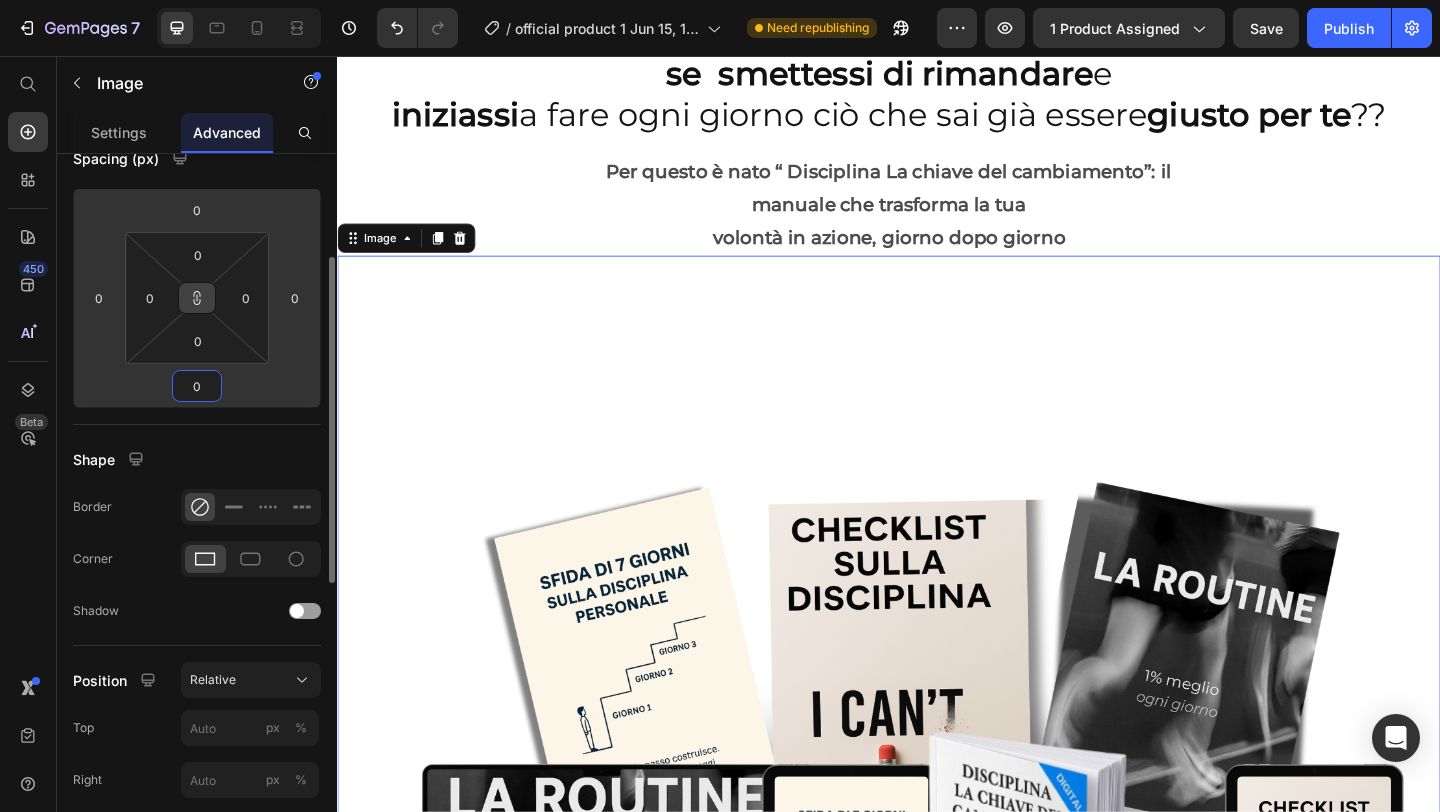 click at bounding box center (197, 298) 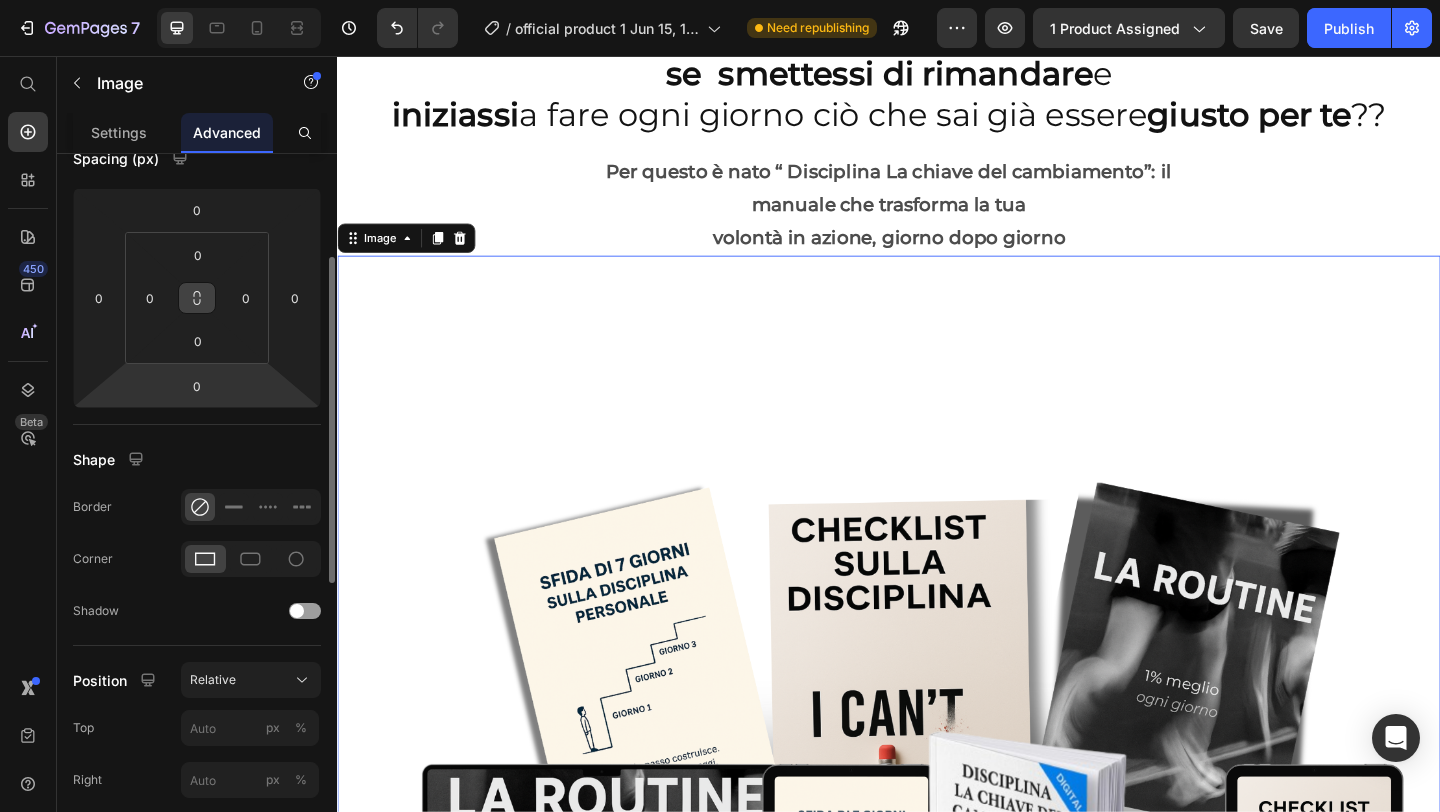 click at bounding box center [197, 298] 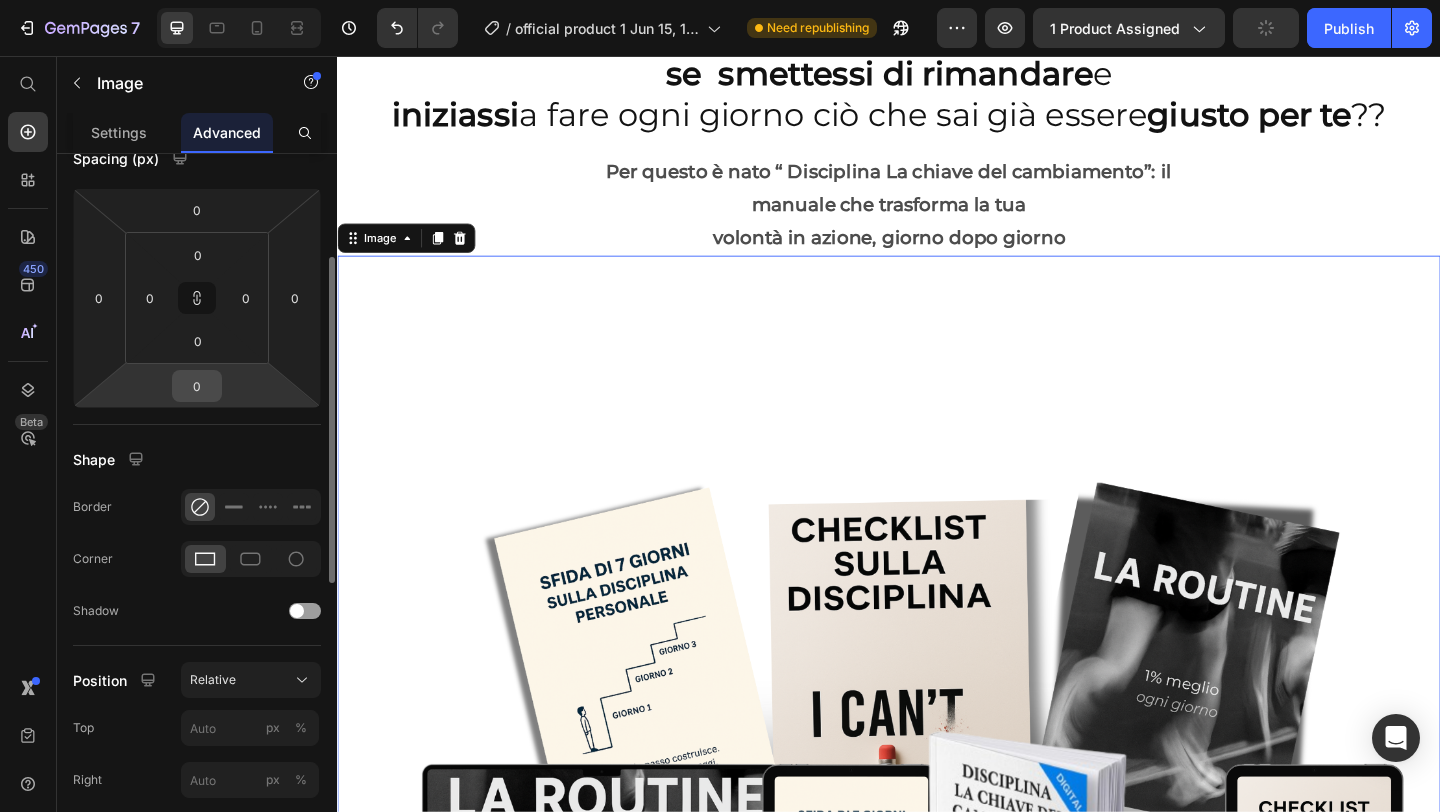 click on "0" at bounding box center (197, 386) 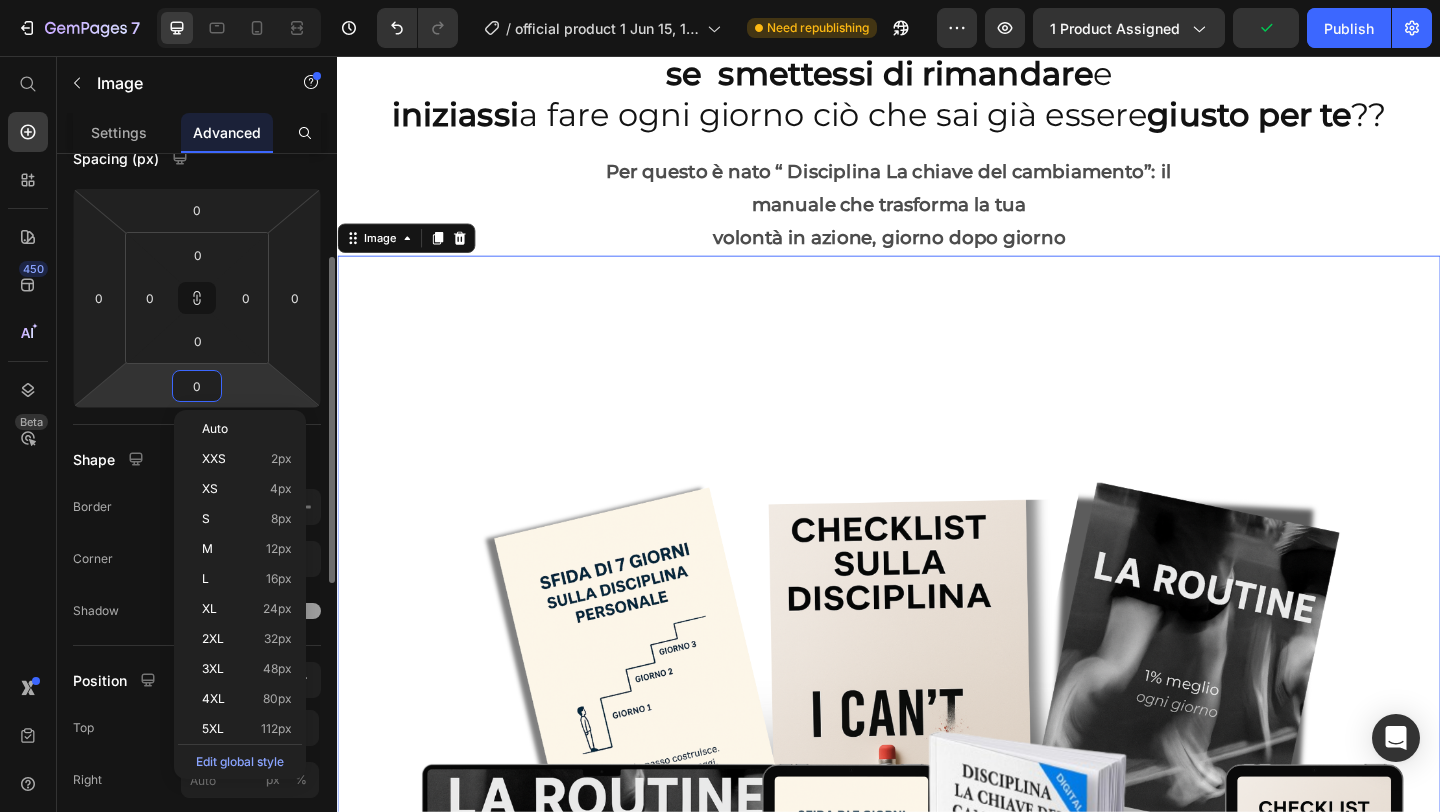 type on "1" 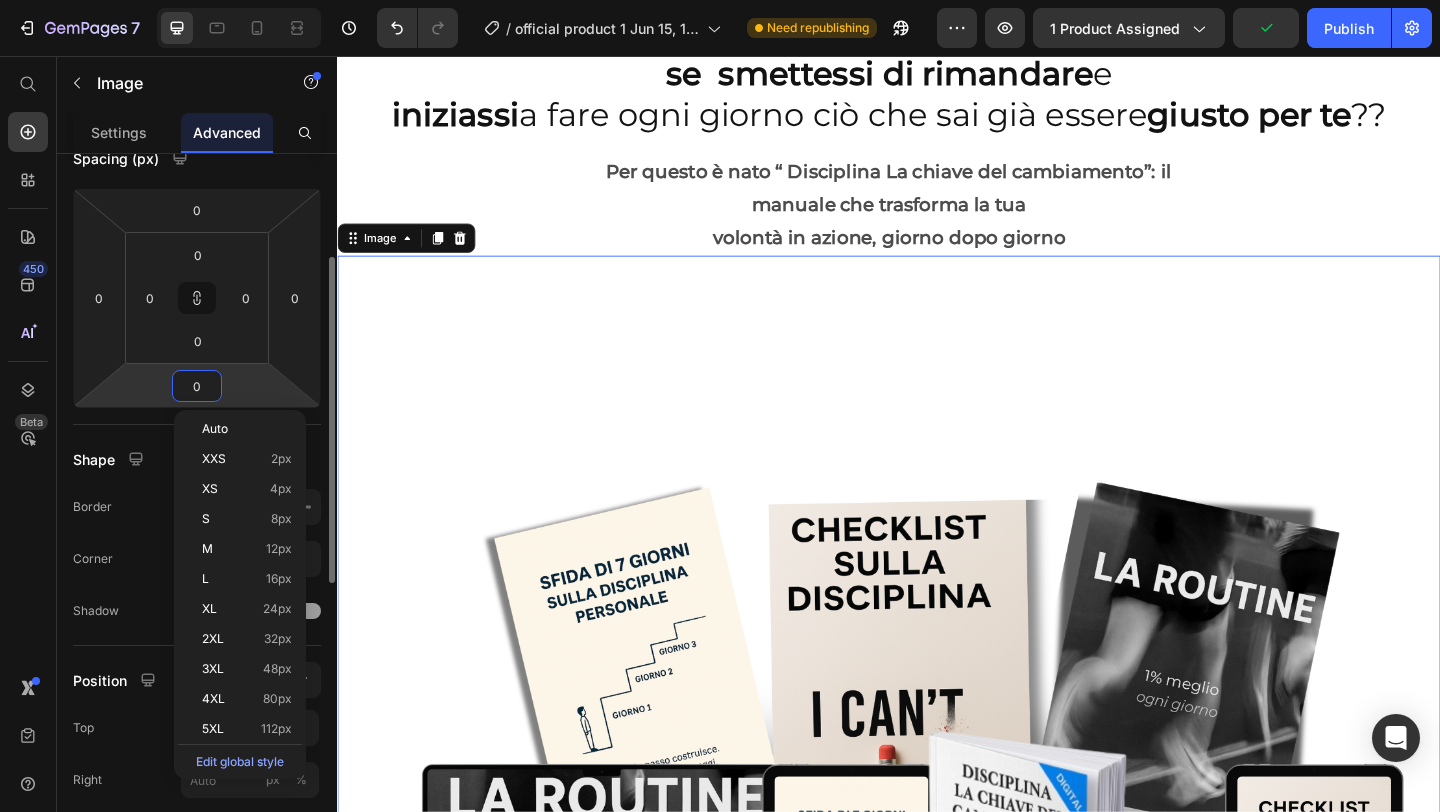 type on "1" 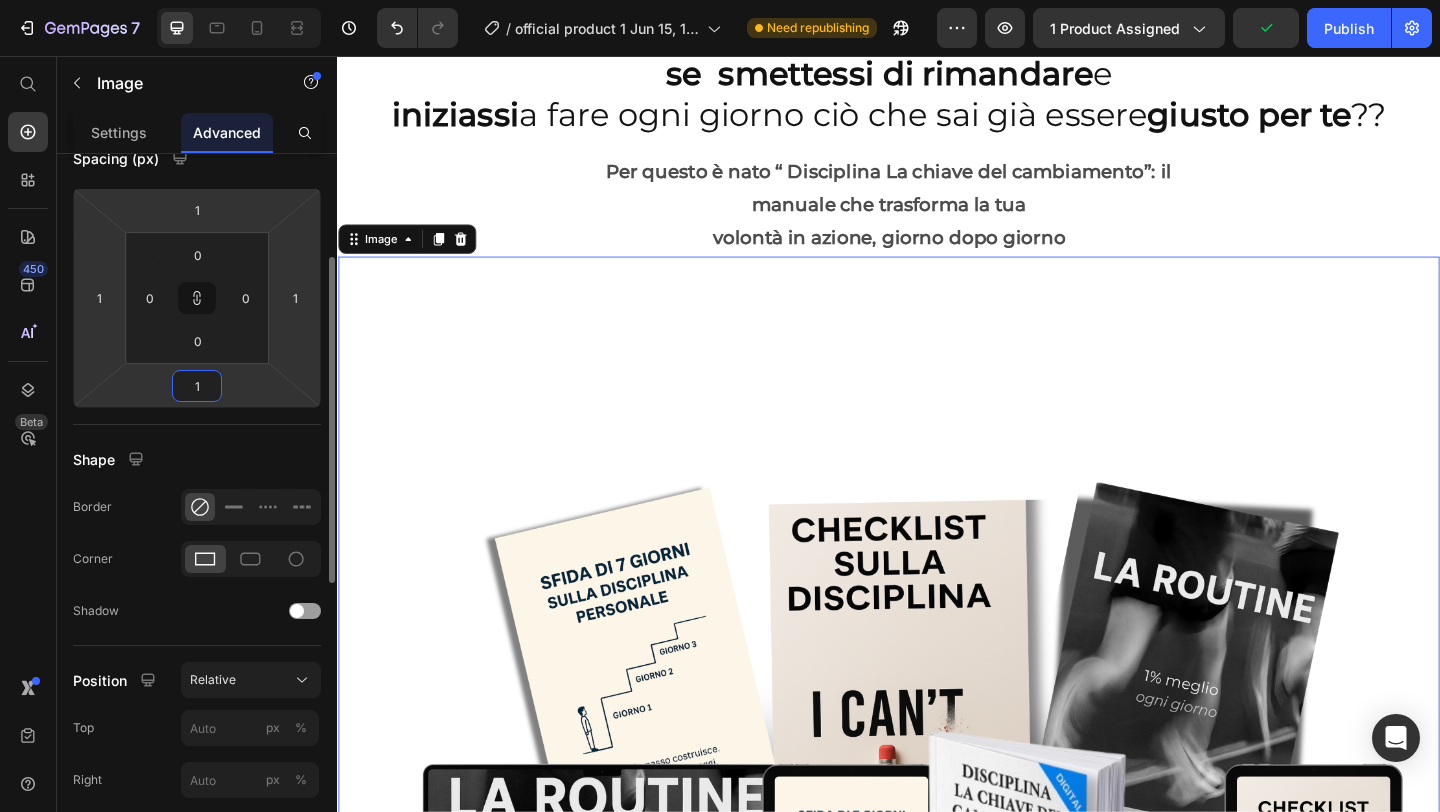 type on "10" 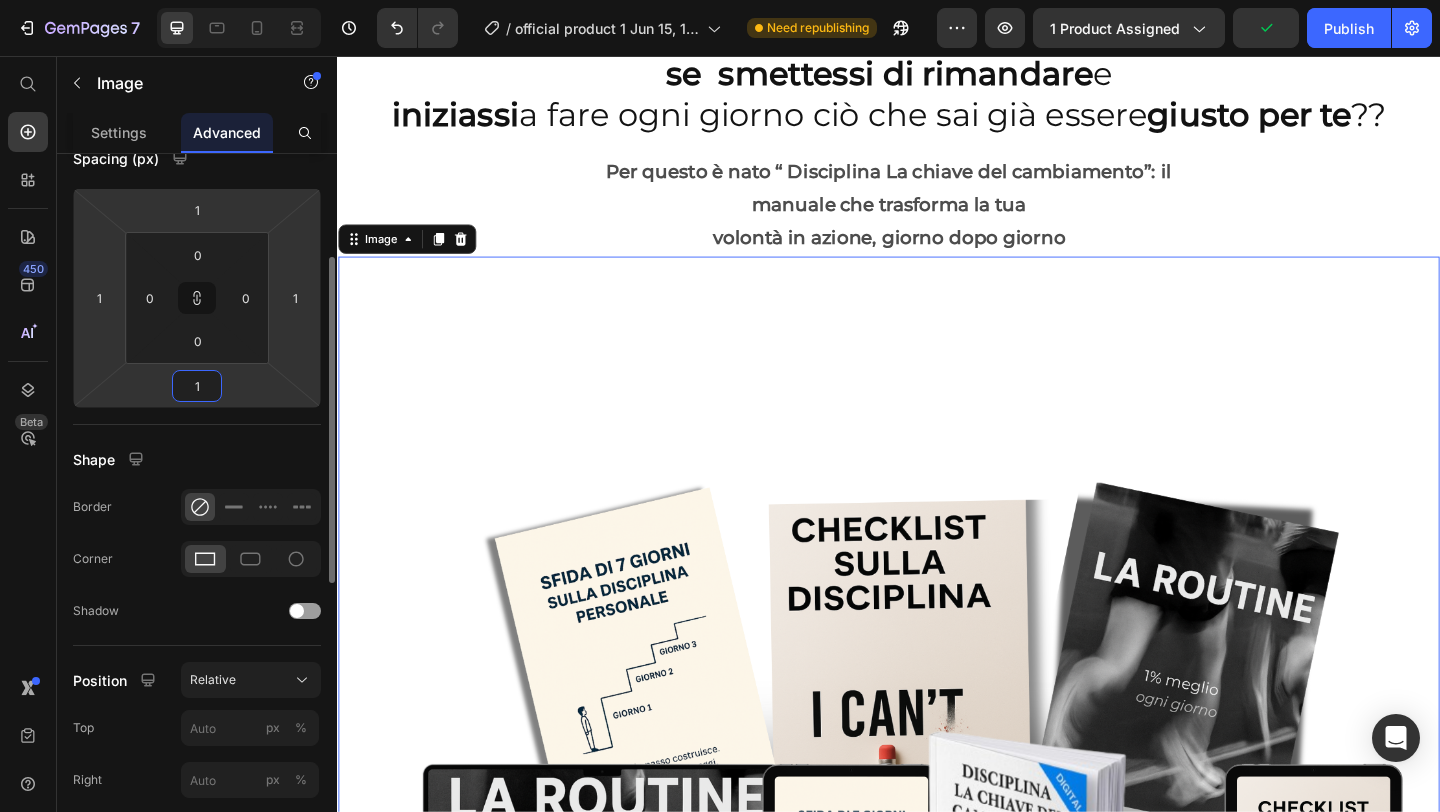 type on "10" 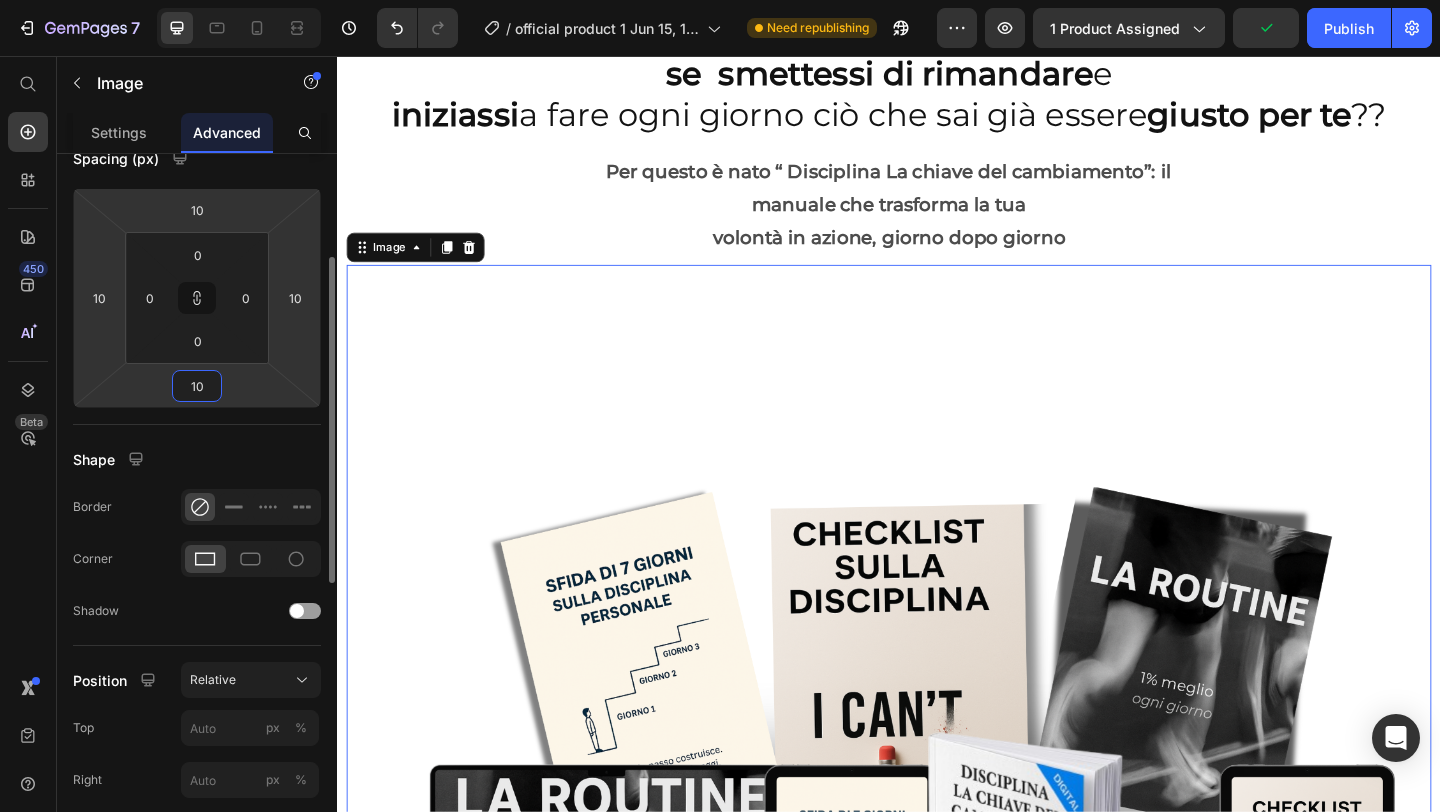 type on "100" 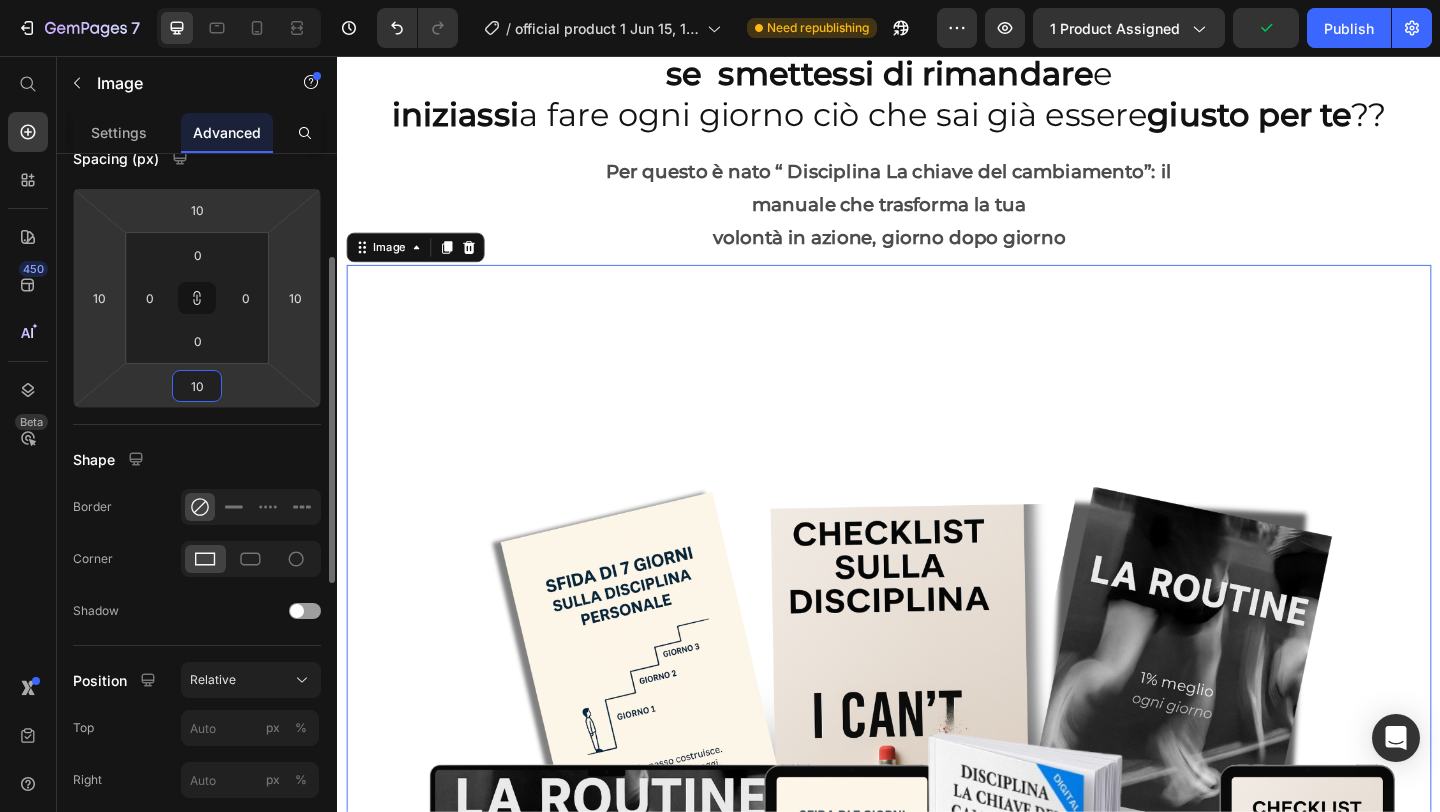 type on "100" 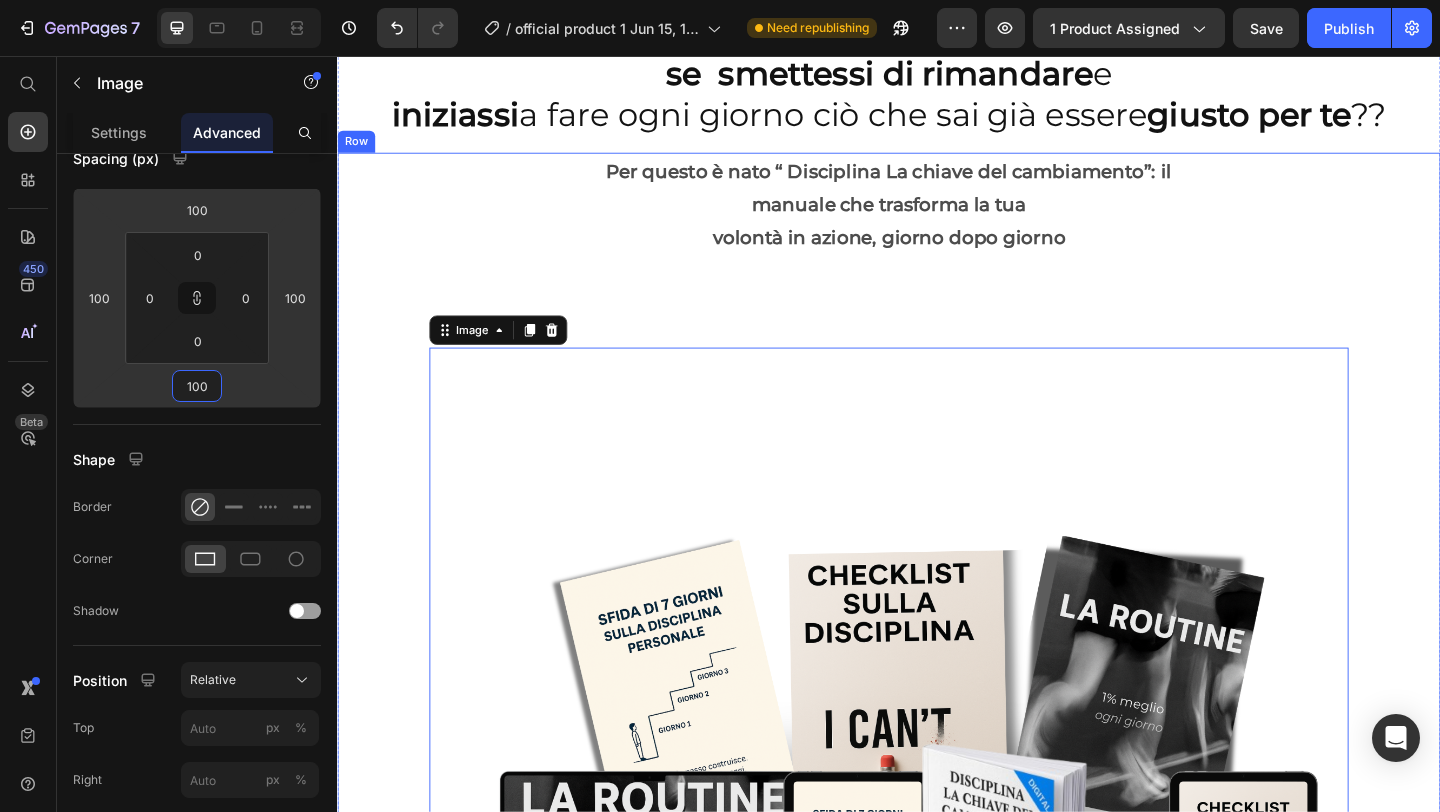 click on "volontà in azione, giorno dopo giorno" at bounding box center [937, 253] 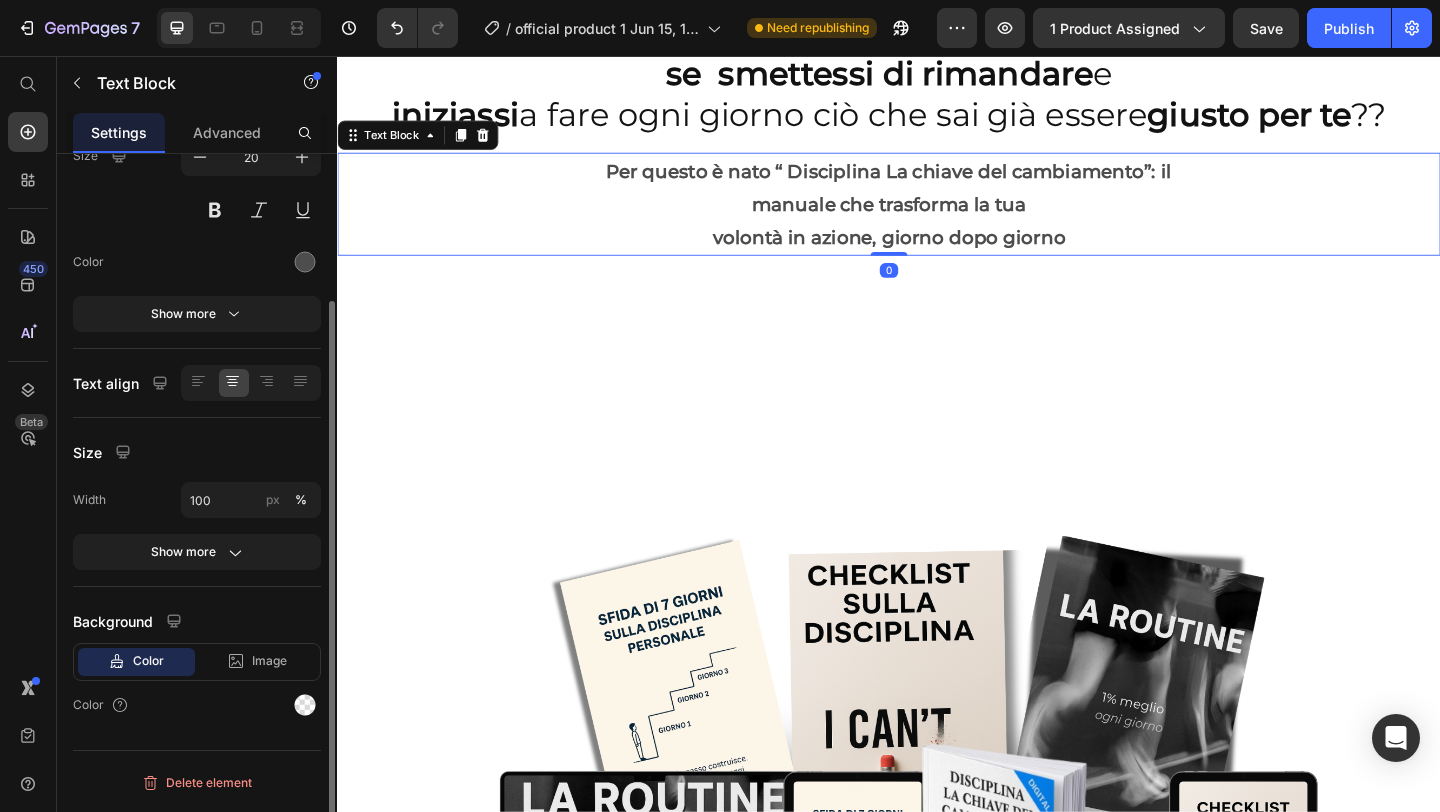 scroll, scrollTop: 0, scrollLeft: 0, axis: both 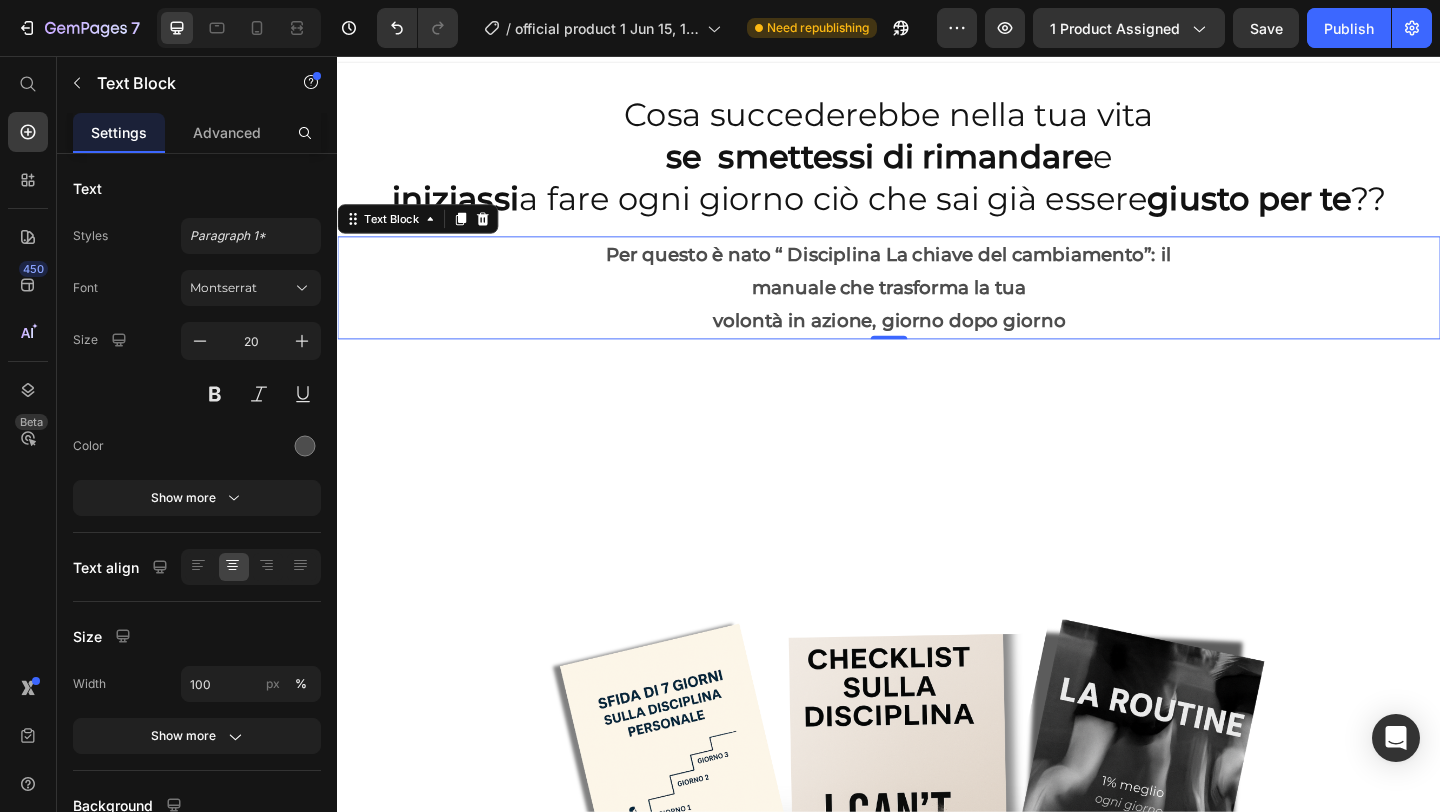 click on "manuale che trasforma la tua" at bounding box center (937, 308) 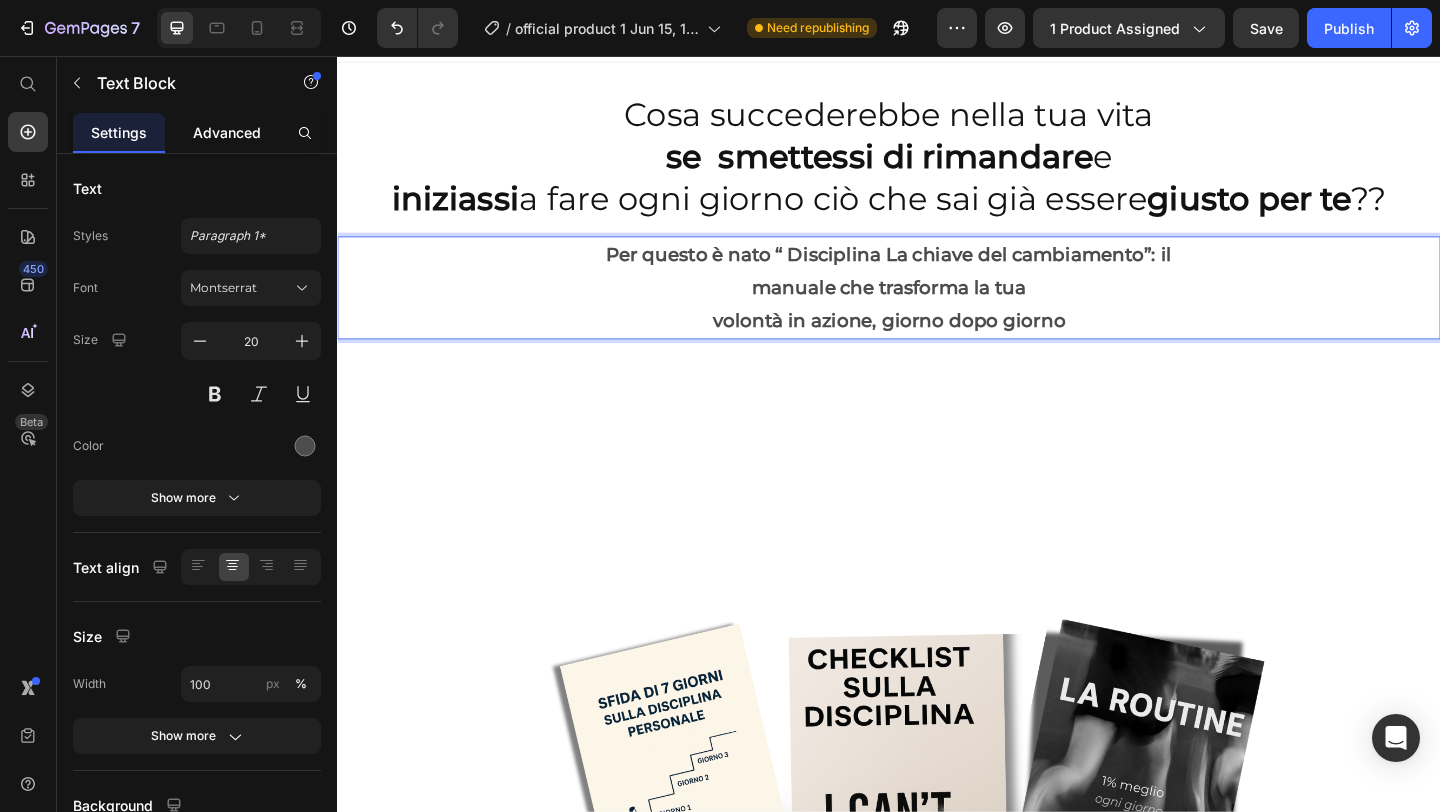click on "Advanced" at bounding box center [227, 132] 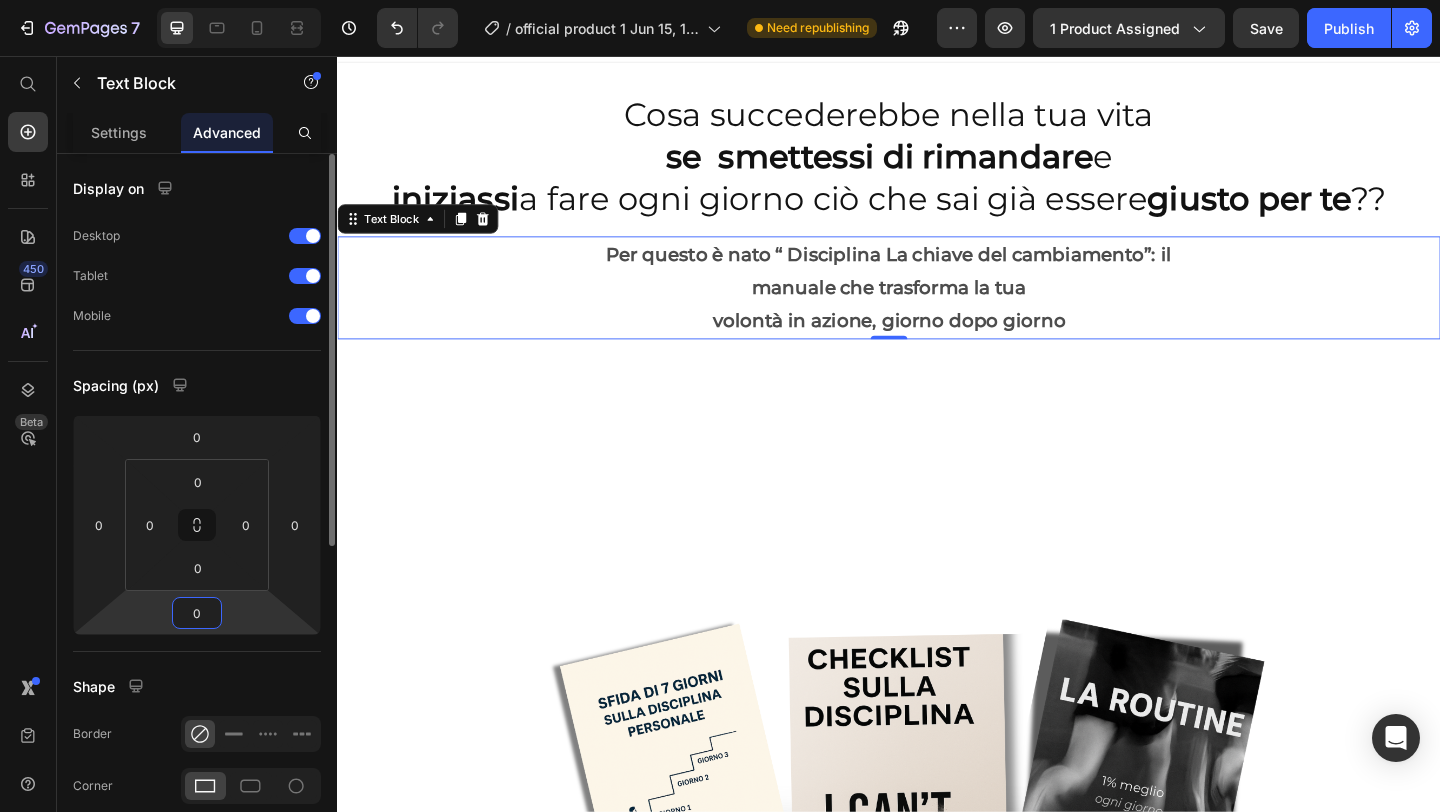 click on "0" at bounding box center [197, 613] 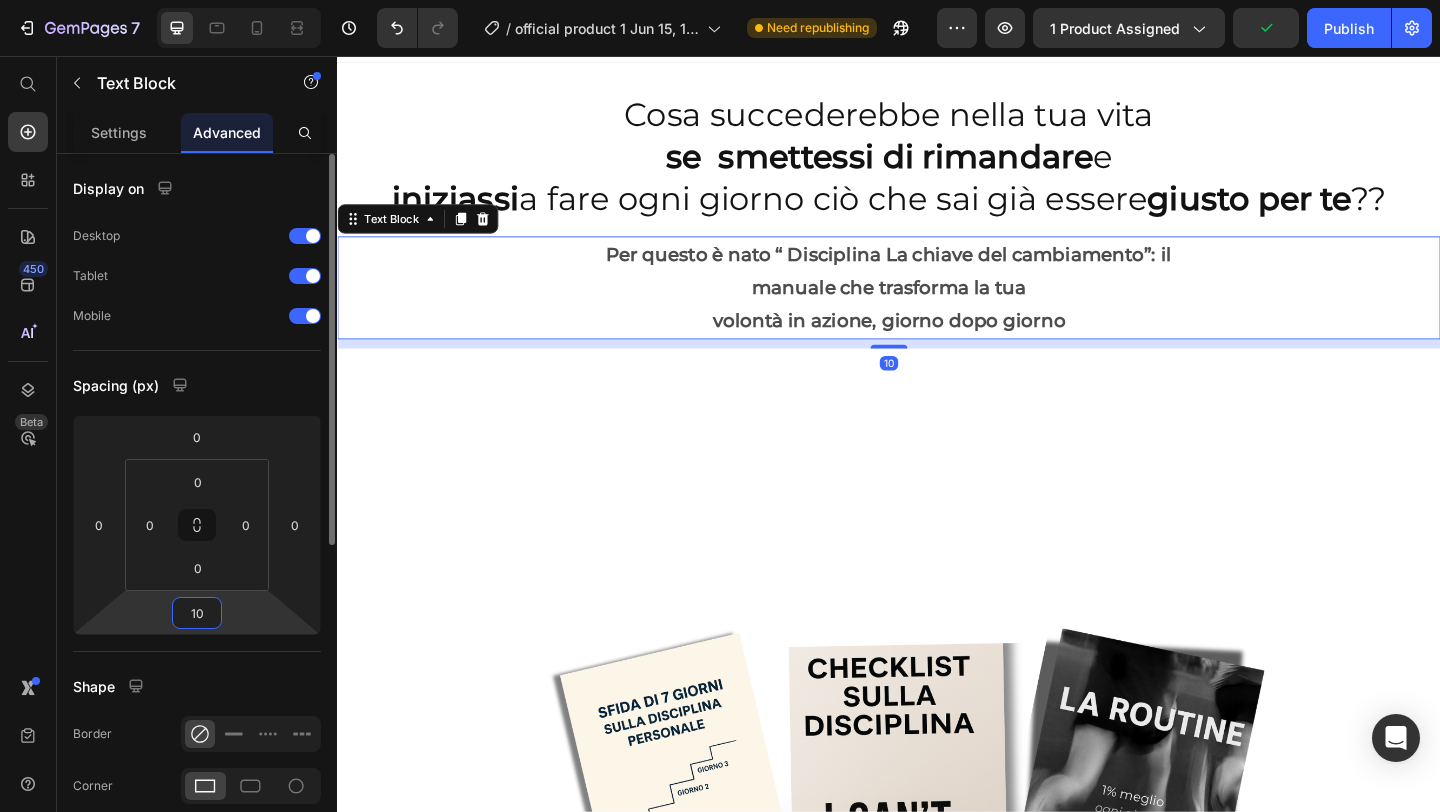 type on "1" 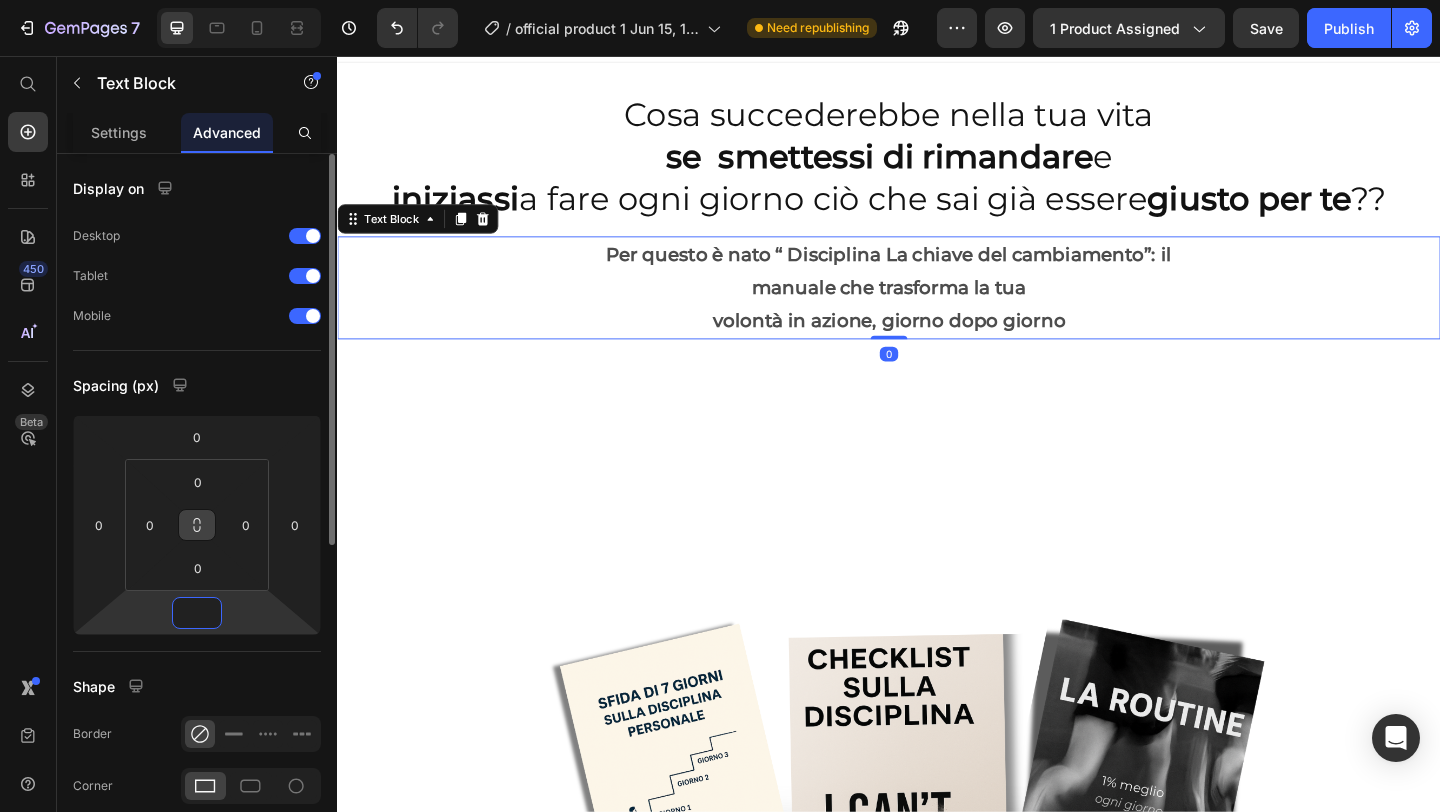 type on "0" 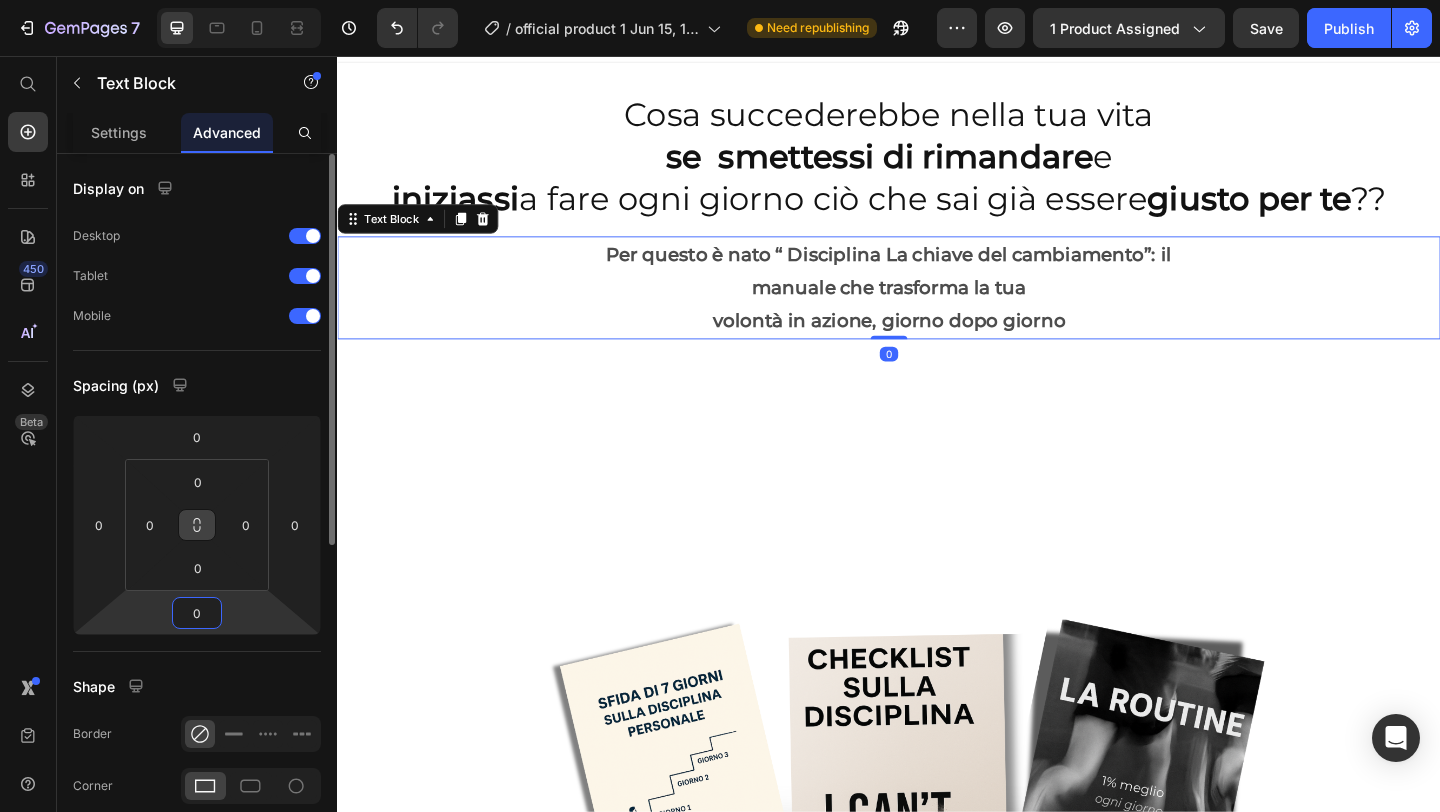 click 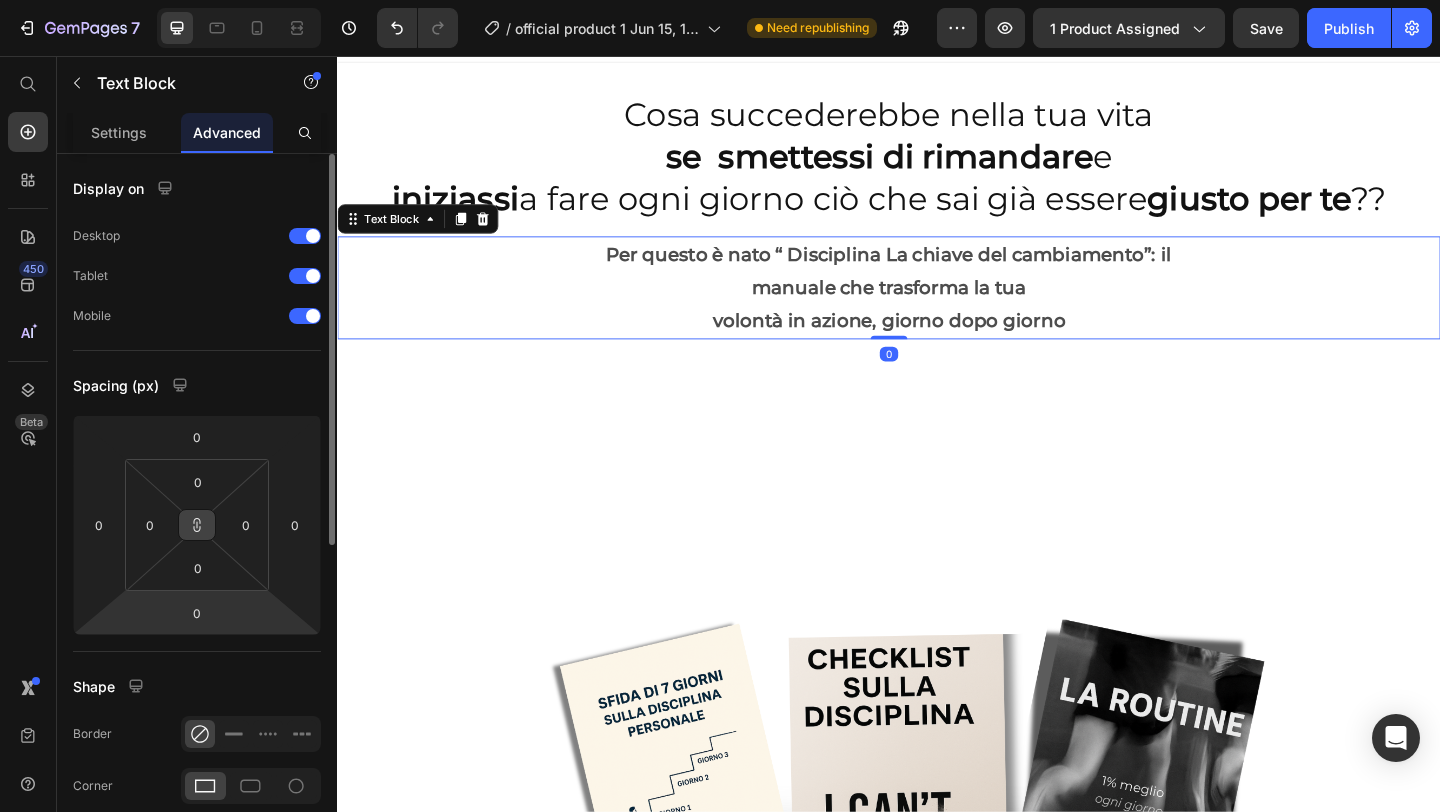 click 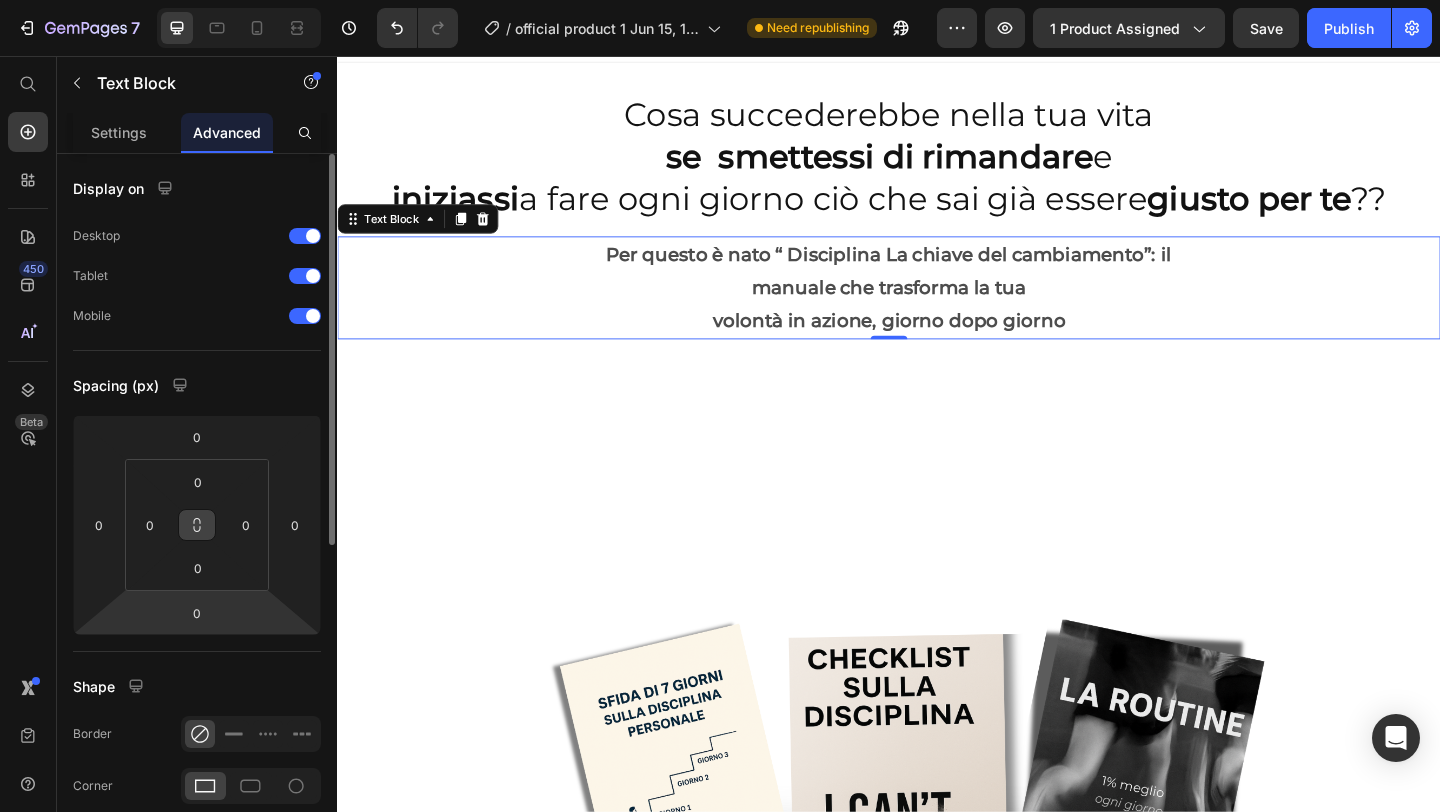 click on "7   /  official product 1 Jun 15, 13:29:30 Need republishing Preview 1 product assigned  Save   Publish  450 Beta Start with Sections Elements Hero Section Product Detail Brands Trusted Badges Guarantee Product Breakdown How to use Testimonials Compare Bundle FAQs Social Proof Brand Story Product List Collection Blog List Contact Sticky Add to Cart Custom Footer Browse Library 450 Layout
Row
Row
Row
Row Text
Heading
Text Block Button
Button
Button
Sticky Back to top Media" at bounding box center (720, 0) 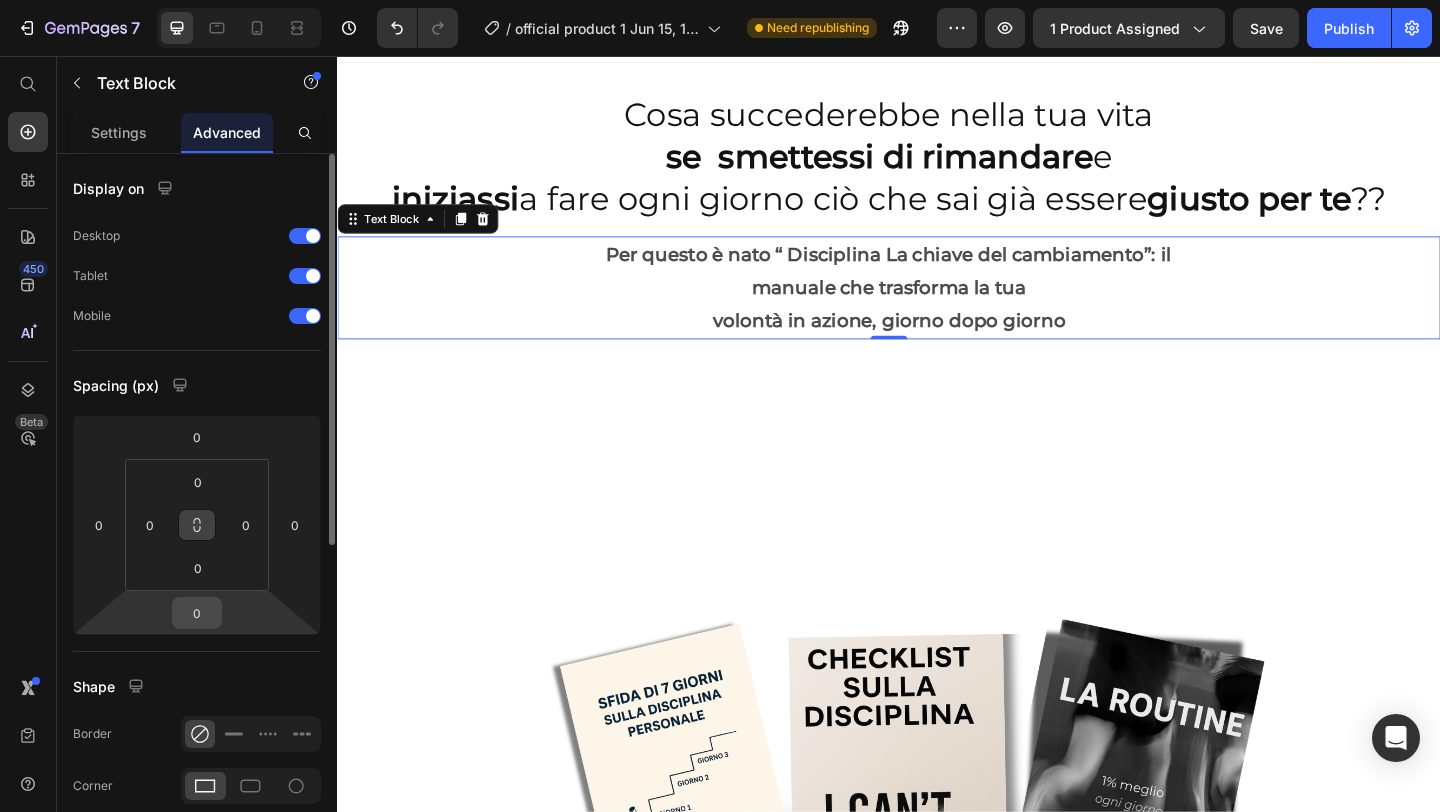 click on "0" at bounding box center [197, 613] 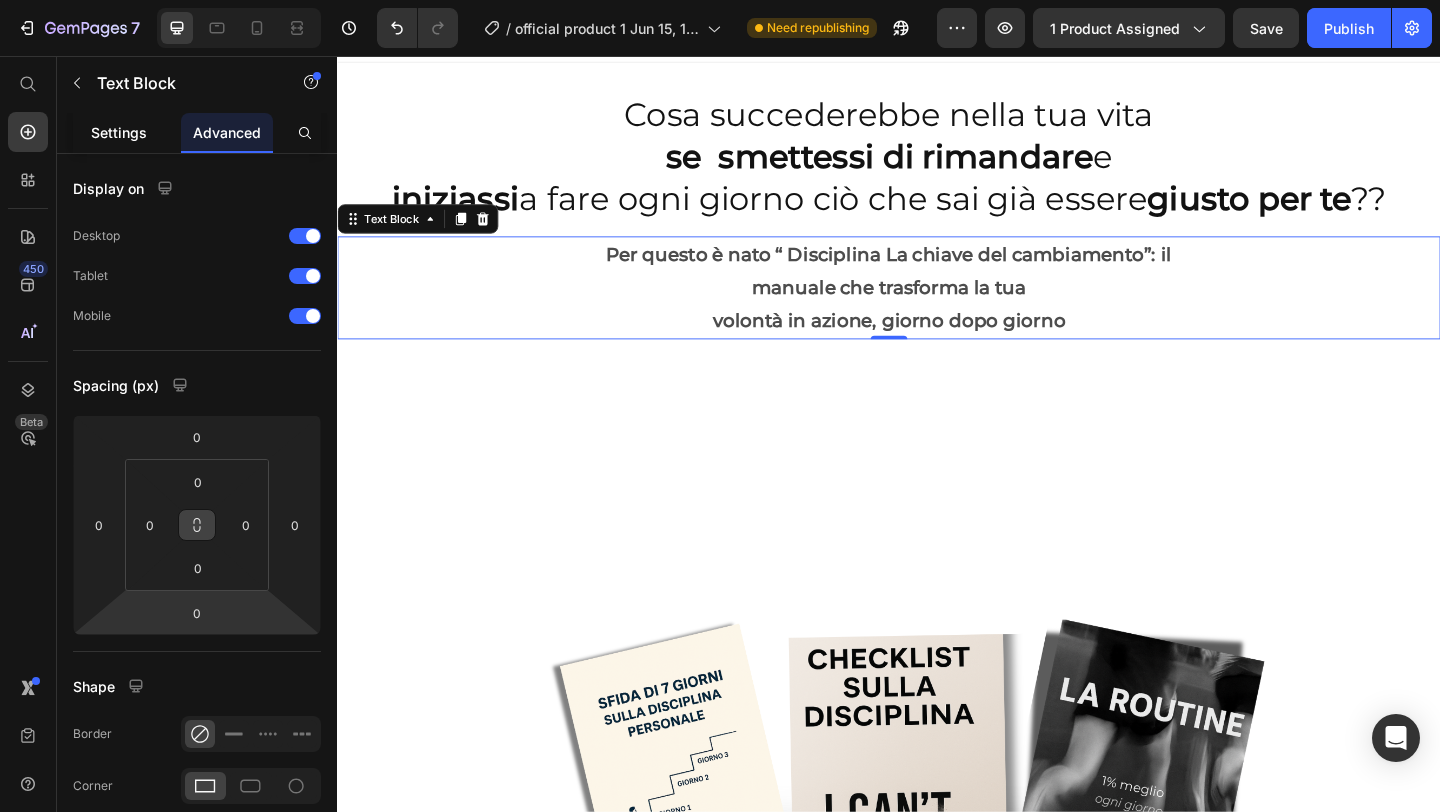 click on "Settings" at bounding box center (119, 132) 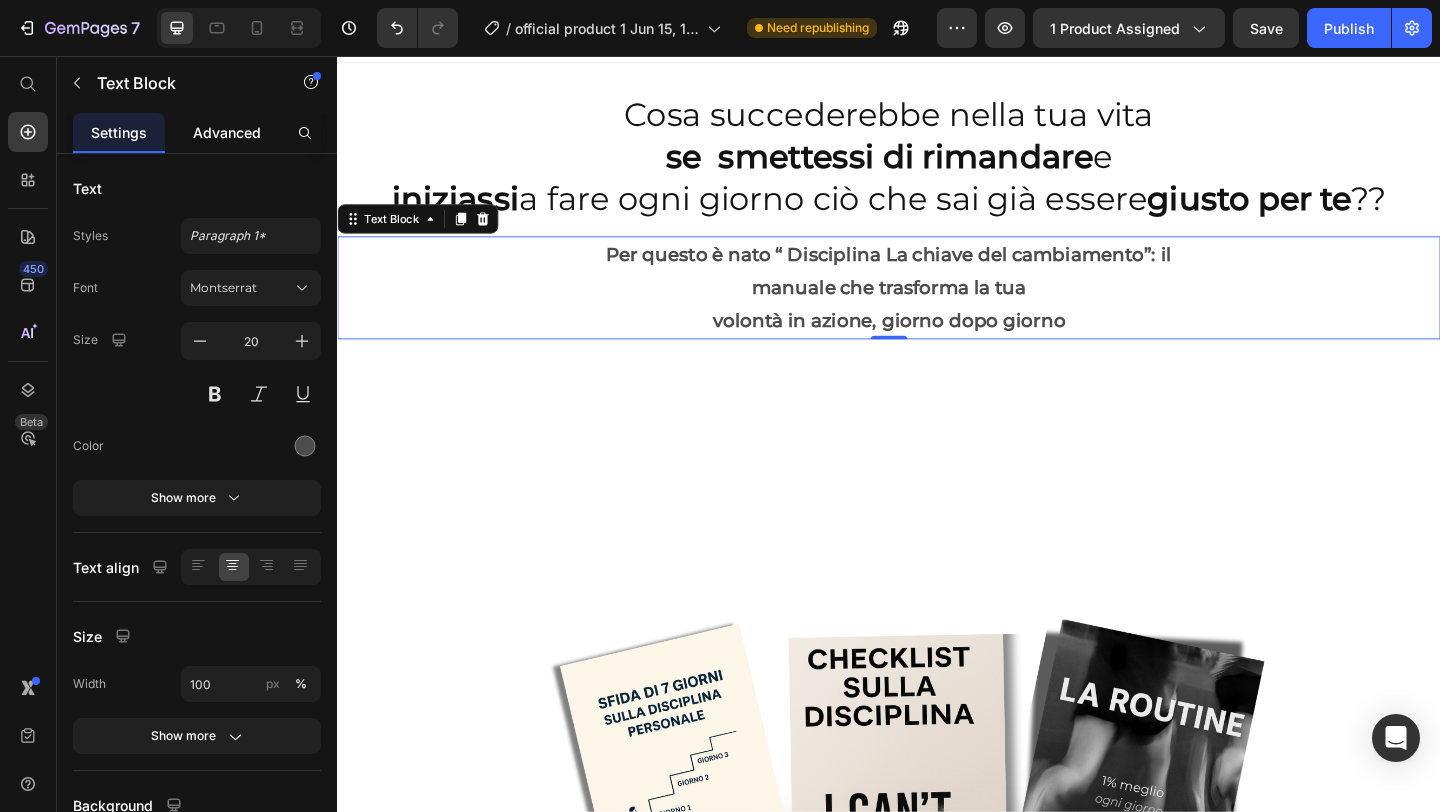 click on "Advanced" at bounding box center (227, 132) 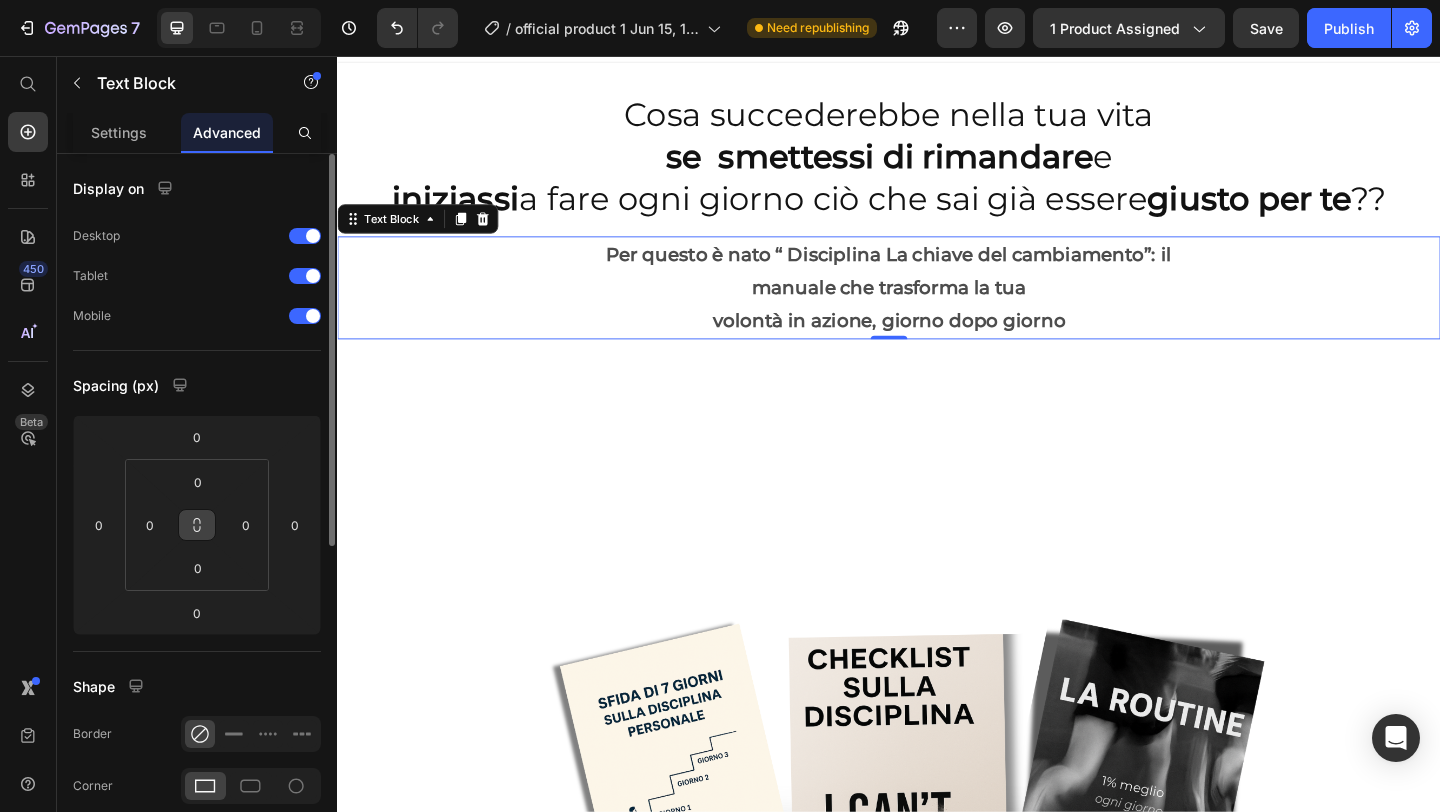click 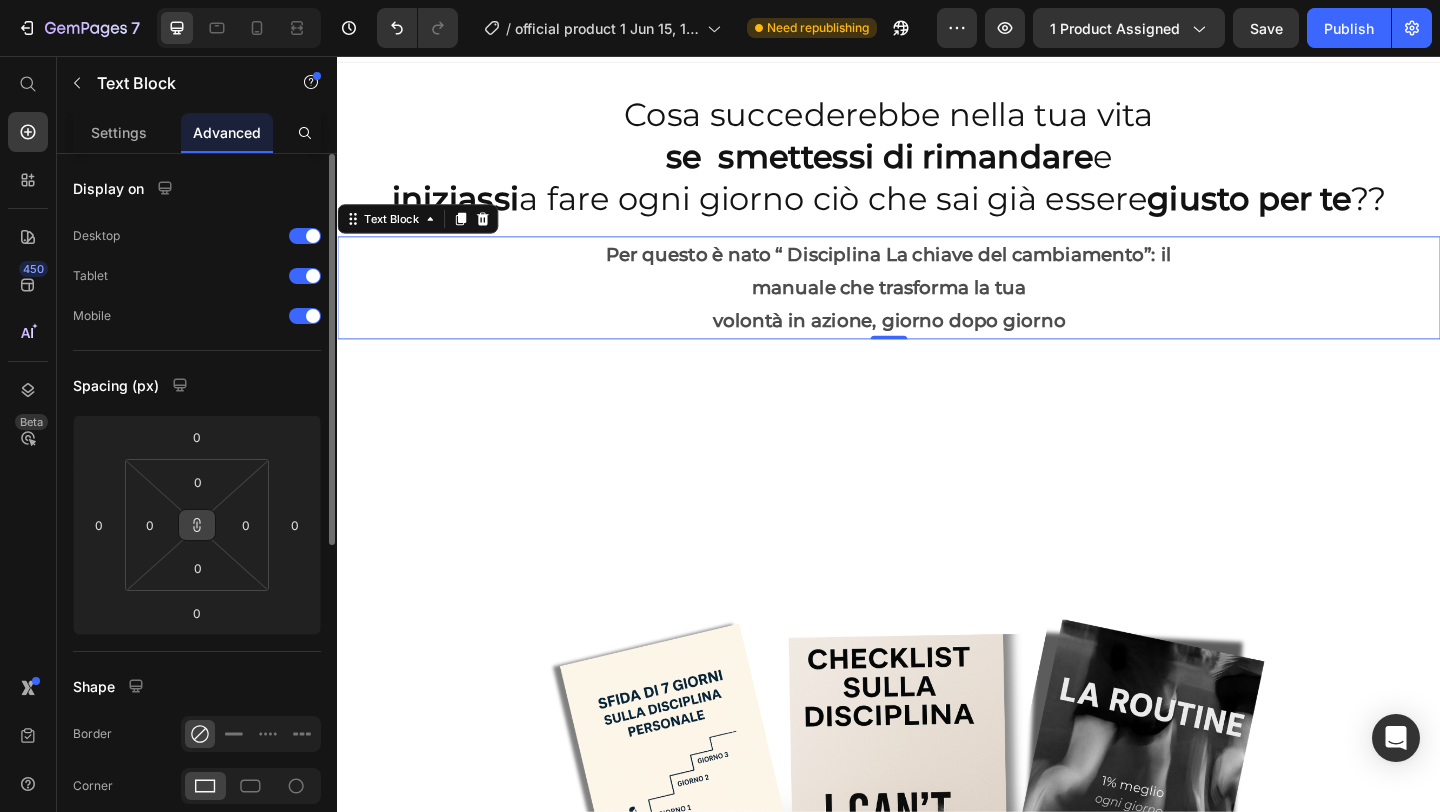 click 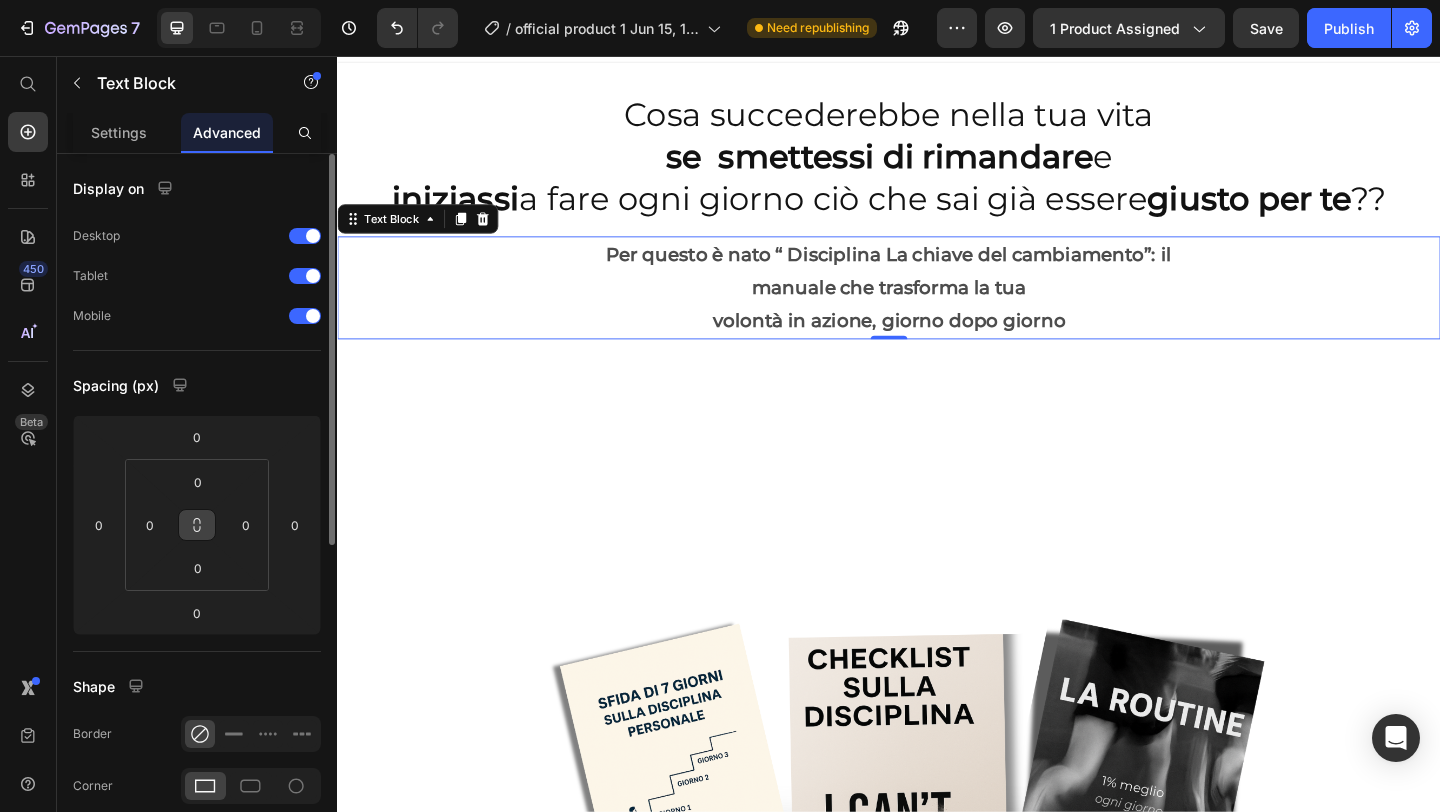 click 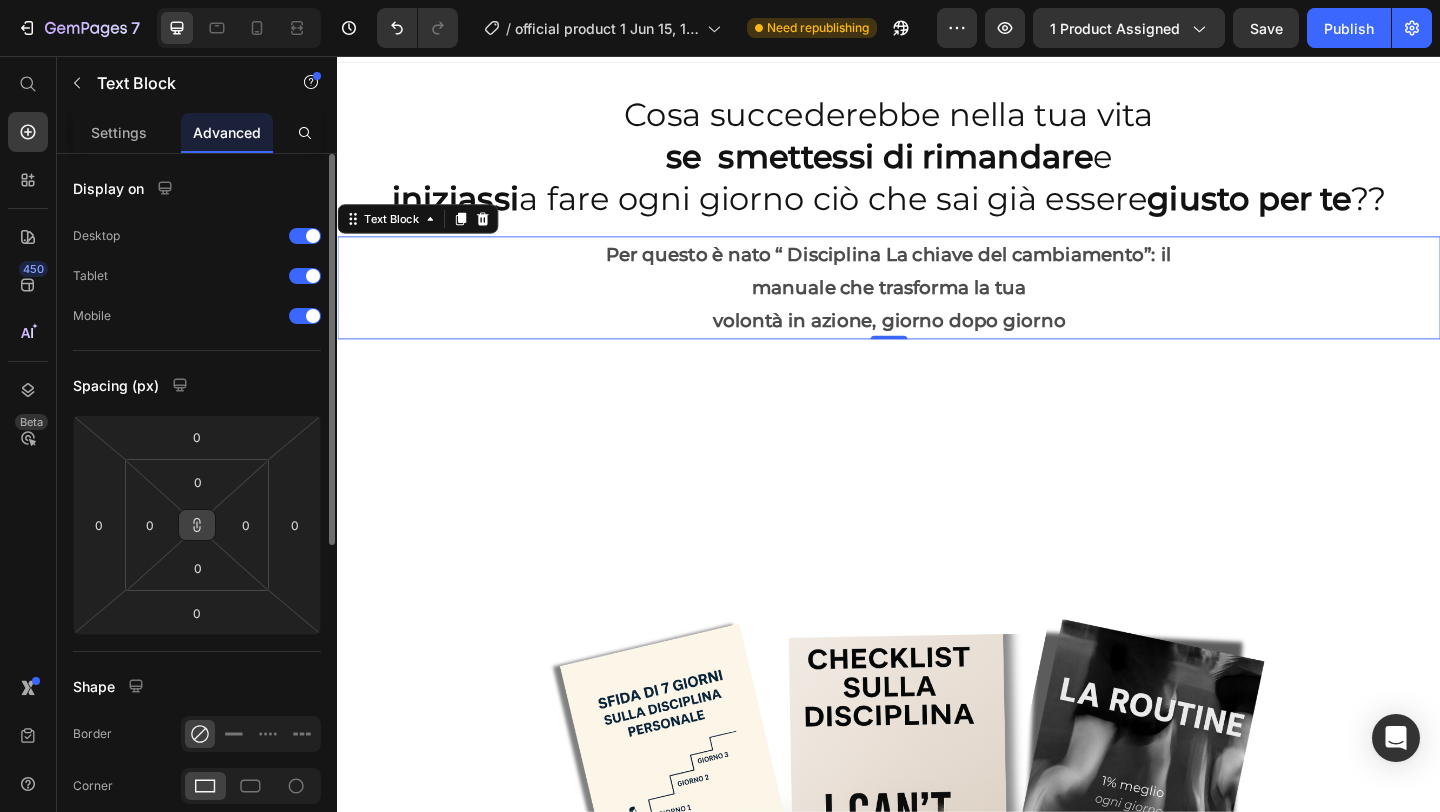 type 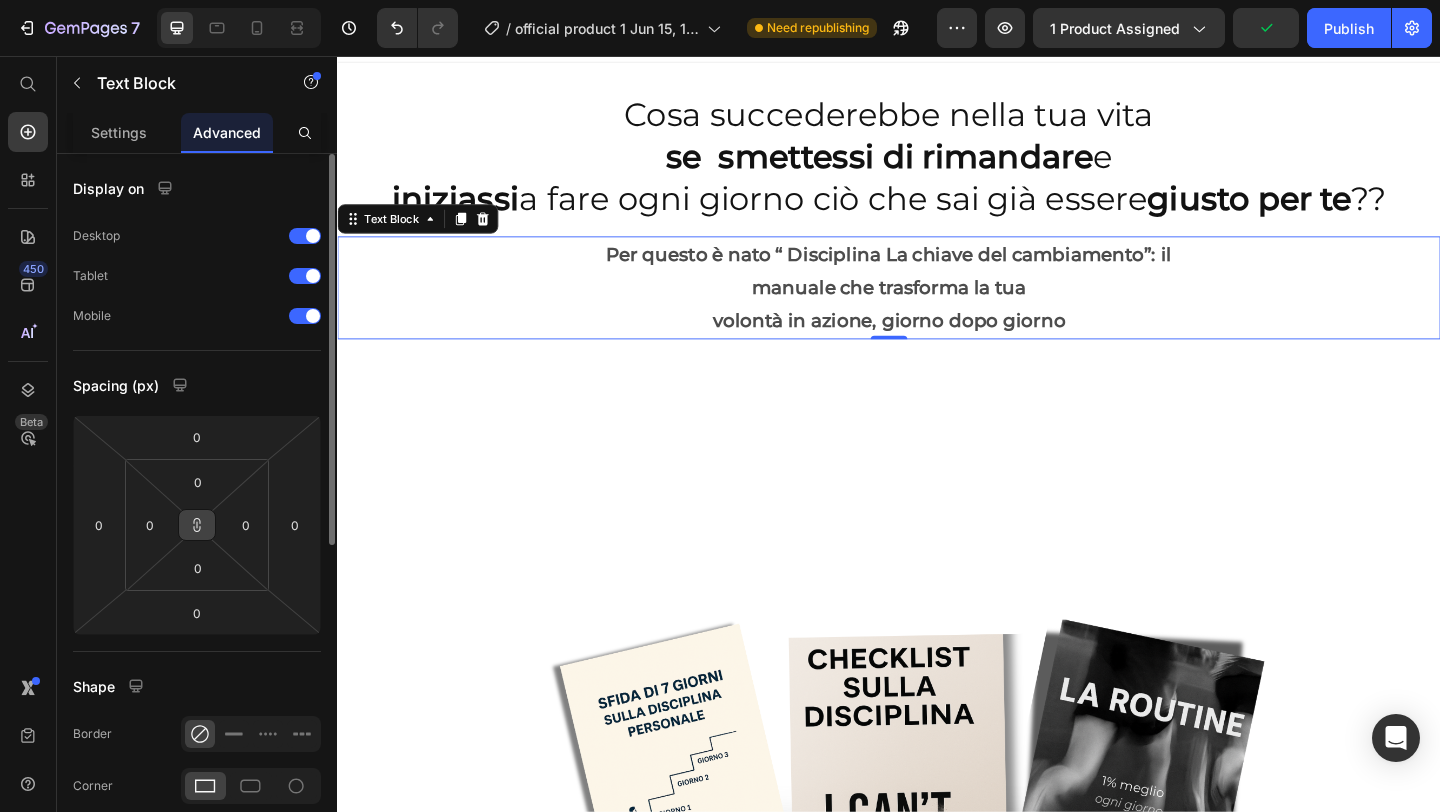 click 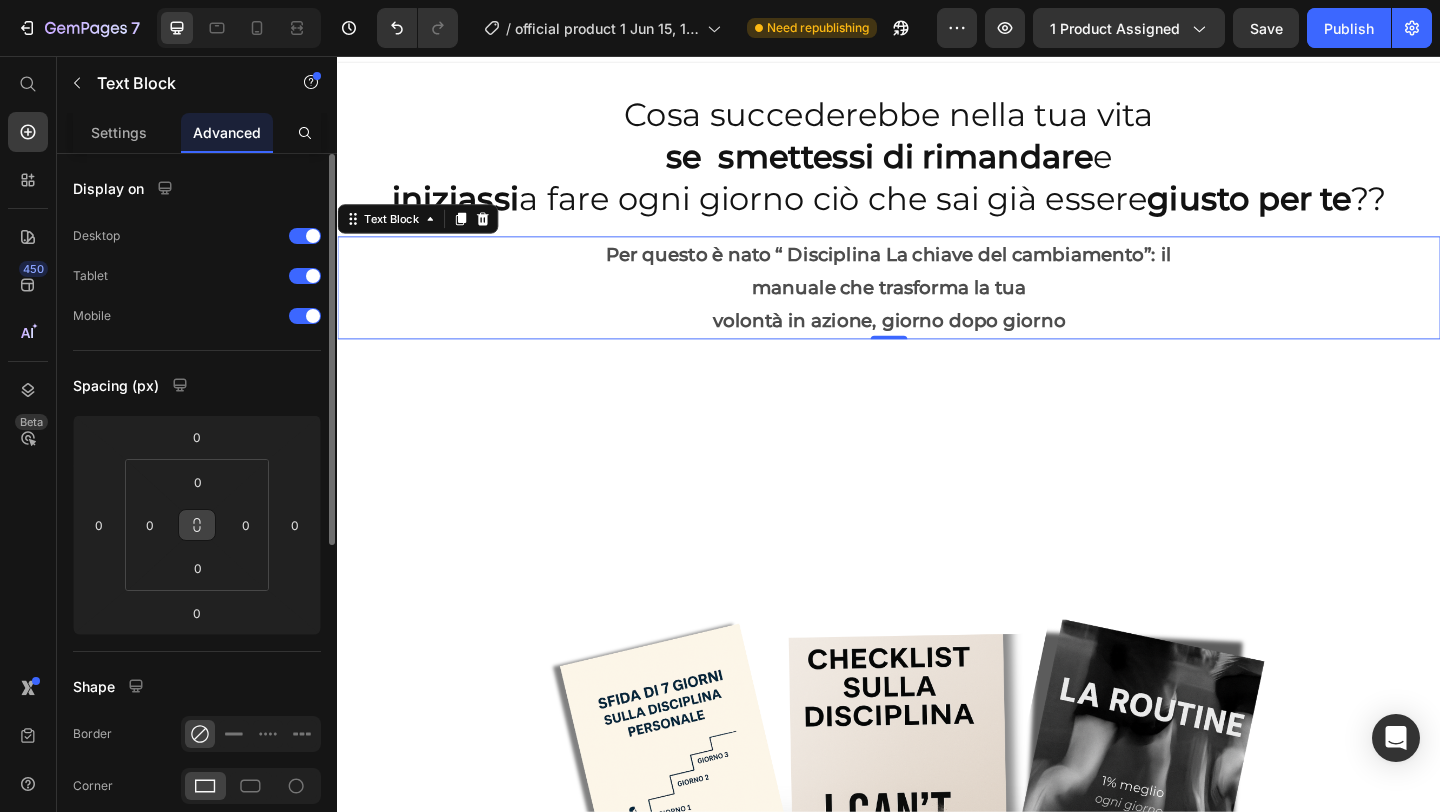 click 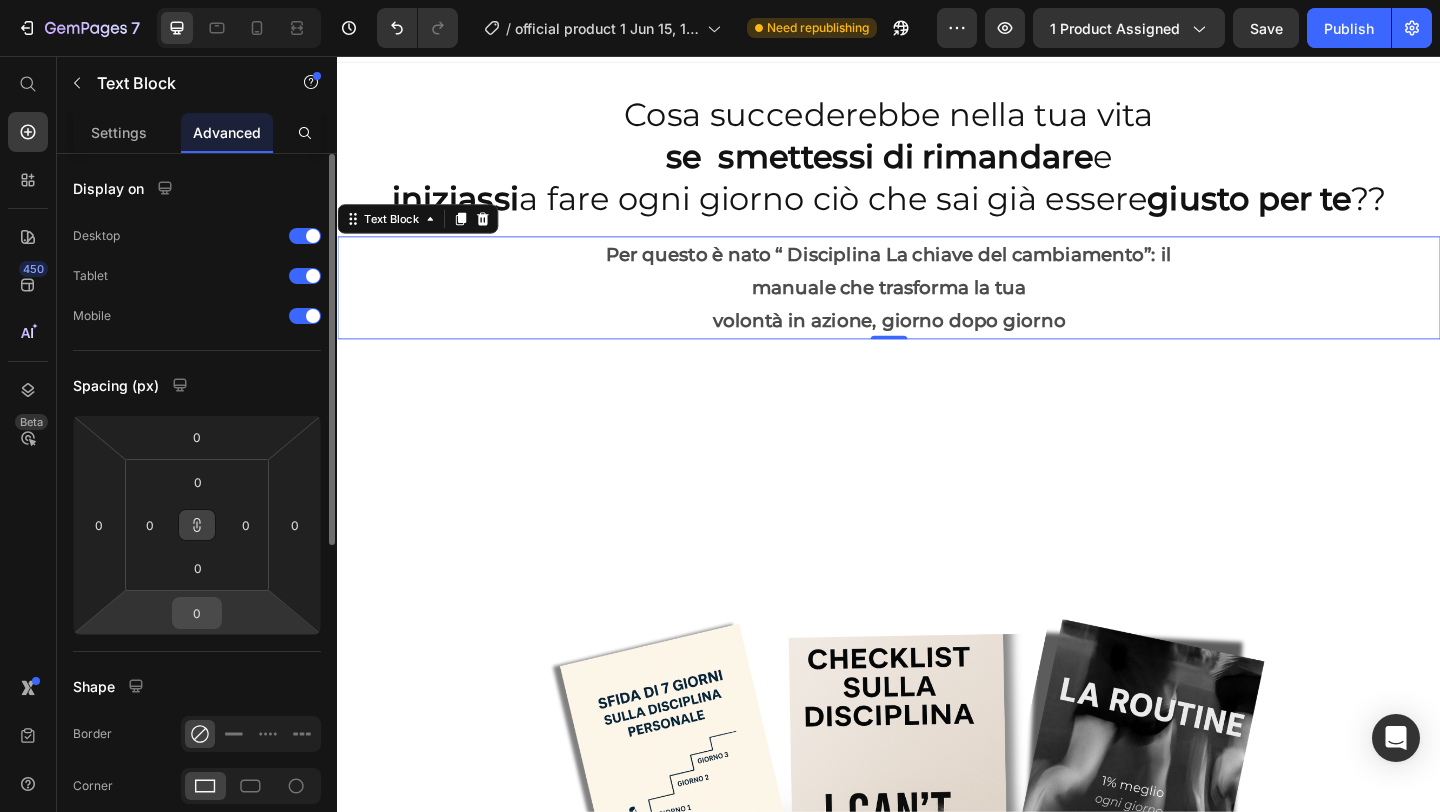 click on "0" at bounding box center [197, 613] 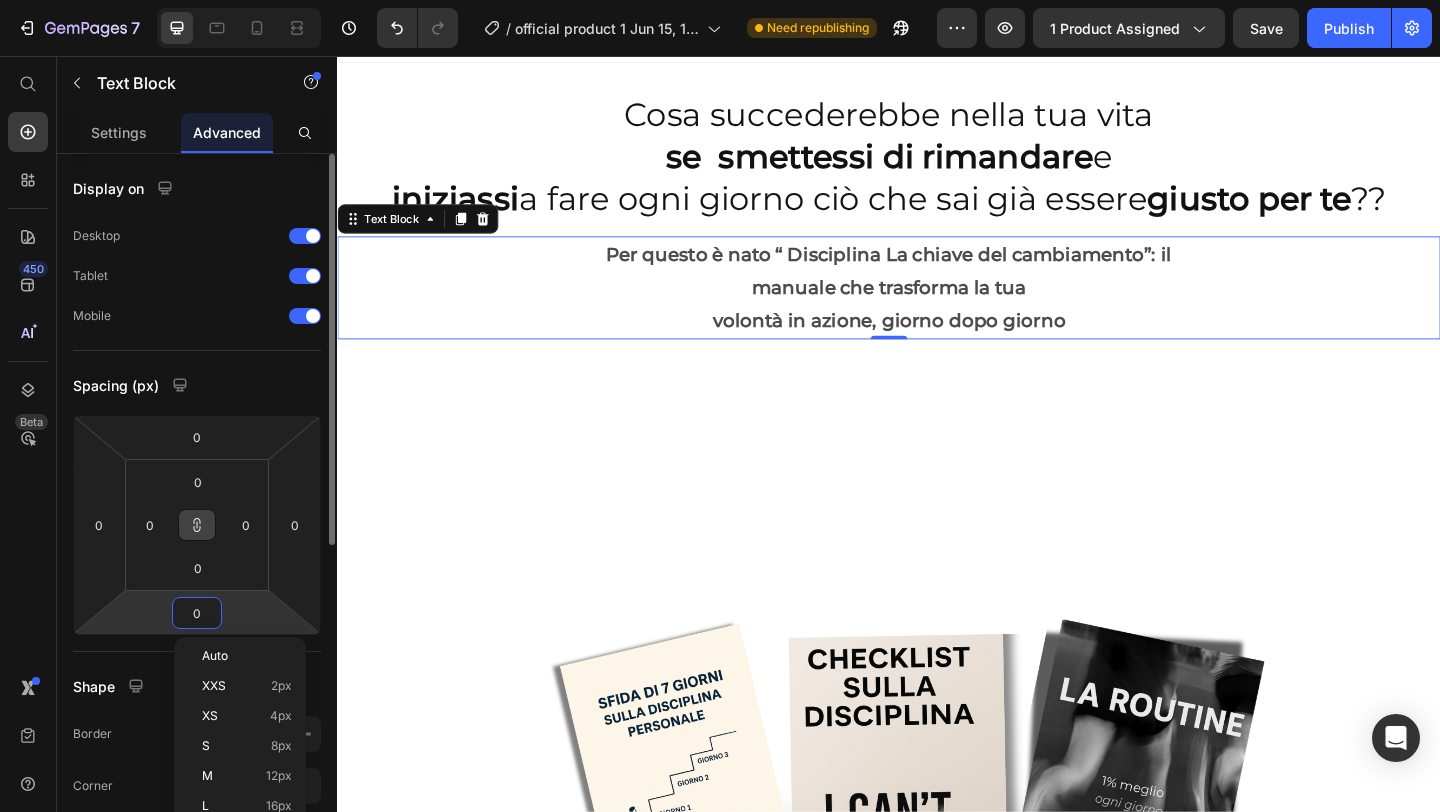 type on "1" 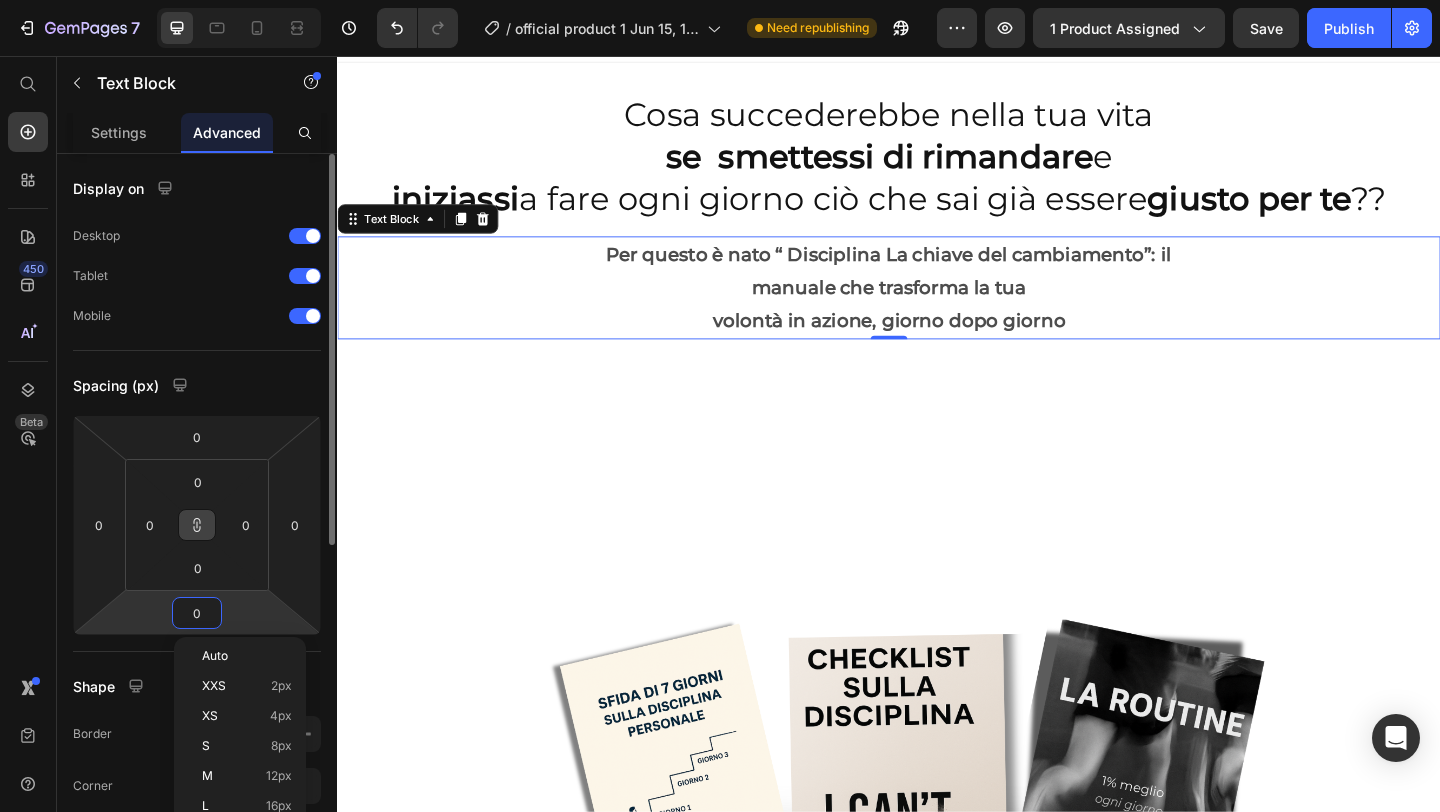 type on "1" 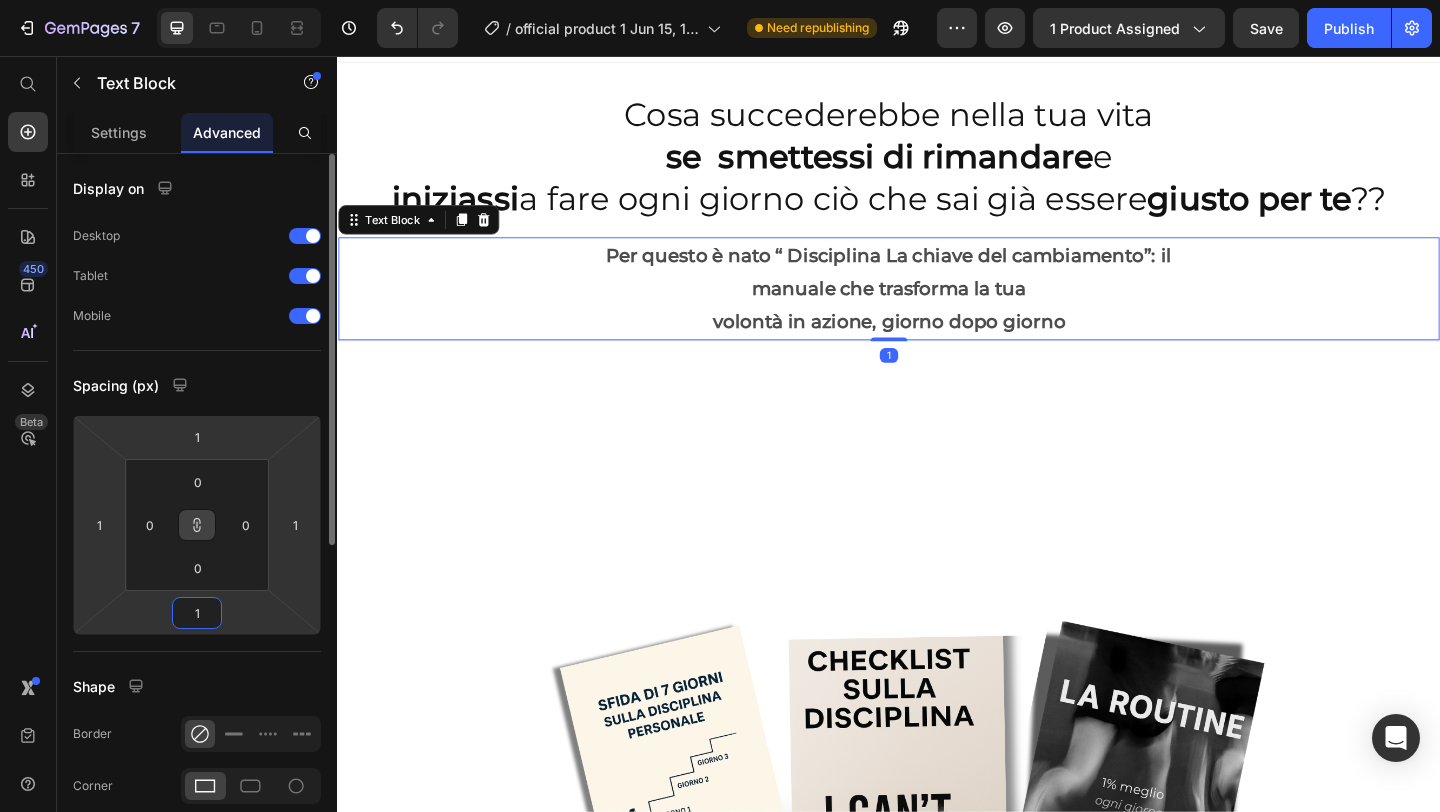 type on "10" 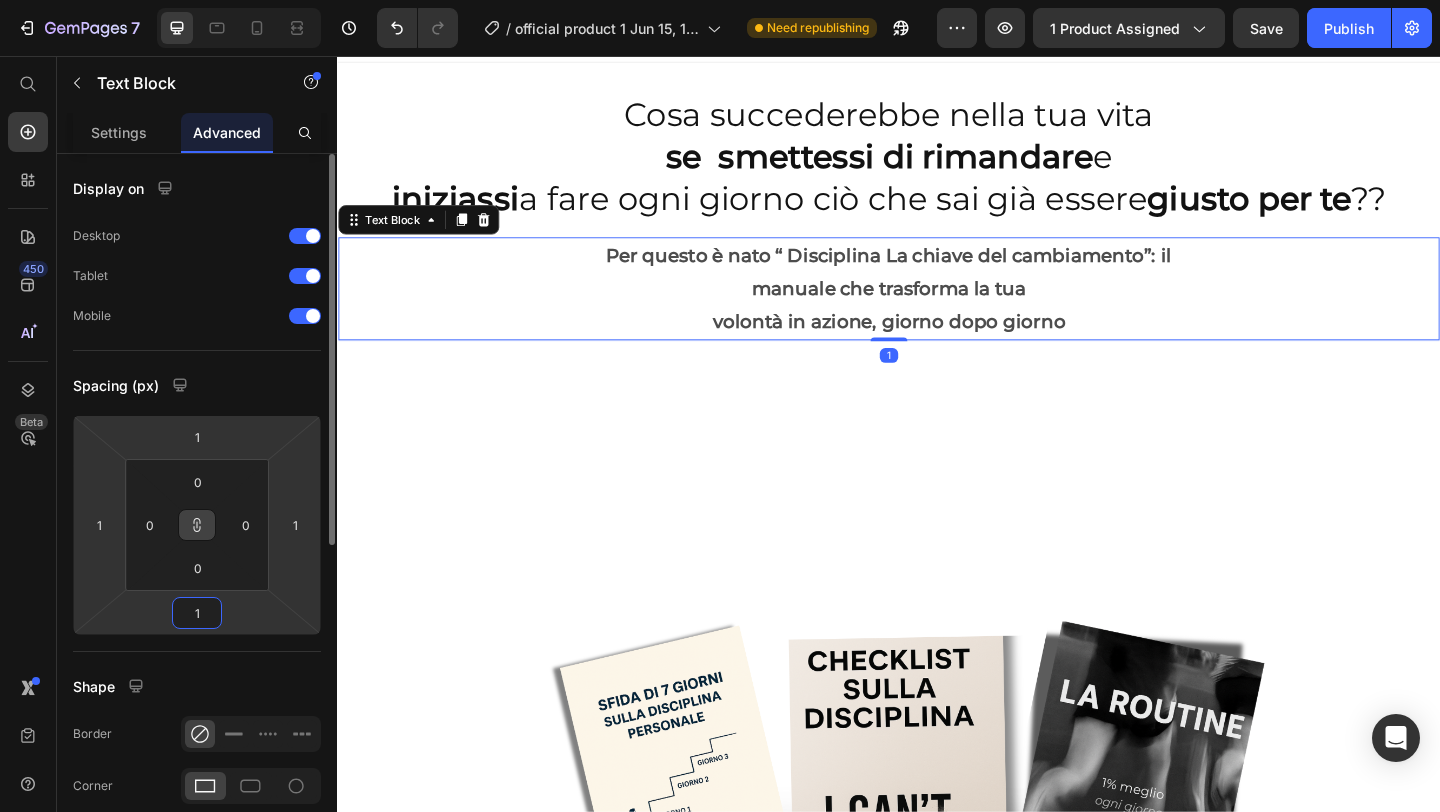 type on "10" 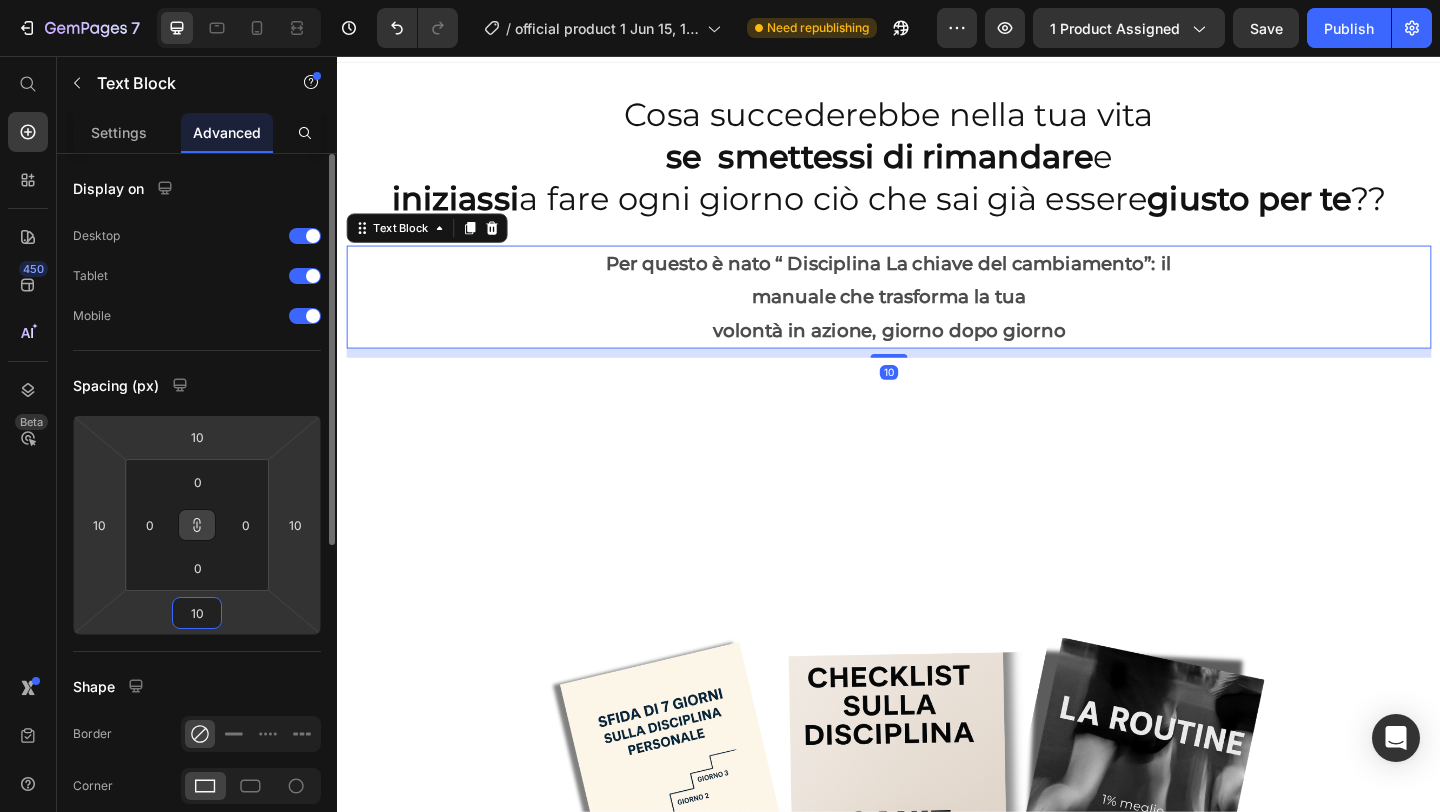 type on "100" 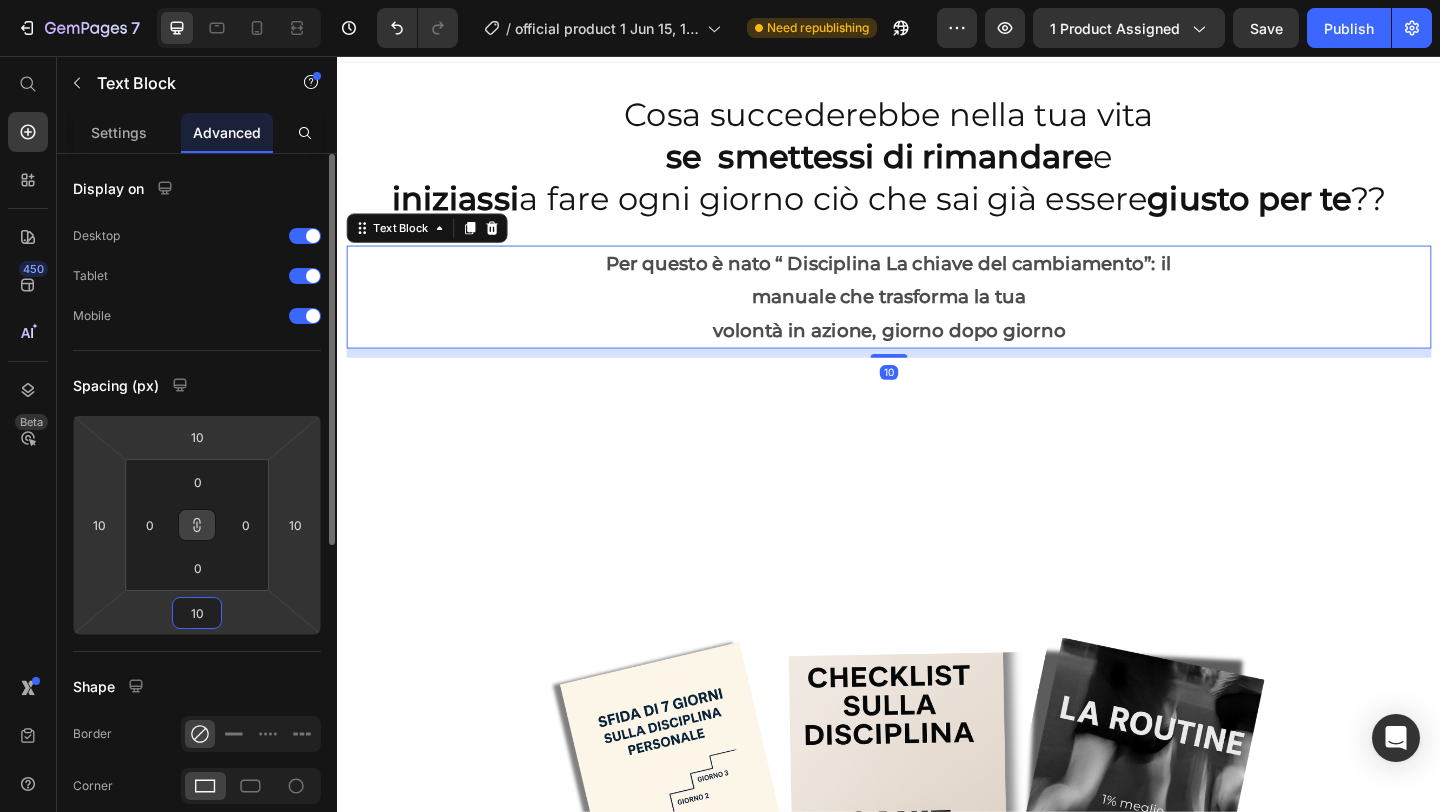 type on "100" 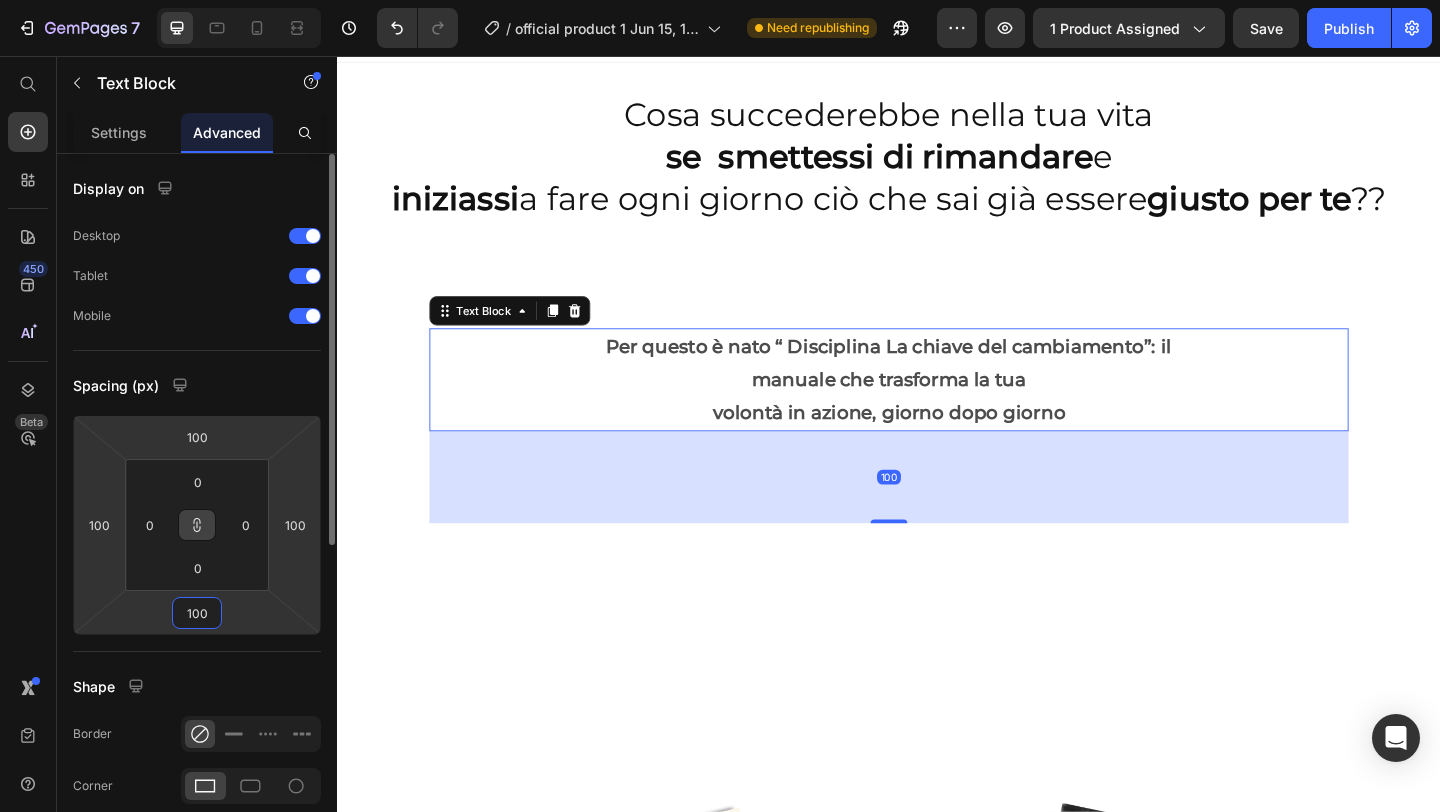 type on "10" 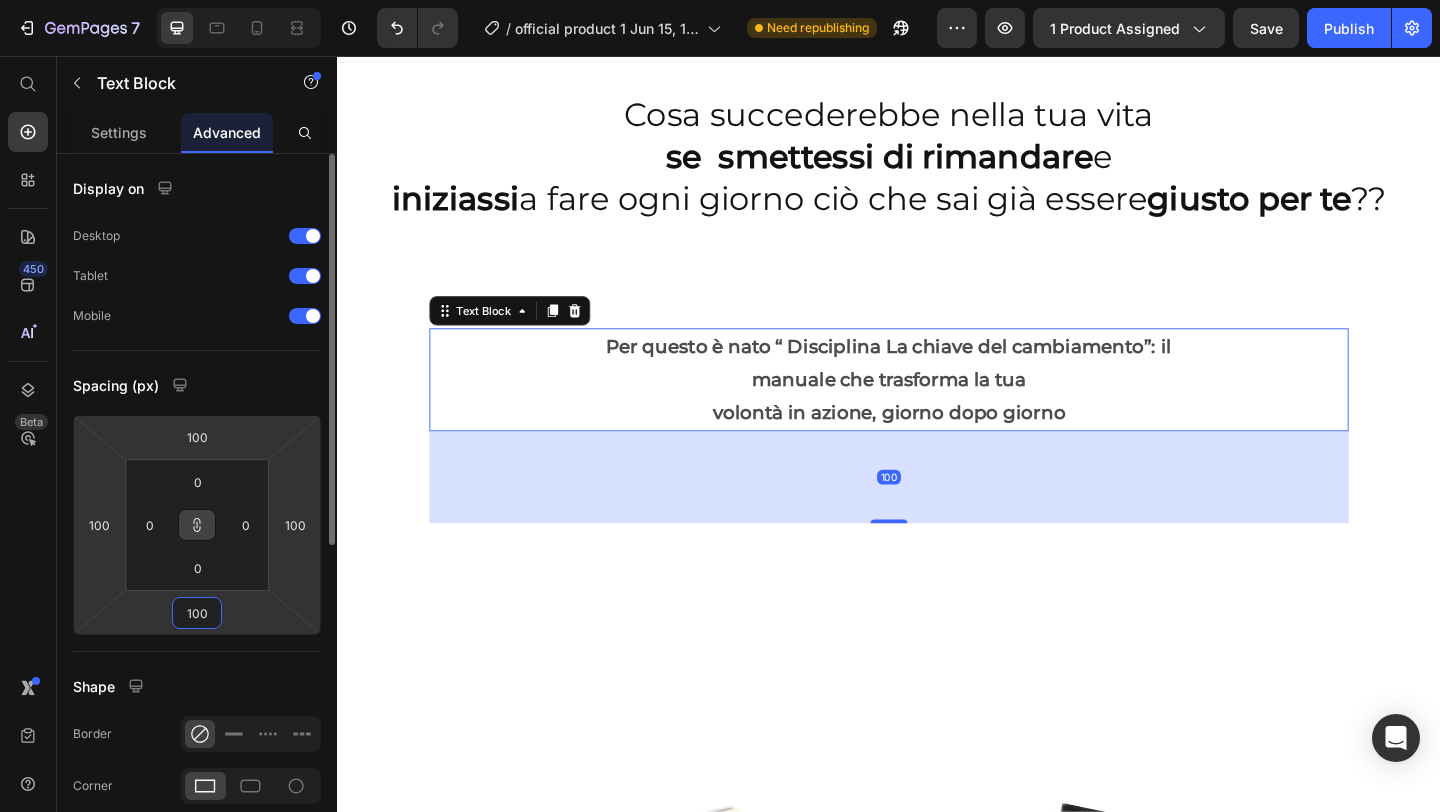 type on "10" 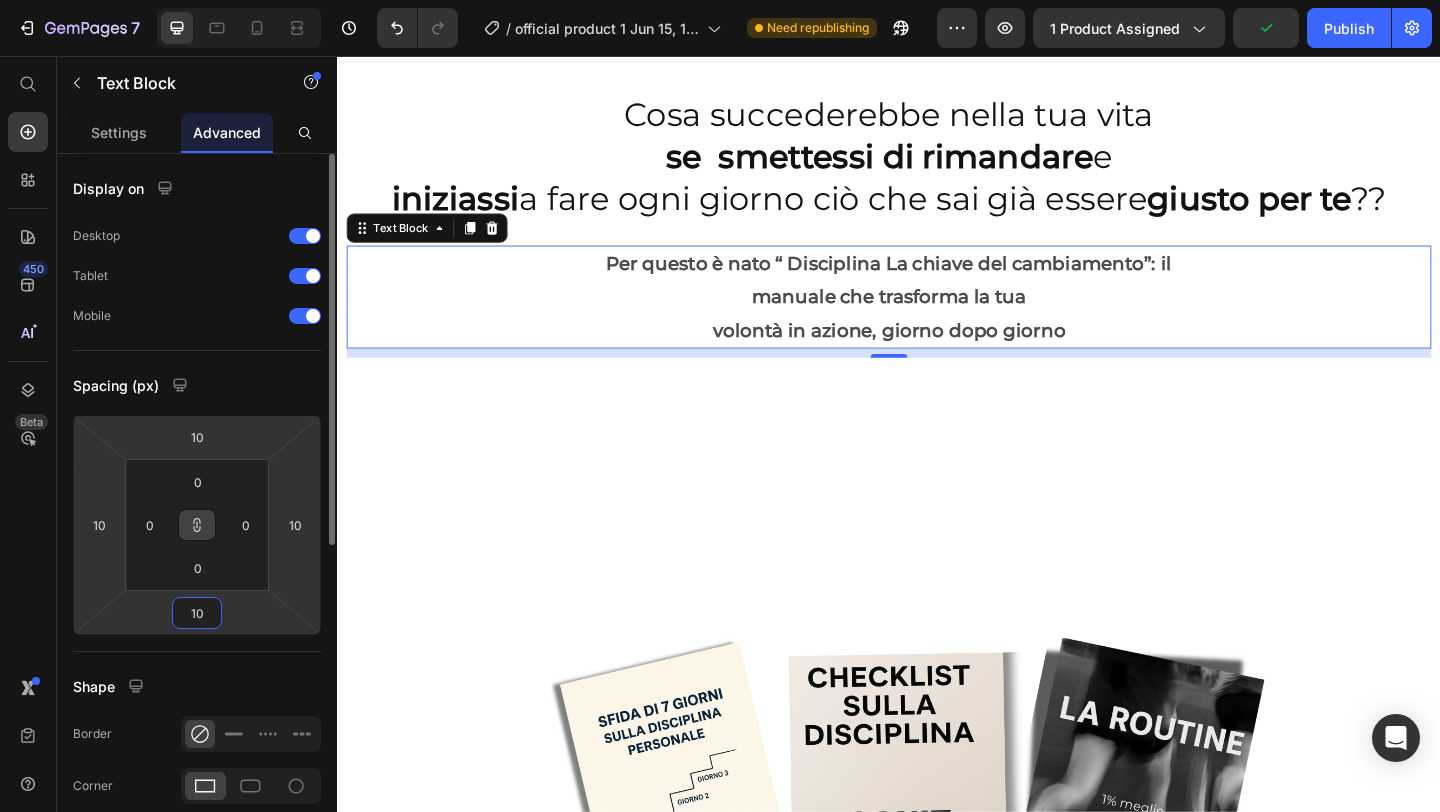 type on "100" 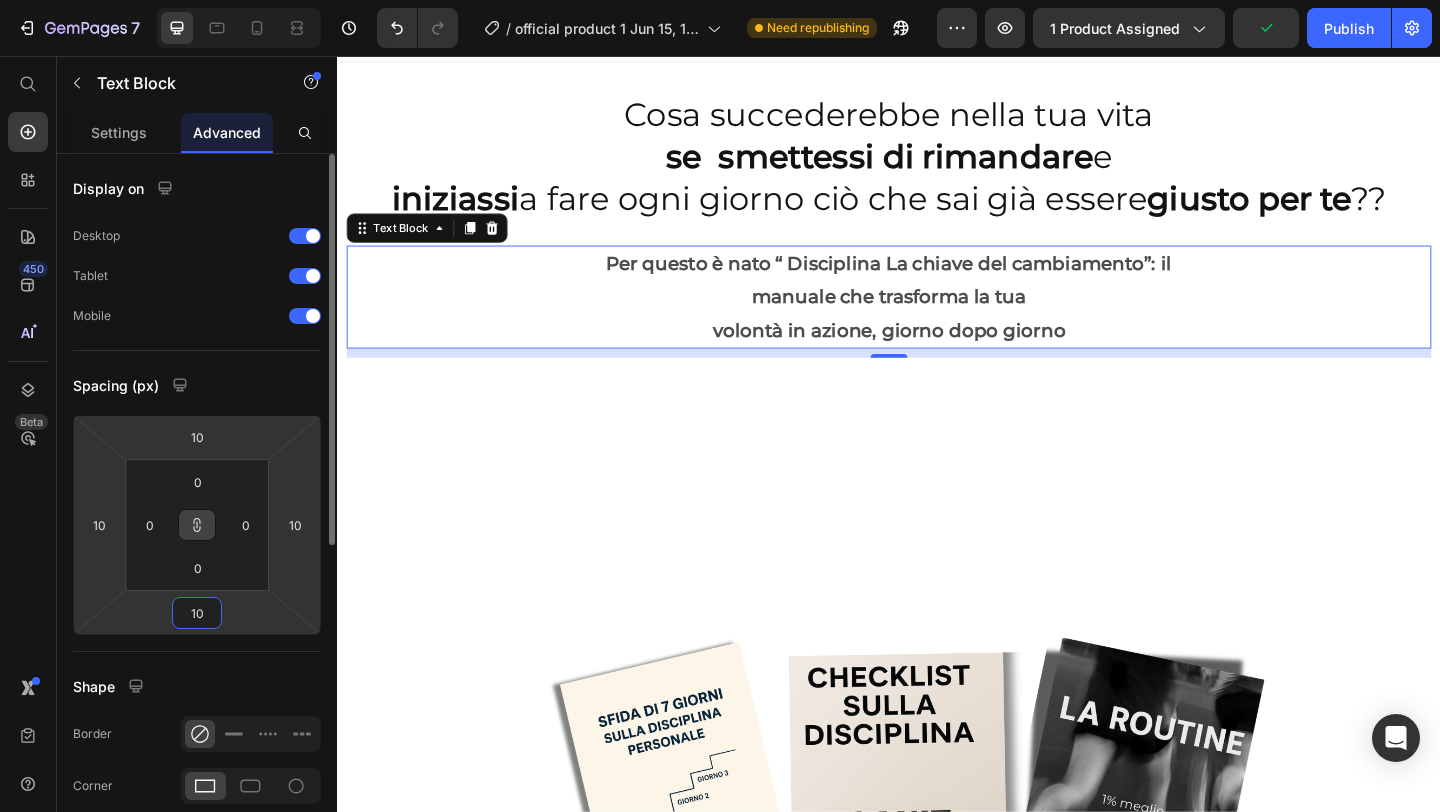 type on "100" 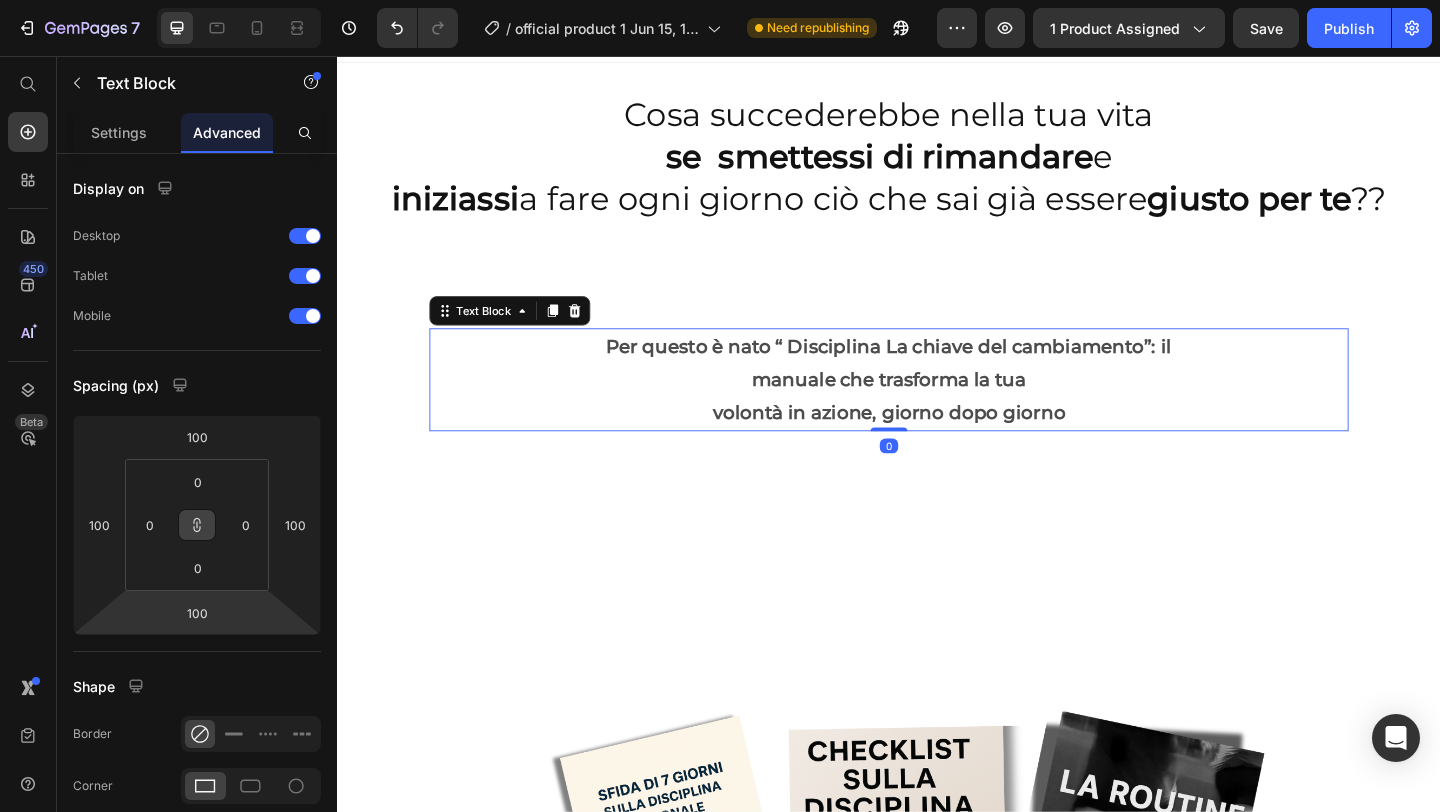 drag, startPoint x: 943, startPoint y: 561, endPoint x: 952, endPoint y: 336, distance: 225.17993 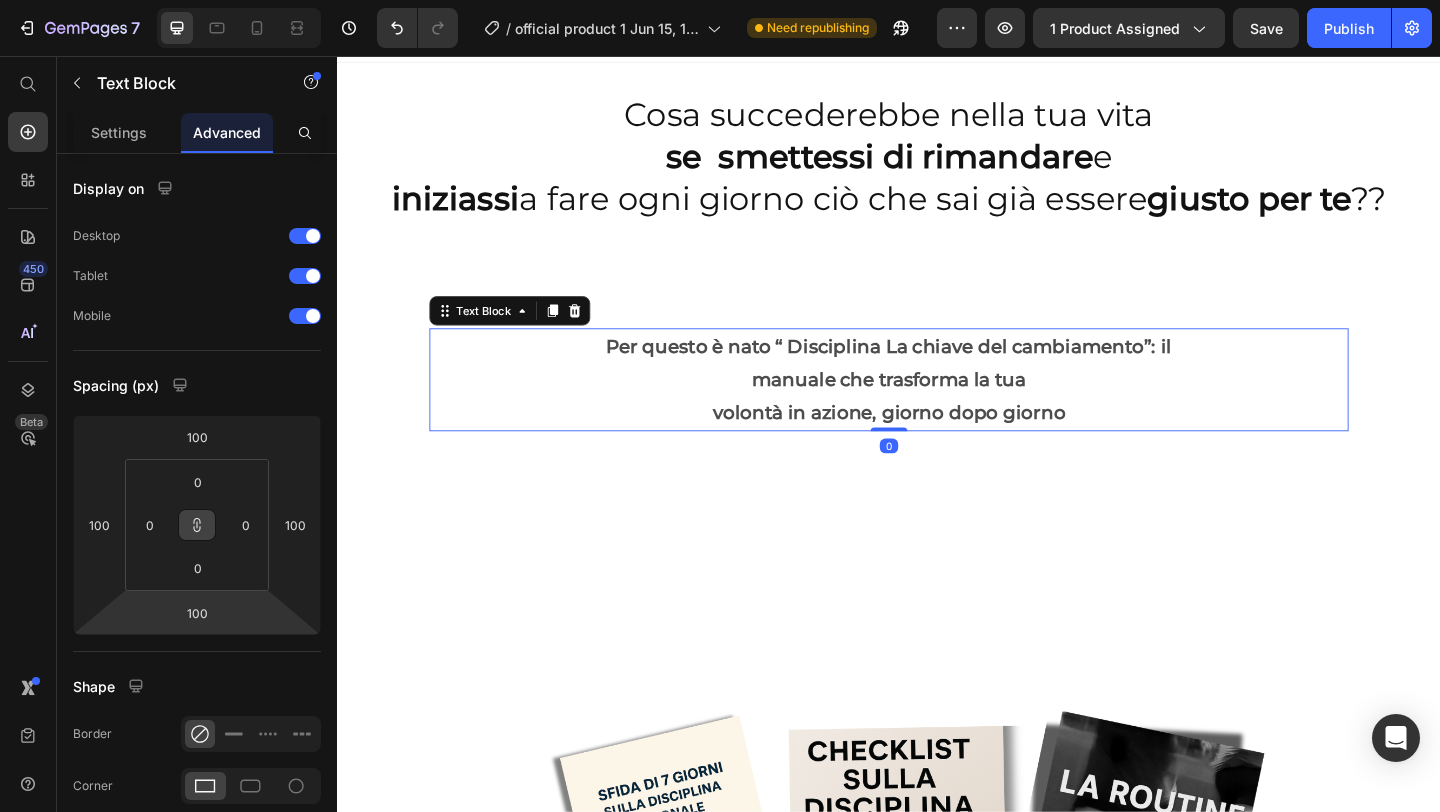 click on "Per questo è nato “ Disciplina La chiave del cambiamento”: il manuale che trasforma la tua volontà in azione, giorno dopo giorno Text Block   0 Image" at bounding box center (937, 958) 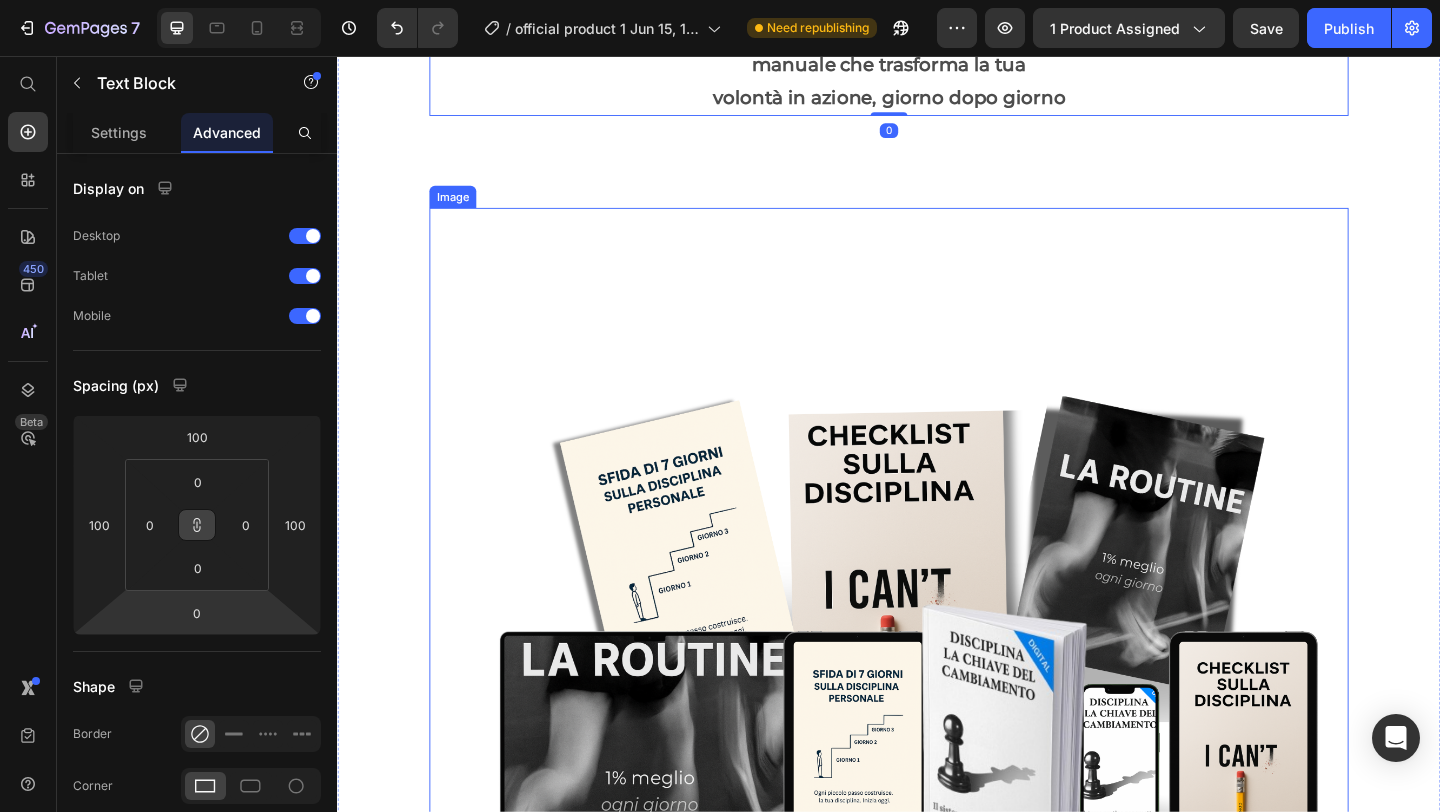 scroll, scrollTop: 378, scrollLeft: 0, axis: vertical 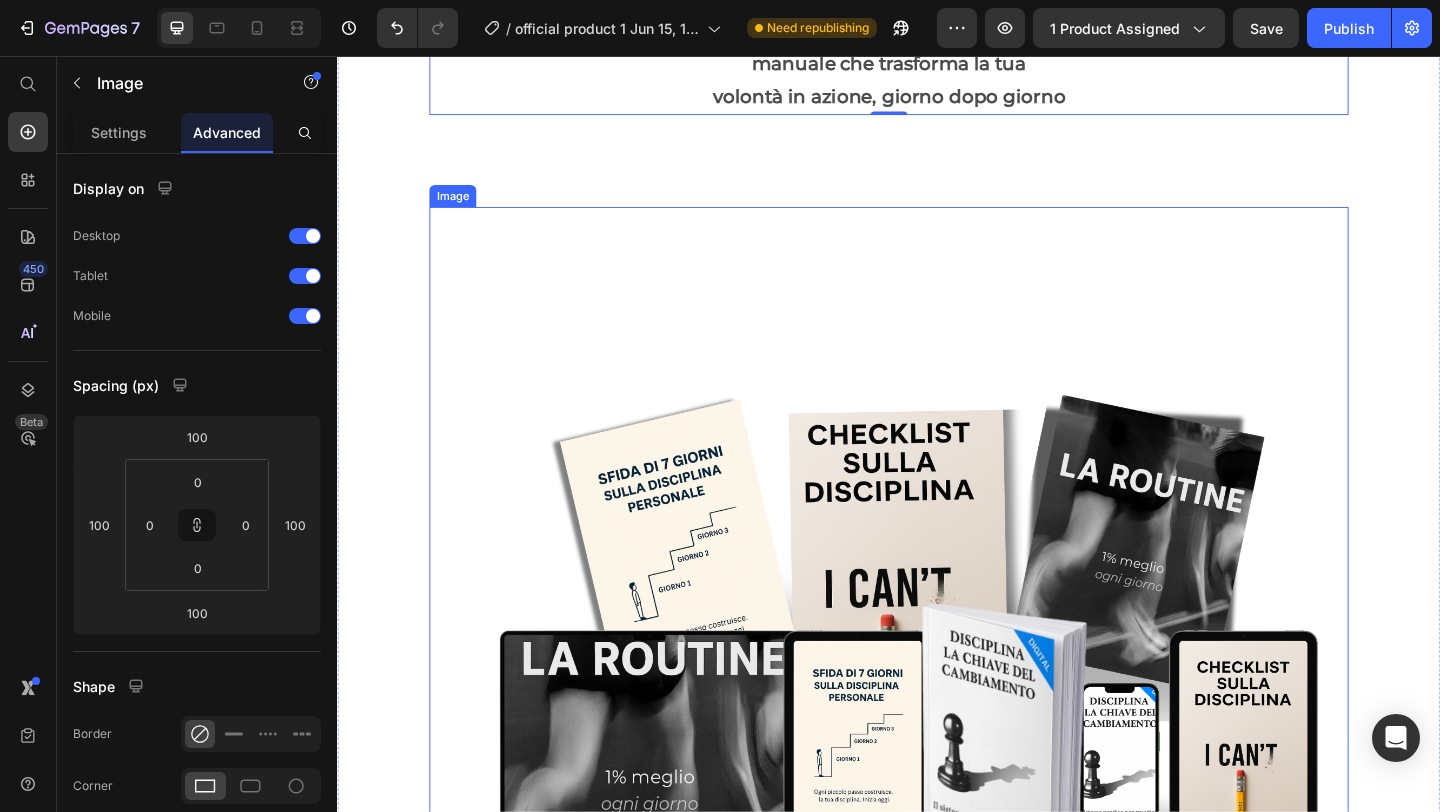 click at bounding box center (937, 720) 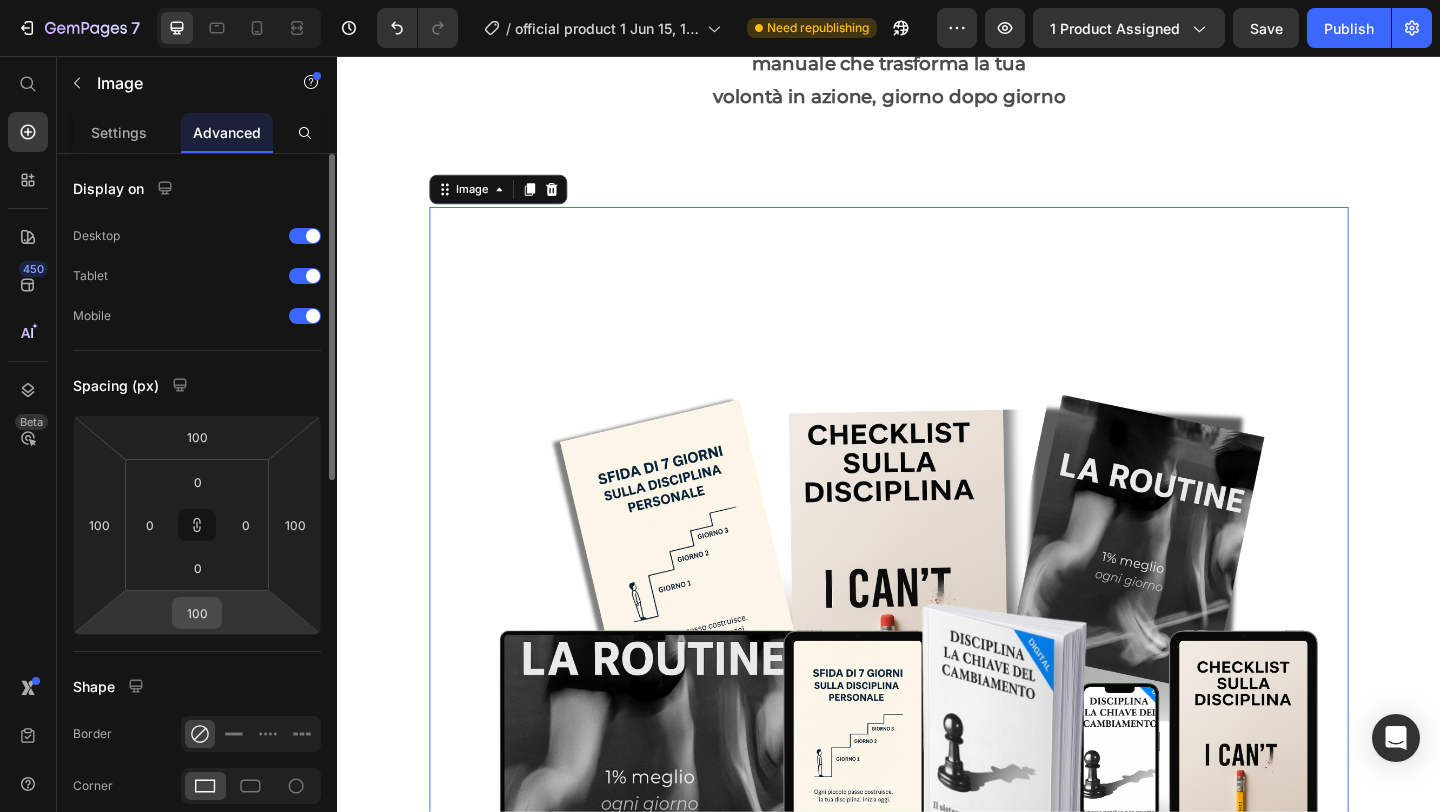 click on "100" at bounding box center (197, 613) 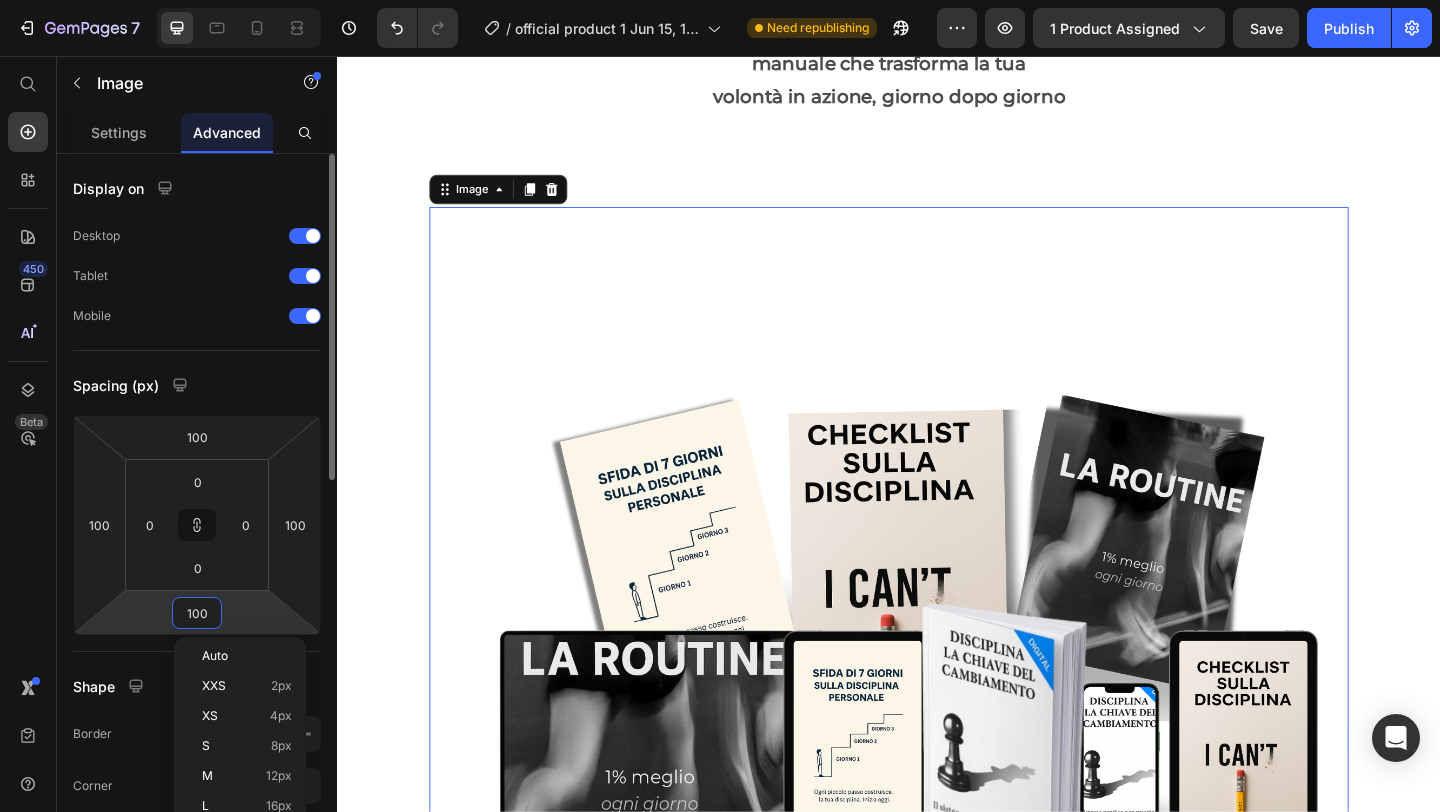 type on "0" 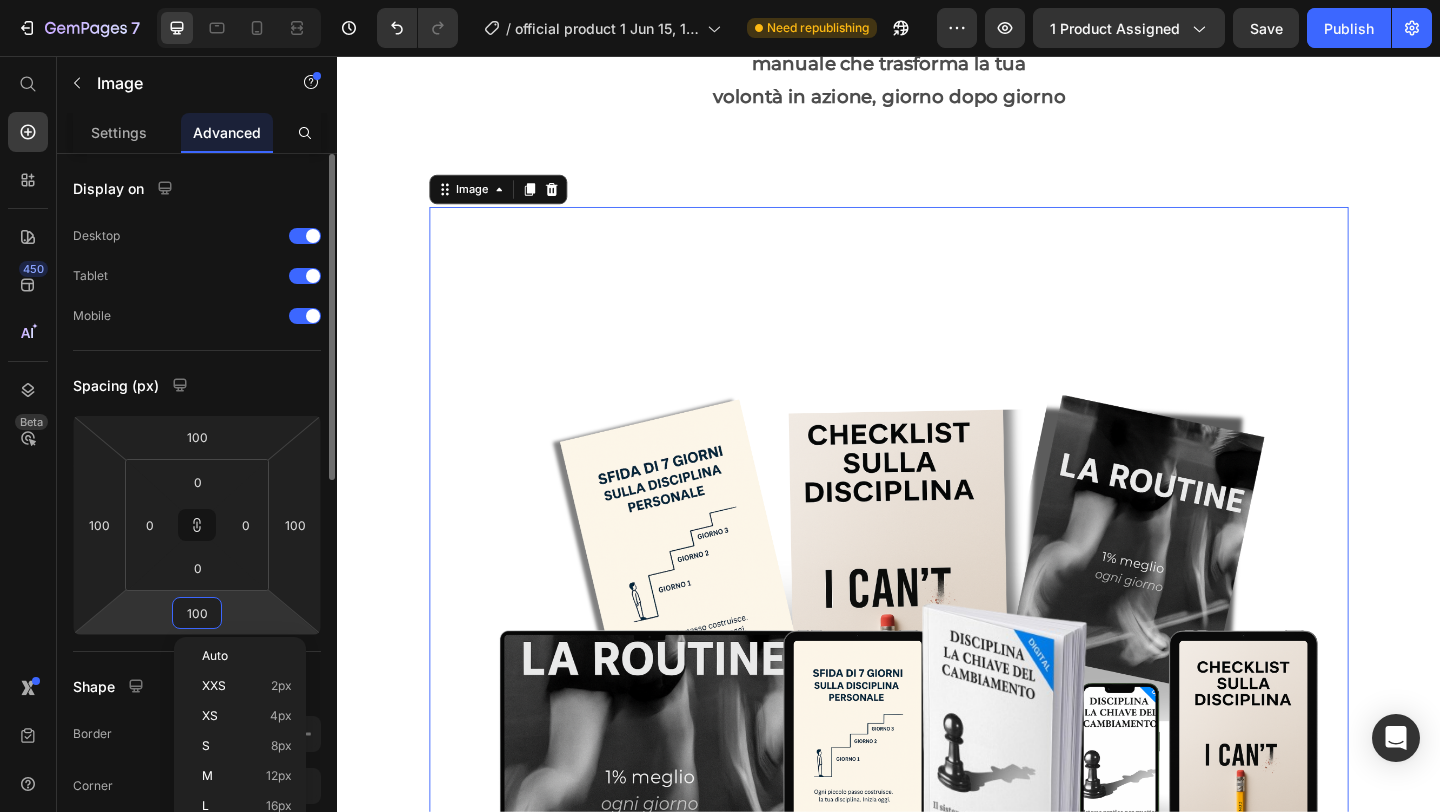 type on "0" 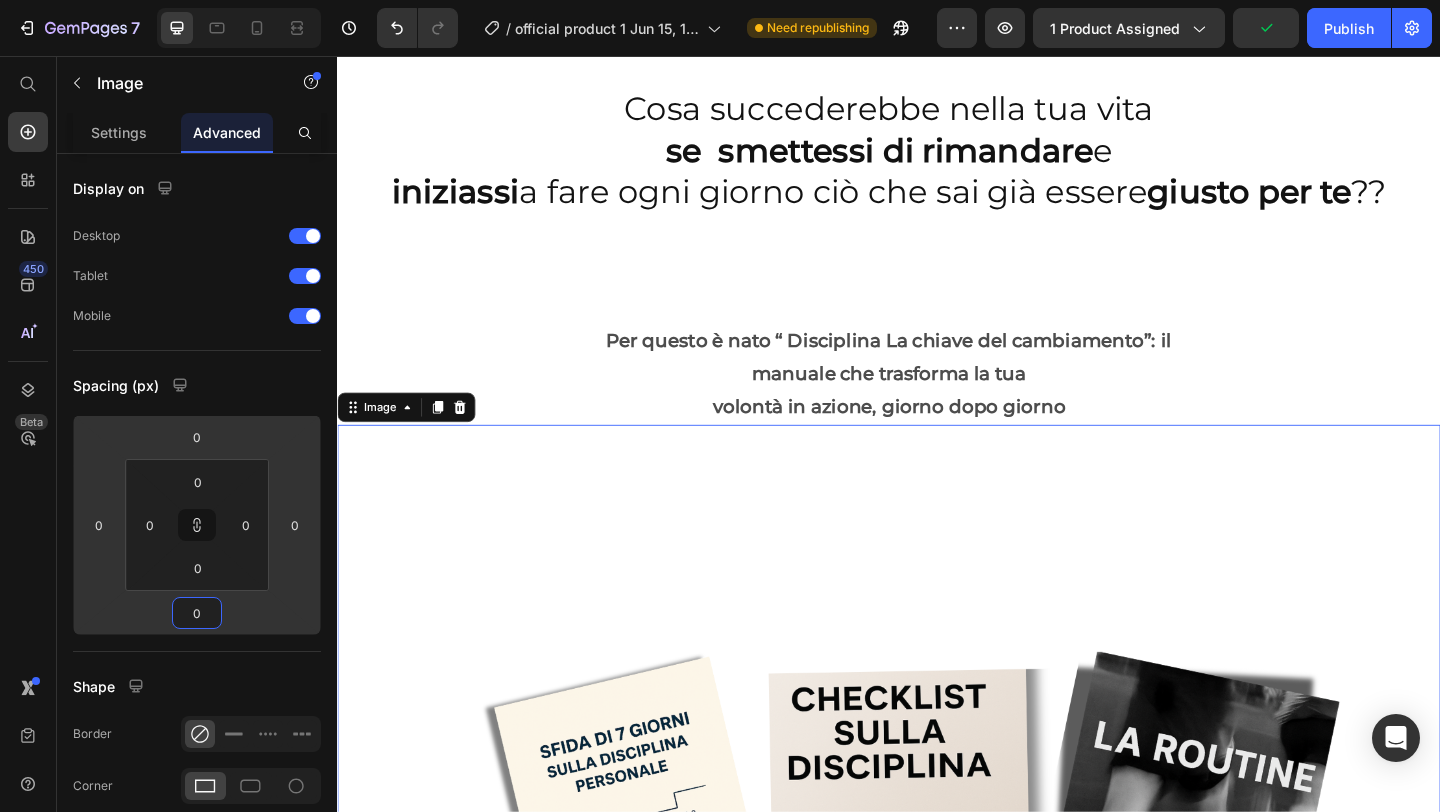 scroll, scrollTop: 42, scrollLeft: 0, axis: vertical 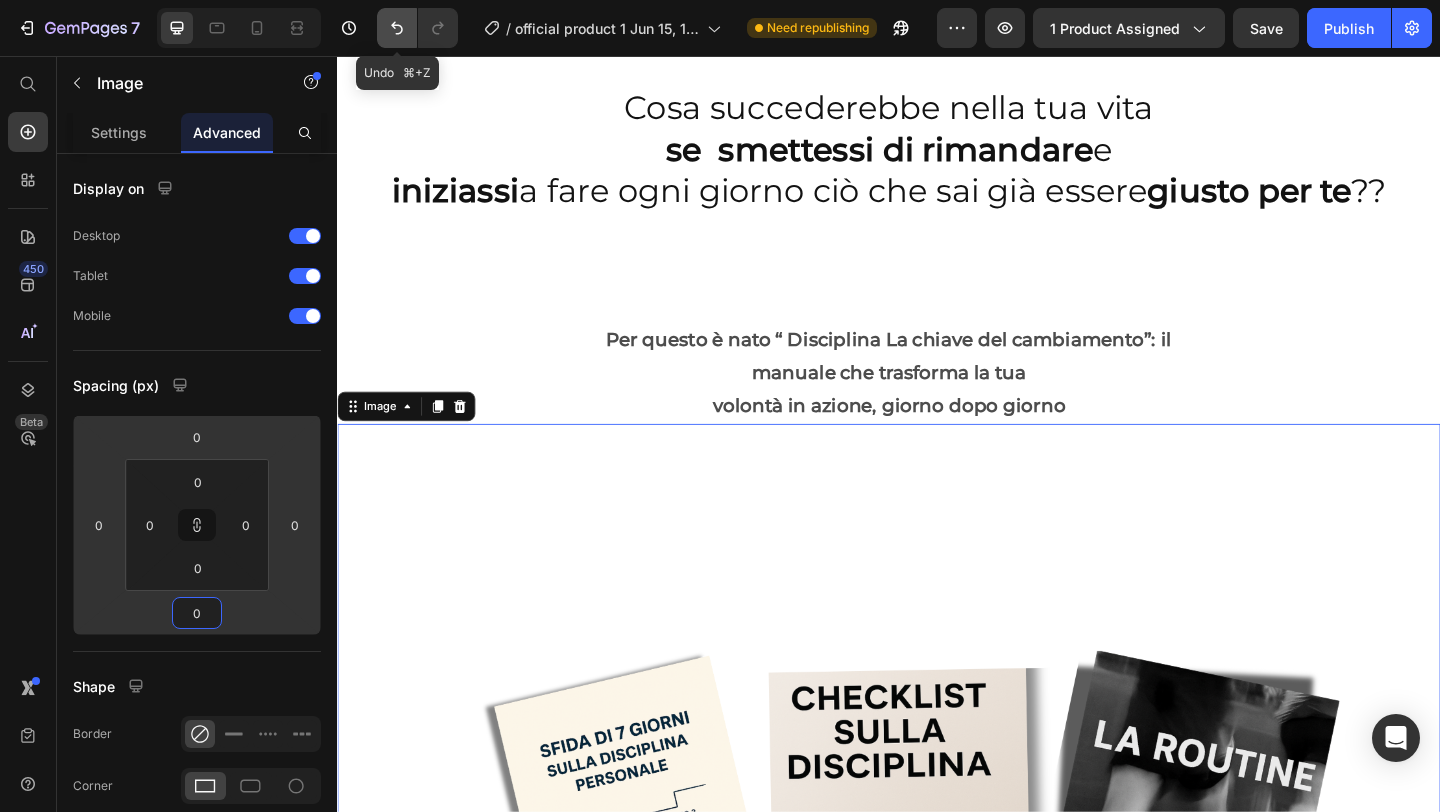 type on "0" 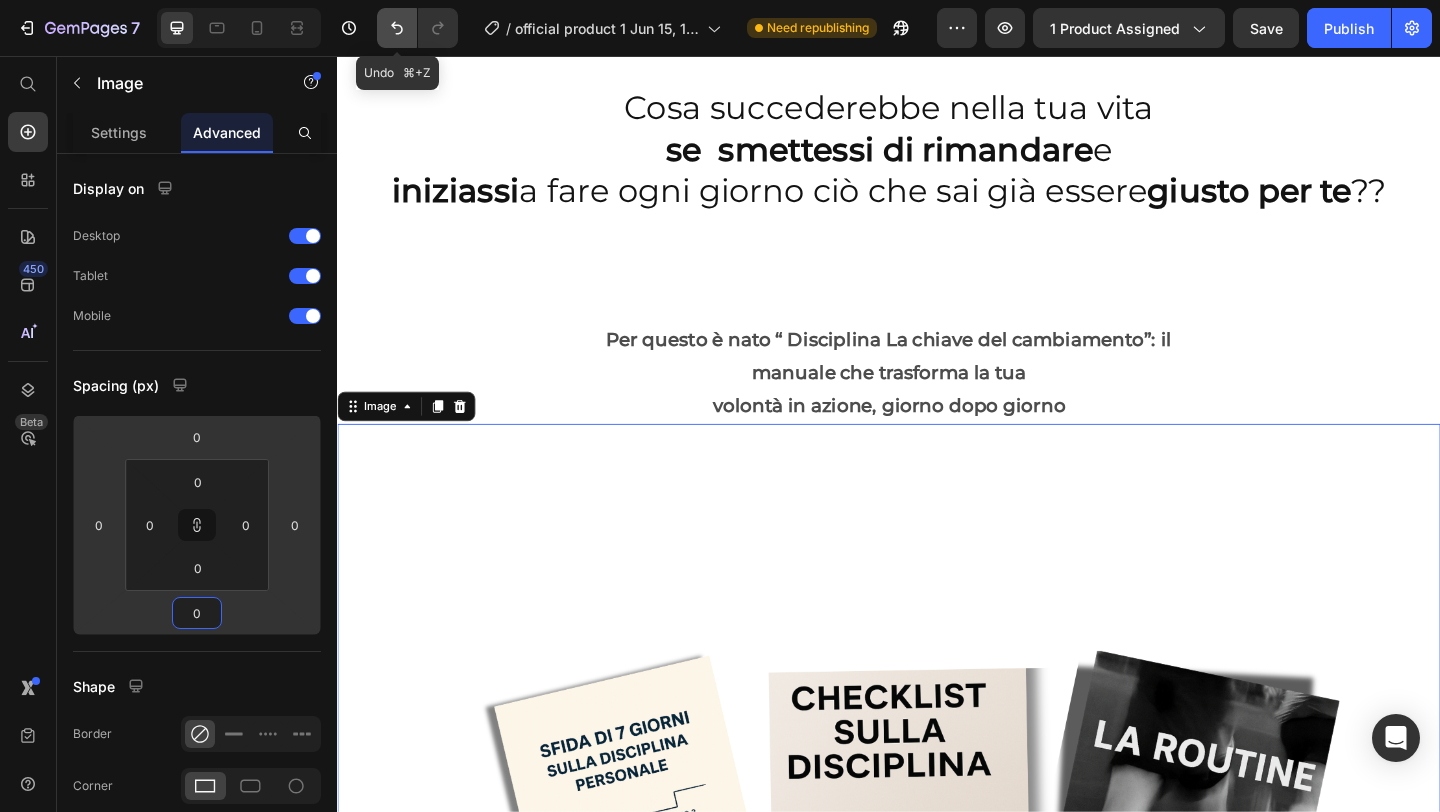 click 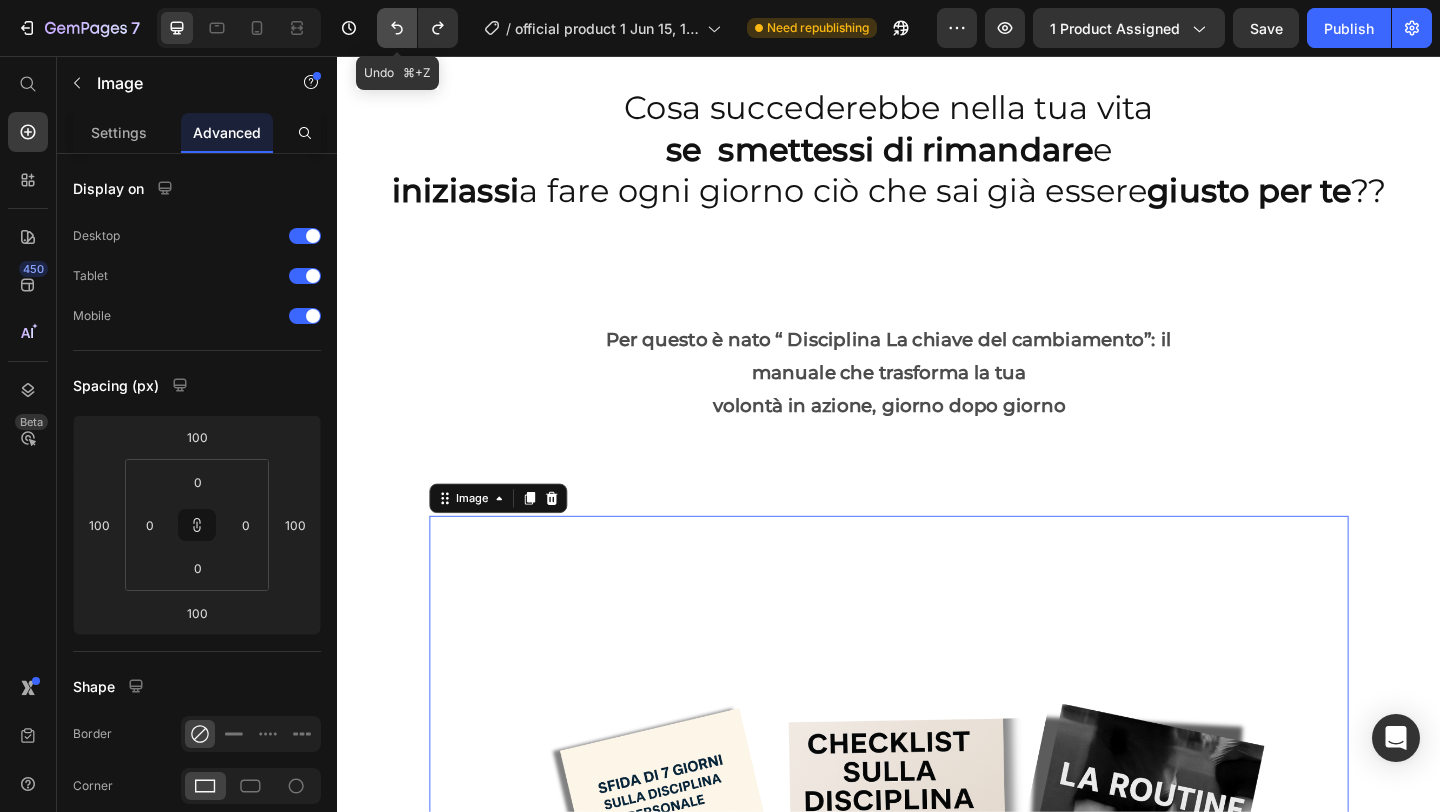 click 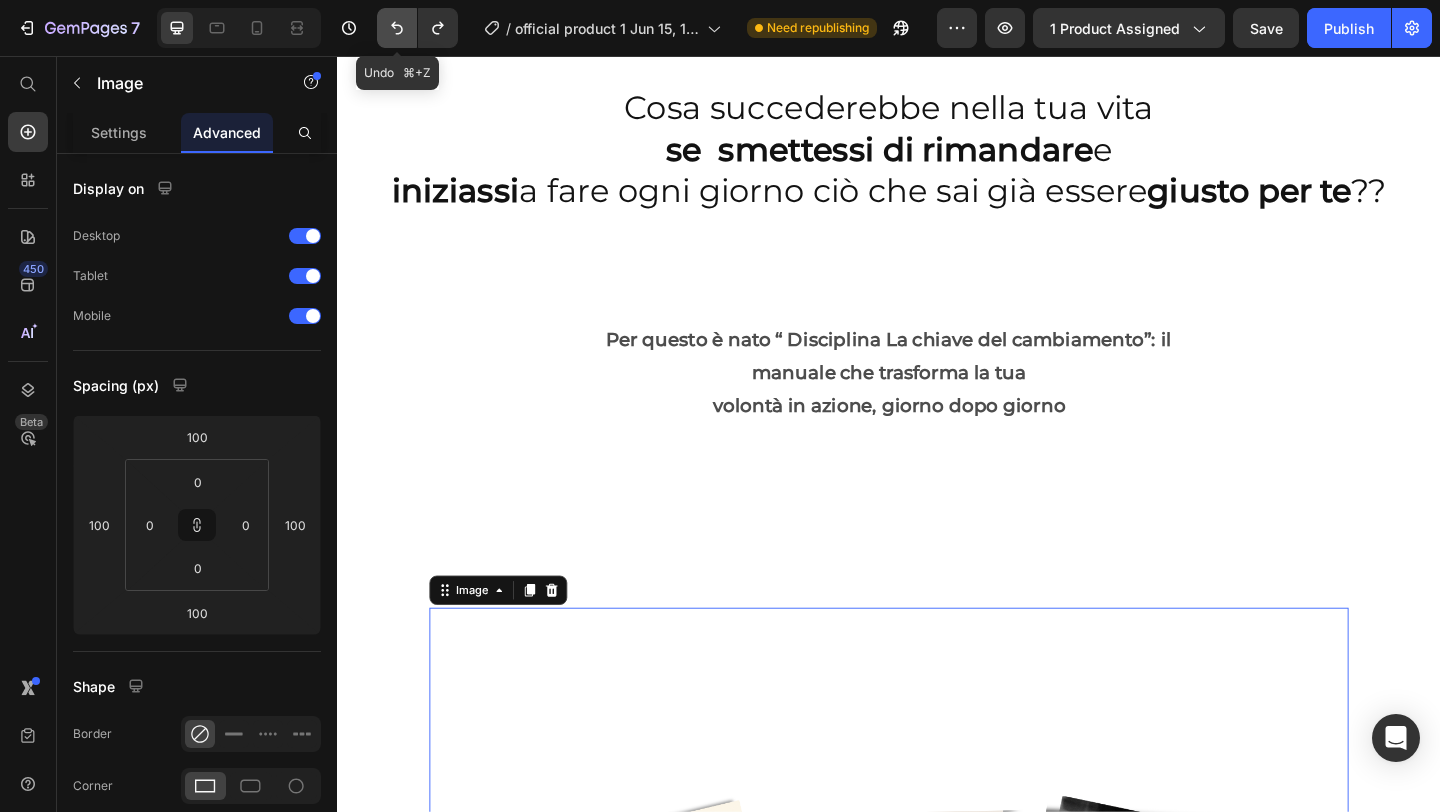 click 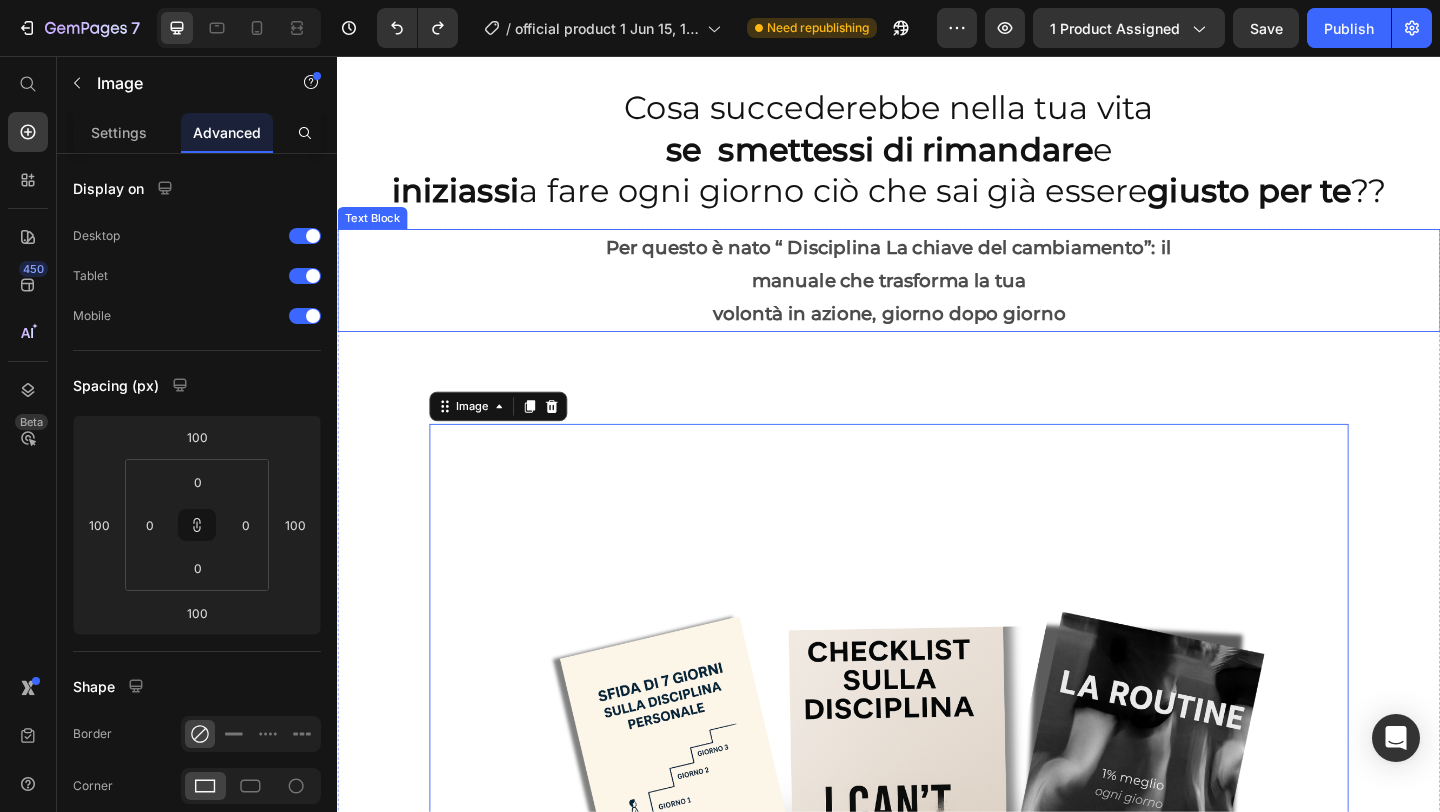 click on "manuale che trasforma la tua" at bounding box center (937, 300) 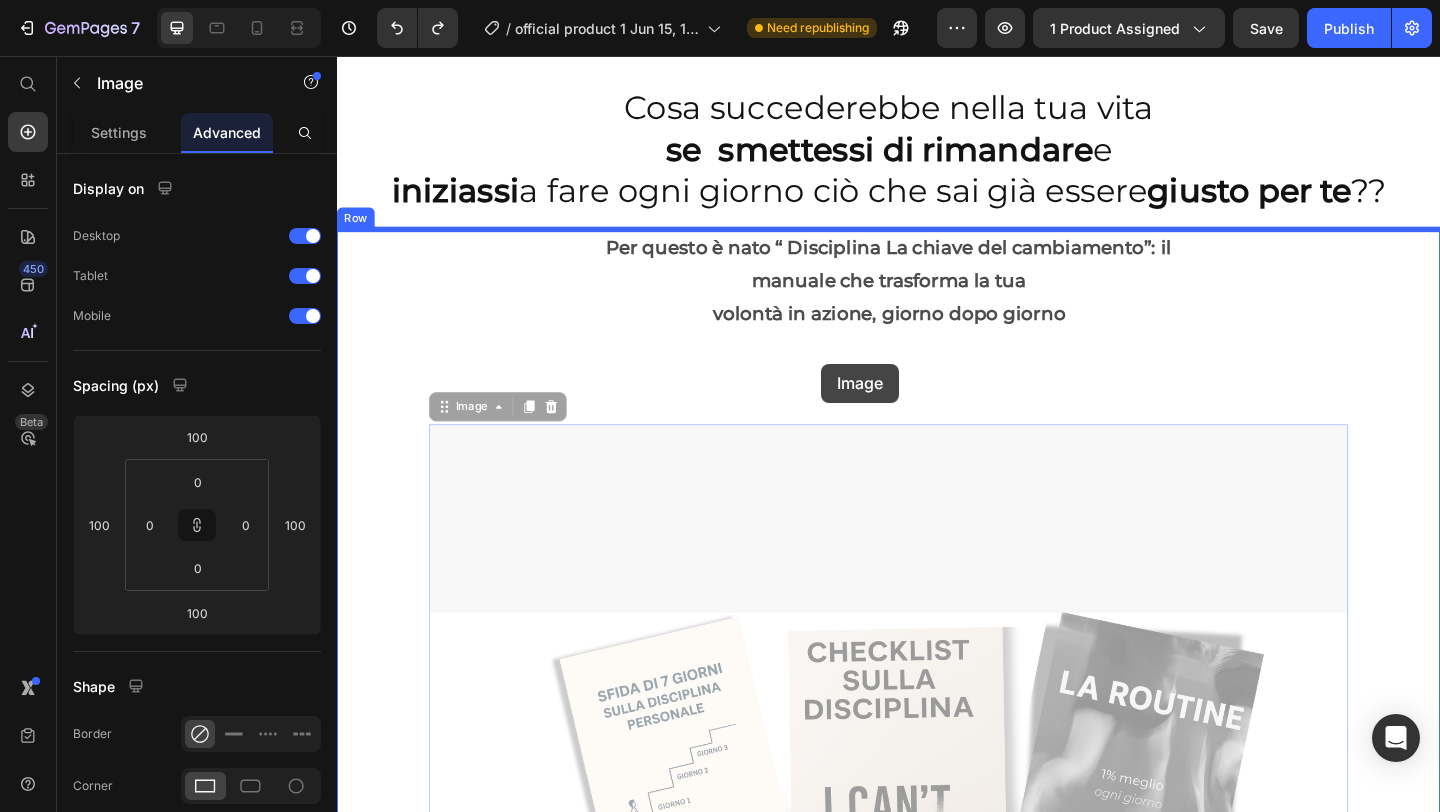drag, startPoint x: 836, startPoint y: 471, endPoint x: 862, endPoint y: 395, distance: 80.32434 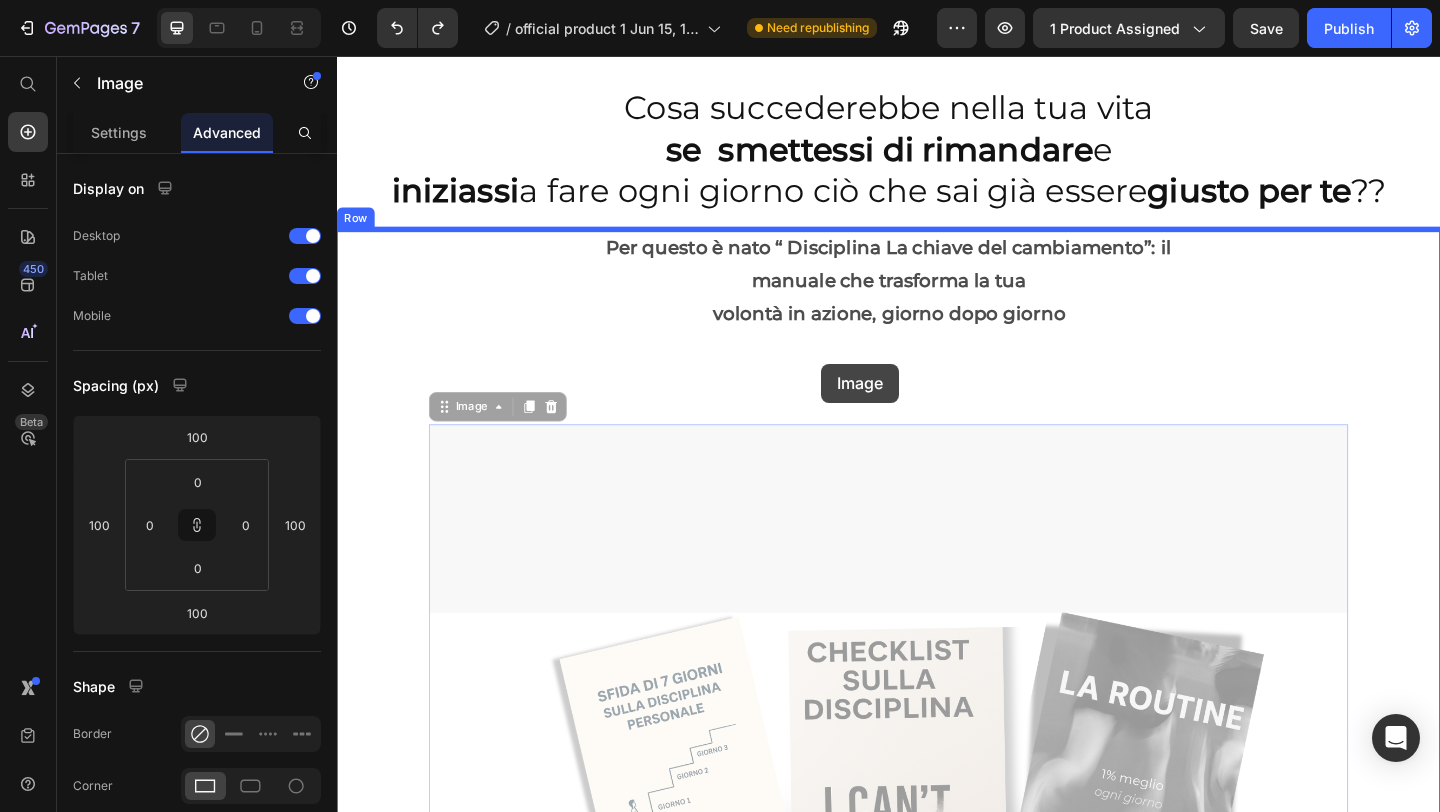 click on "Header Cosa succederebbe nella tua vita se  smettessi di rimandare  e iniziassi  a fare ogni giorno ciò che sai già essere  giusto per te ?? Heading Row Per questo è nato “ Disciplina La chiave del cambiamento”: il manuale che trasforma la tua volontà in azione, giorno dopo giorno Text Block Image   100 Image   100 Row Section 1 Root Start with Sections from sidebar Add sections Add elements Start with Generating from URL or image Add section Choose templates inspired by CRO experts Generate layout from URL or image Add blank section then drag & drop elements Footer" at bounding box center (937, 6853) 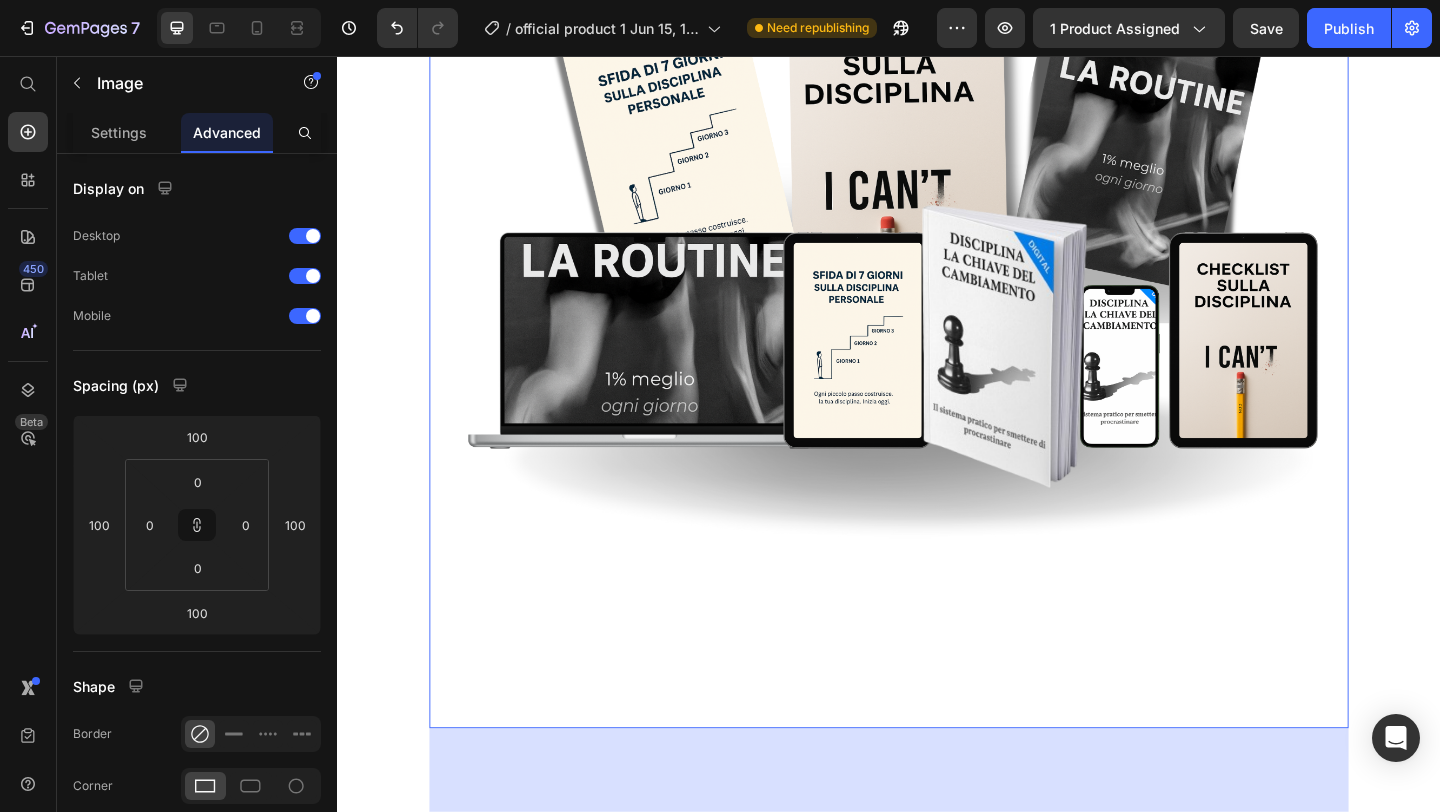 scroll, scrollTop: 757, scrollLeft: 0, axis: vertical 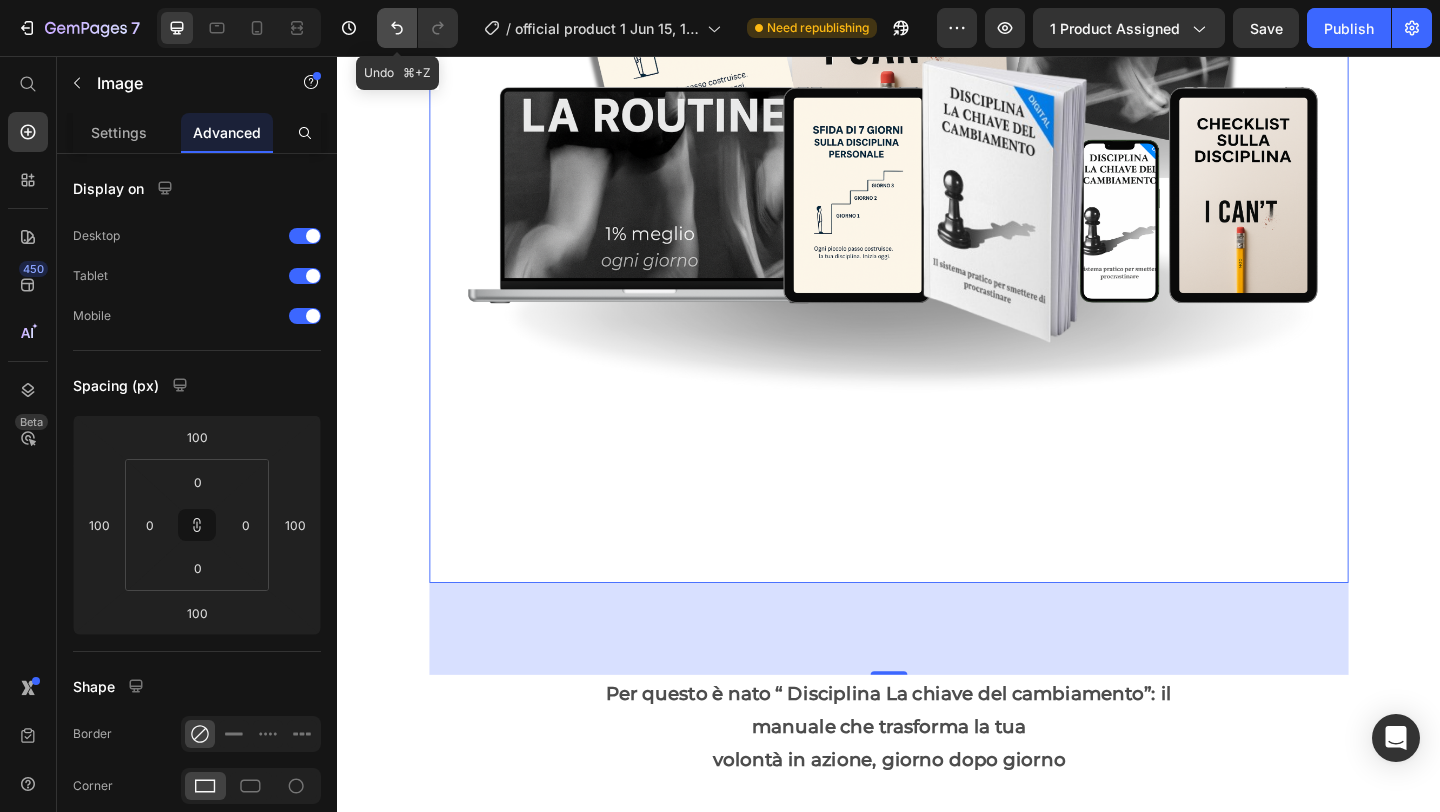 click 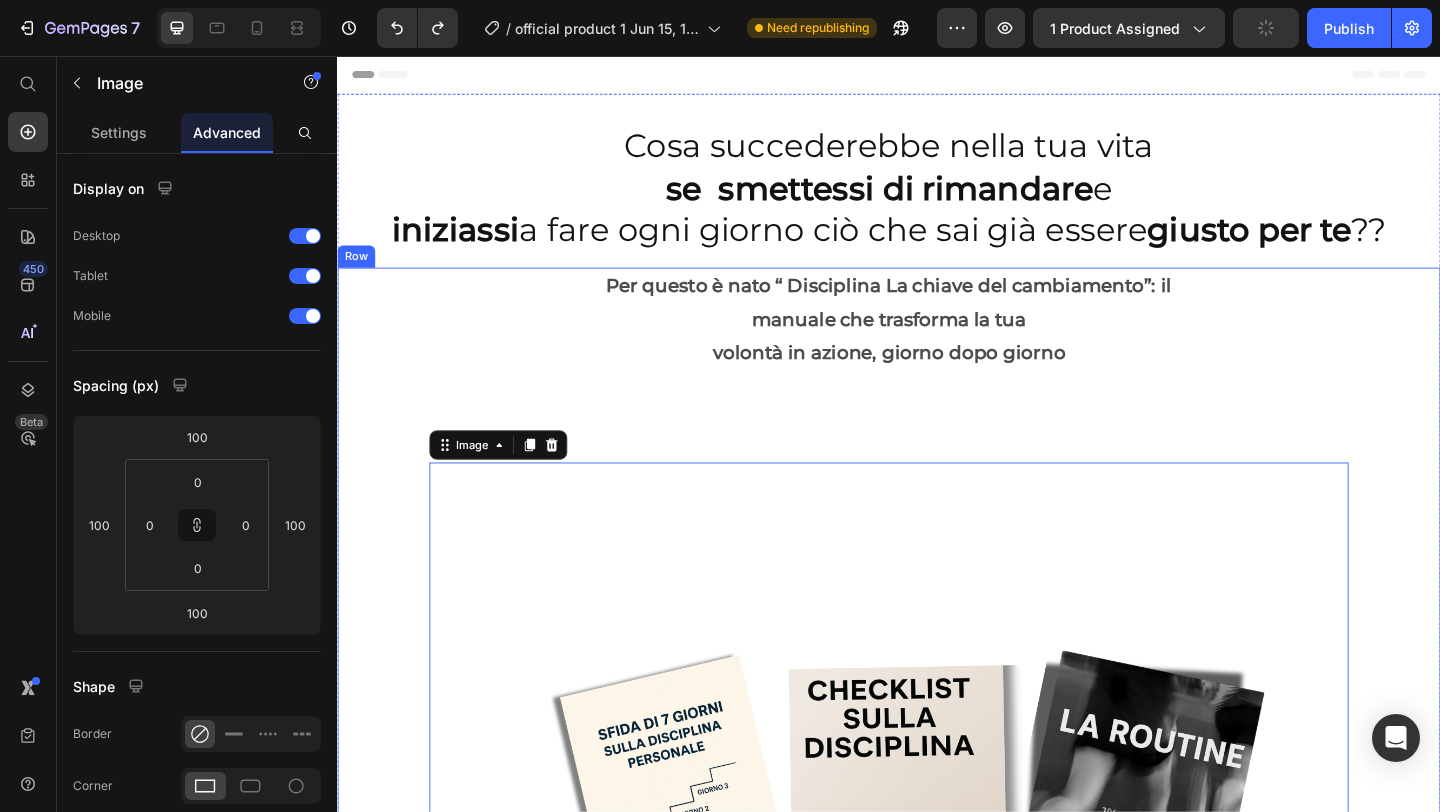 scroll, scrollTop: 91, scrollLeft: 0, axis: vertical 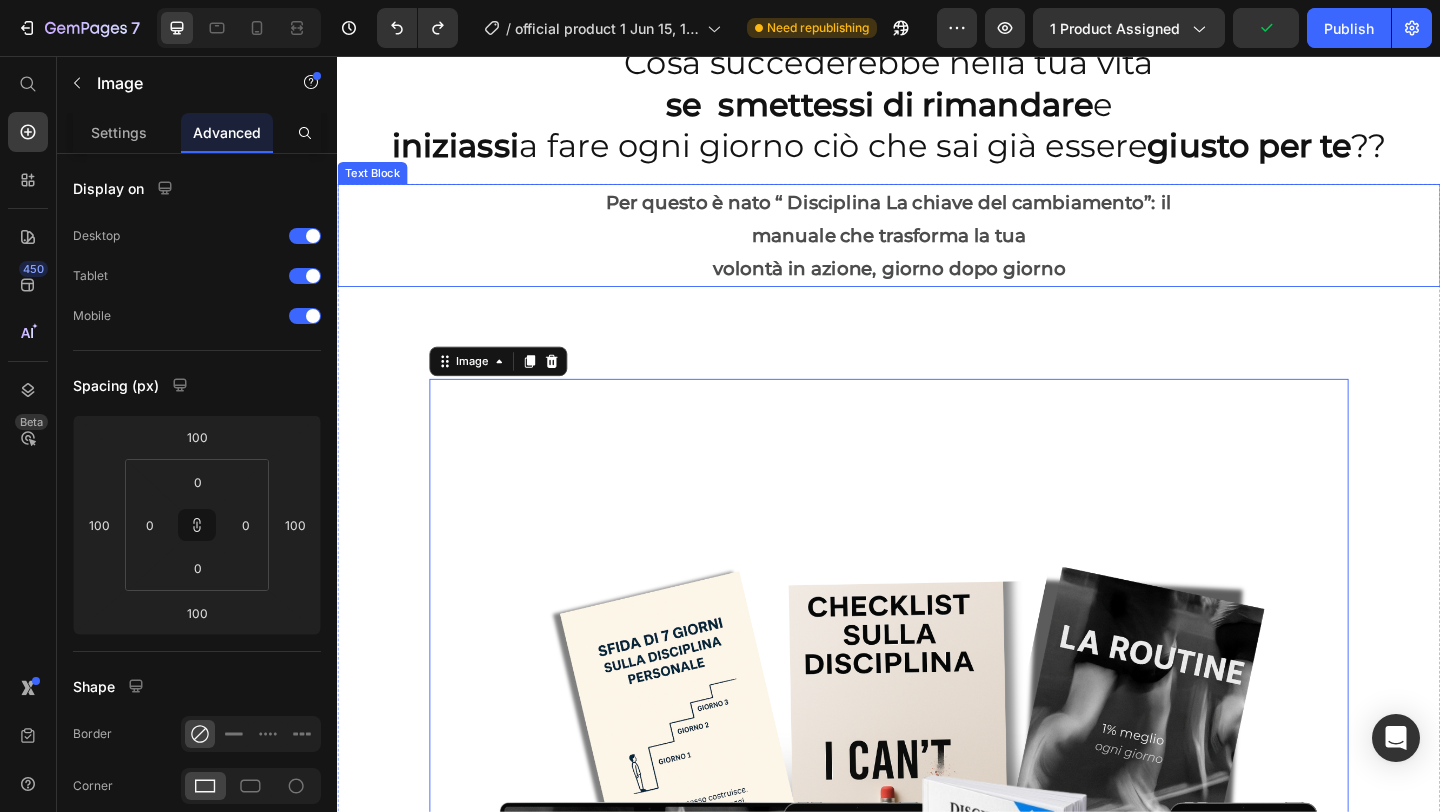 click on "volontà in azione, giorno dopo giorno" at bounding box center (937, 287) 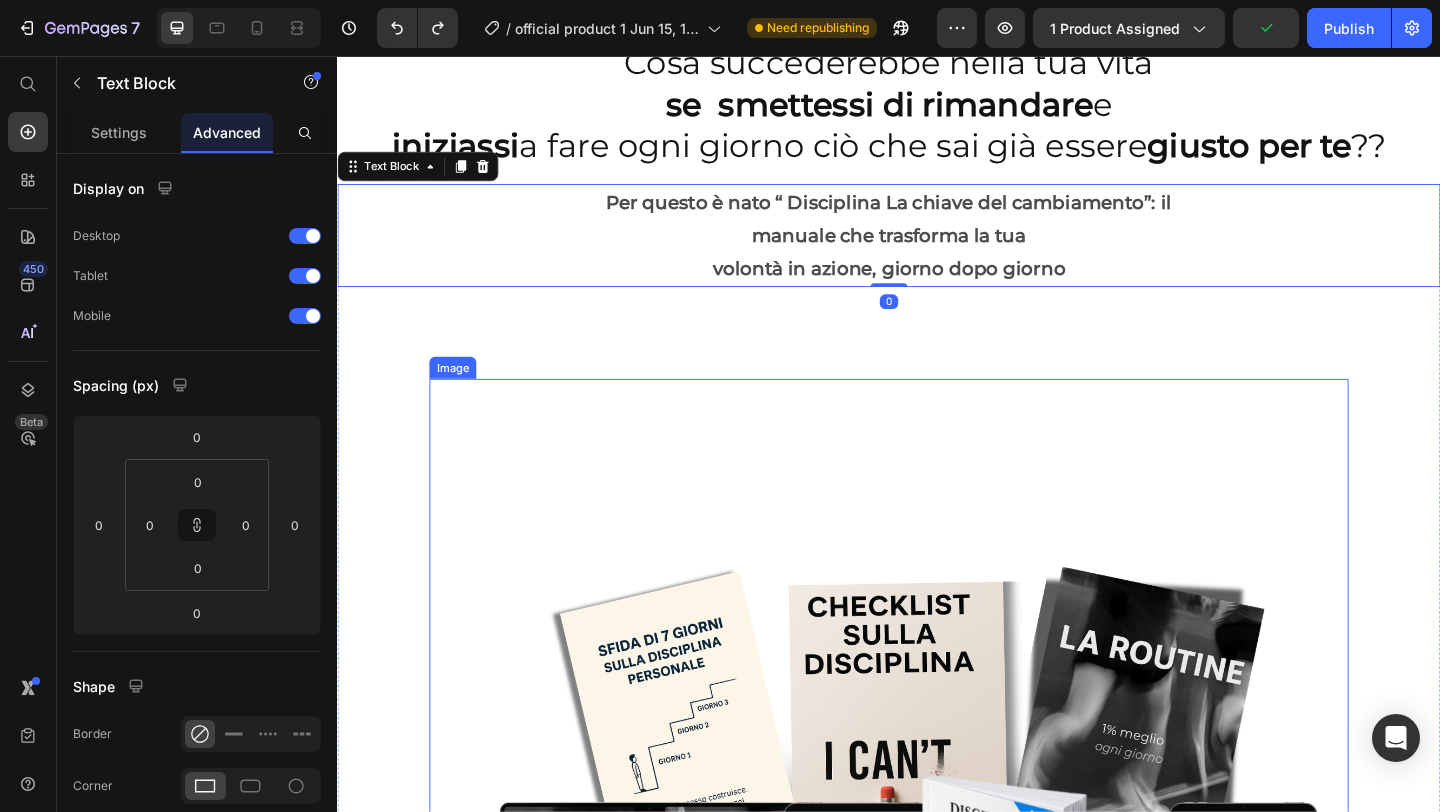 click at bounding box center [937, 907] 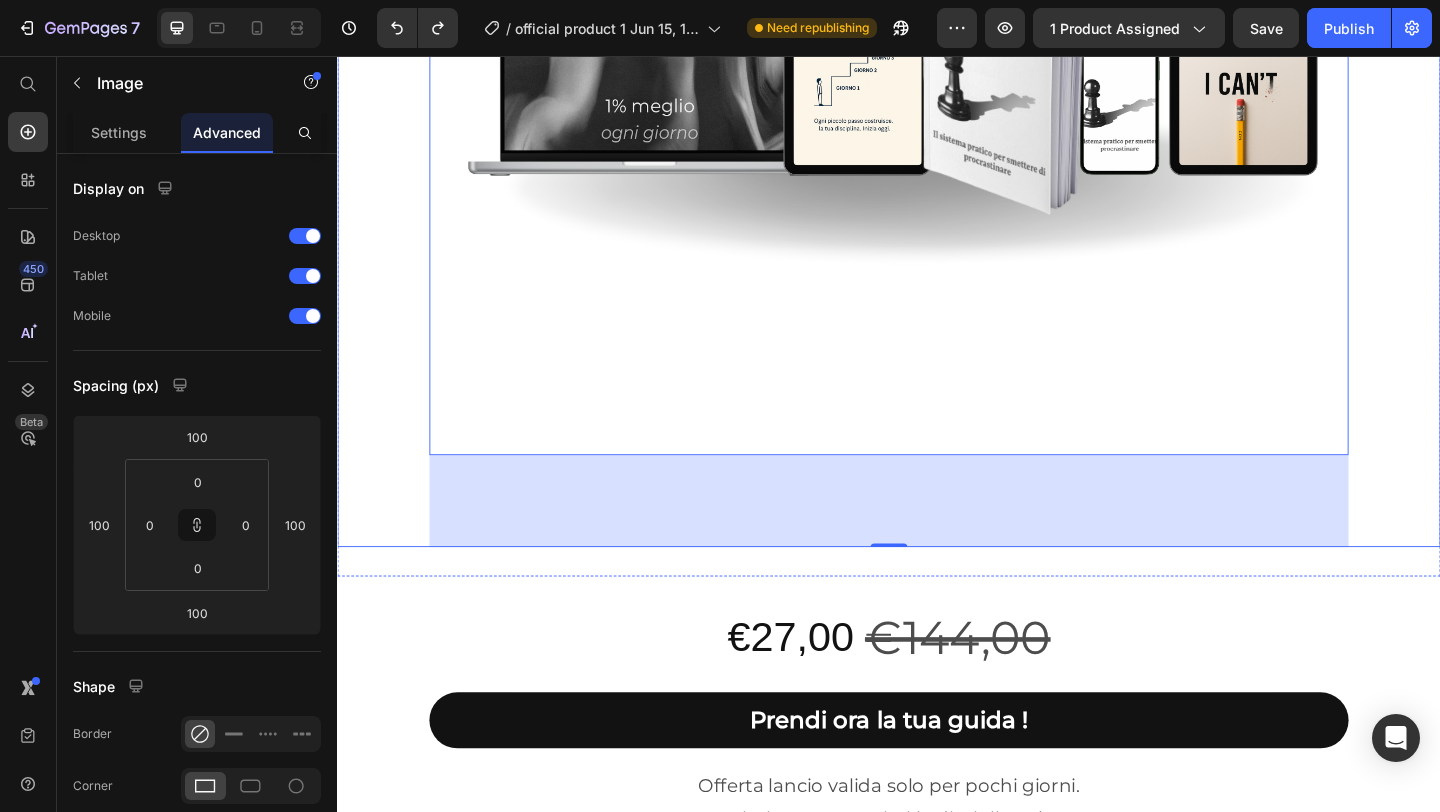 scroll, scrollTop: 1029, scrollLeft: 0, axis: vertical 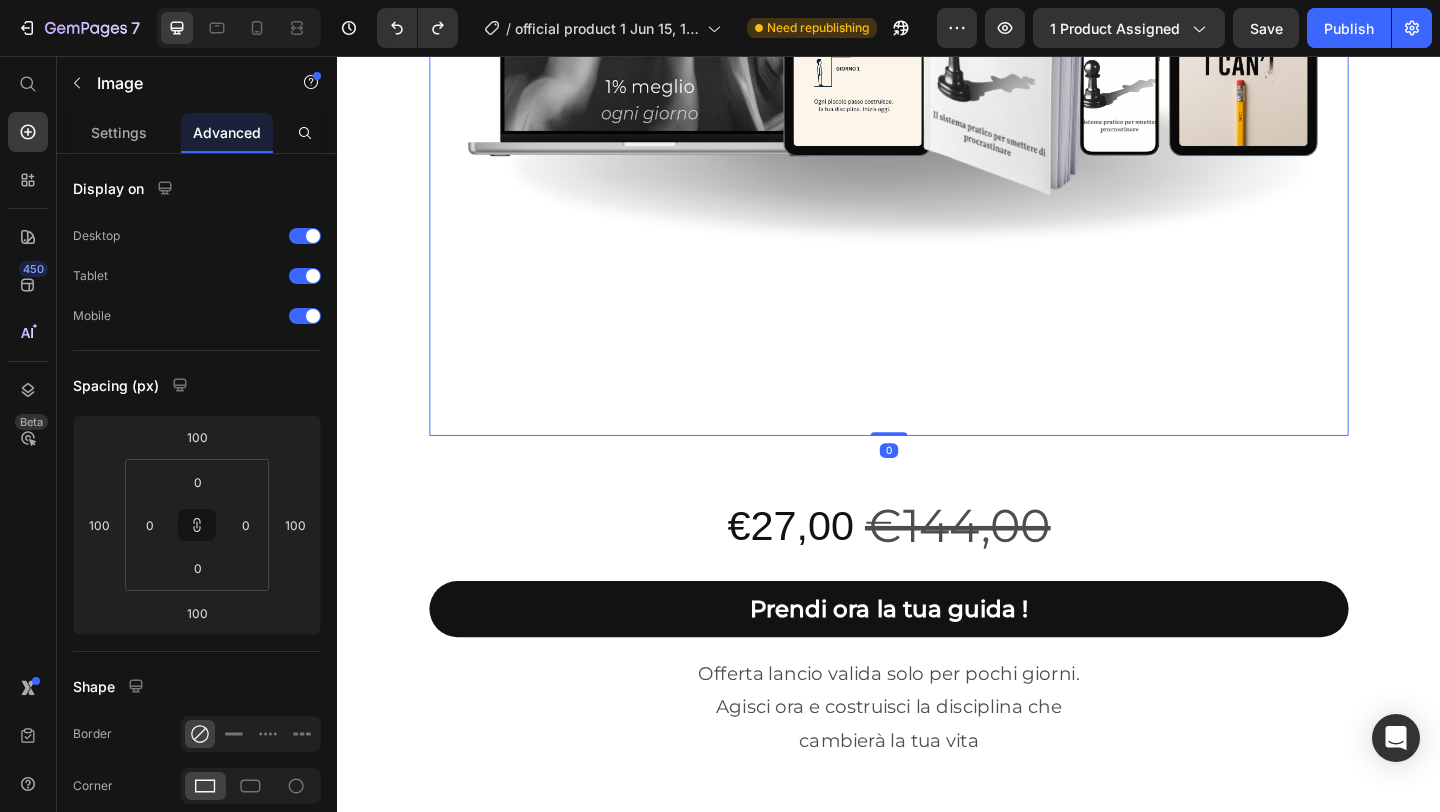 drag, startPoint x: 944, startPoint y: 568, endPoint x: 951, endPoint y: 400, distance: 168.14577 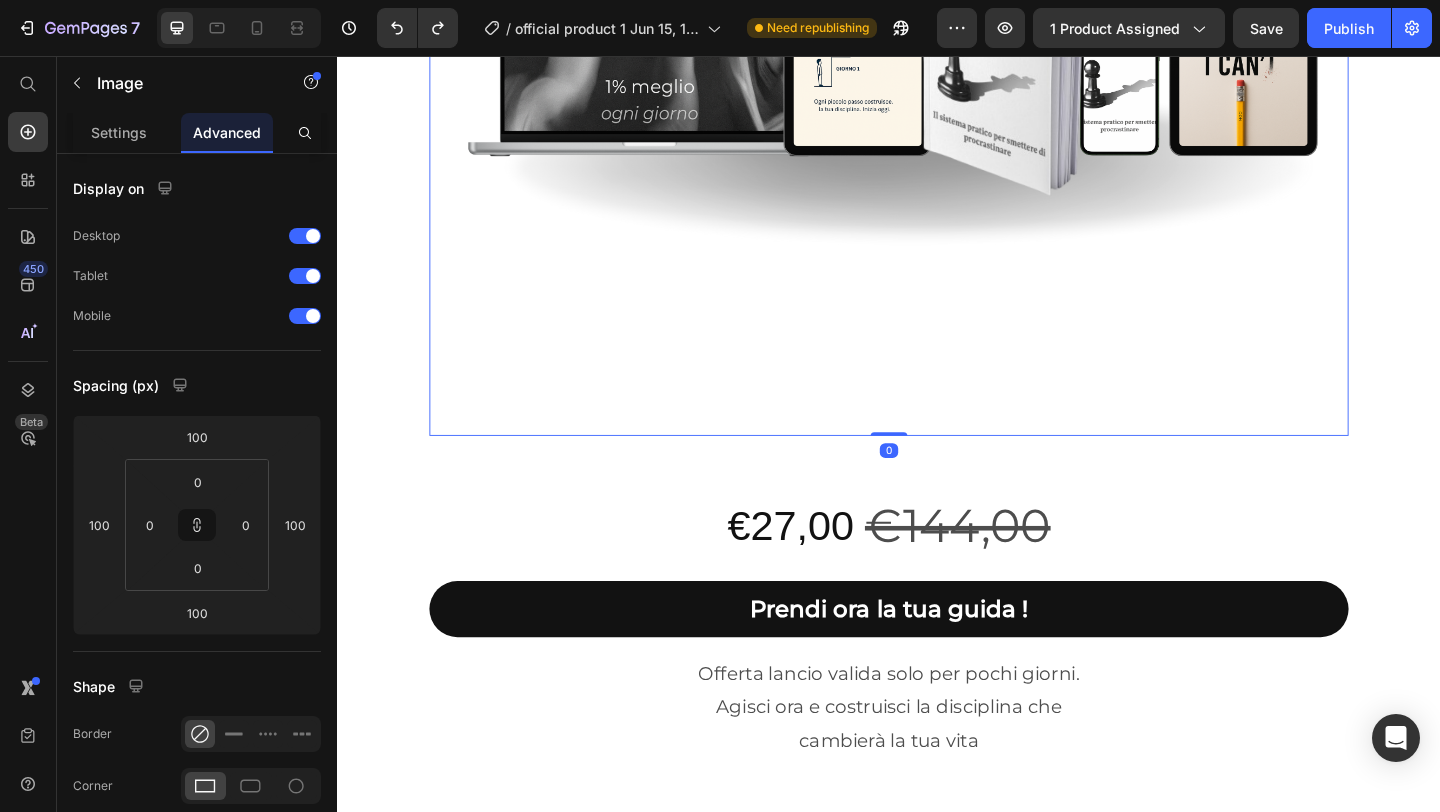 click on "Image   0" at bounding box center (937, -31) 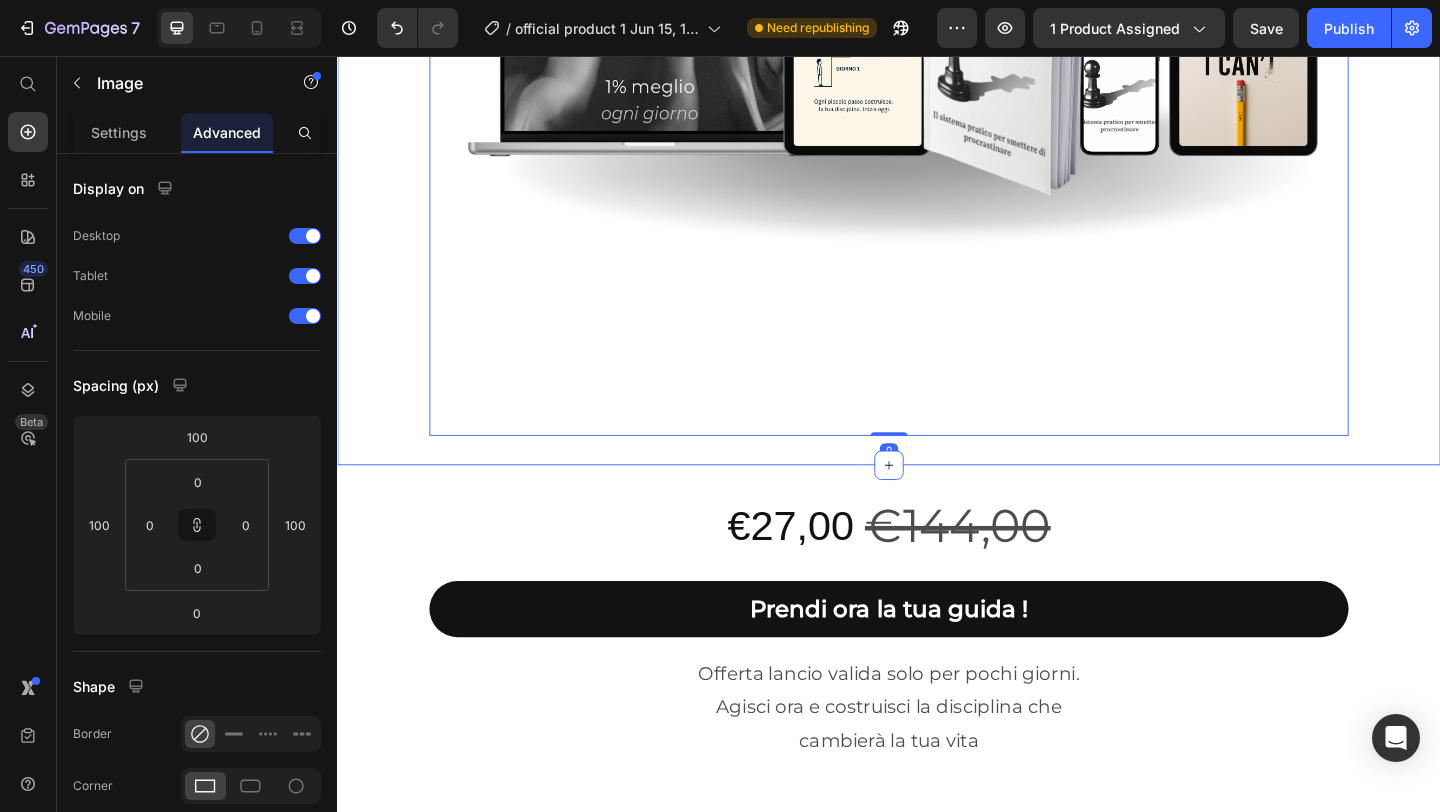 click on "Cosa succederebbe nella tua vita se  smettessi di rimandare  e iniziassi  a fare ogni giorno ciò che sai già essere  giusto per te ?? Heading Row Per questo è nato “ Disciplina La chiave del cambiamento”: il manuale che trasforma la tua volontà in azione, giorno dopo giorno Text Block Image   0 Row Section 1" at bounding box center [937, -216] 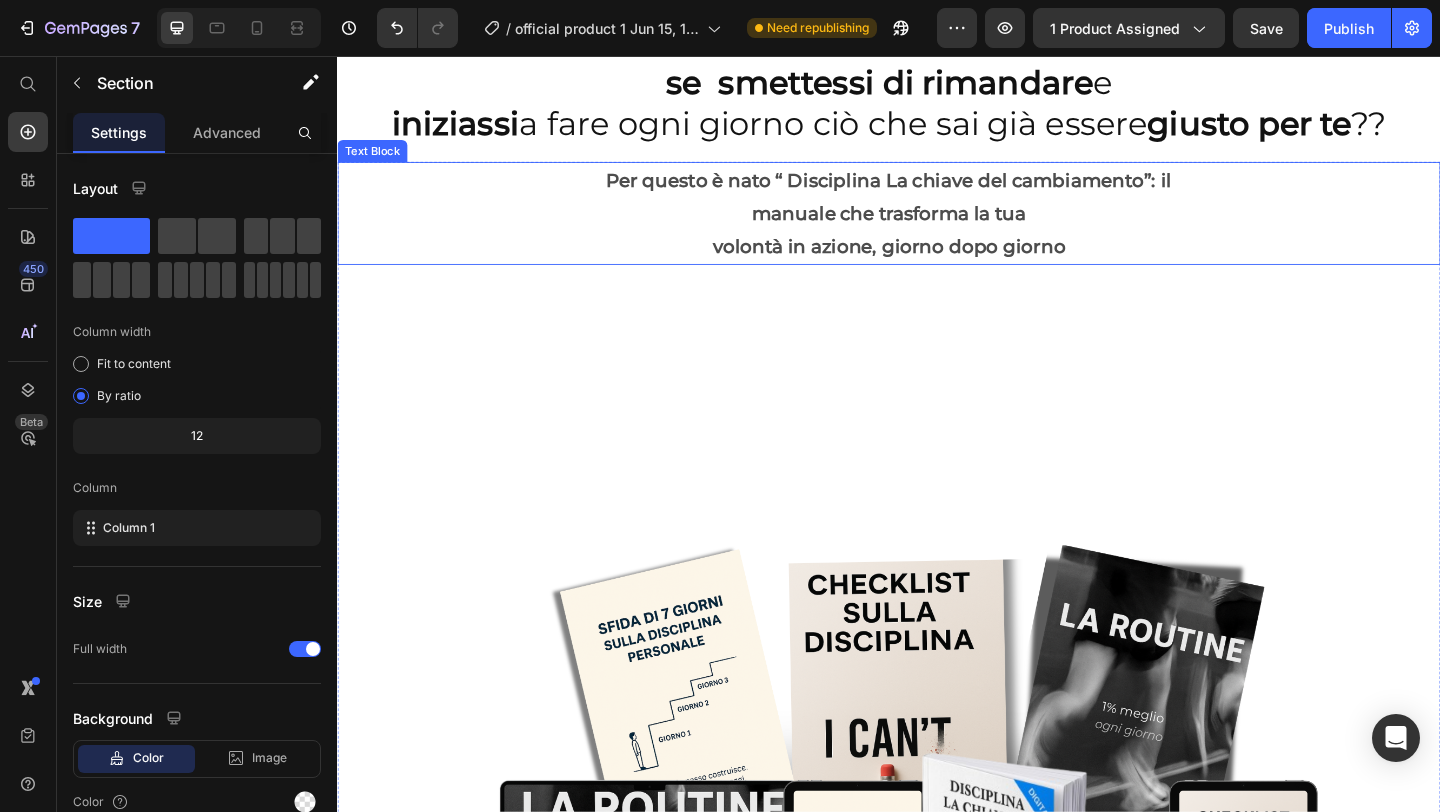 scroll, scrollTop: 172, scrollLeft: 0, axis: vertical 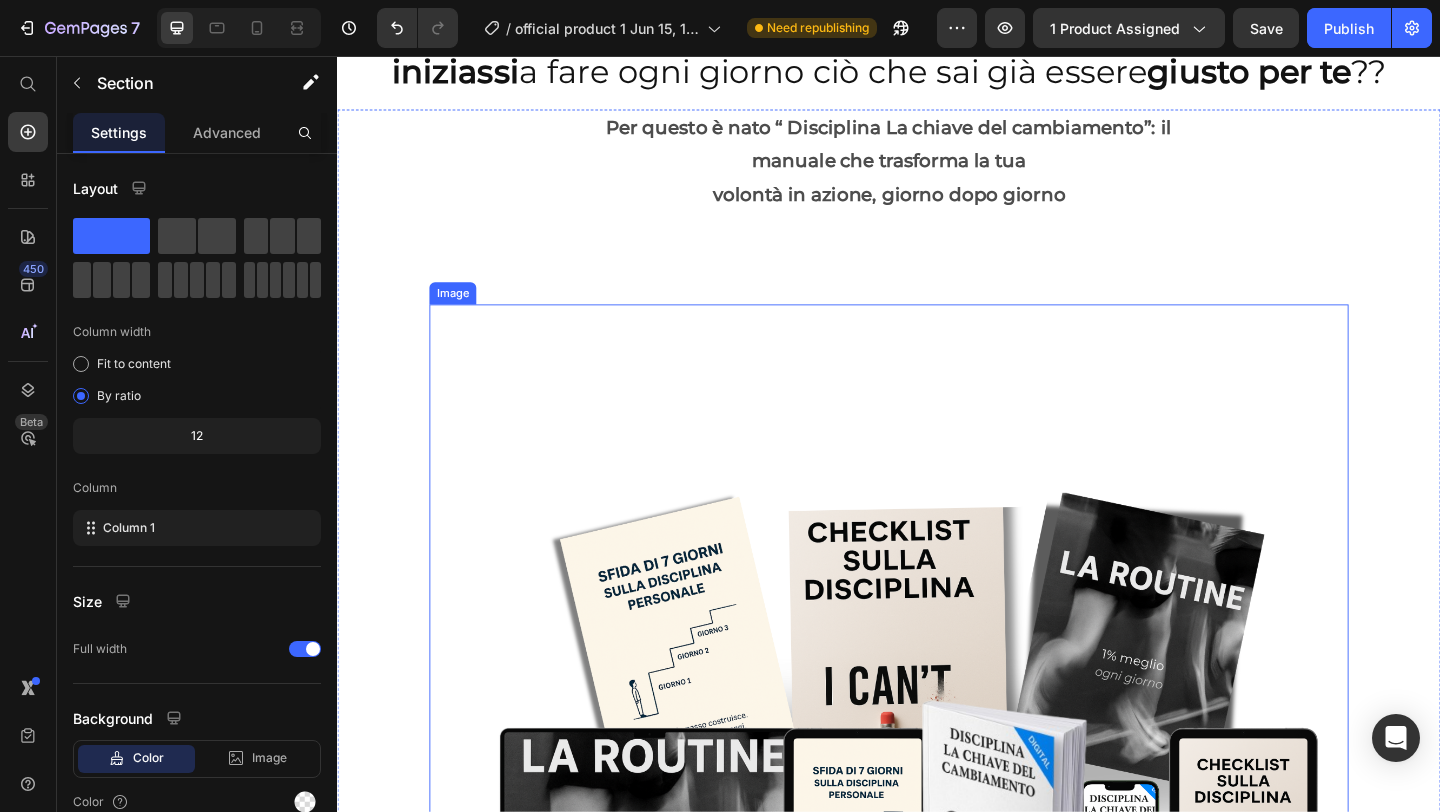 click at bounding box center (937, 826) 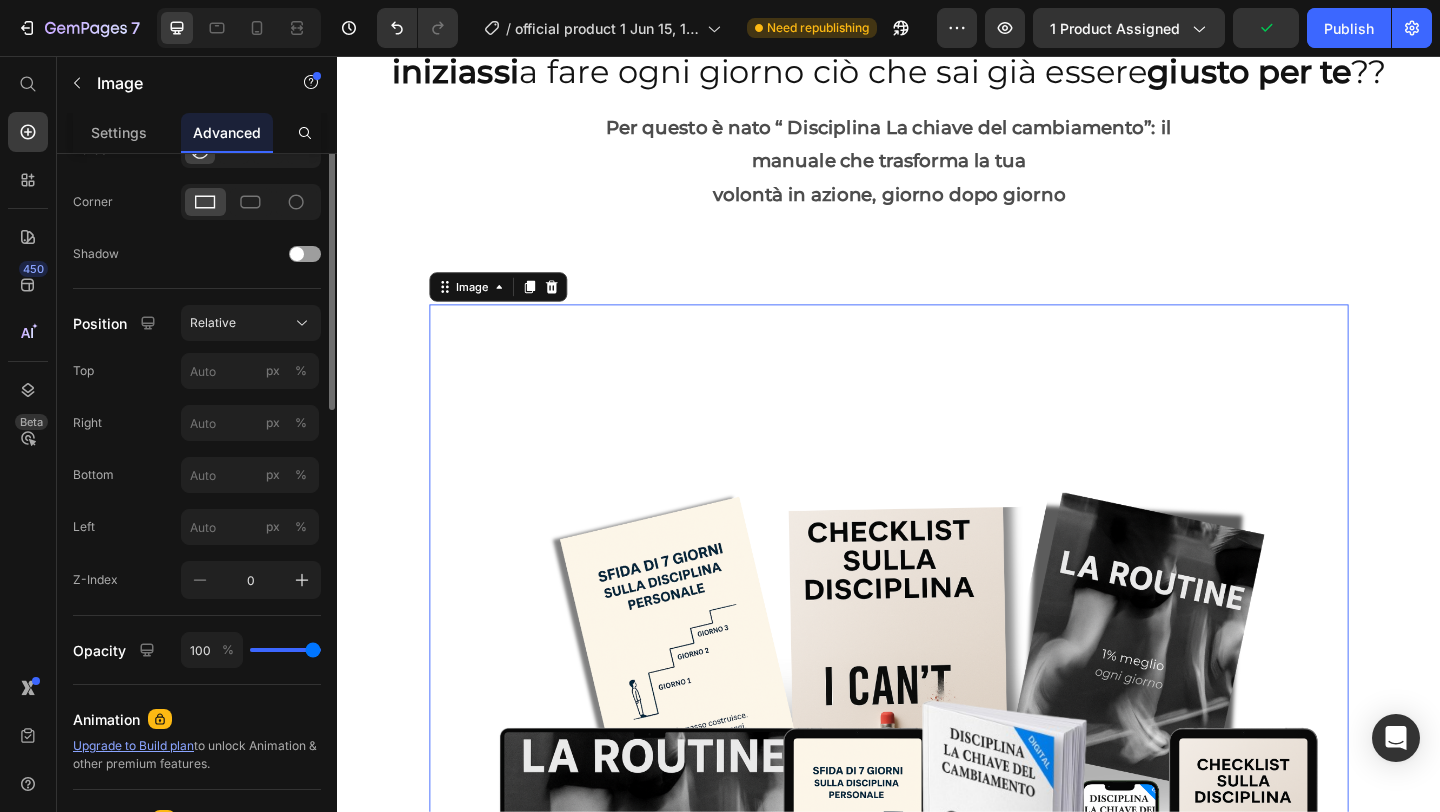 scroll, scrollTop: 852, scrollLeft: 0, axis: vertical 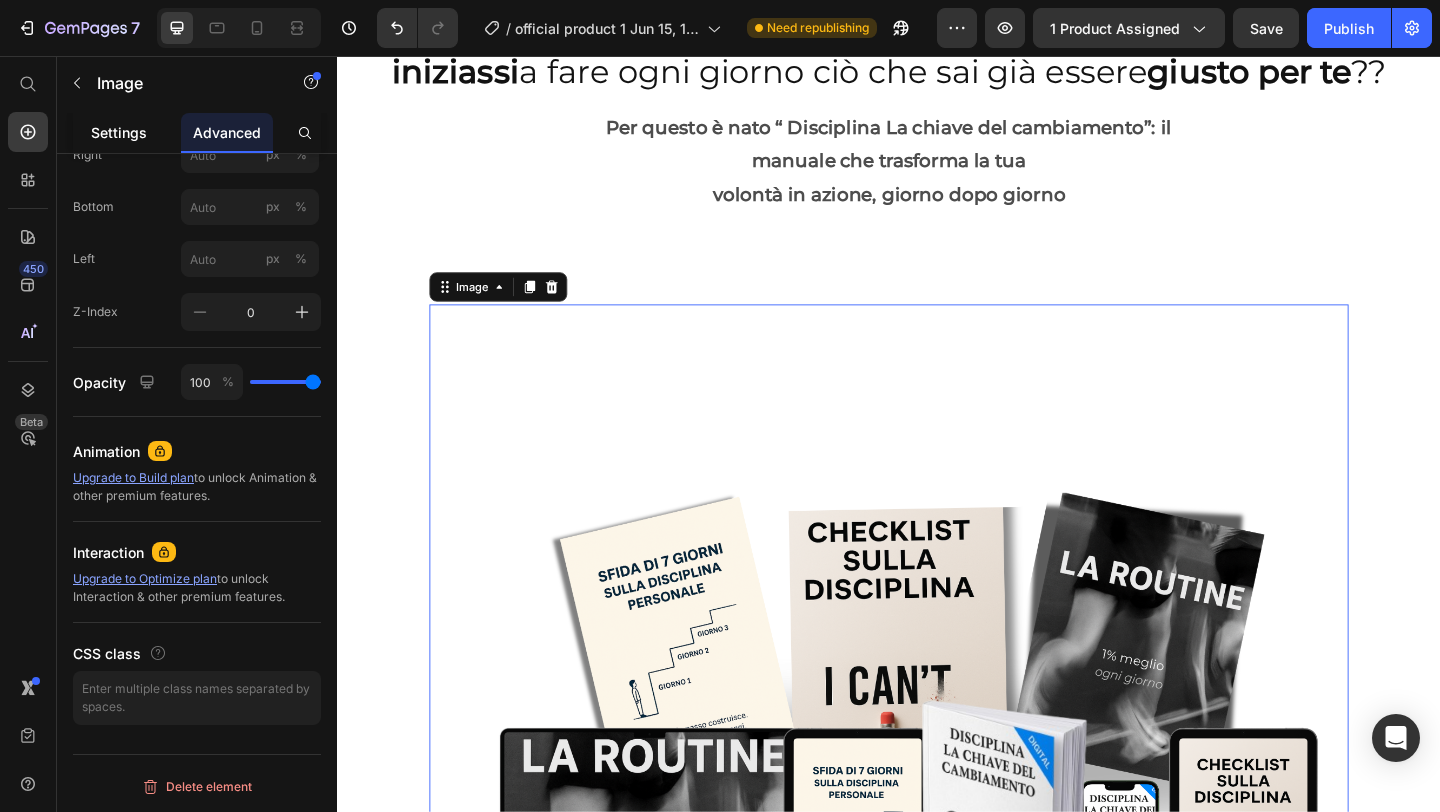 click on "Settings" at bounding box center [119, 132] 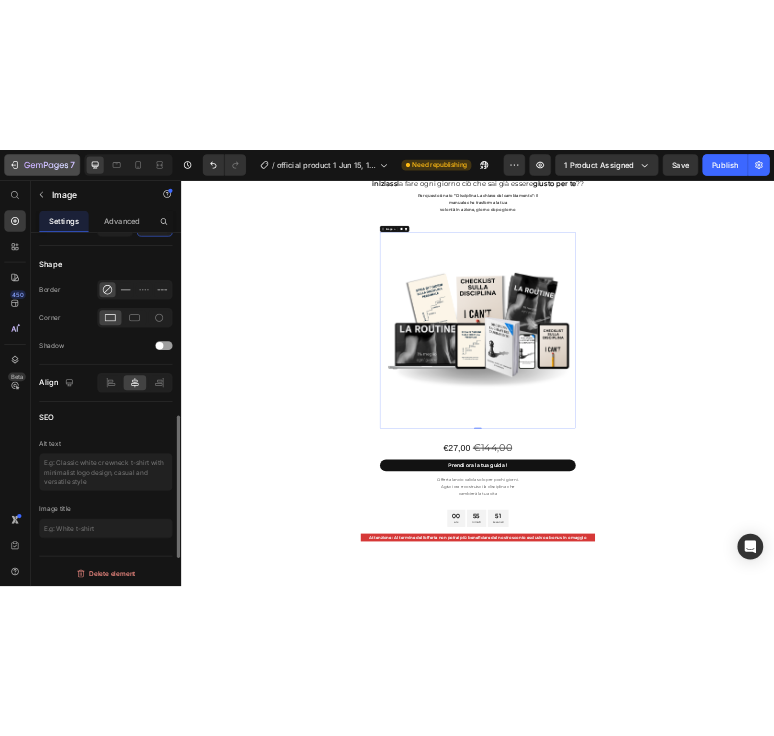 scroll, scrollTop: 819, scrollLeft: 0, axis: vertical 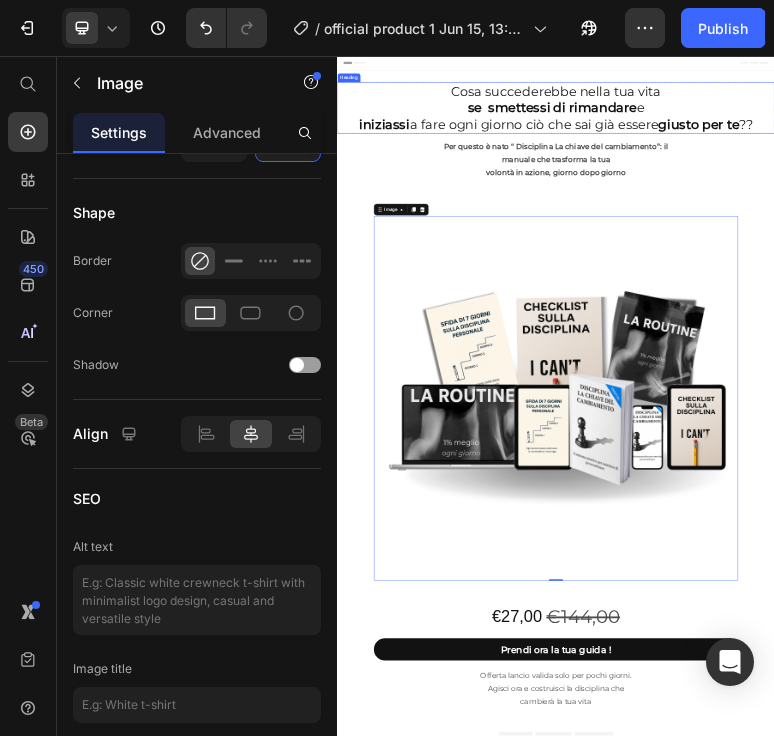 click on "Cosa succederebbe nella tua vita se  smettessi di rimandare  e iniziassi  a fare ogni giorno ciò che sai già essere  giusto per te ??" at bounding box center [937, 199] 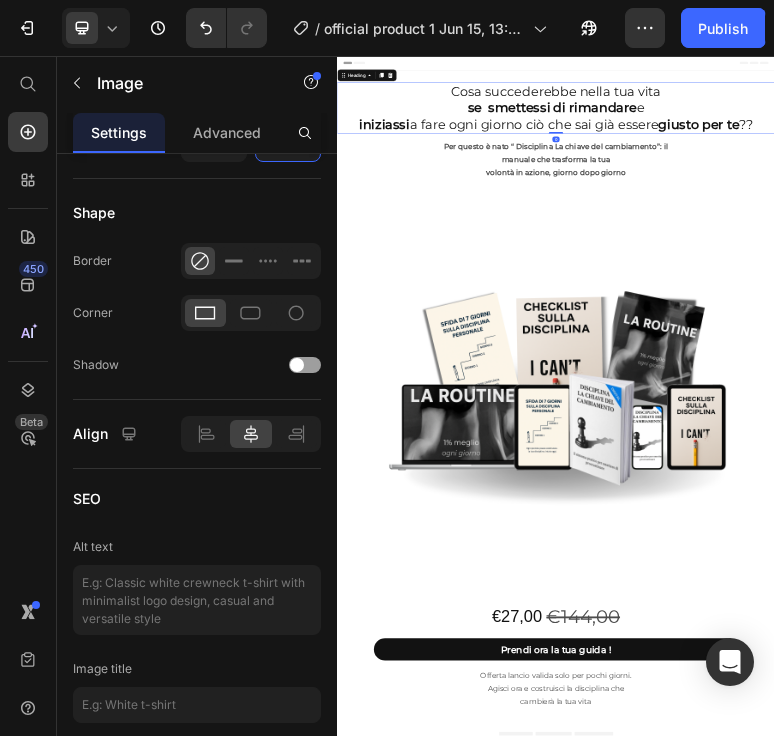 scroll, scrollTop: 0, scrollLeft: 0, axis: both 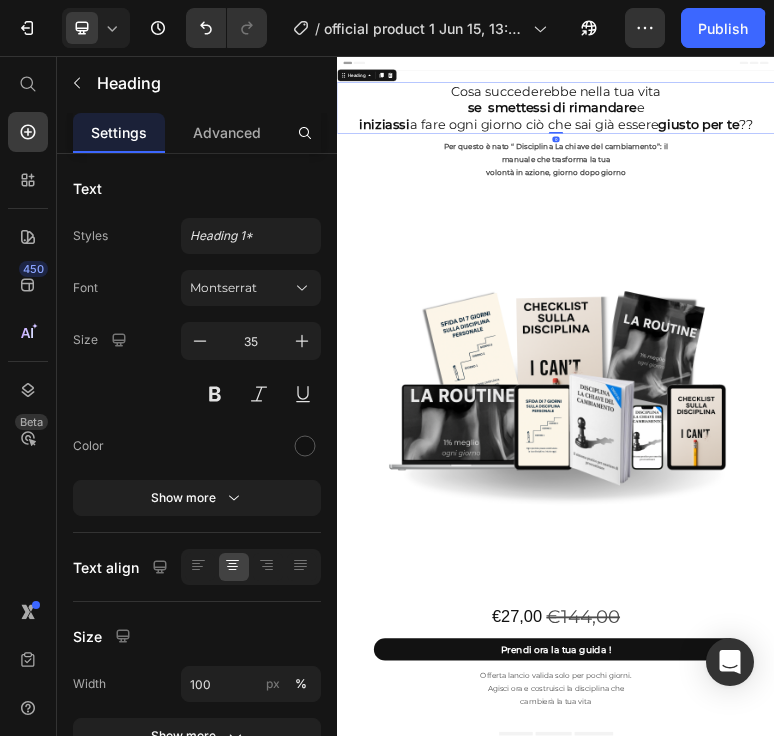 click on "Cosa succederebbe nella tua vita se  smettessi di rimandare  e iniziassi  a fare ogni giorno ciò che sai già essere  giusto per te ?? Heading   0 Row Per questo è nato “ Disciplina La chiave del cambiamento”: il manuale che trasforma la tua volontà in azione, giorno dopo giorno Text Block Image Row Section 1" at bounding box center (937, 813) 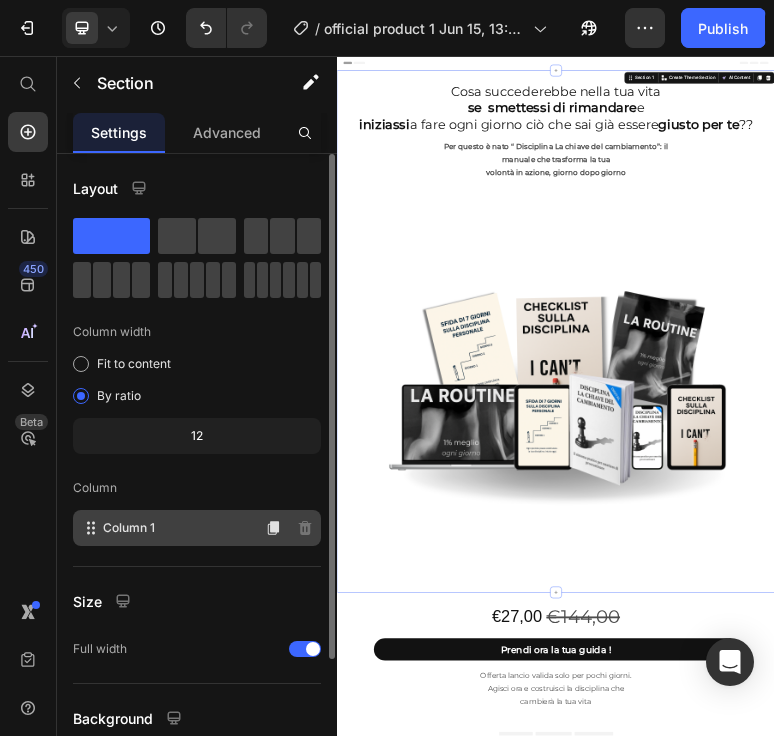 scroll, scrollTop: 169, scrollLeft: 0, axis: vertical 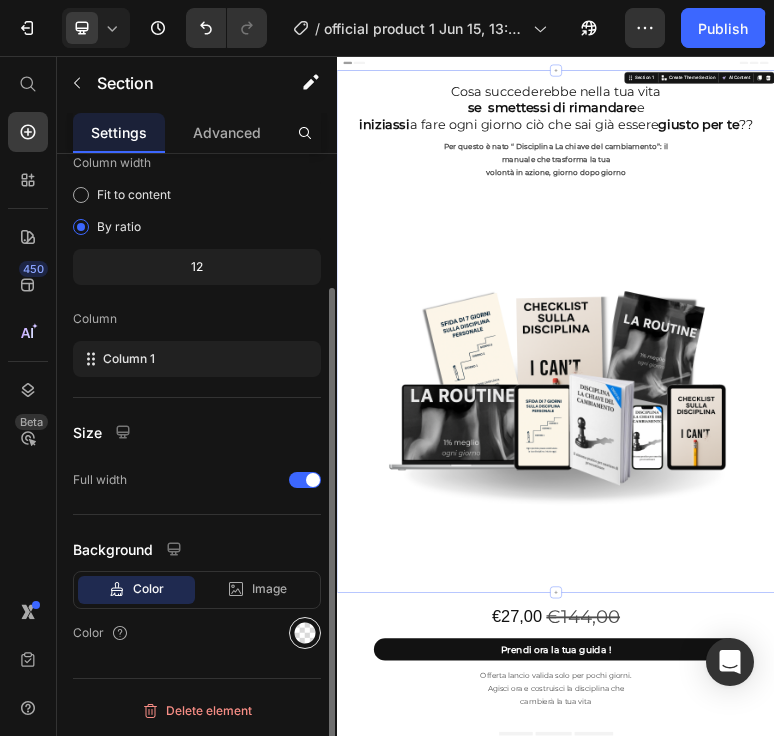 click at bounding box center [305, 633] 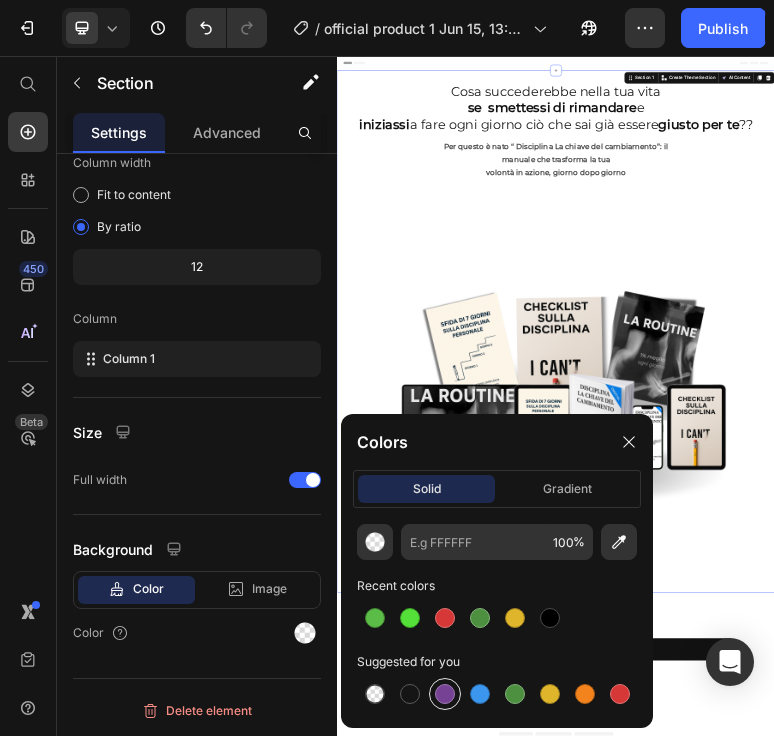 click at bounding box center [445, 694] 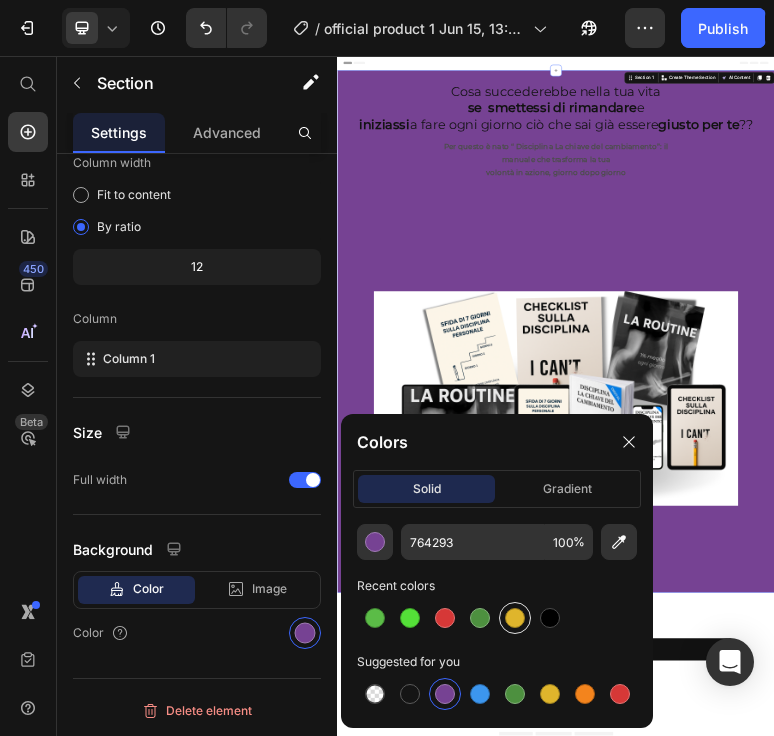 click at bounding box center [515, 618] 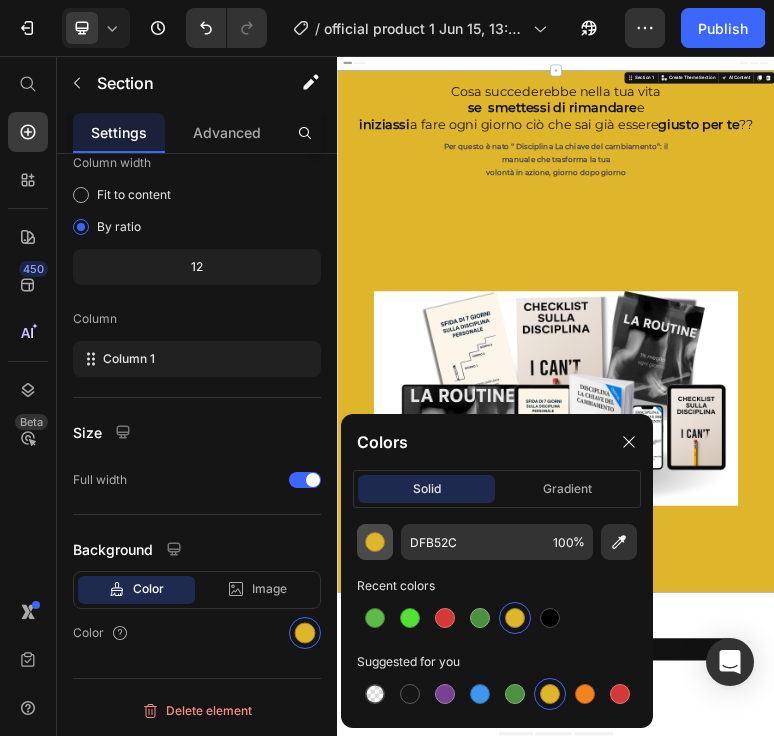click at bounding box center (375, 542) 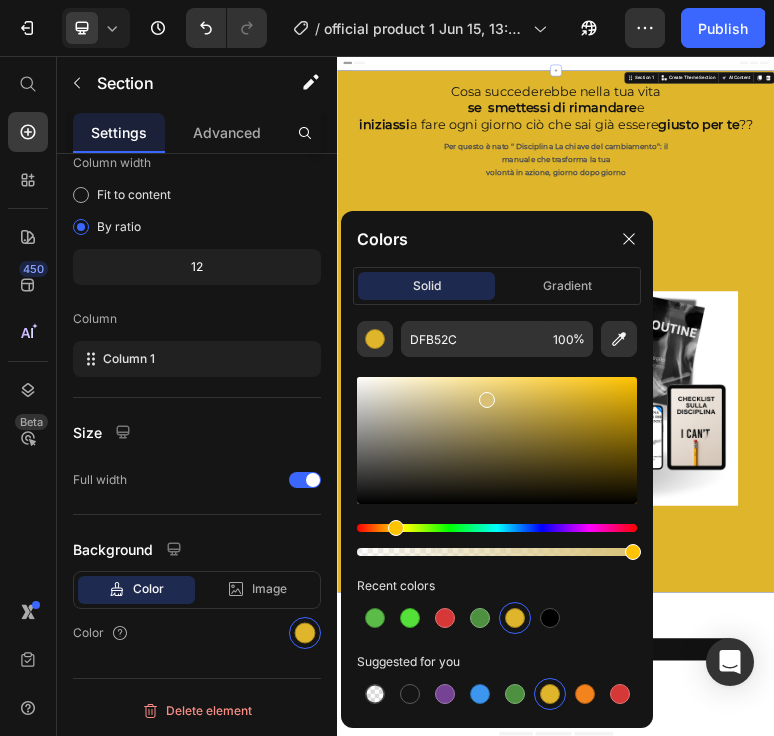 click at bounding box center [497, 440] 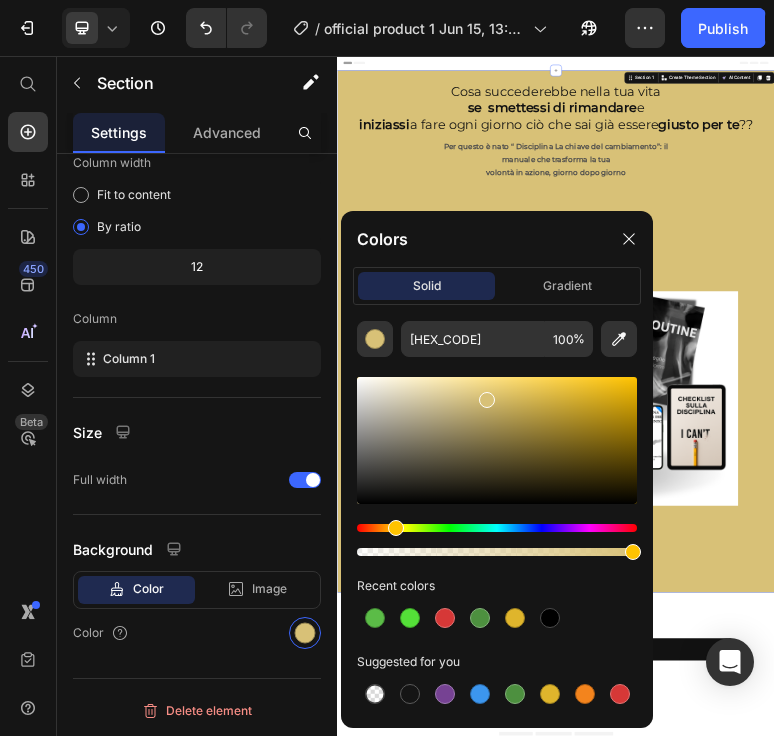 click at bounding box center [497, 440] 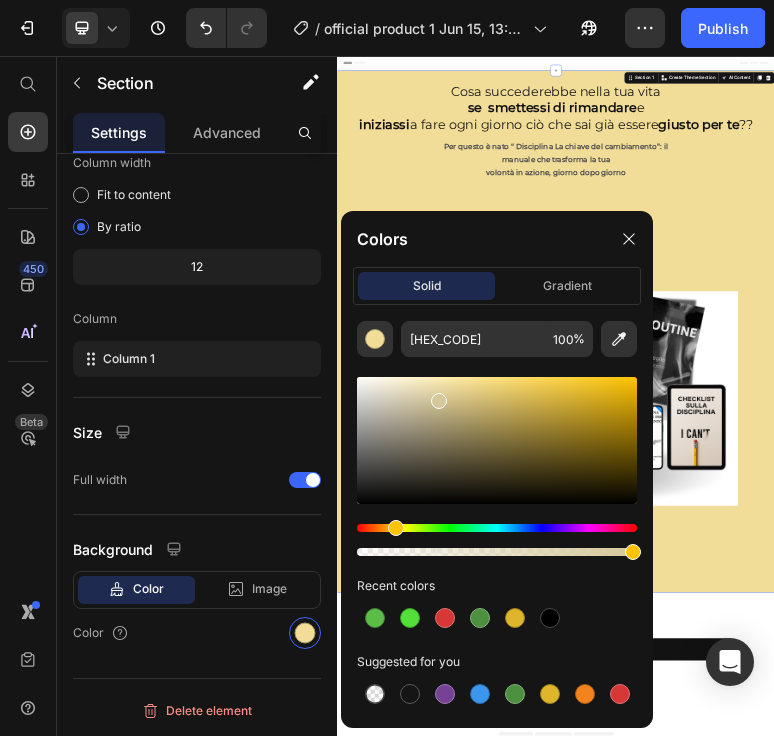 click at bounding box center [497, 440] 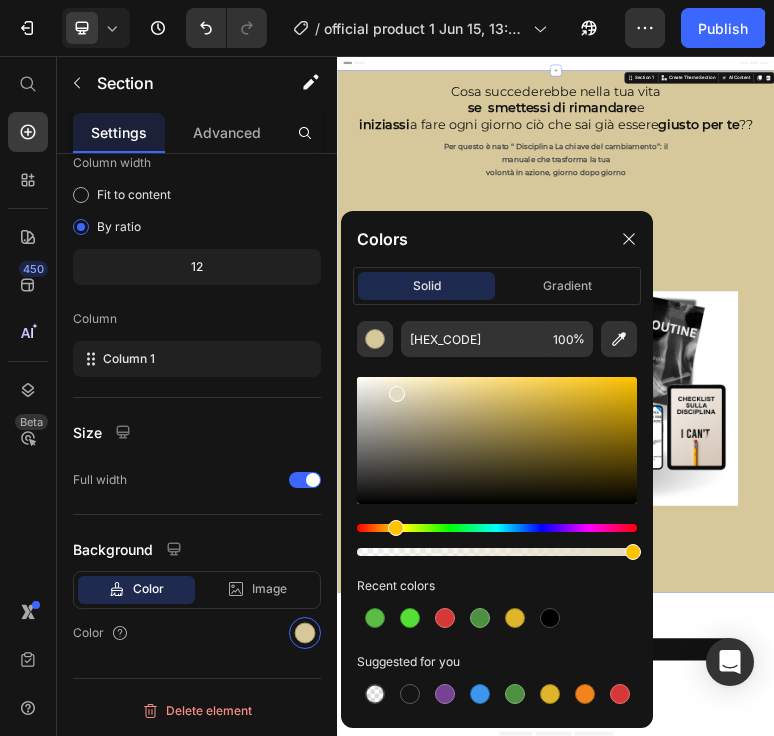 click at bounding box center [497, 440] 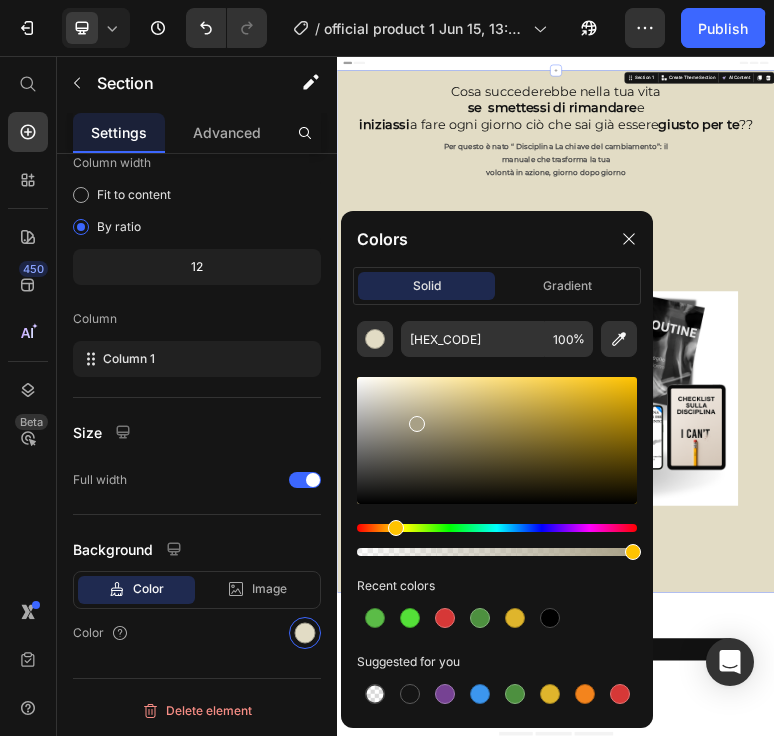 click at bounding box center [497, 440] 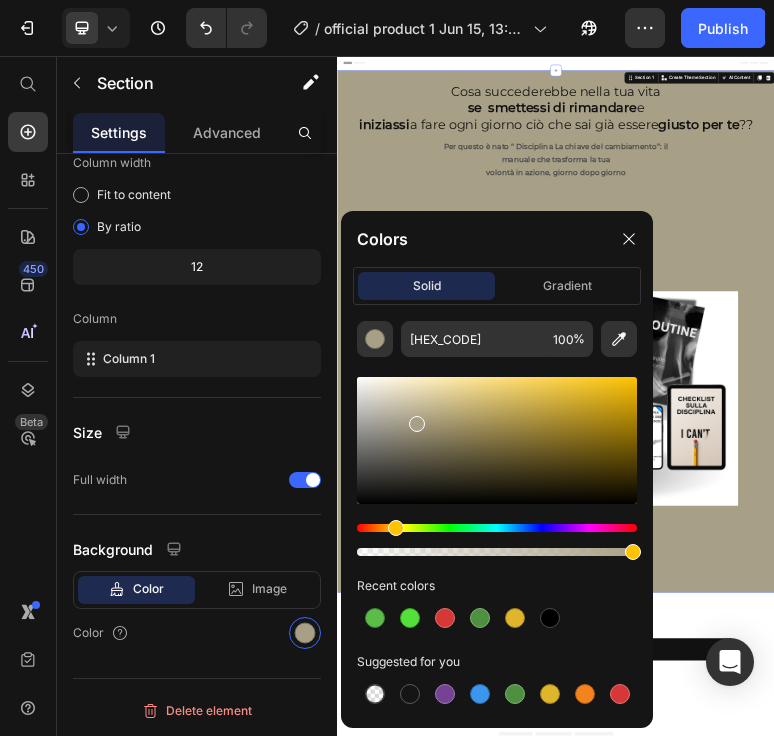 click at bounding box center [497, 440] 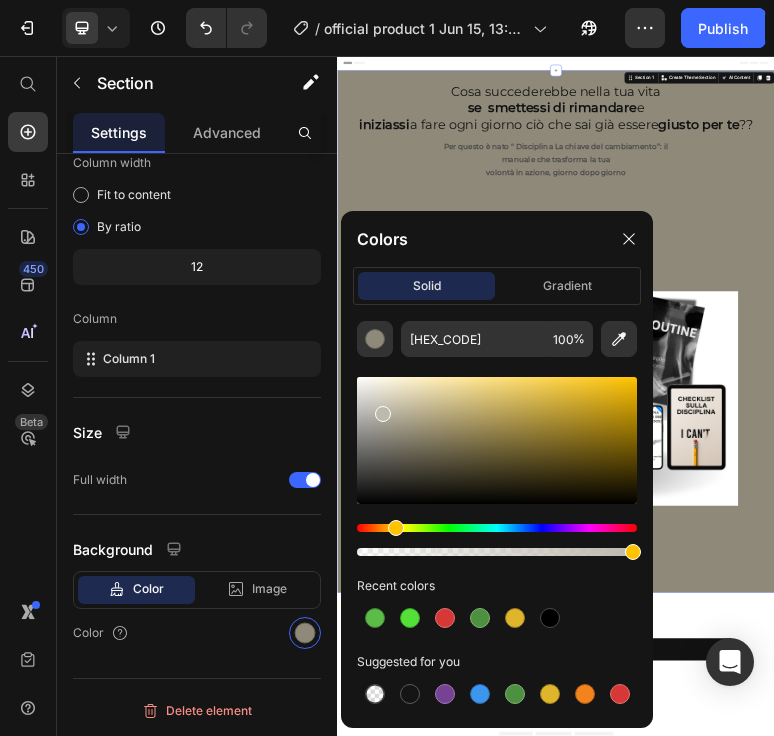 click at bounding box center [497, 440] 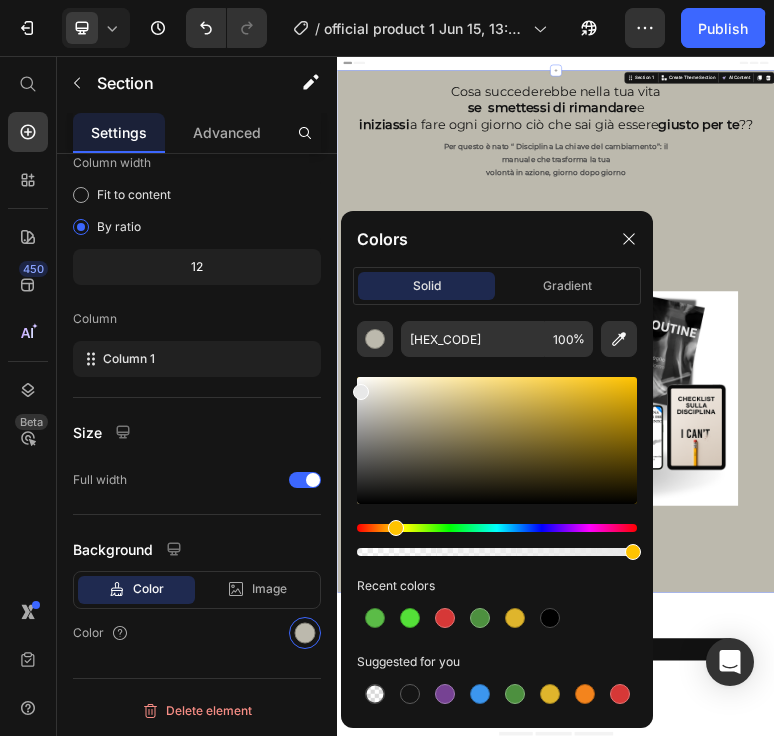 click at bounding box center (497, 440) 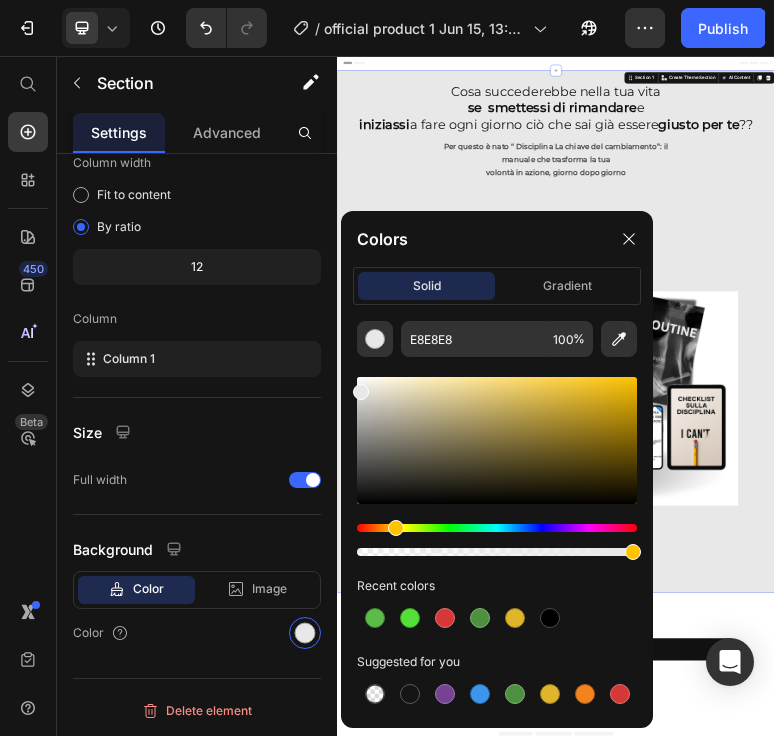 click at bounding box center (361, 392) 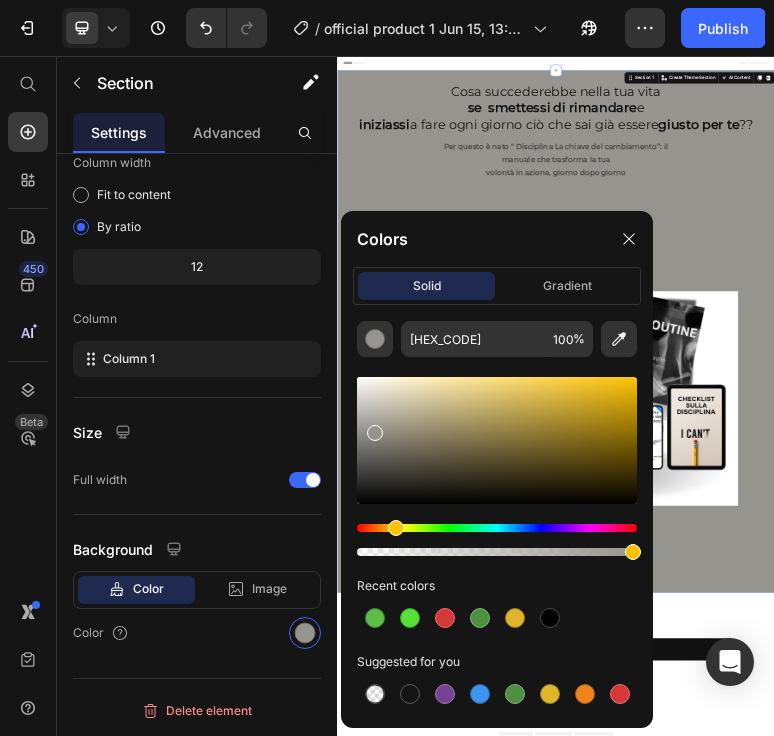 click at bounding box center [497, 440] 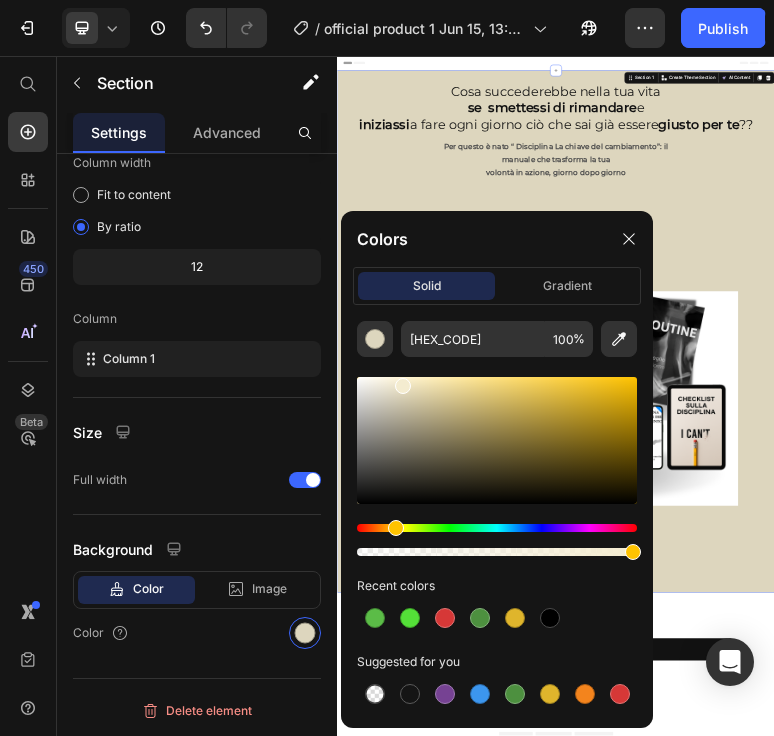 click at bounding box center [497, 440] 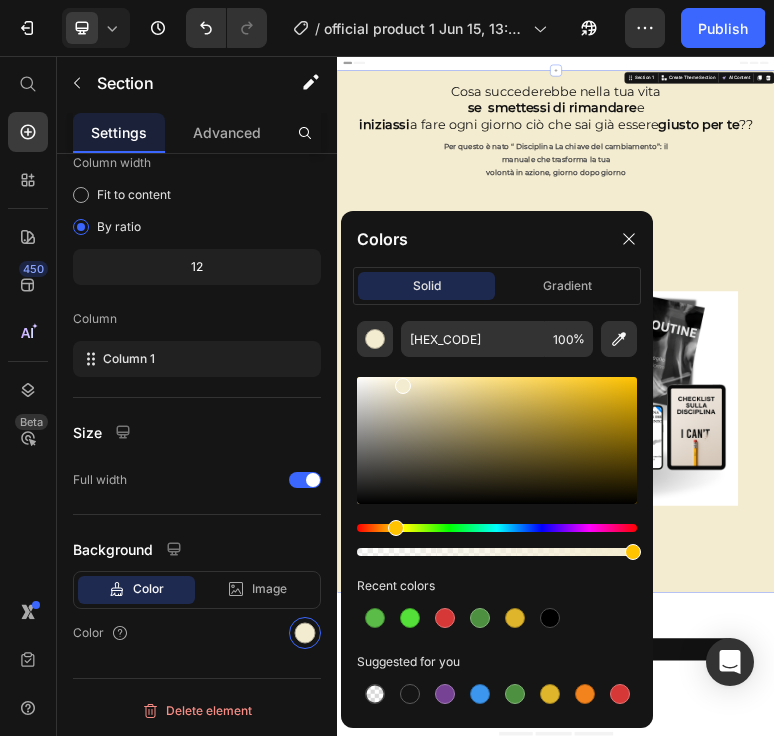 click at bounding box center [497, 440] 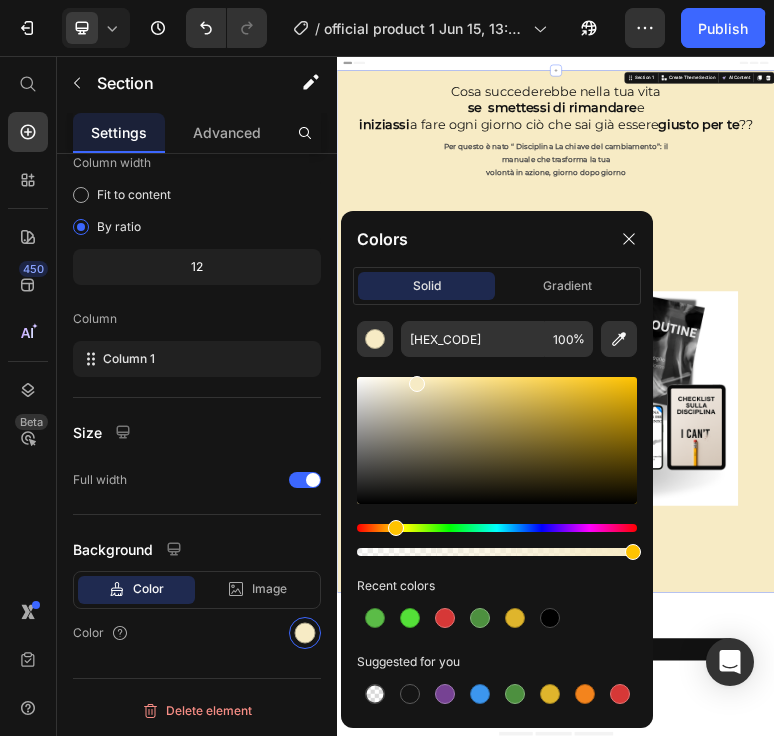 click at bounding box center [417, 384] 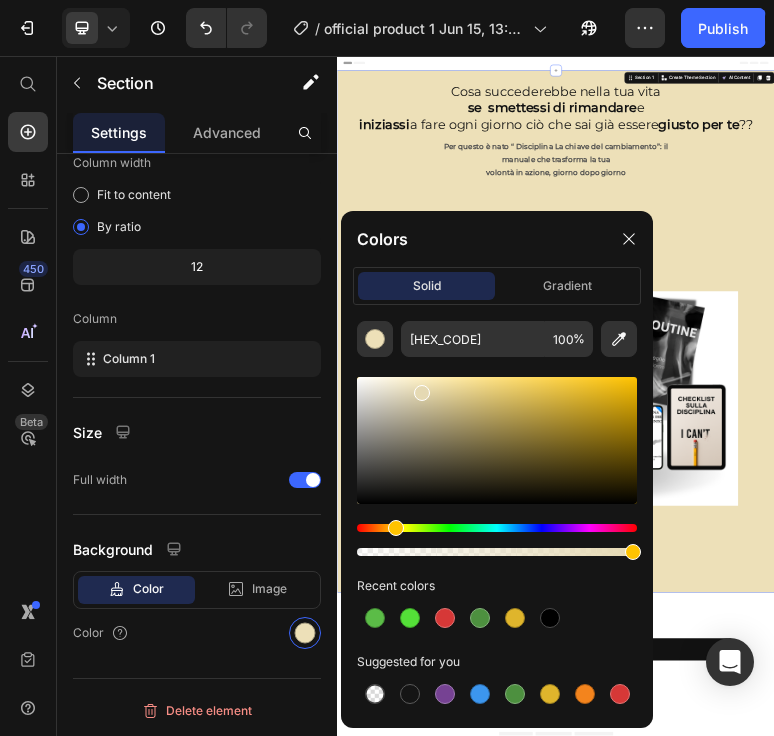 click at bounding box center (422, 393) 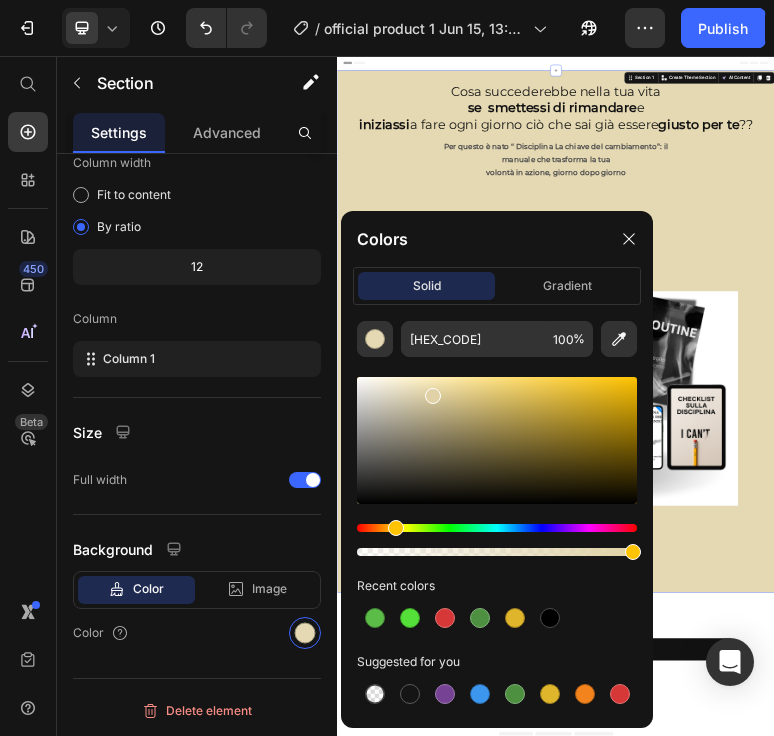 click at bounding box center (497, 440) 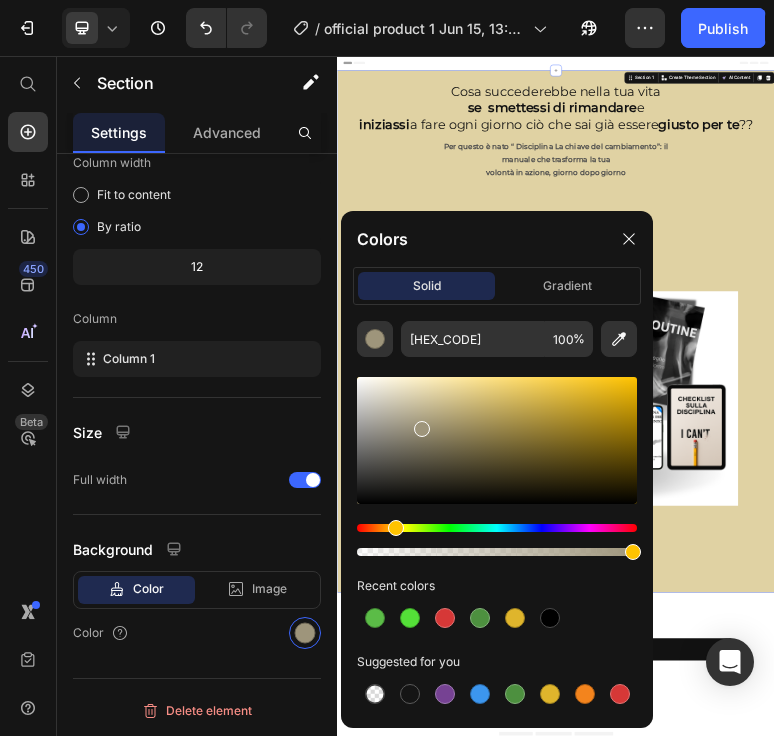 drag, startPoint x: 434, startPoint y: 391, endPoint x: 419, endPoint y: 425, distance: 37.161808 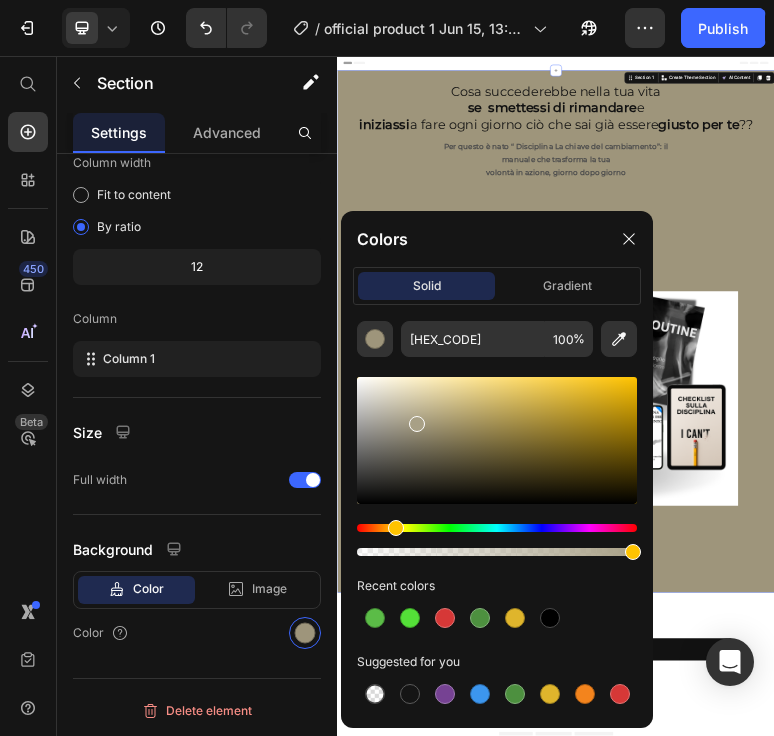 click at bounding box center (497, 440) 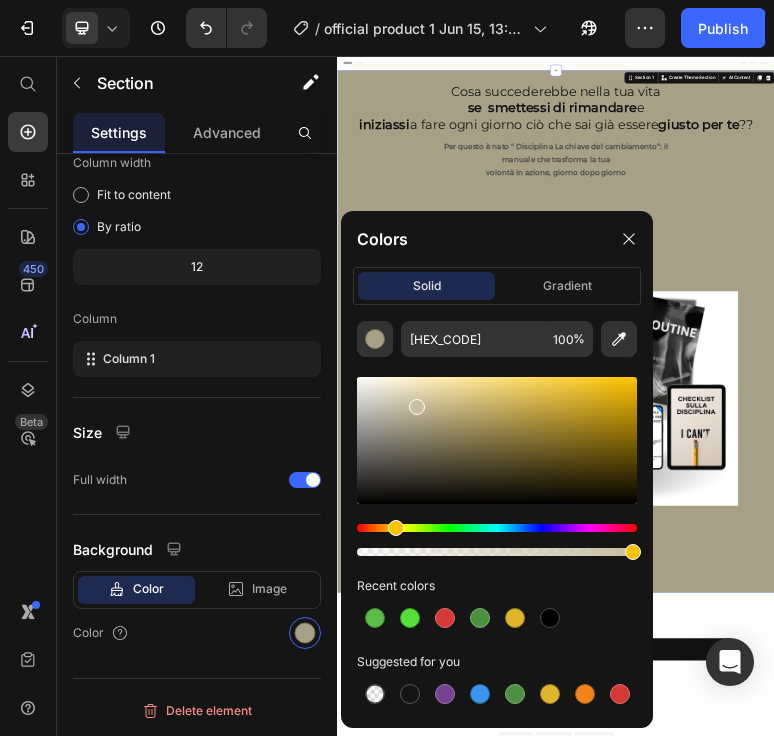 click at bounding box center [497, 440] 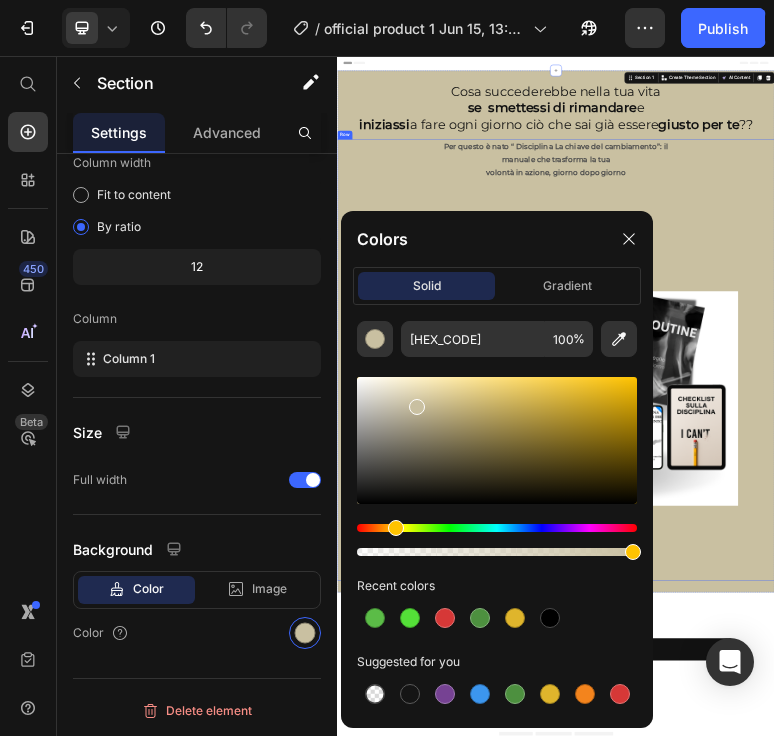 click on "Per questo è nato “ Disciplina La chiave del cambiamento”: il manuale che trasforma la tua volontà in azione, giorno dopo giorno Text Block Image" at bounding box center [937, 892] 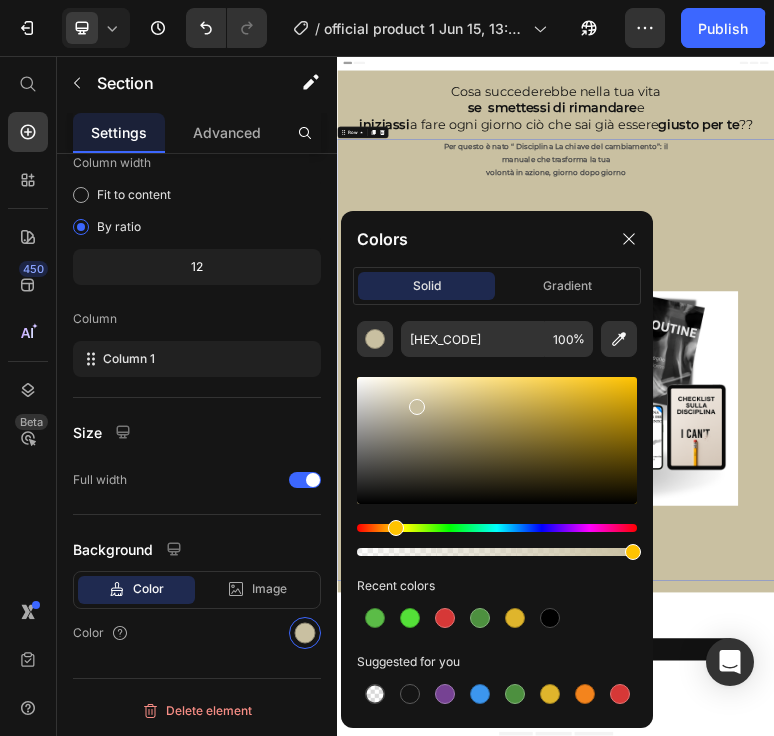 scroll, scrollTop: 0, scrollLeft: 0, axis: both 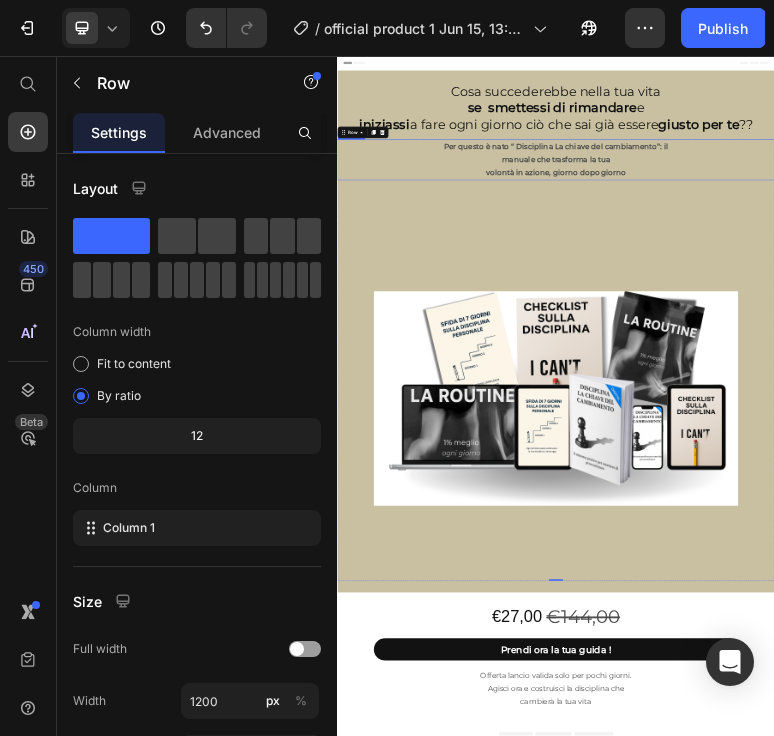 click on "manuale che trasforma la tua" at bounding box center (937, 342) 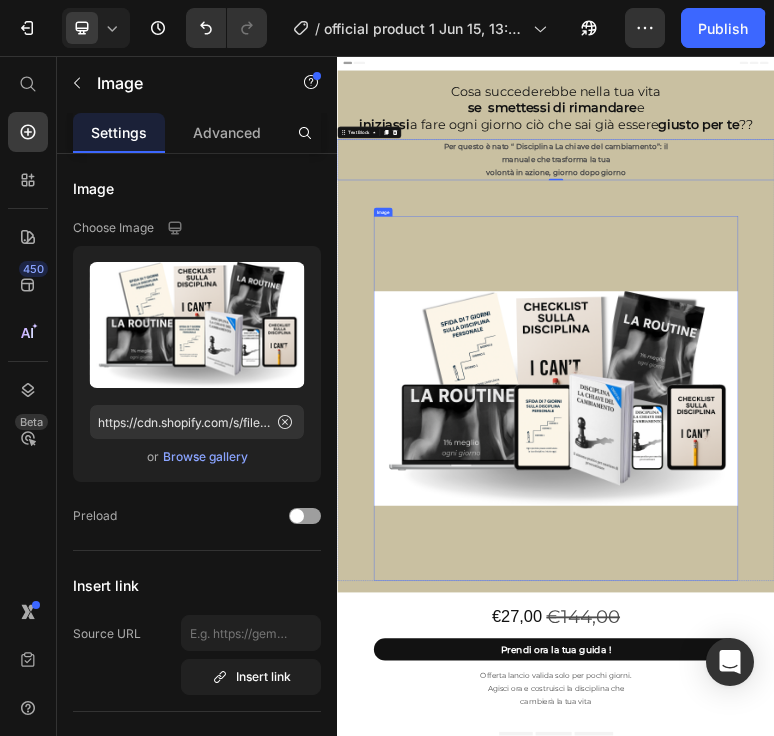 click at bounding box center (937, 998) 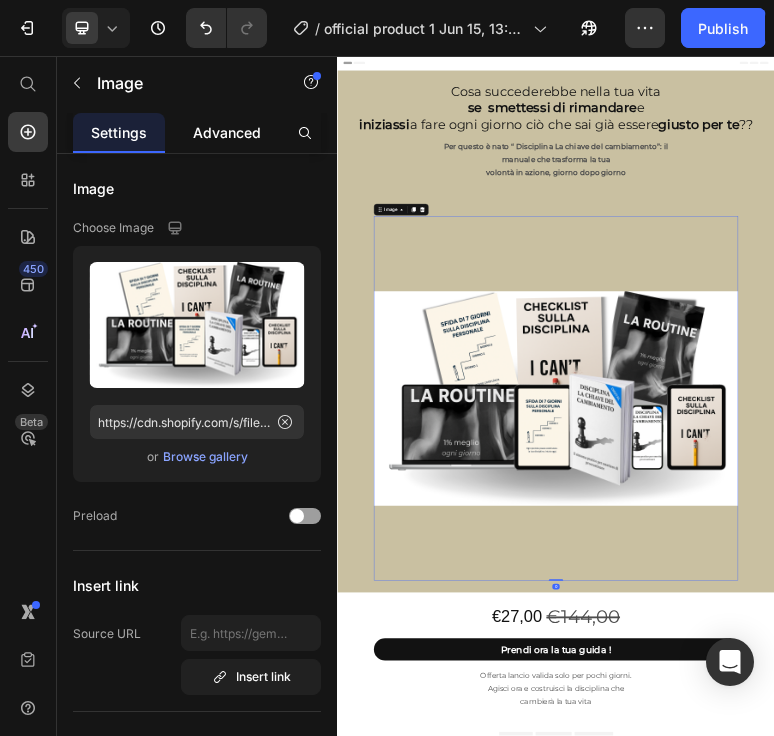 click on "Advanced" at bounding box center (227, 132) 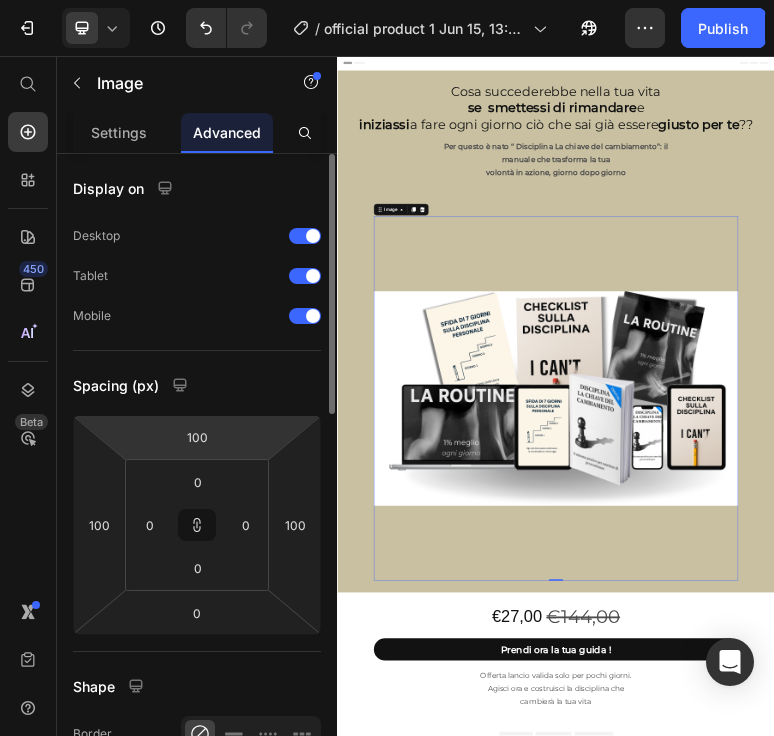 click on "7   /  official product 1 Jun 15, 13:29:30 Need republishing Preview 1 product assigned  Save   Publish  450 Beta Start with Sections Elements Hero Section Product Detail Brands Trusted Badges Guarantee Product Breakdown How to use Testimonials Compare Bundle FAQs Social Proof Brand Story Product List Collection Blog List Contact Sticky Add to Cart Custom Footer Browse Library 450 Layout
Row
Row
Row
Row Text
Heading
Text Block Button
Button
Button
Sticky Back to top Media
Image" 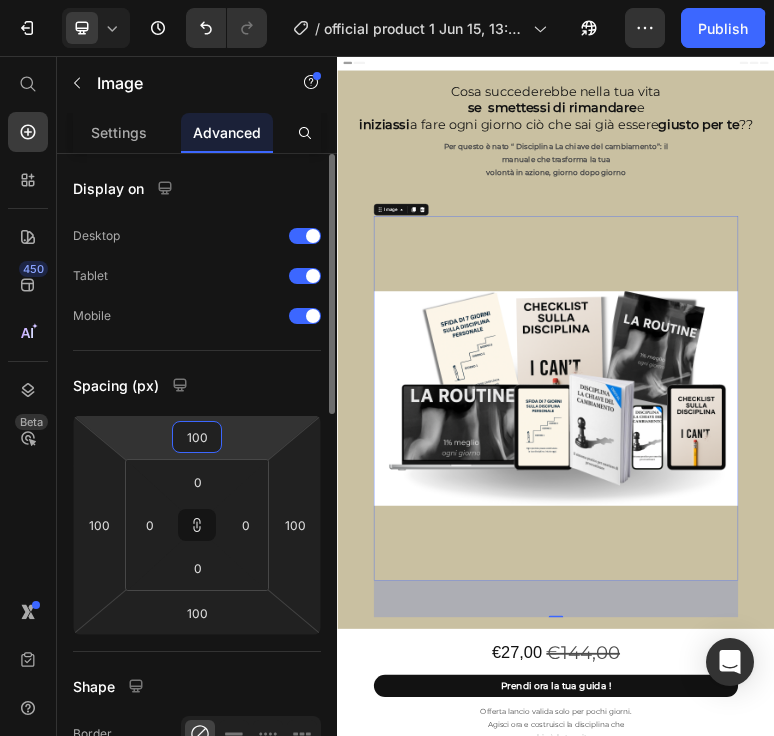 type on "0" 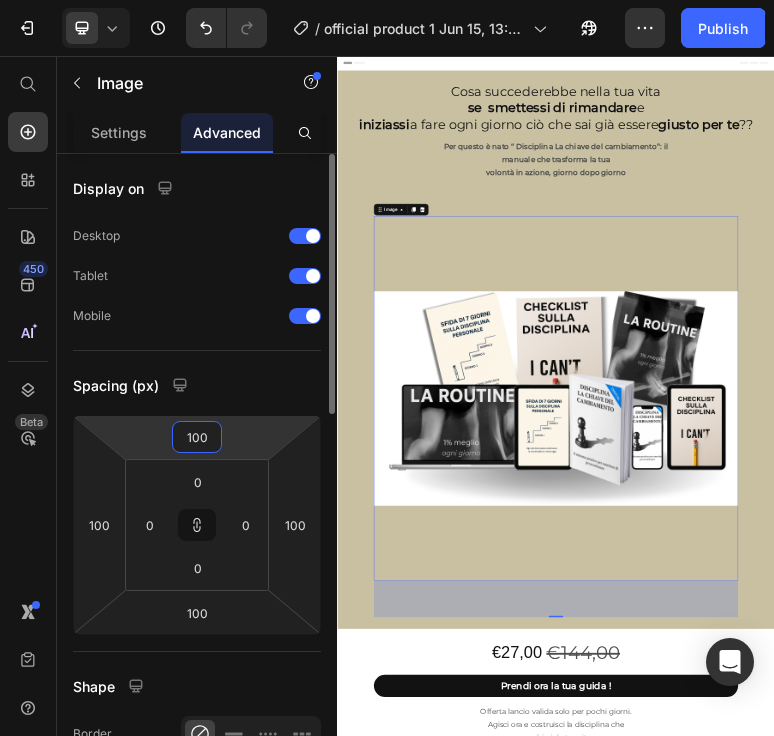 type on "0" 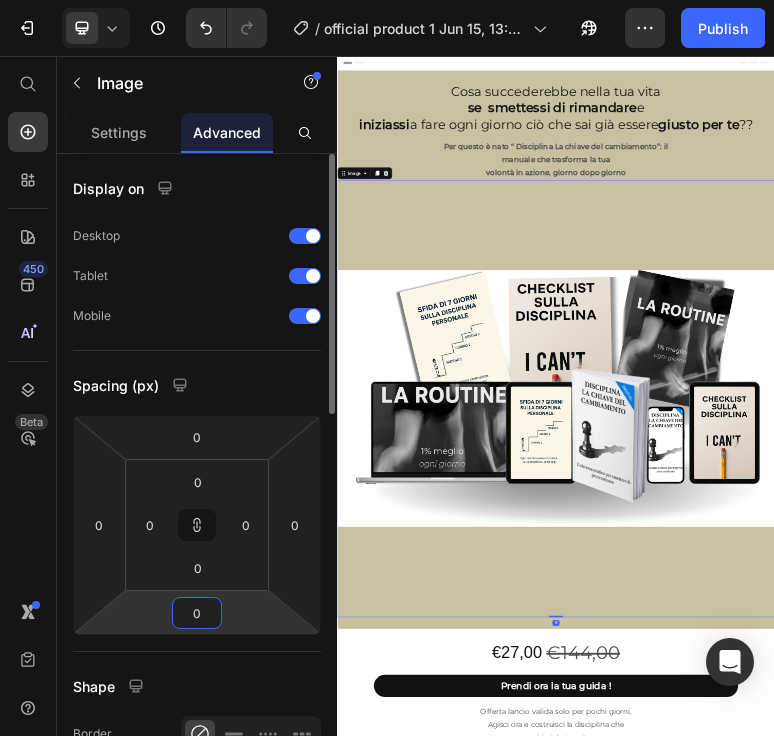click on "0" at bounding box center (197, 613) 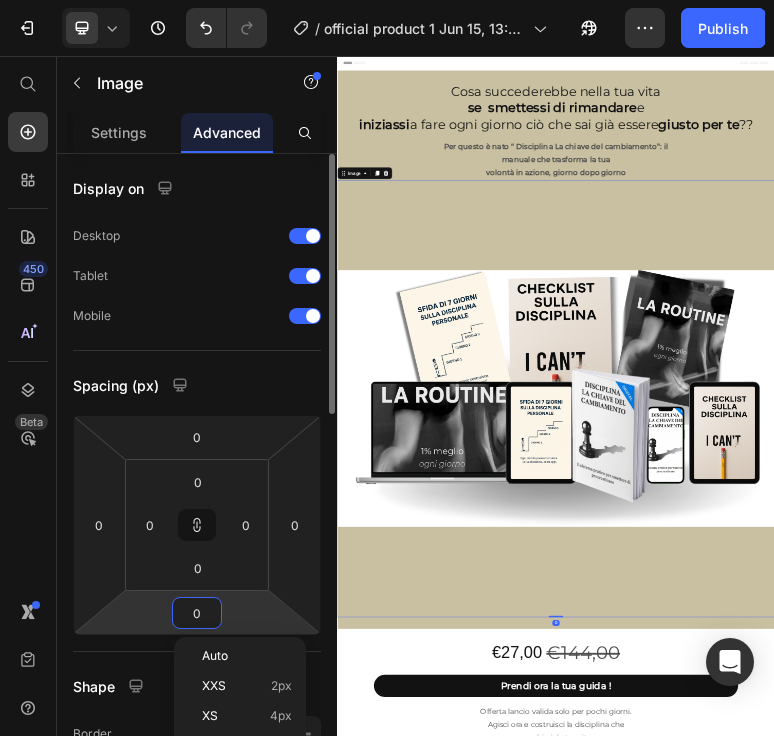 type on "1" 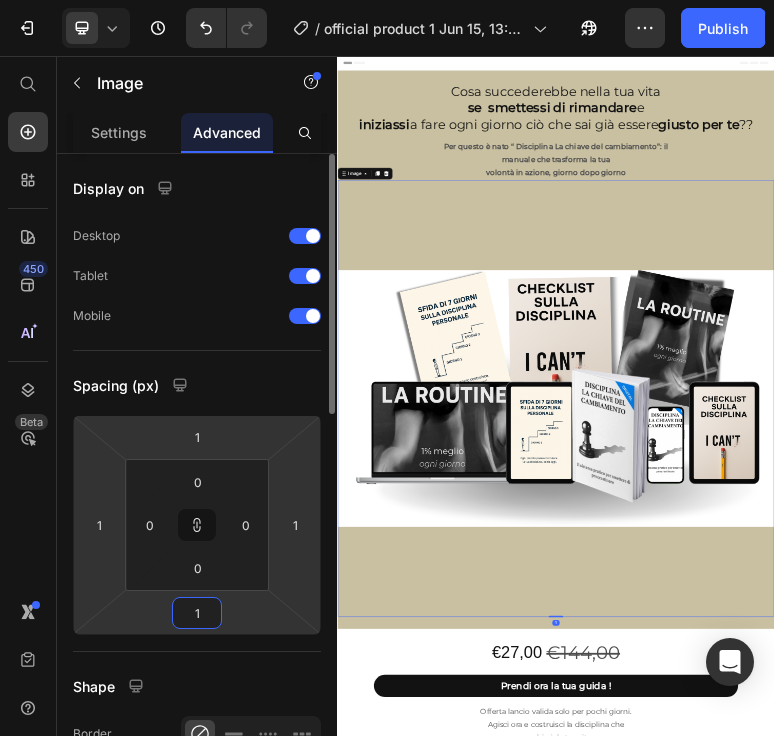 type on "10" 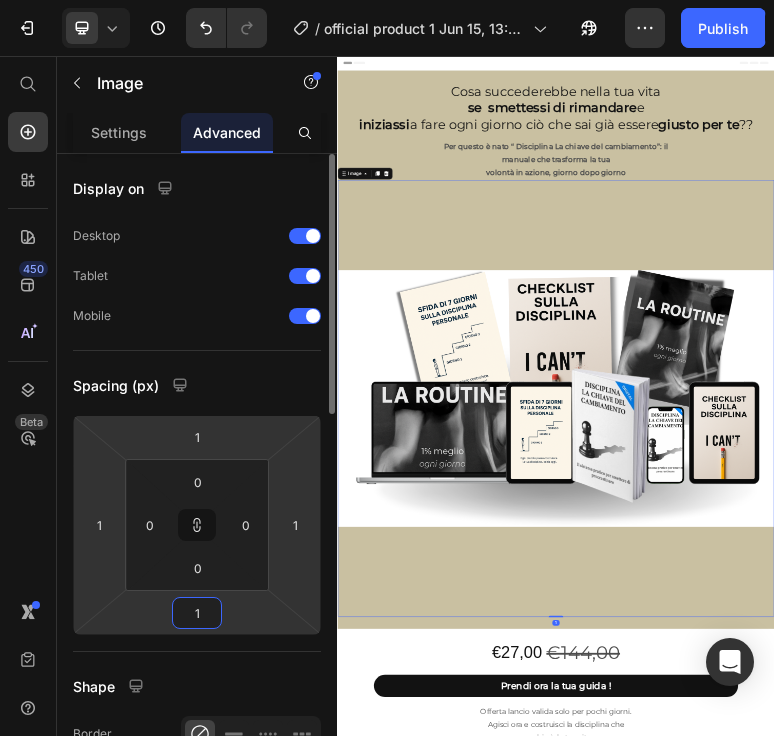 type on "10" 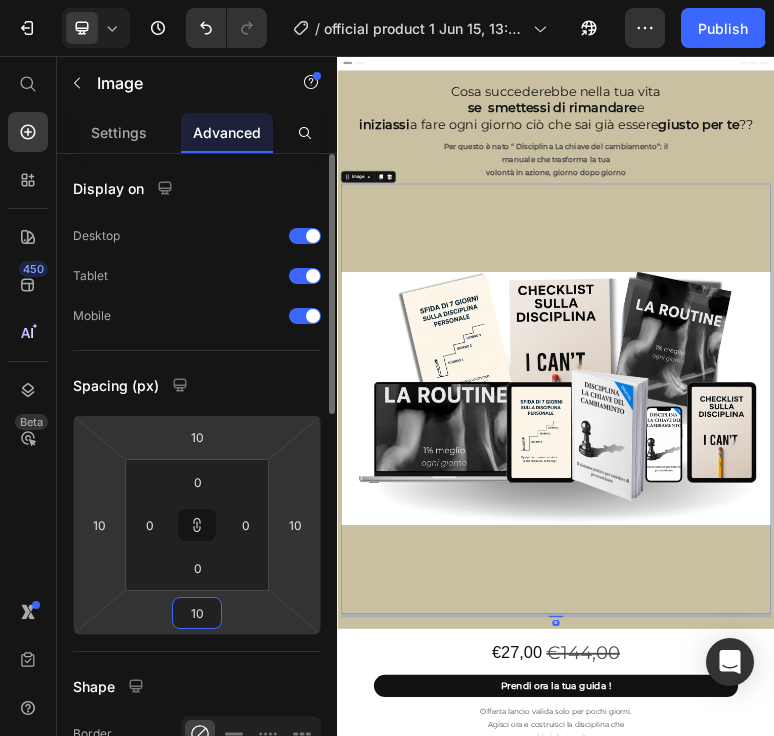 type on "100" 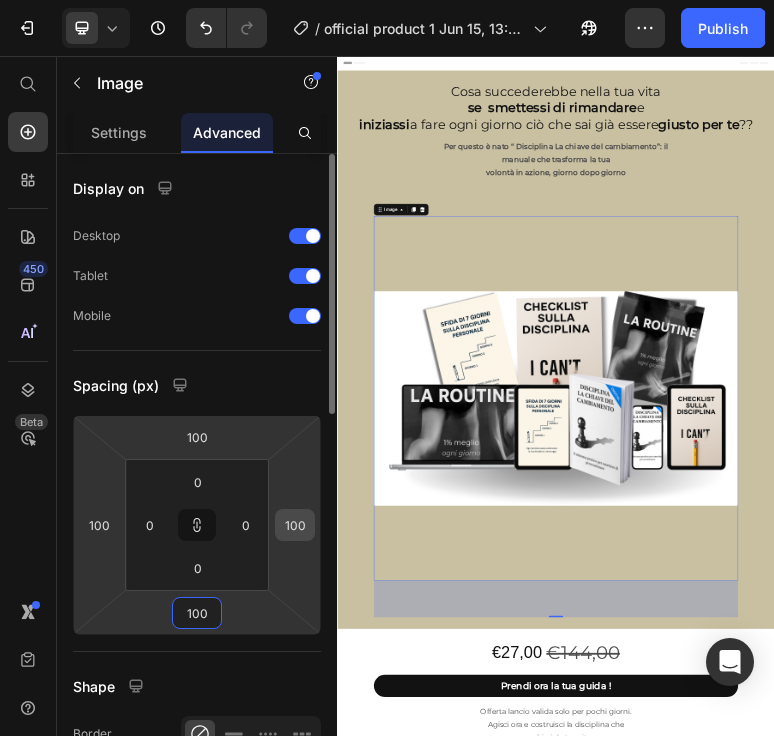 type on "100" 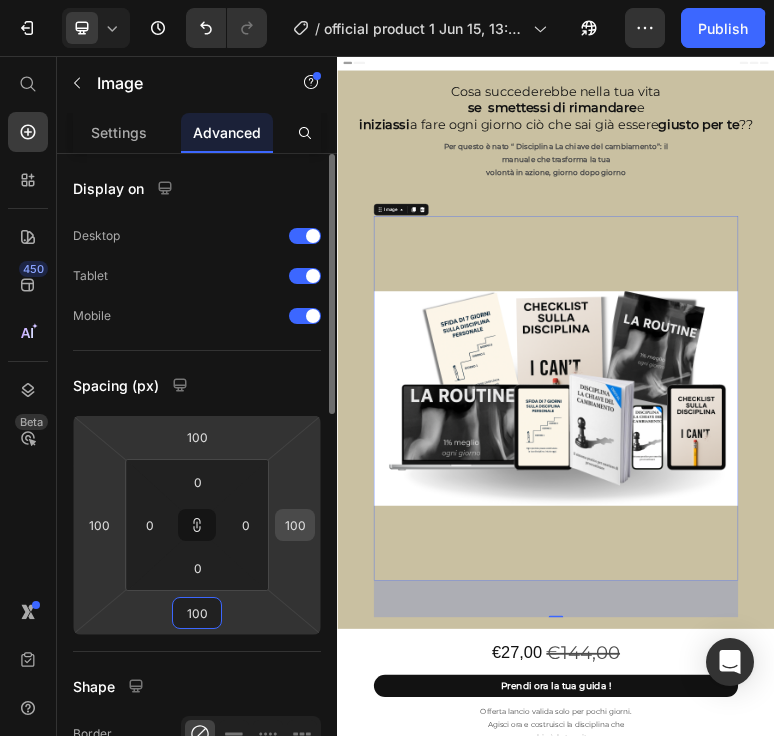 click on "100" at bounding box center [295, 525] 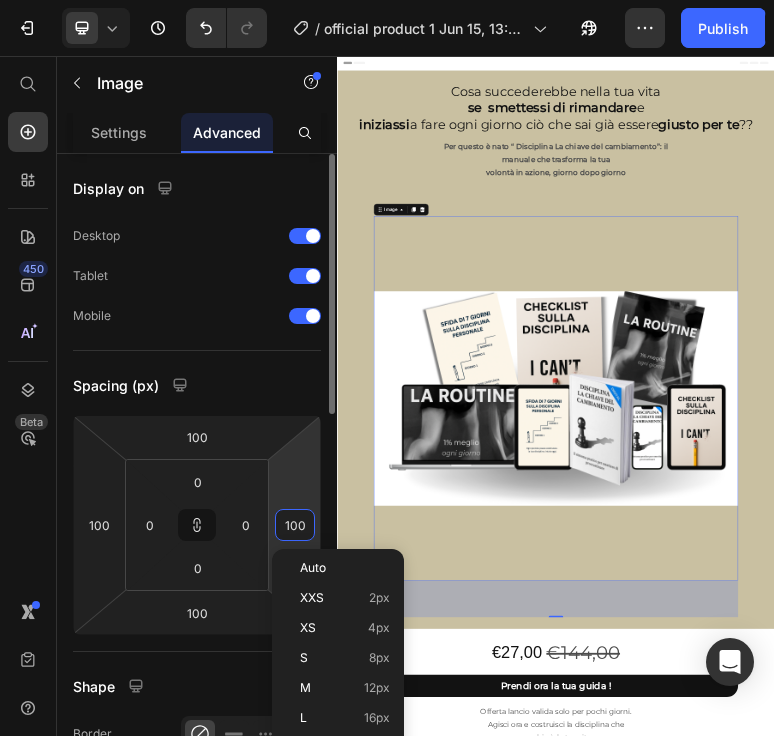 type on "0" 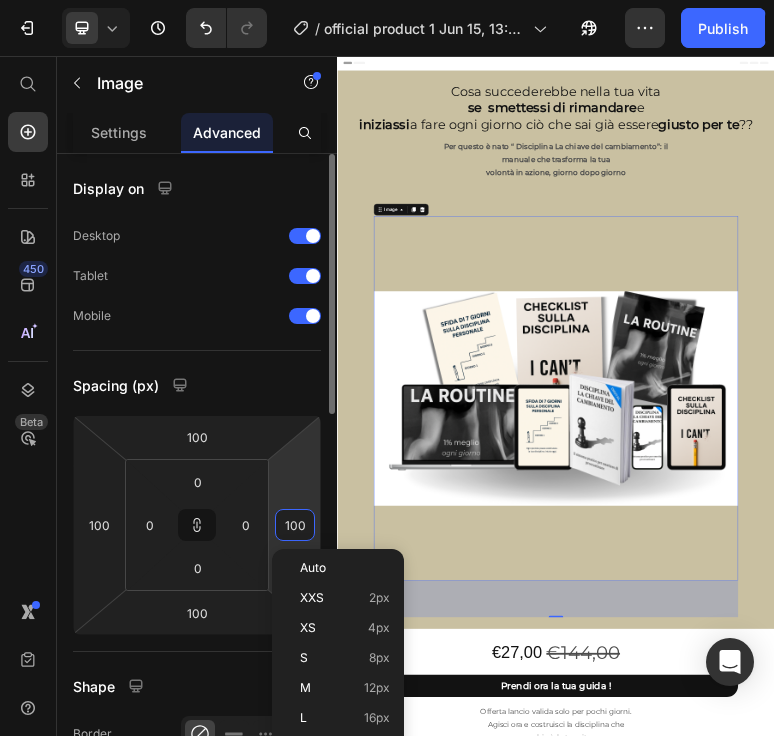 type on "0" 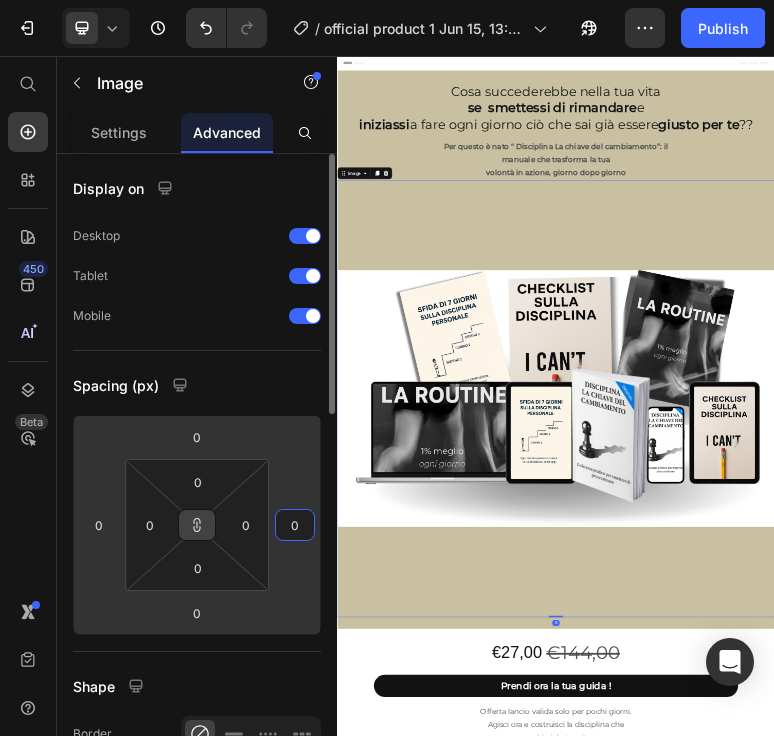 type on "0" 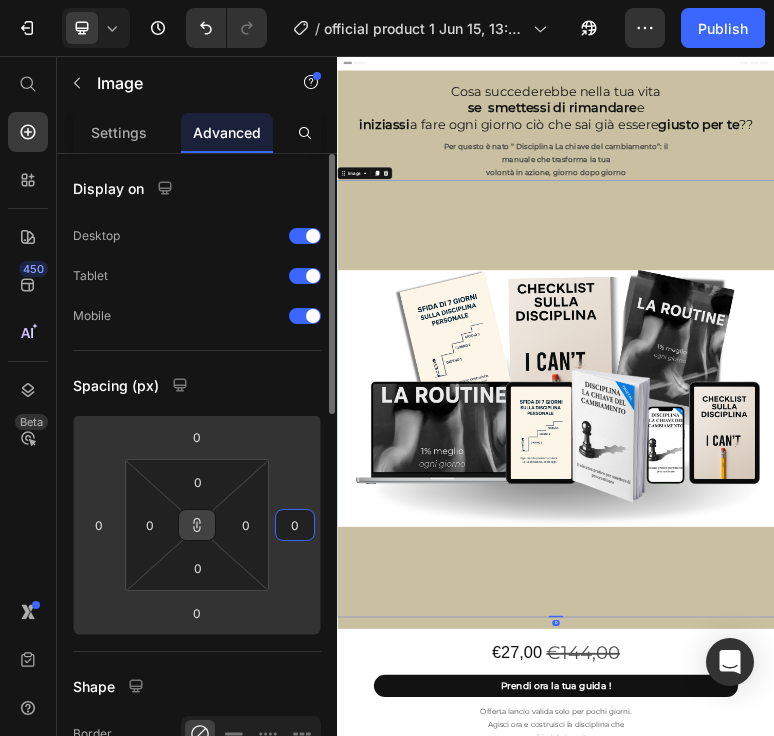 click 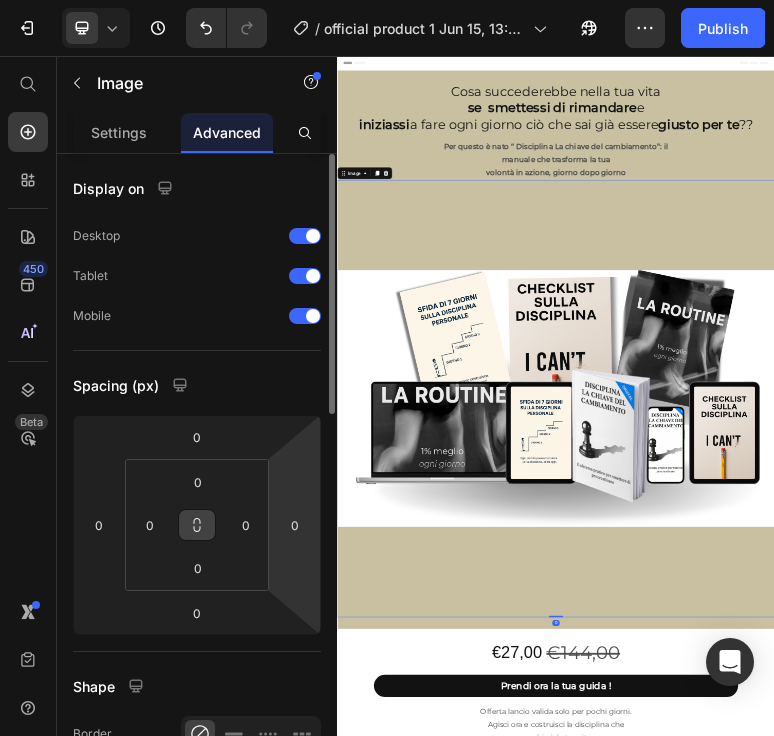 click 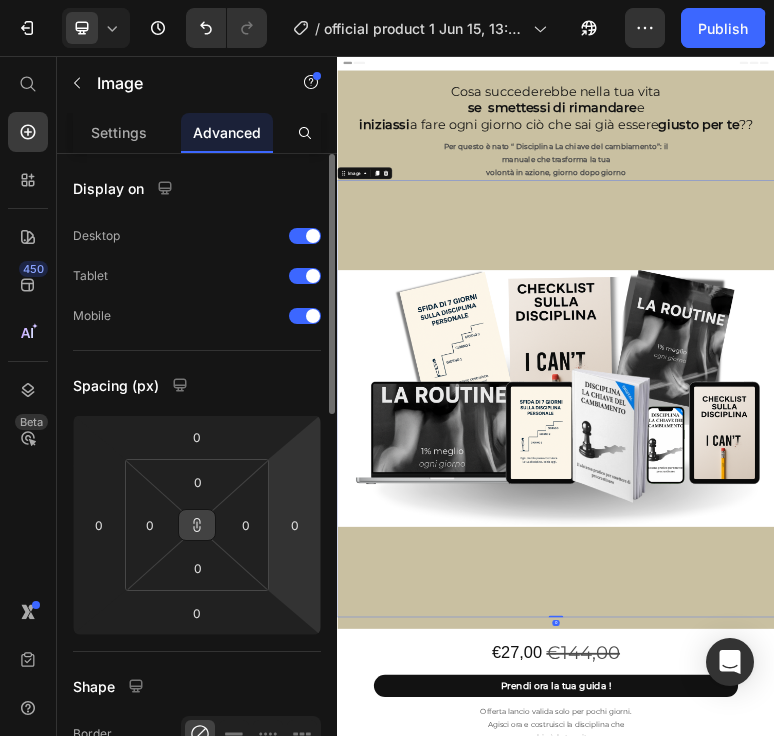 click 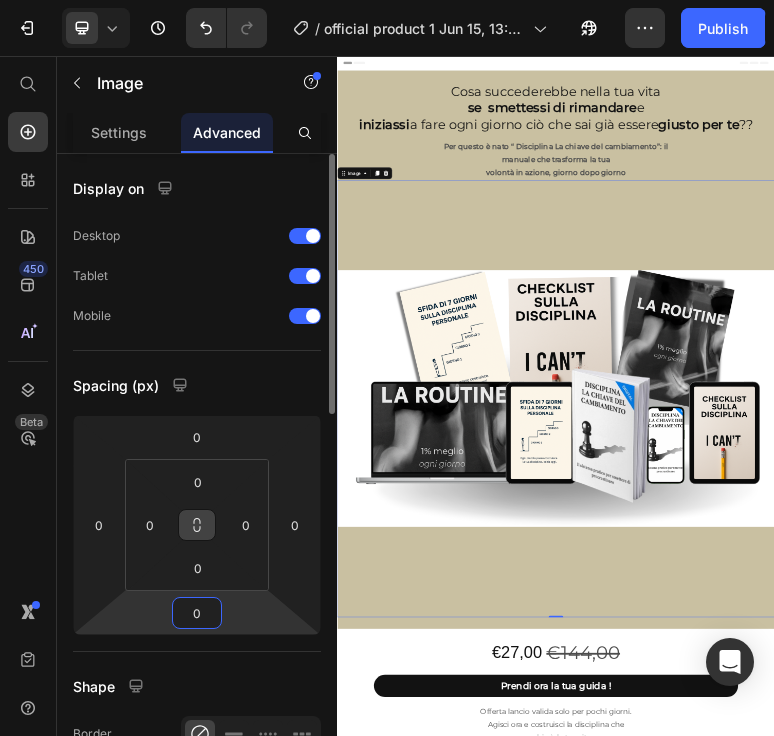 click on "0" at bounding box center [197, 613] 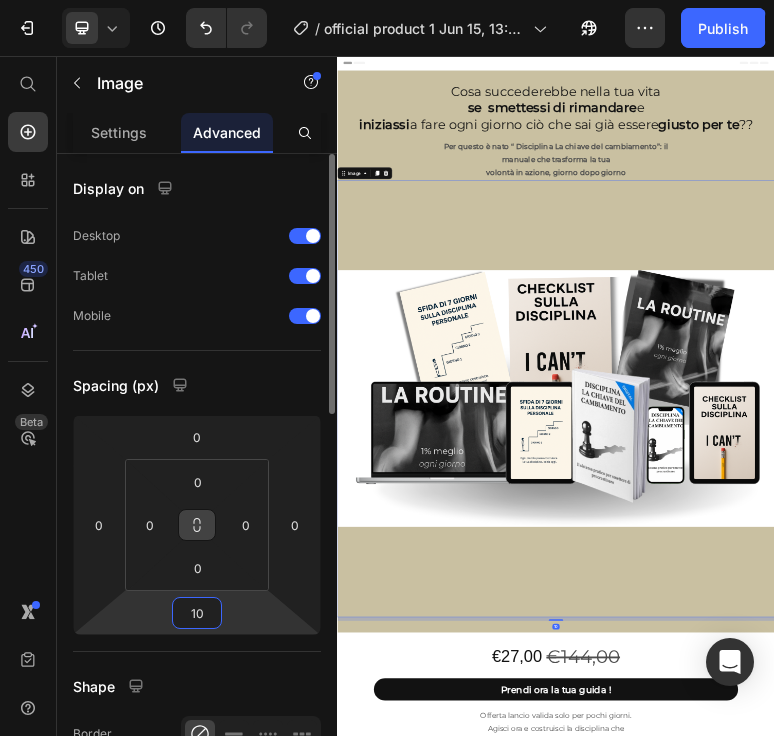type on "1" 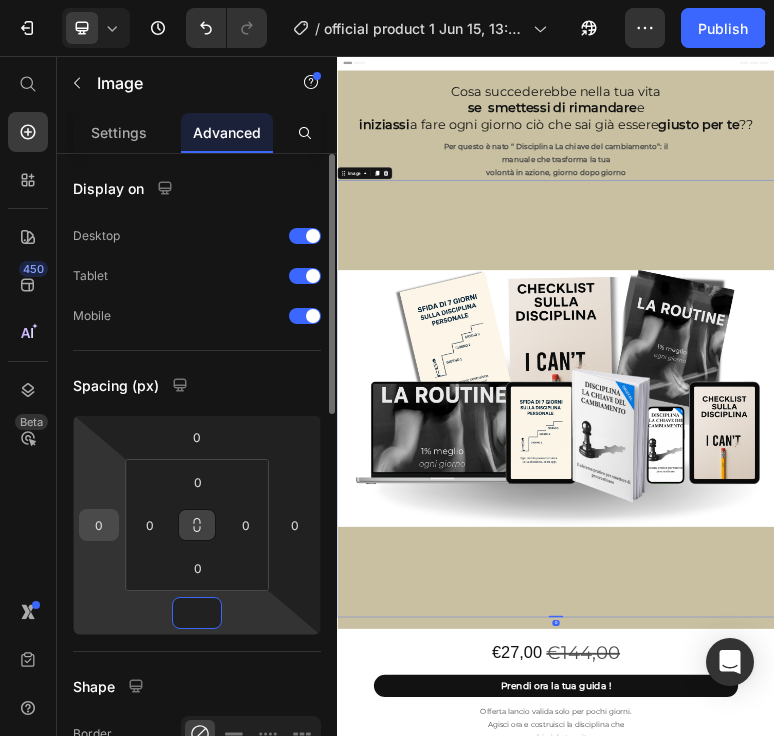 click on "0" at bounding box center (99, 525) 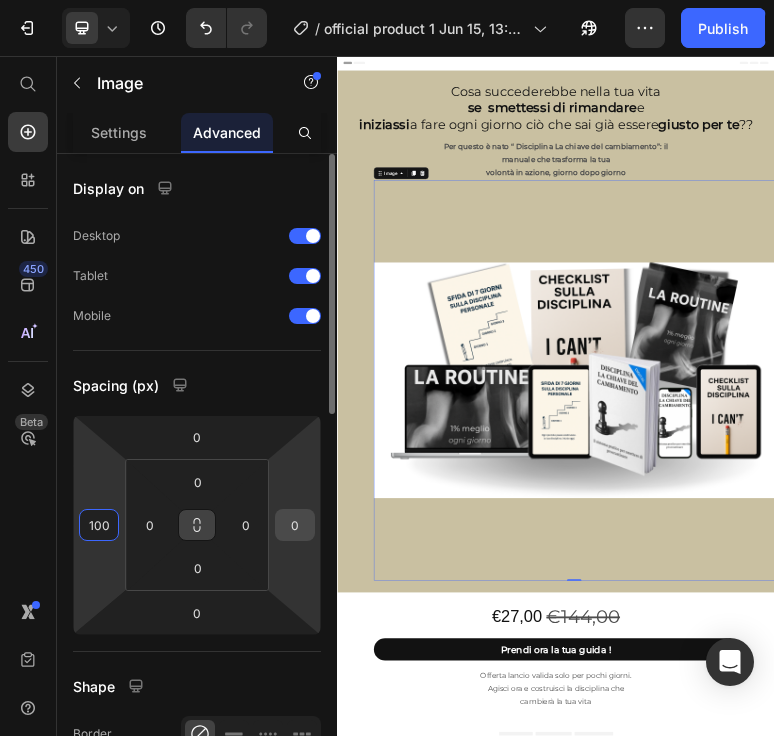 type on "100" 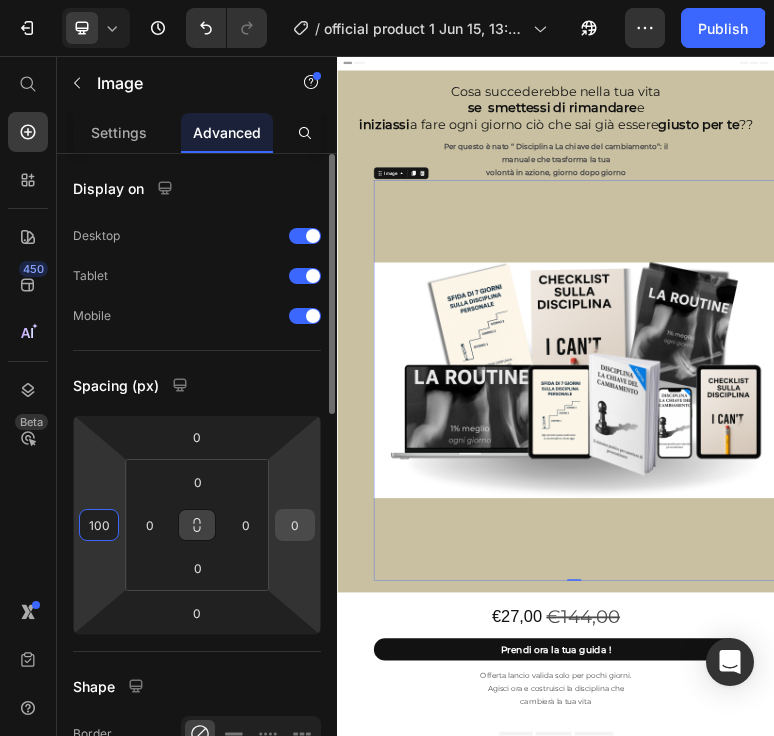 click on "0" at bounding box center [295, 525] 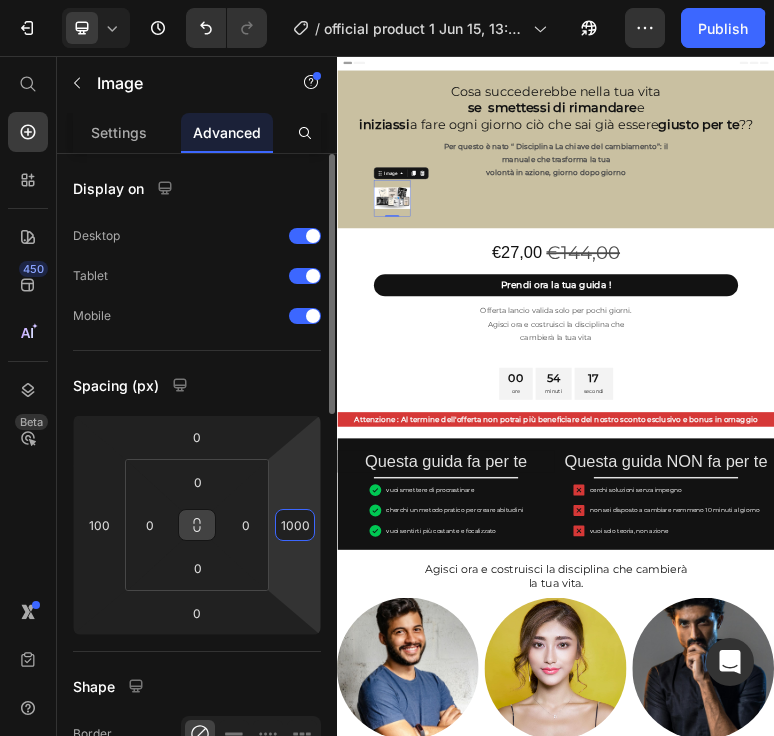 type on "100" 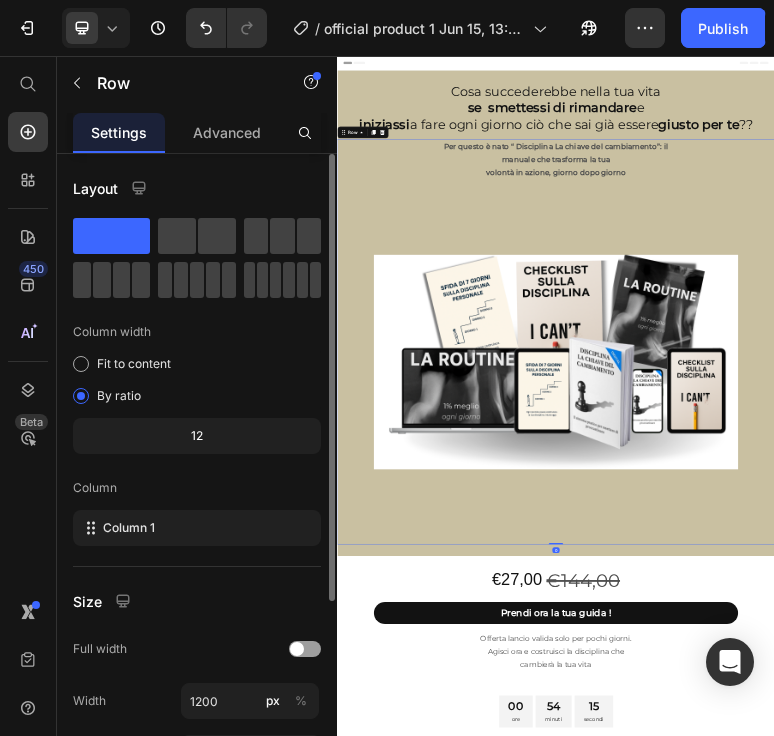 click on "Per questo è nato “ Disciplina La chiave del cambiamento”: il manuale che trasforma la tua volontà in azione, giorno dopo giorno Text Block Image" at bounding box center (937, 842) 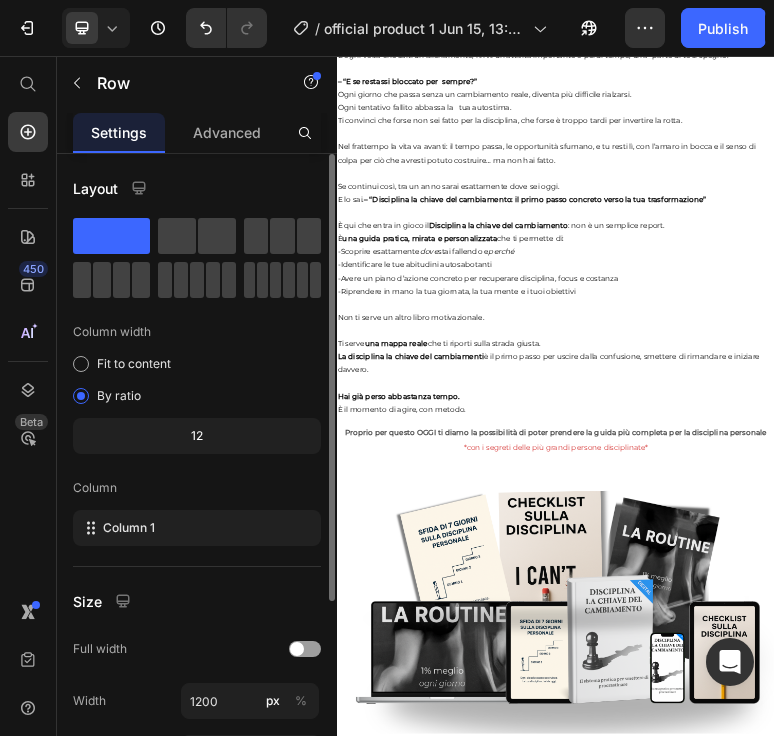 scroll, scrollTop: 4329, scrollLeft: 0, axis: vertical 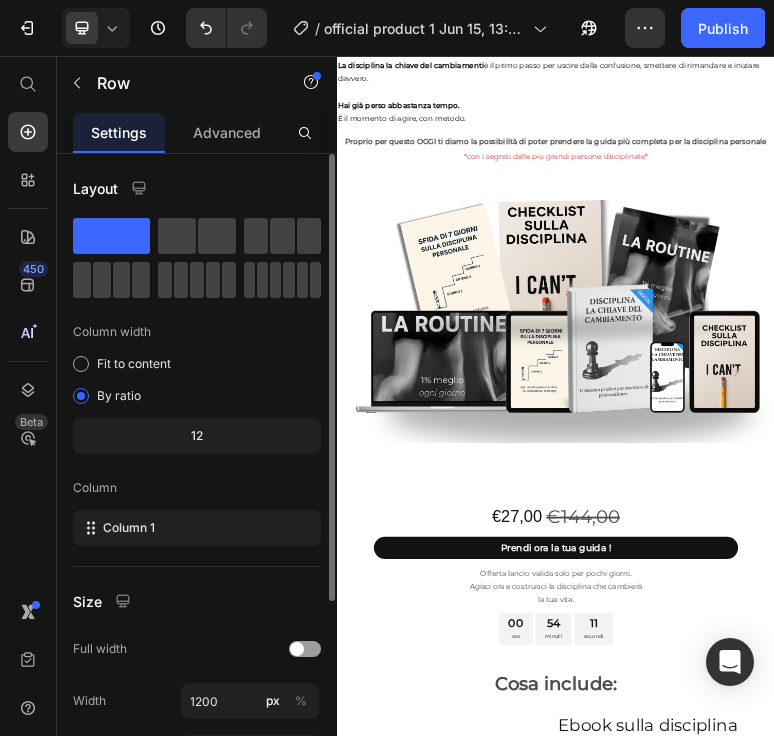 click at bounding box center [937, 803] 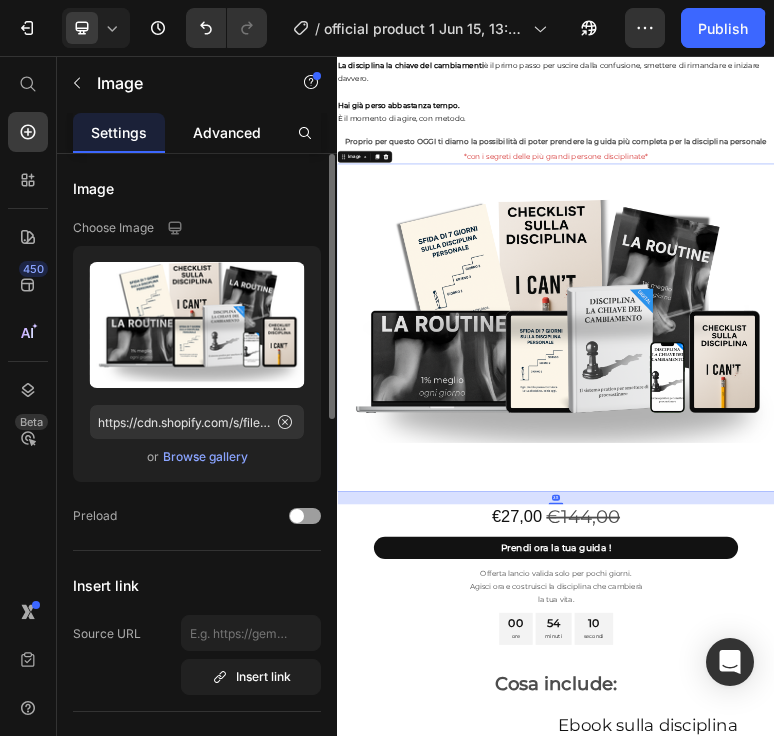 click on "Advanced" 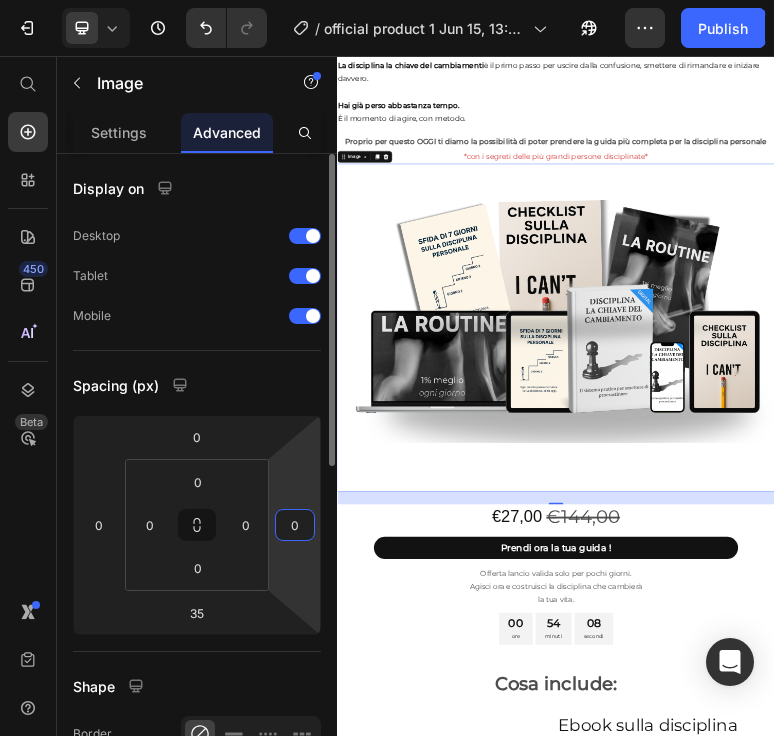 click on "0" at bounding box center (295, 525) 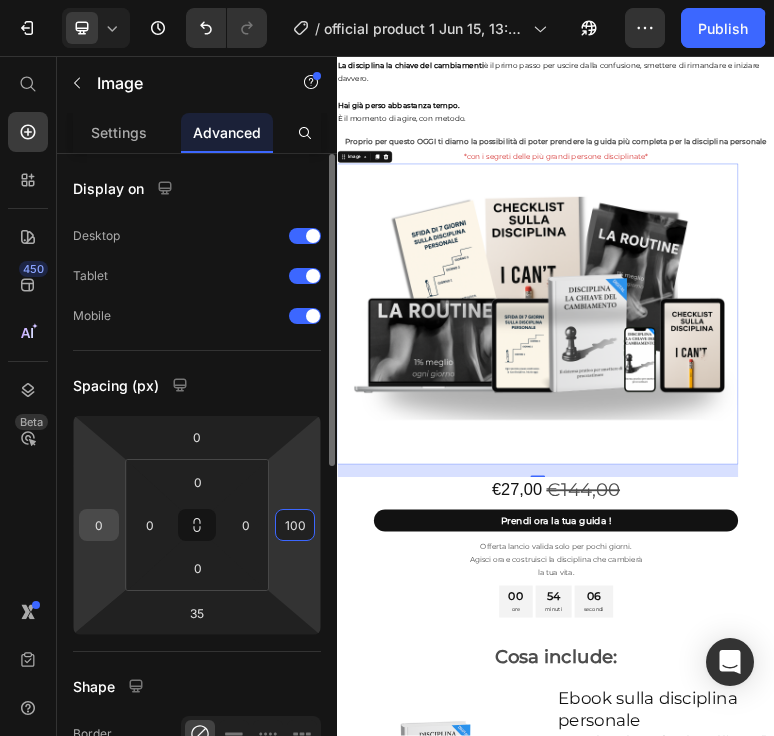 type on "100" 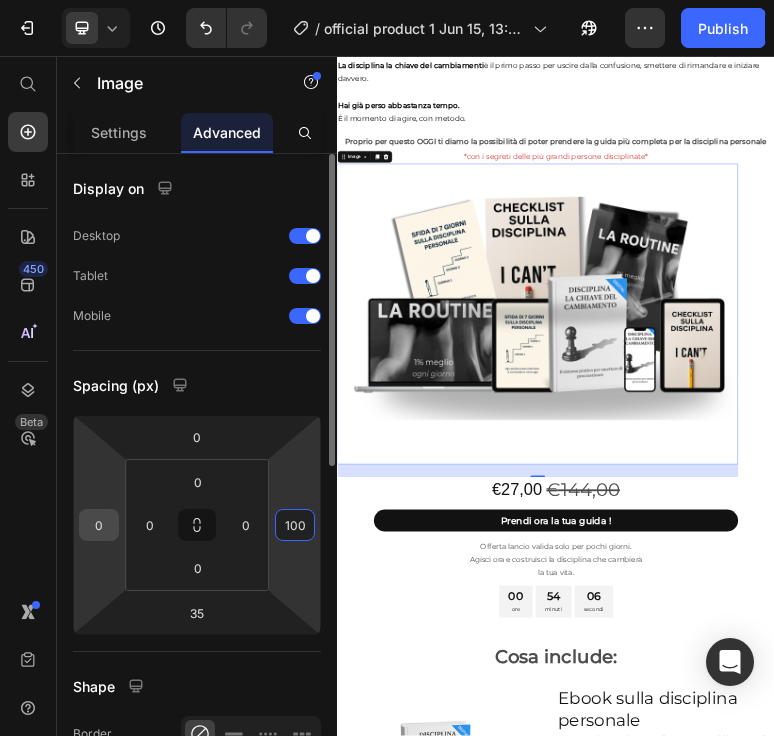 click on "0" at bounding box center [99, 525] 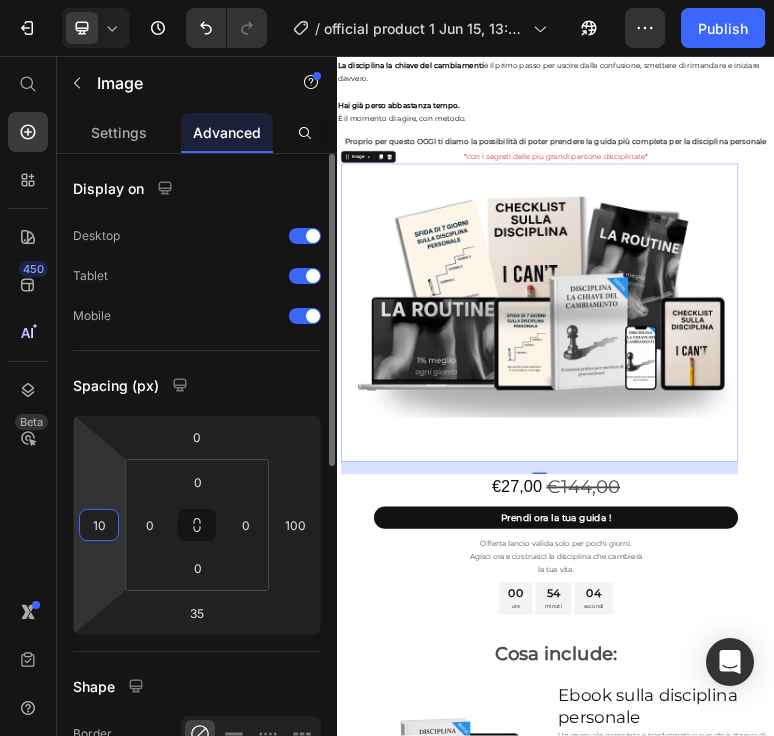 type on "100" 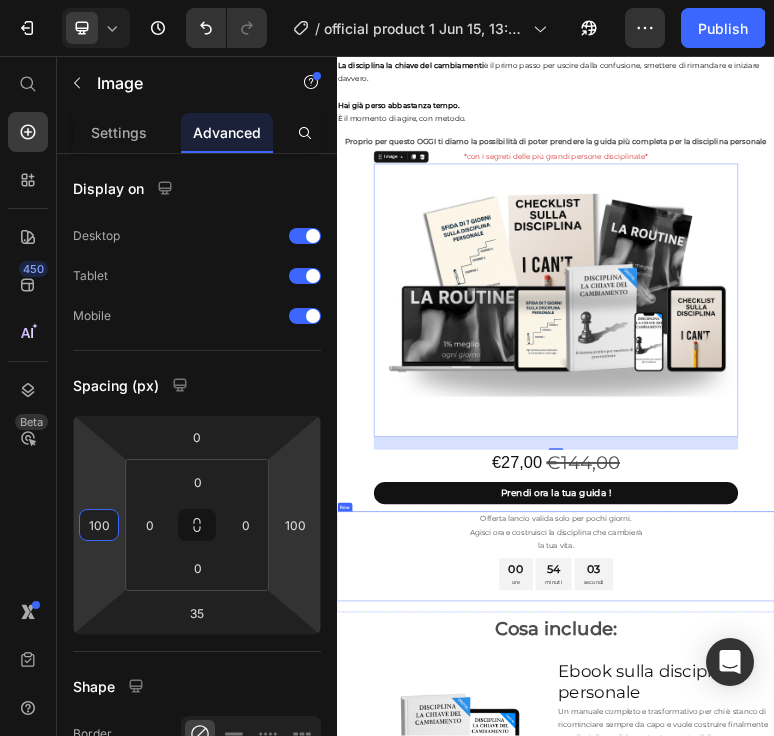 click on "Offerta lancio valida solo per pochi giorni. Agisci ora e costruisci la disciplina che cambierà la tua vita. Text Block 00 ore 54 minuti 03 secondi Countdown Timer" at bounding box center [937, 1431] 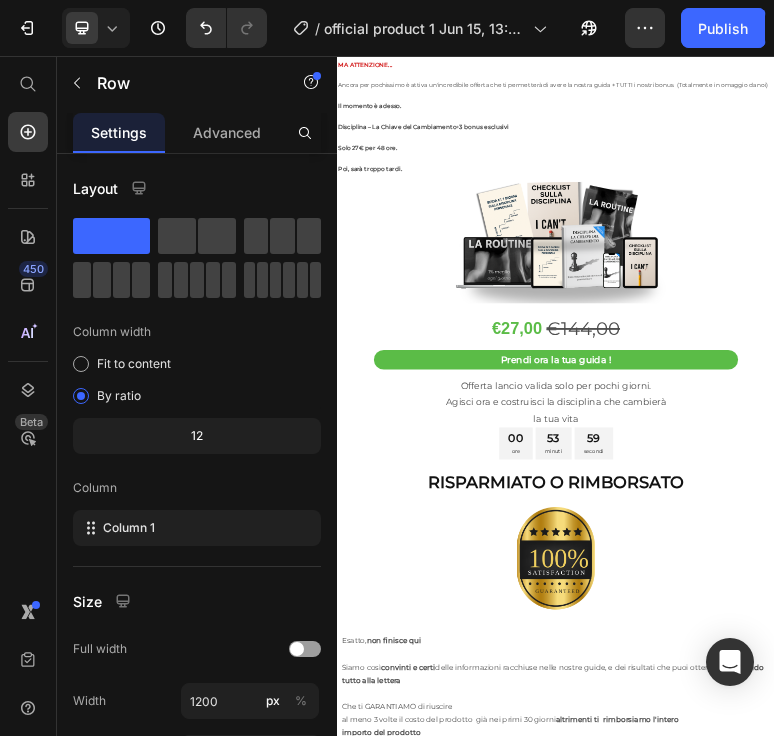 scroll, scrollTop: 11567, scrollLeft: 0, axis: vertical 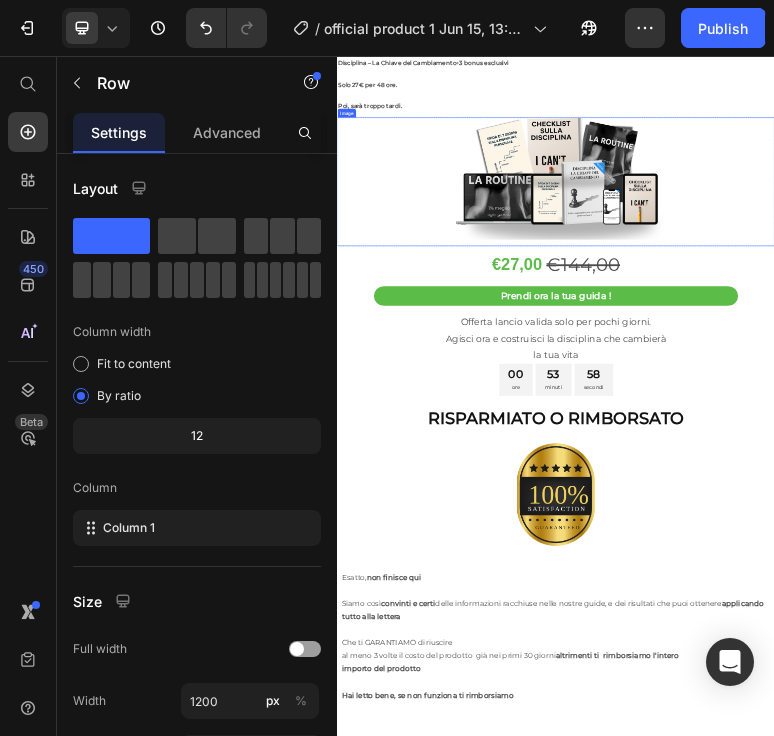 click at bounding box center [937, 402] 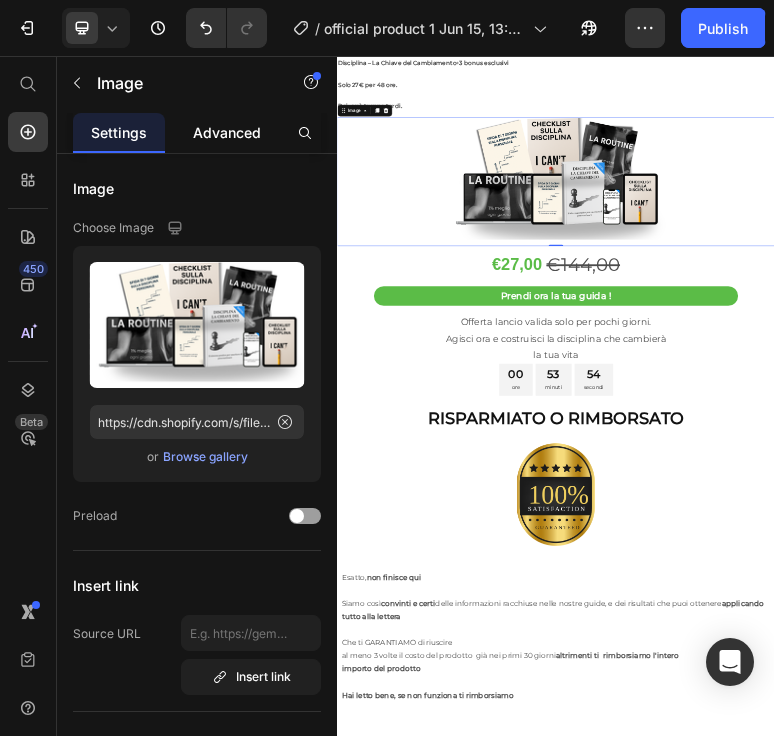 click on "Advanced" at bounding box center [227, 132] 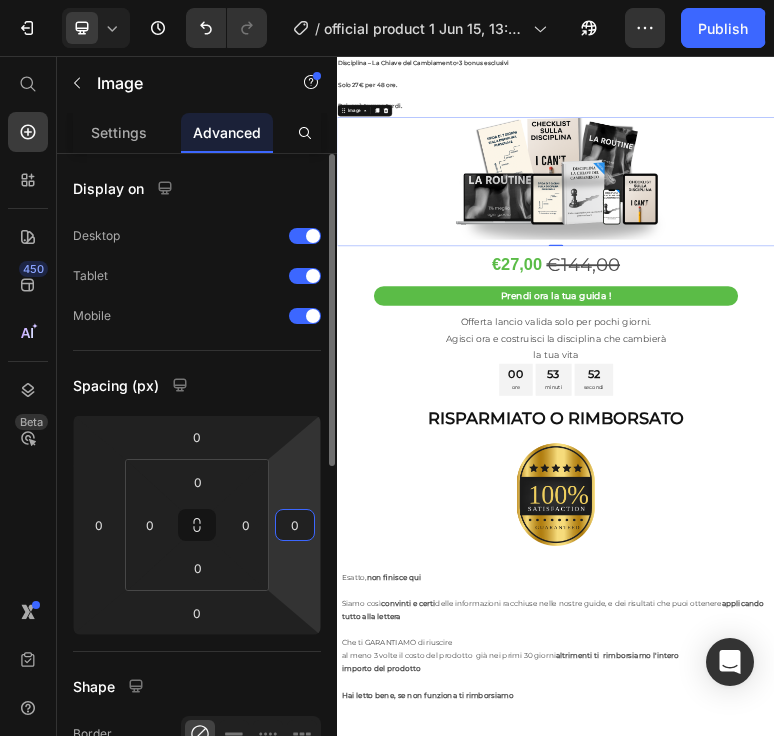 click on "0" at bounding box center [295, 525] 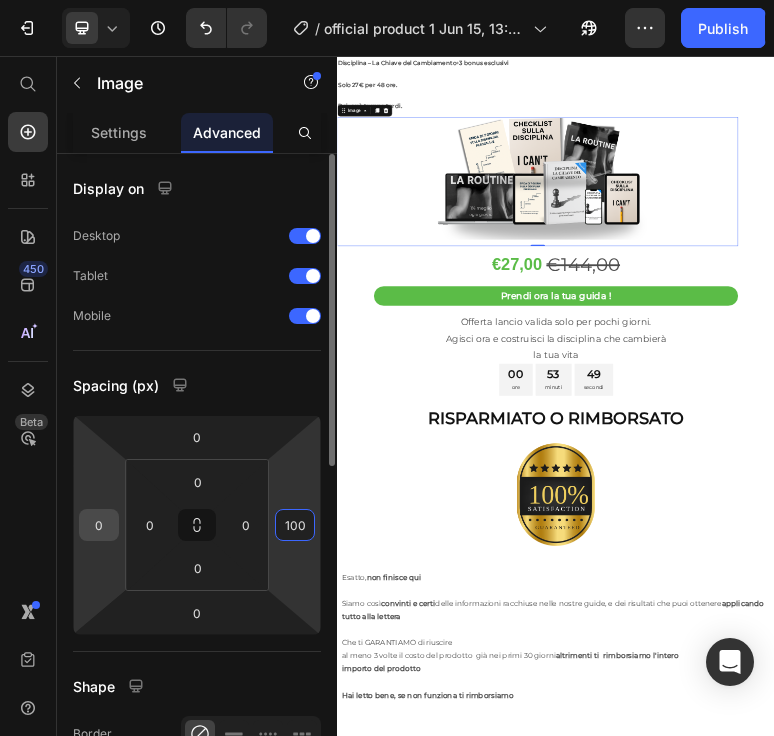 type on "100" 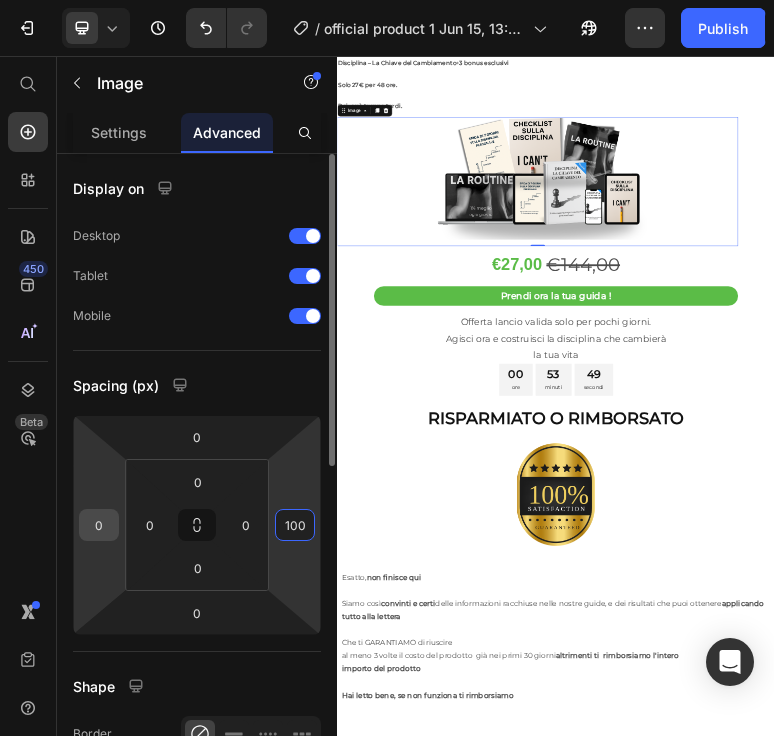 click on "0" at bounding box center (99, 525) 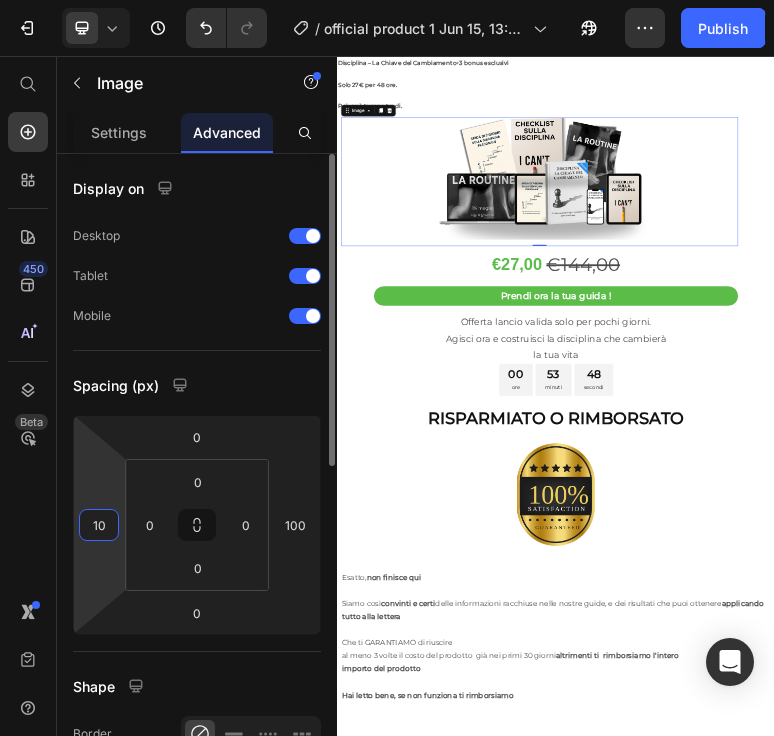 type on "100" 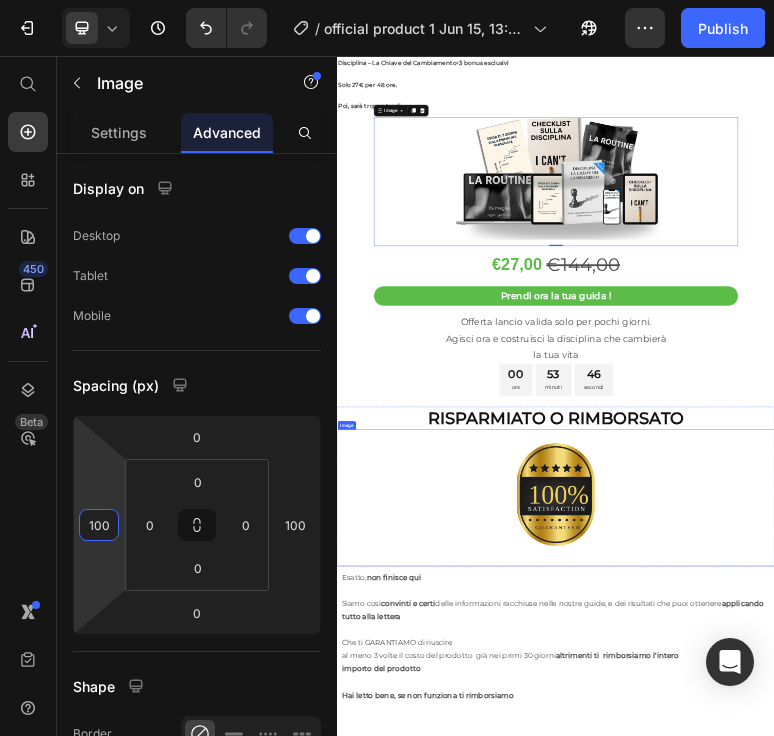 click at bounding box center [937, 1270] 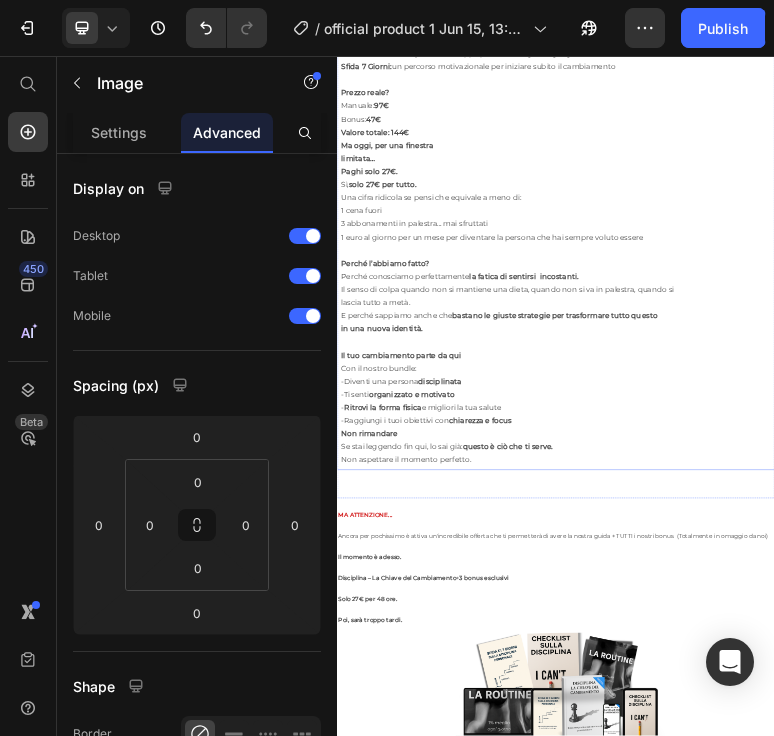scroll, scrollTop: 10162, scrollLeft: 0, axis: vertical 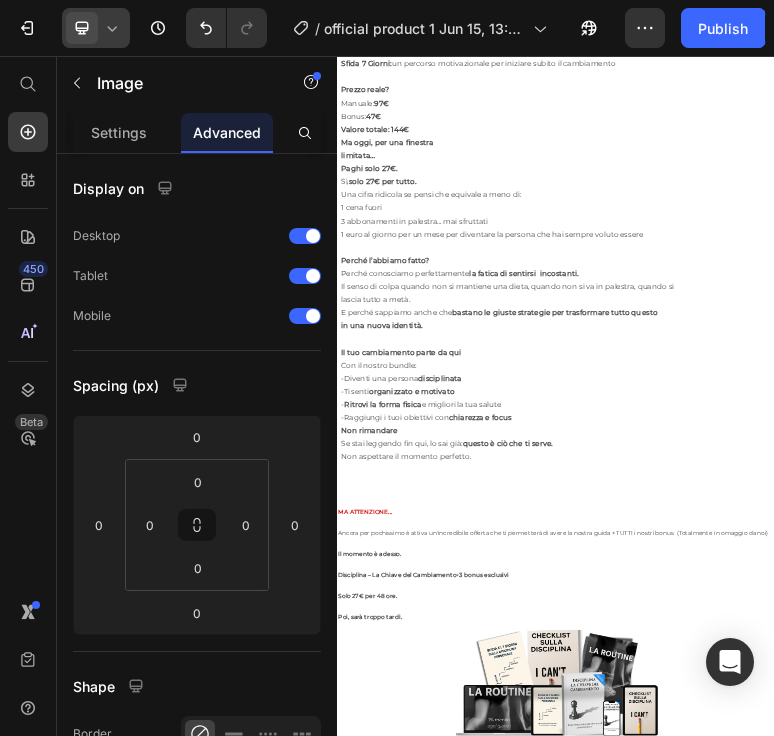 click 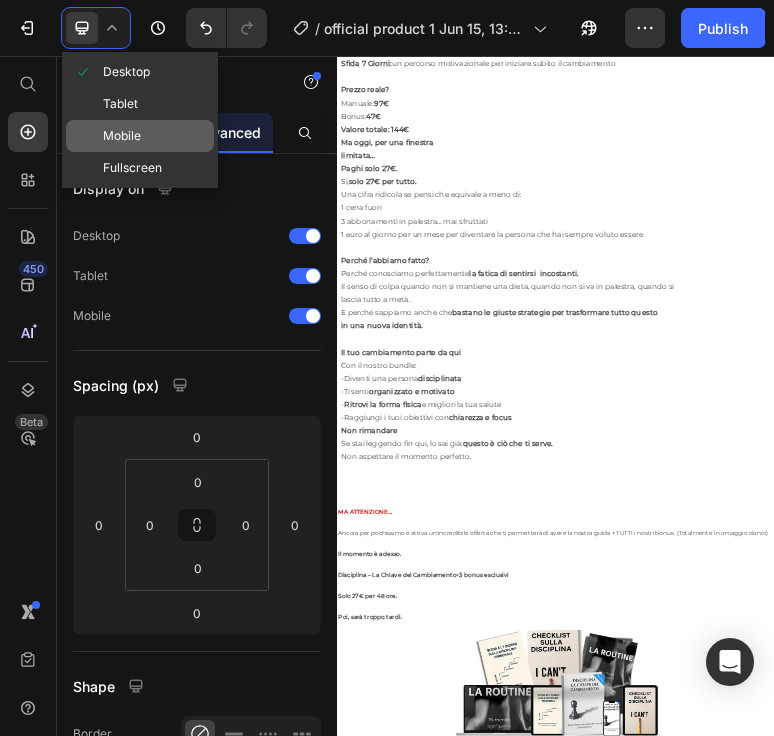 click on "Mobile" 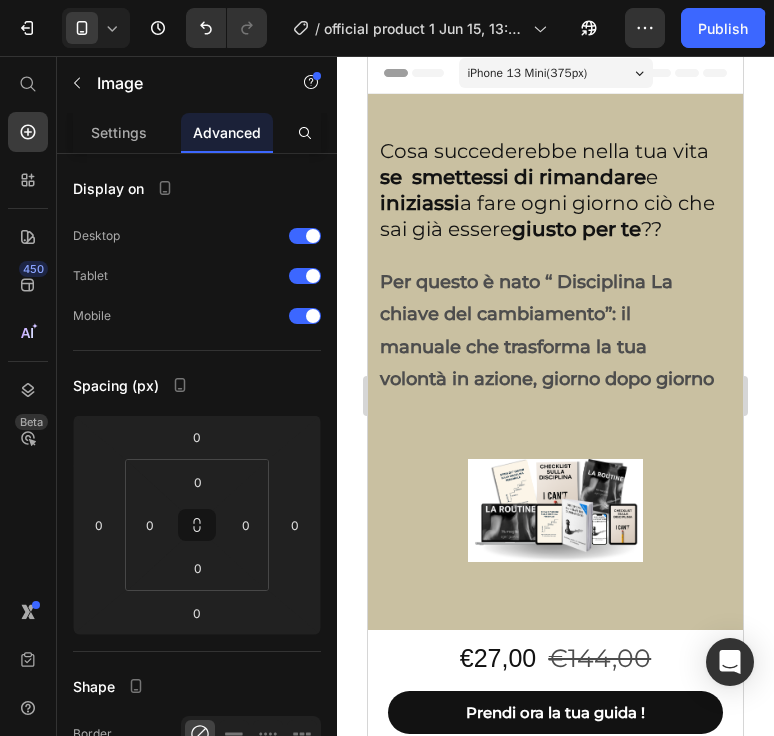 scroll, scrollTop: 0, scrollLeft: 0, axis: both 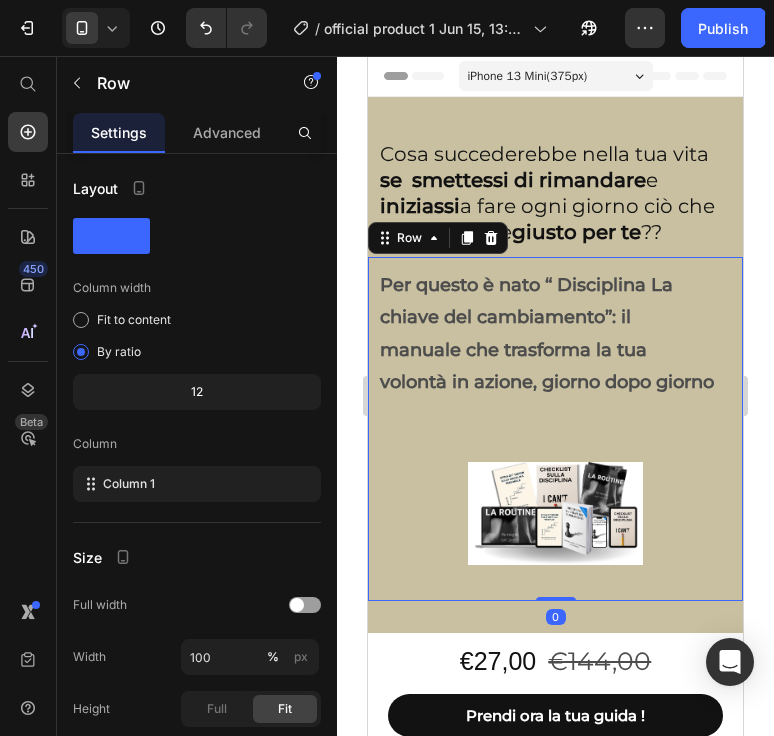 click on "Per questo è nato “ Disciplina La chiave del cambiamento”: il manuale che trasforma la tua volontà in azione, giorno dopo giorno Text Block Image" at bounding box center (555, 429) 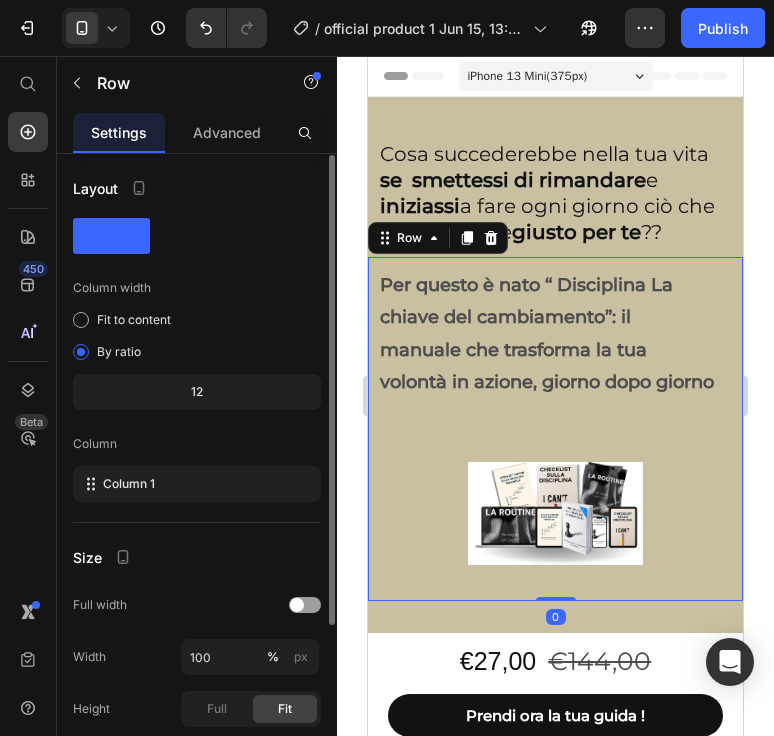 scroll, scrollTop: 229, scrollLeft: 0, axis: vertical 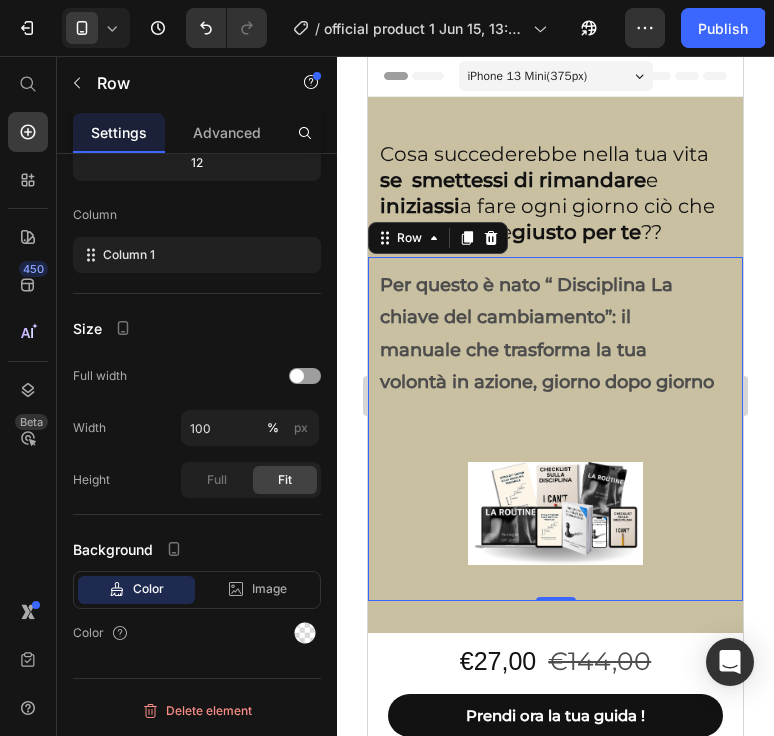 click on "Per questo è nato “ Disciplina La chiave del cambiamento”: il manuale che trasforma la tua volontà in azione, giorno dopo giorno Text Block Image" at bounding box center [555, 429] 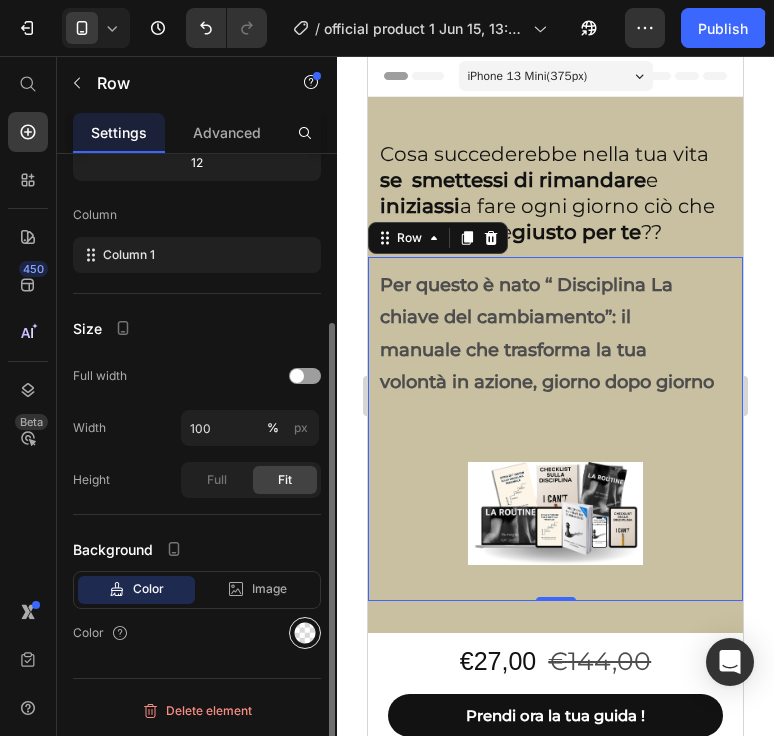 click at bounding box center (305, 633) 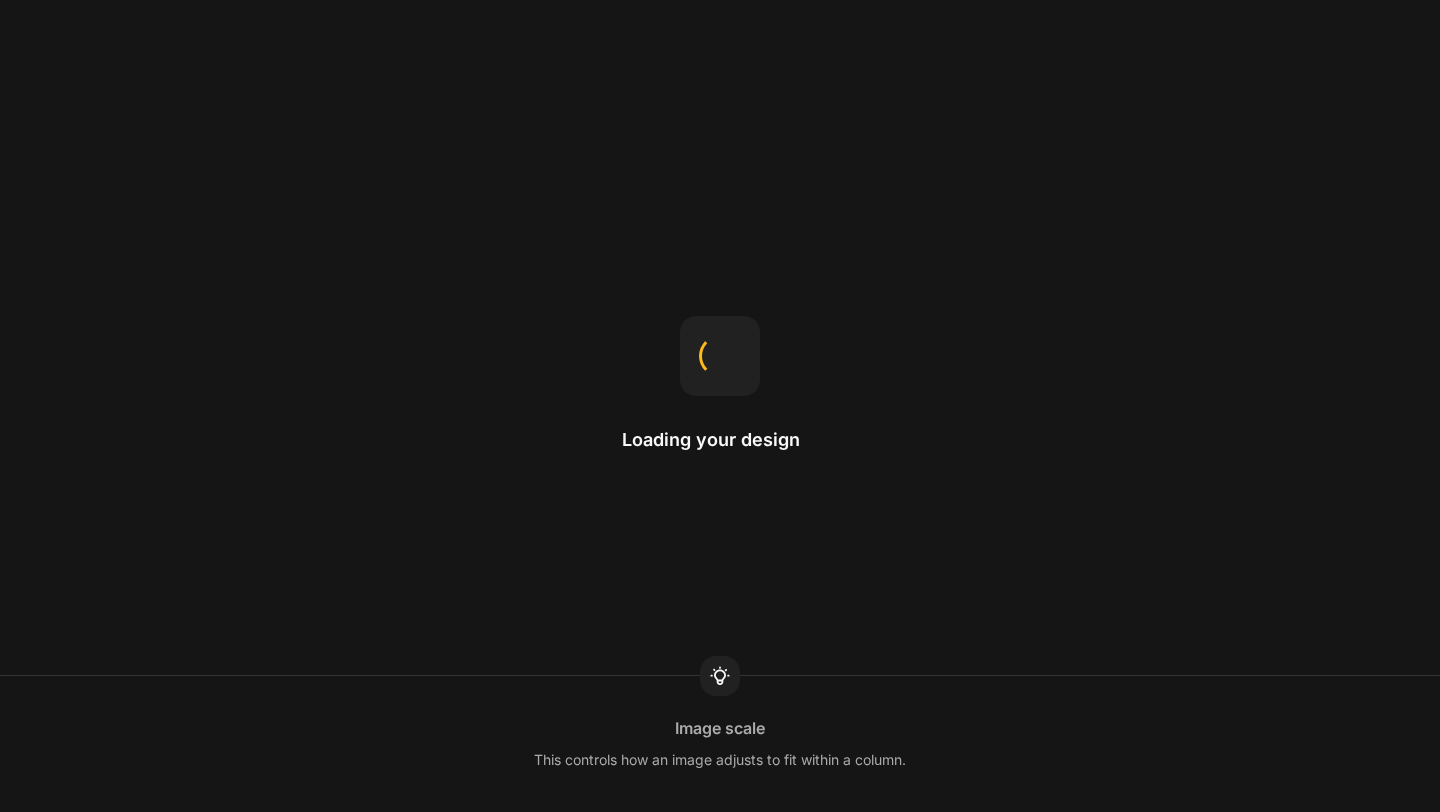 scroll, scrollTop: 0, scrollLeft: 0, axis: both 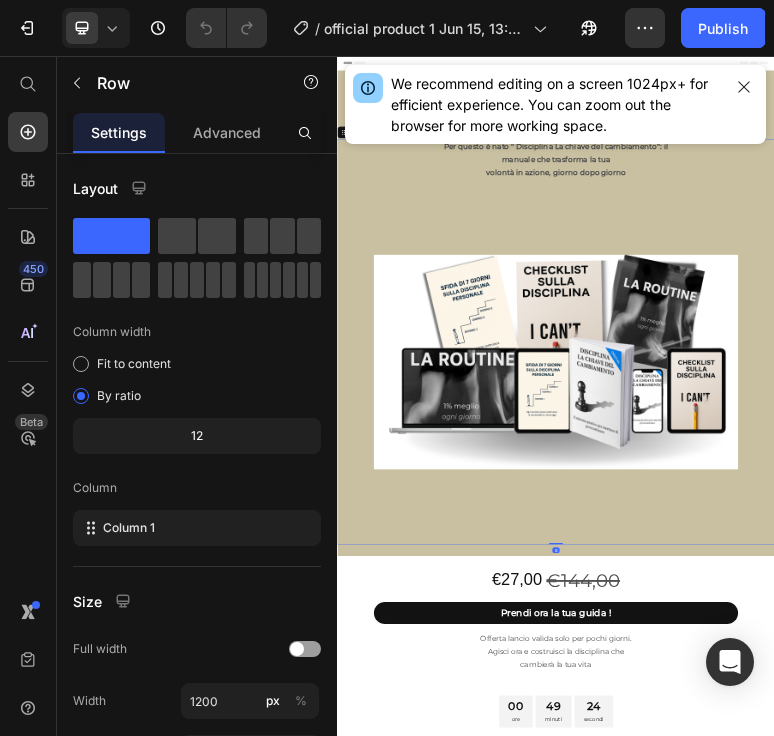 click on "Per questo è nato “ Disciplina La chiave del cambiamento”: il manuale che trasforma la tua volontà in azione, giorno dopo giorno Text Block Image" at bounding box center (937, 842) 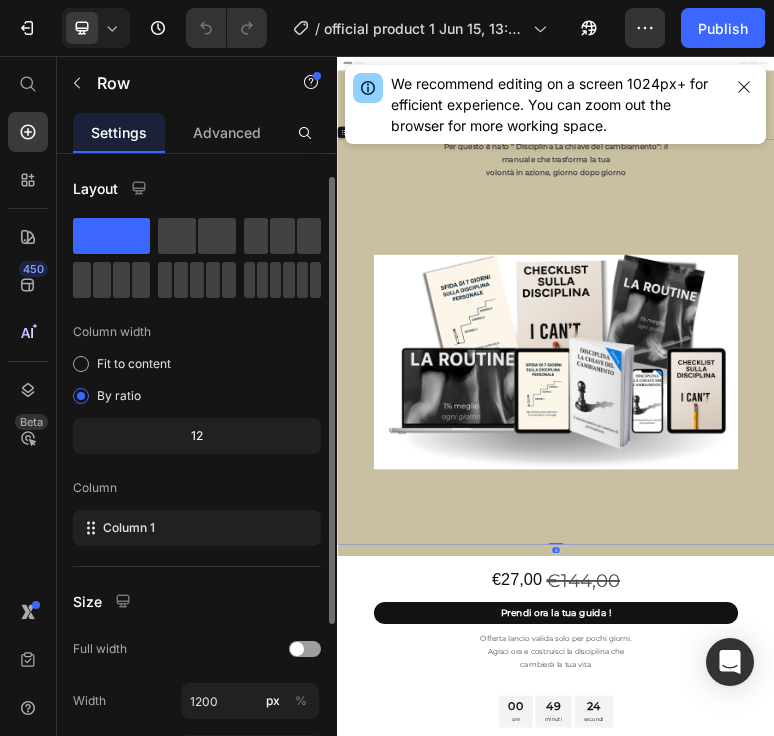 scroll, scrollTop: 273, scrollLeft: 0, axis: vertical 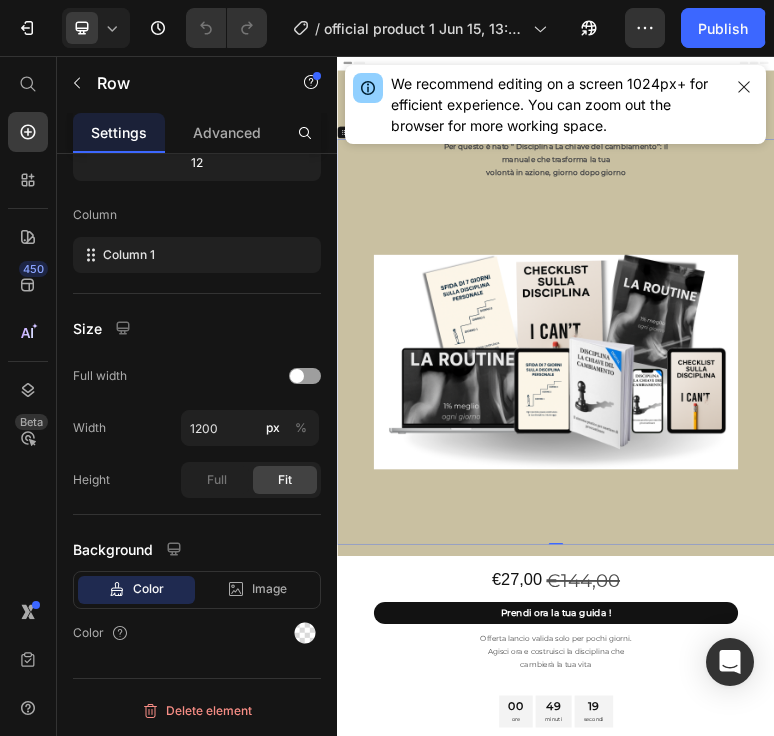 click on "Per questo è nato “ Disciplina La chiave del cambiamento”: il manuale che trasforma la tua volontà in azione, giorno dopo giorno Text Block Image" at bounding box center (937, 842) 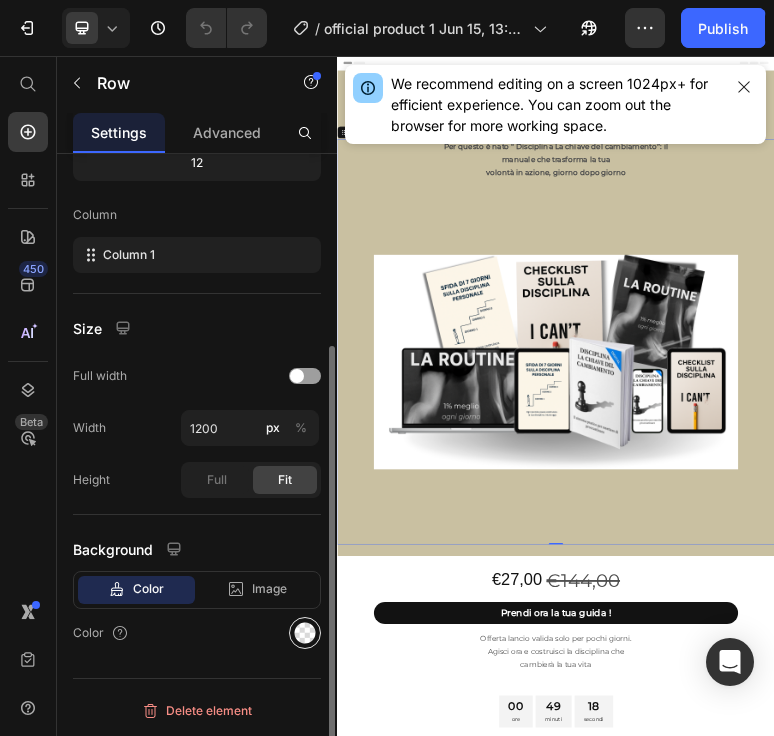 click at bounding box center [305, 633] 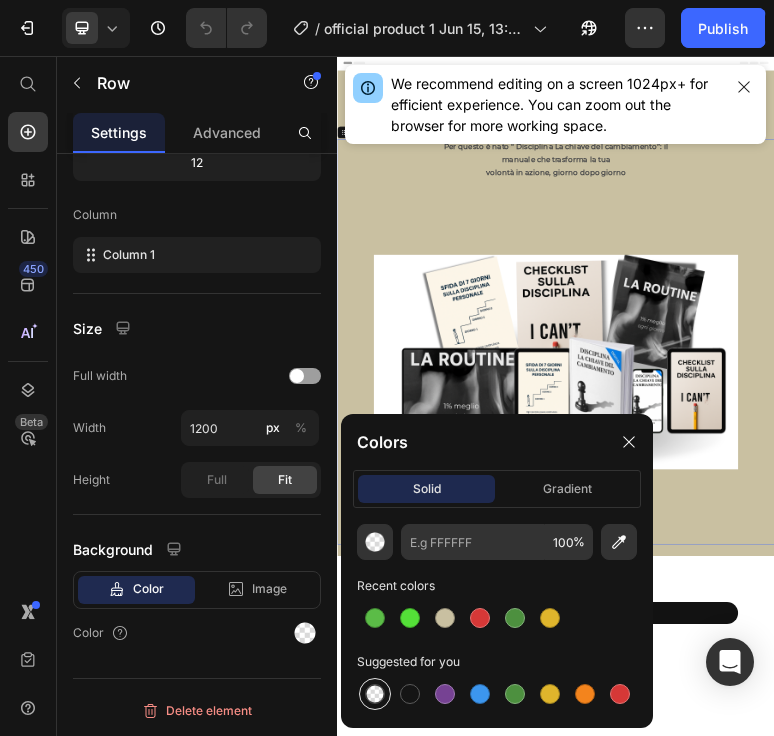 click at bounding box center (375, 694) 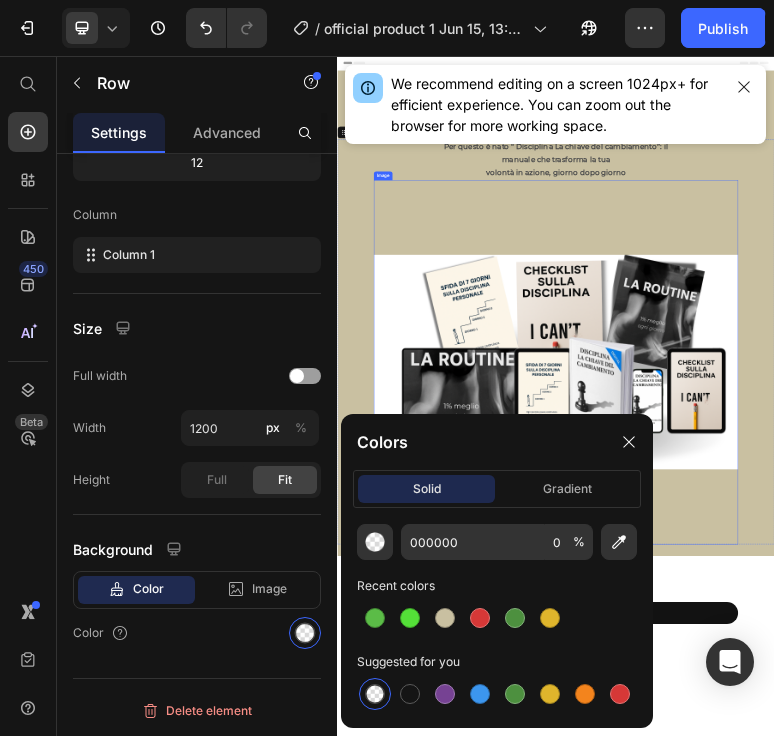 click on "Image" at bounding box center [462, 386] 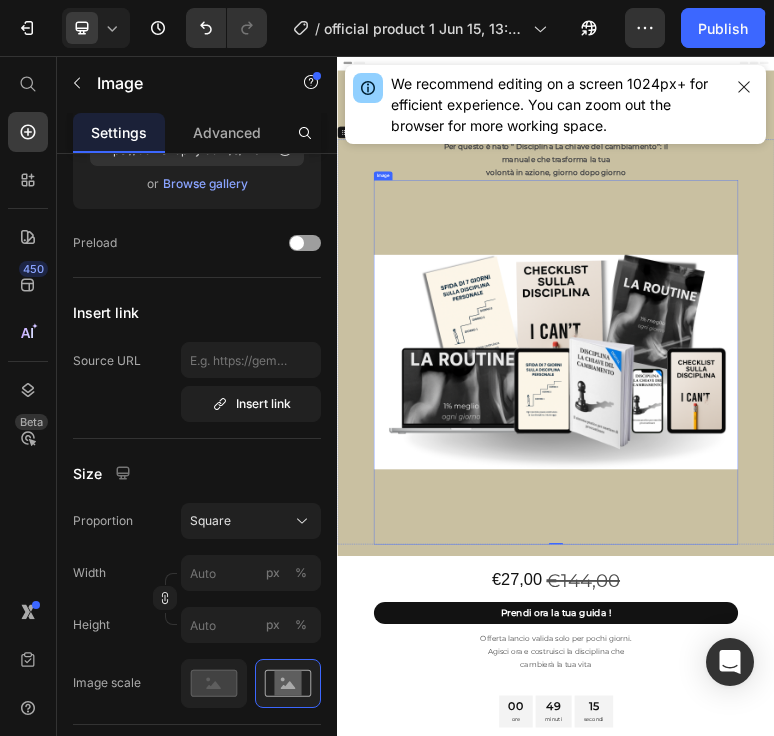 scroll, scrollTop: 0, scrollLeft: 0, axis: both 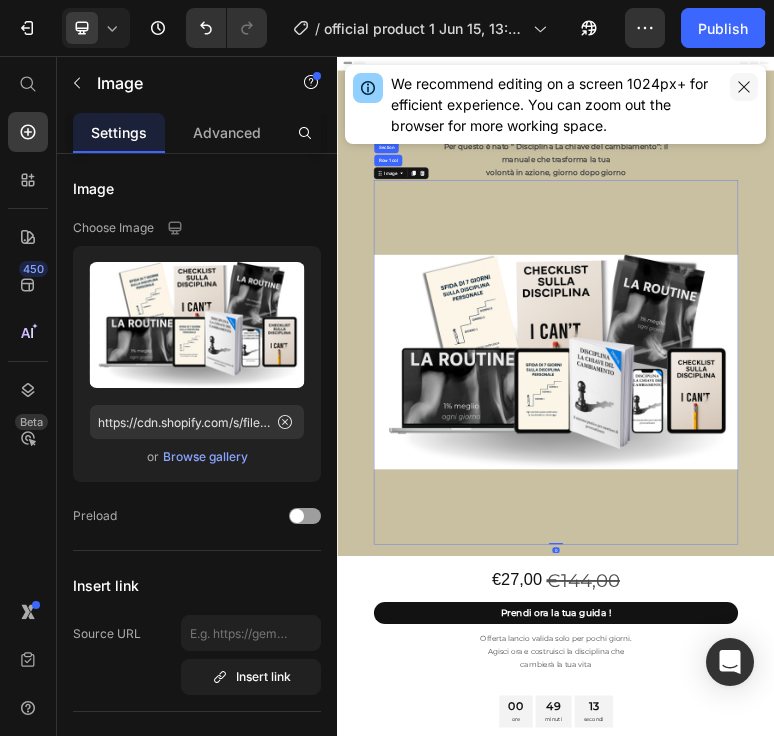 click 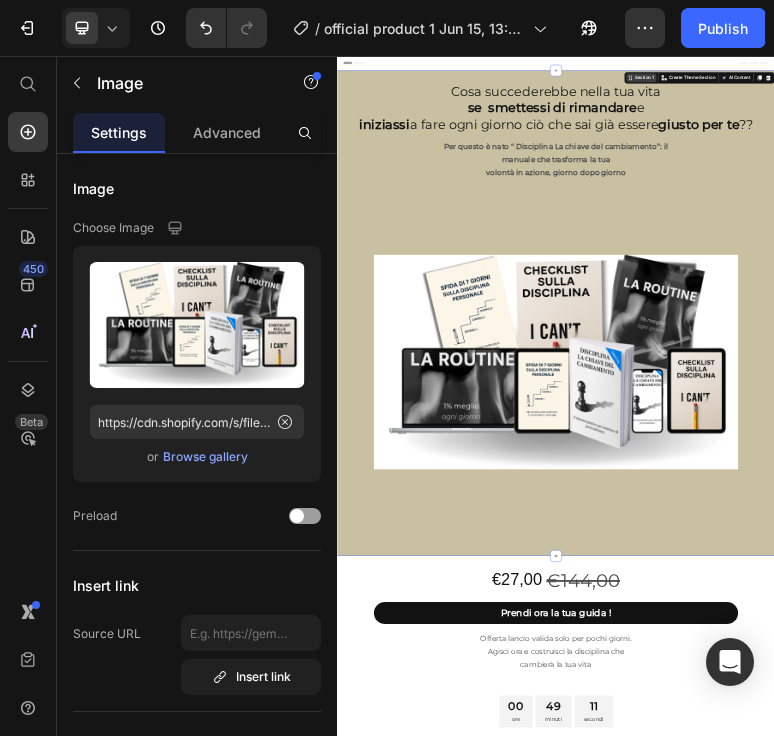 click on "Section 1   You can create reusable sections Create Theme Section AI Content Write with GemAI What would you like to describe here? Tone and Voice Persuasive Product Getting products... Show more Generate" at bounding box center (1331, 117) 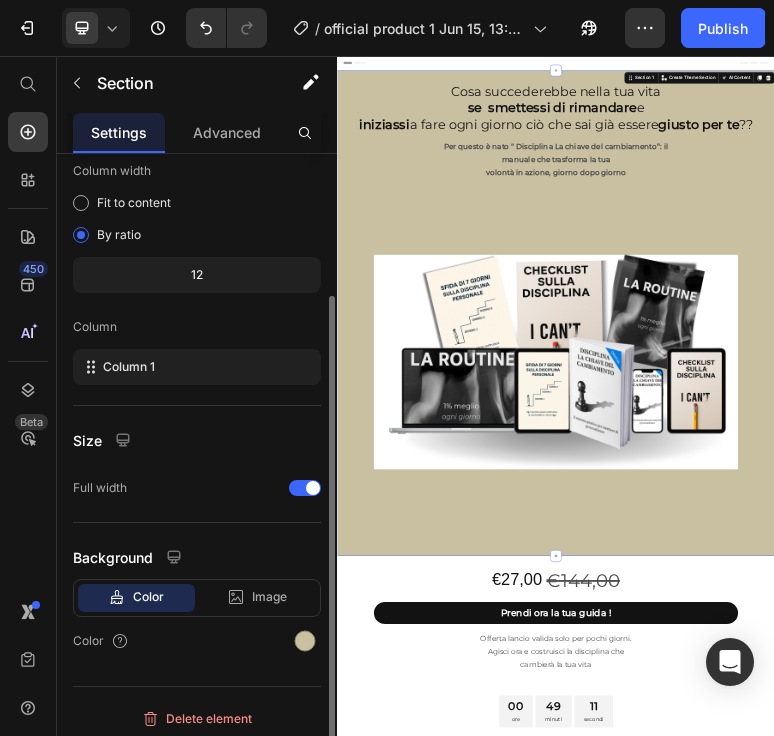 scroll, scrollTop: 169, scrollLeft: 0, axis: vertical 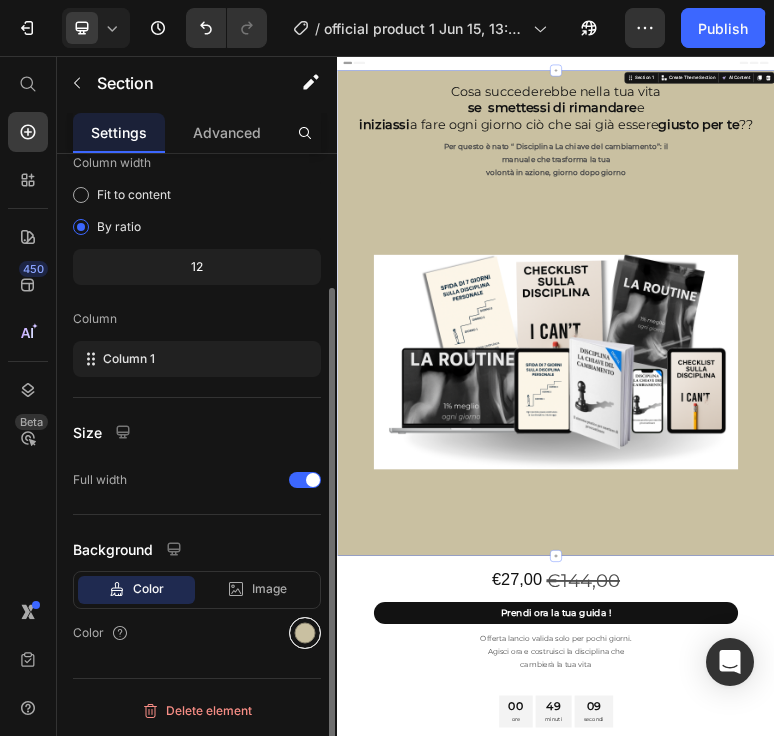 click at bounding box center (305, 633) 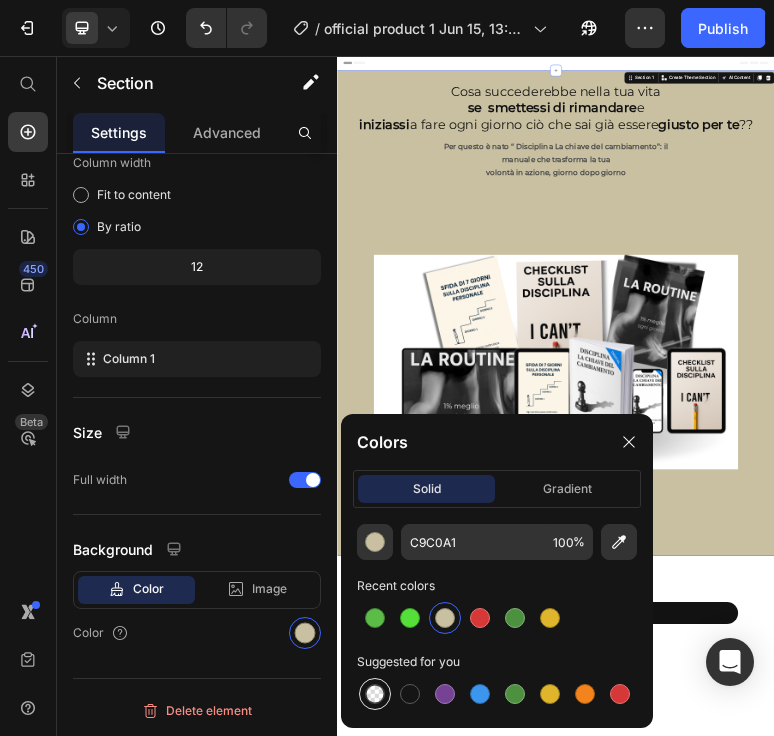 click at bounding box center (375, 694) 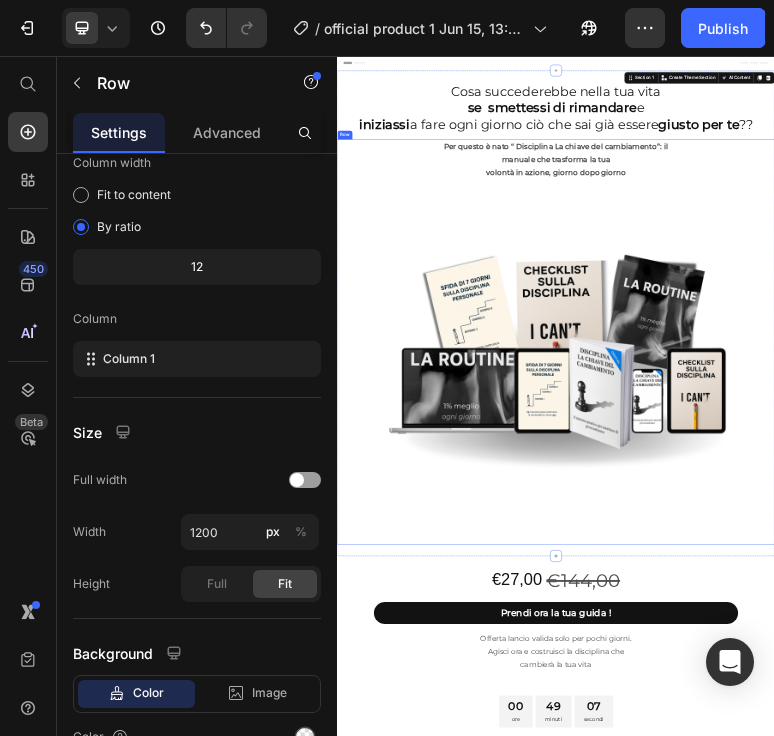 click on "Per questo è nato “ Disciplina La chiave del cambiamento”: il manuale che trasforma la tua volontà in azione, giorno dopo giorno Text Block Image" at bounding box center [937, 842] 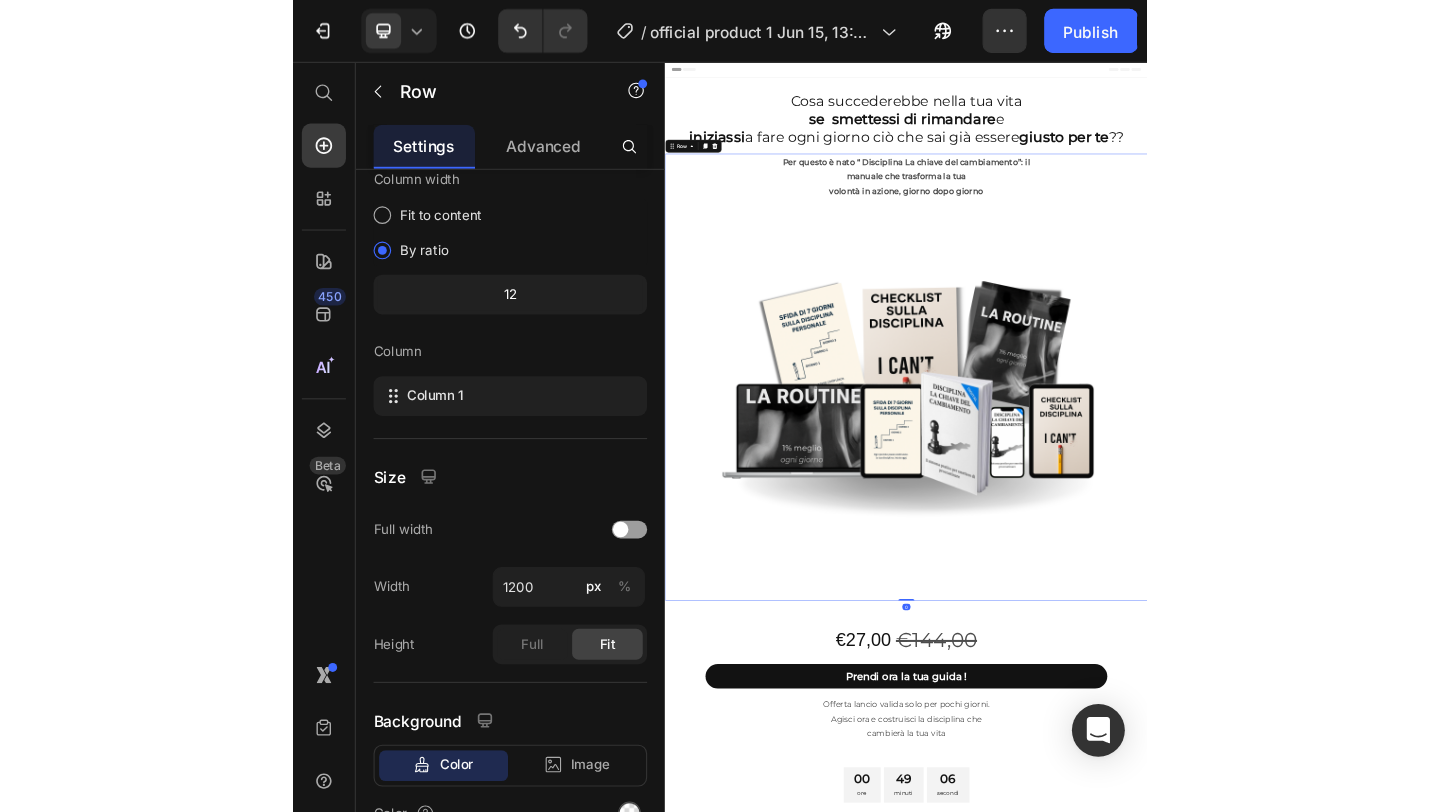 scroll, scrollTop: 0, scrollLeft: 0, axis: both 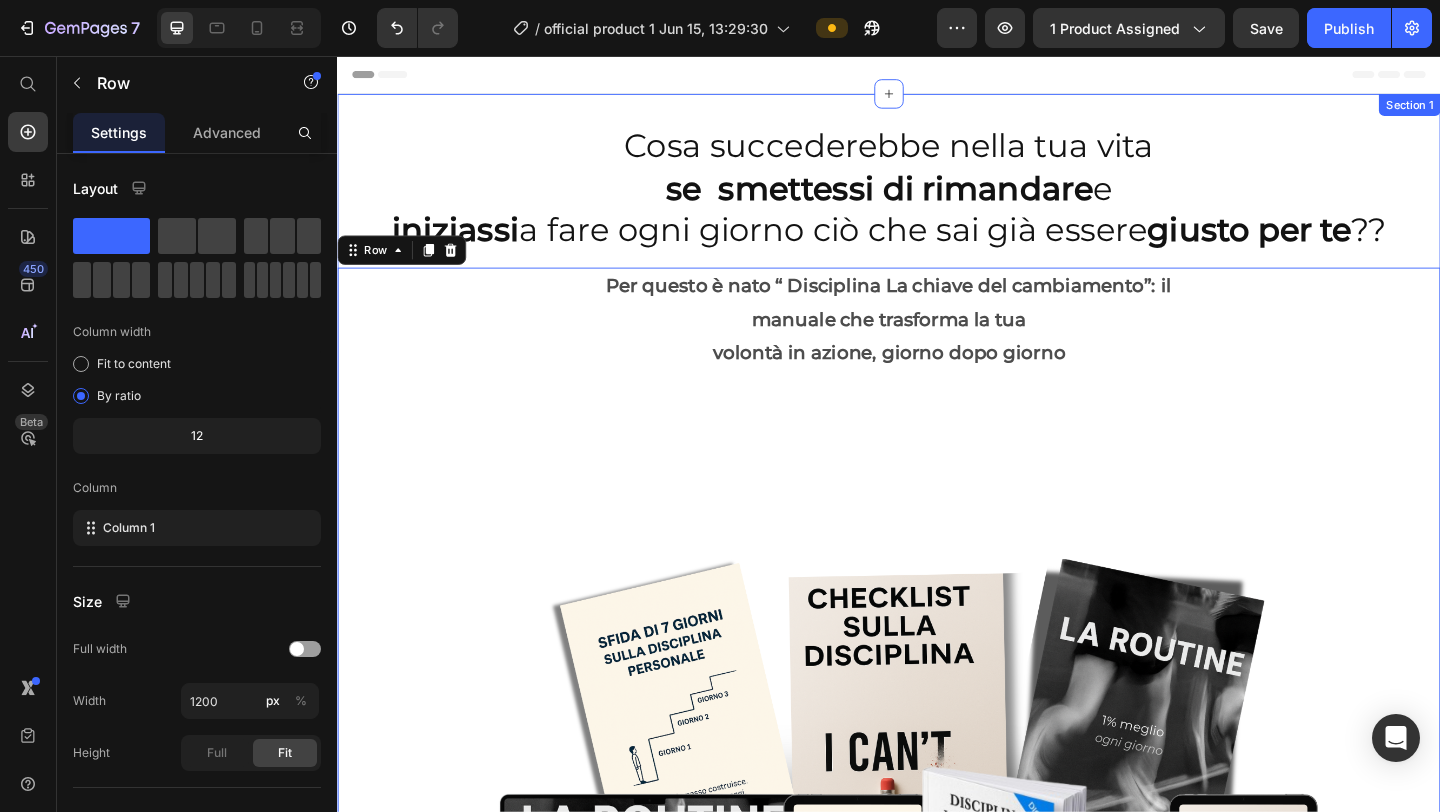 click on "Cosa succederebbe nella tua vita se  smettessi di rimandare  e iniziassi  a fare ogni giorno ciò che sai già essere  giusto per te ?? Heading Row Per questo è nato “ Disciplina La chiave del cambiamento”: il manuale che trasforma la tua volontà in azione, giorno dopo giorno Text Block Image Row   0 Section 1" at bounding box center (937, 763) 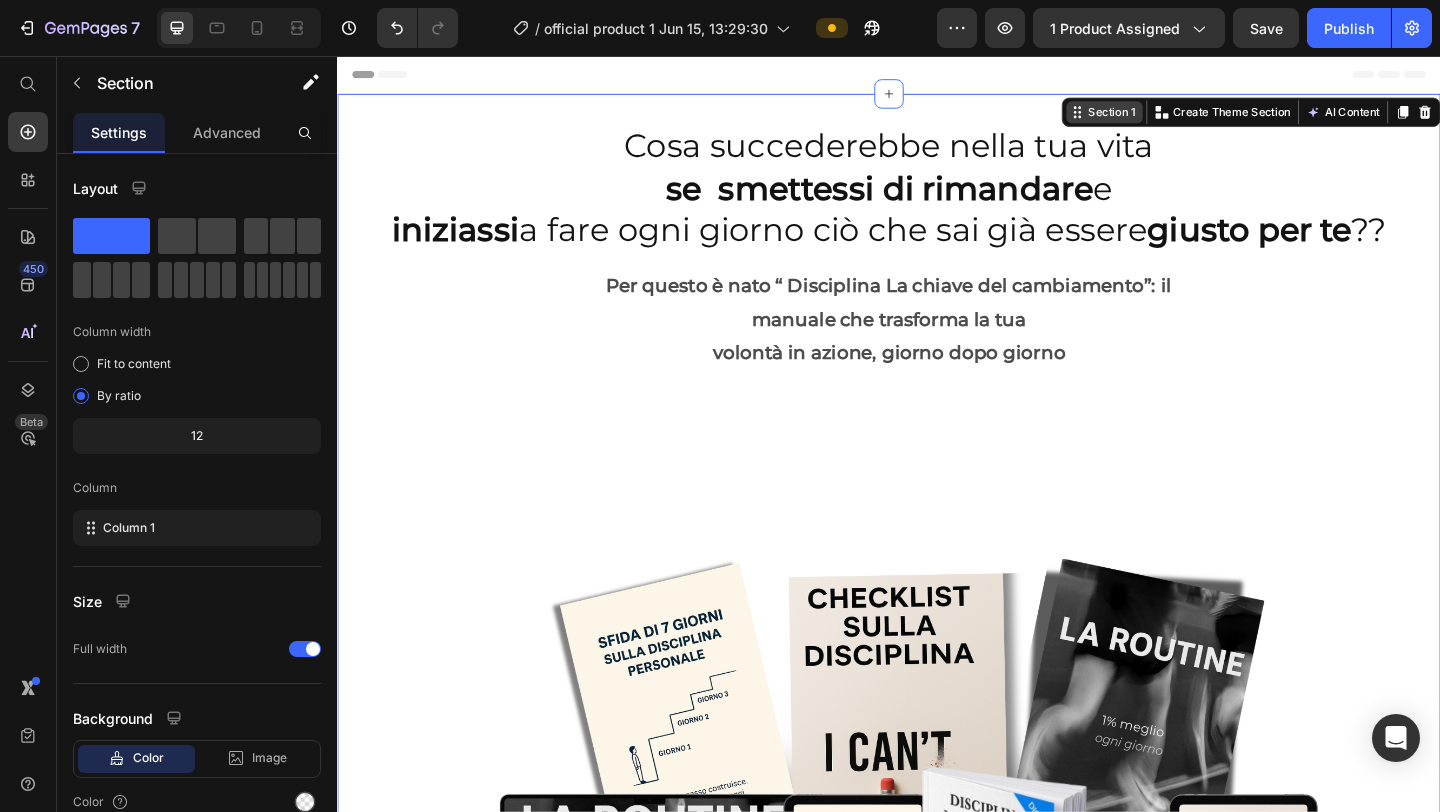 click on "Section 1" at bounding box center [1179, 117] 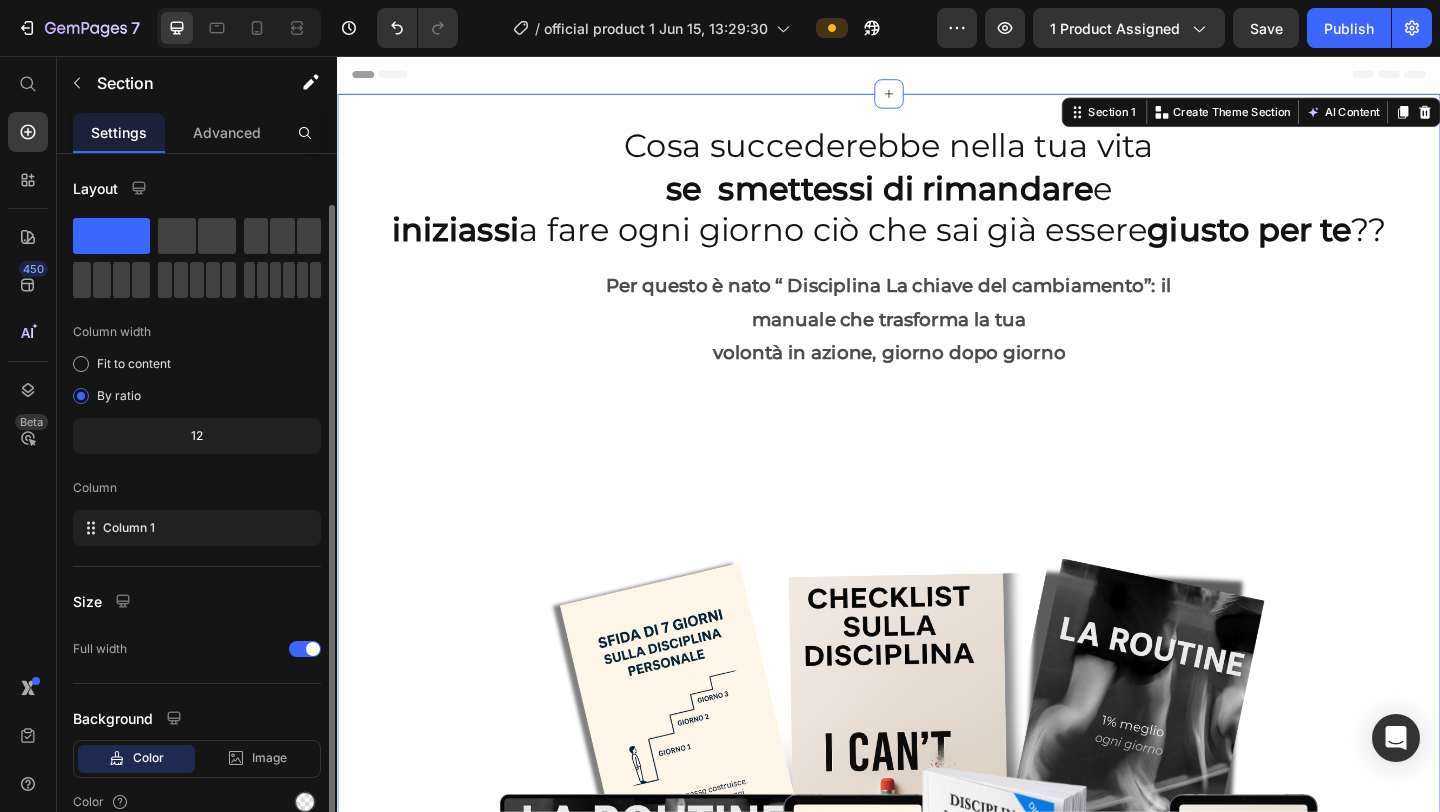 scroll, scrollTop: 93, scrollLeft: 0, axis: vertical 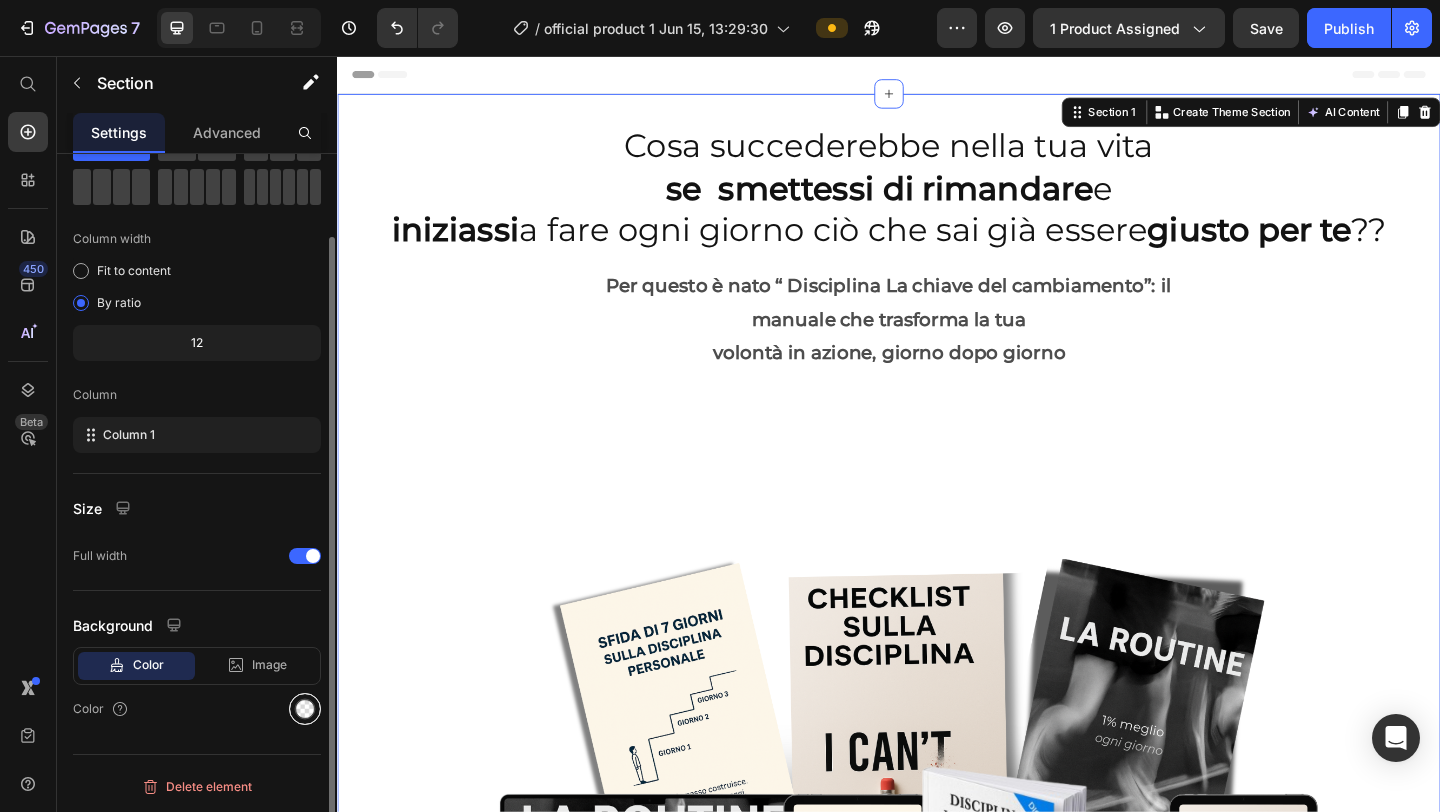 click at bounding box center (305, 709) 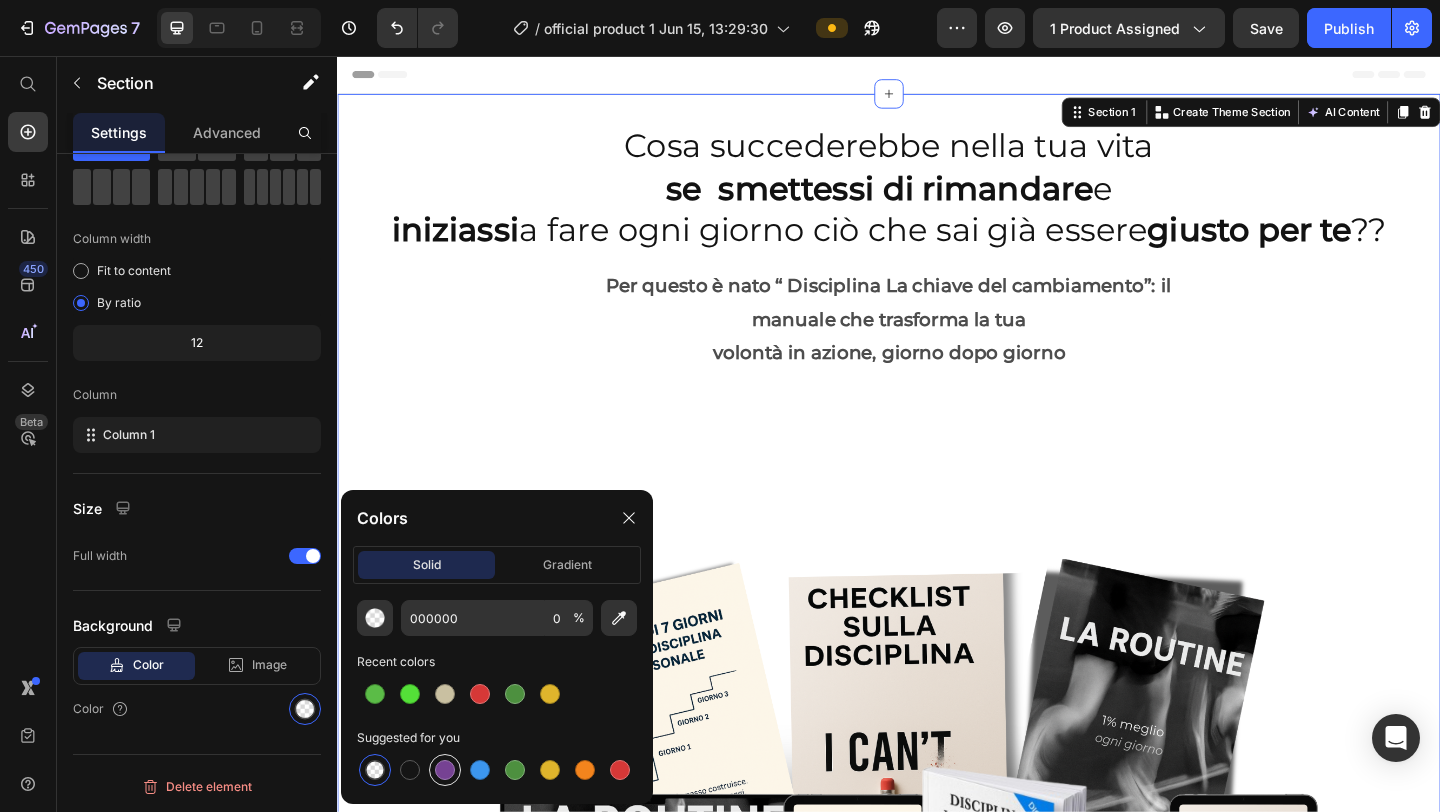 click at bounding box center (445, 770) 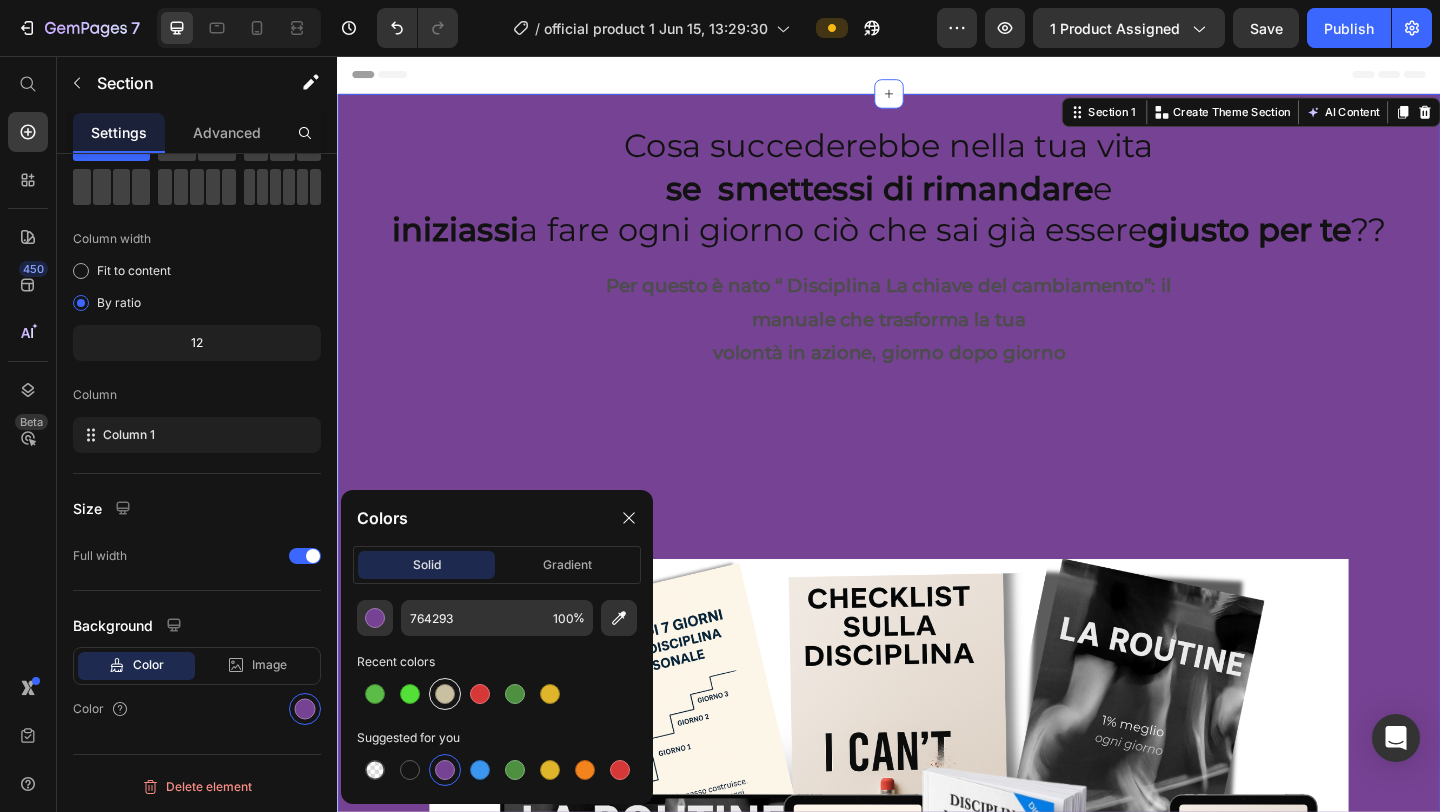 click at bounding box center (445, 694) 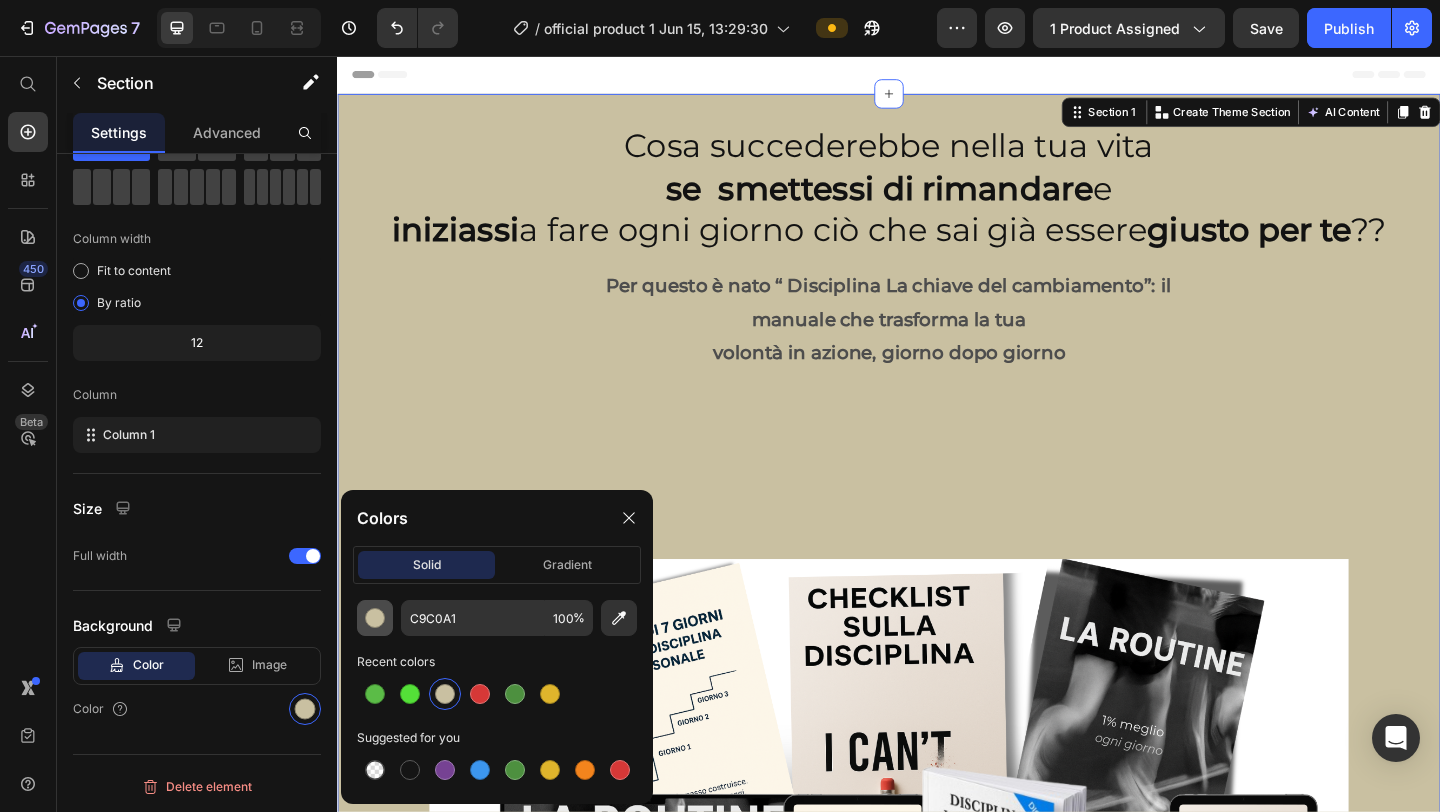 click at bounding box center [375, 618] 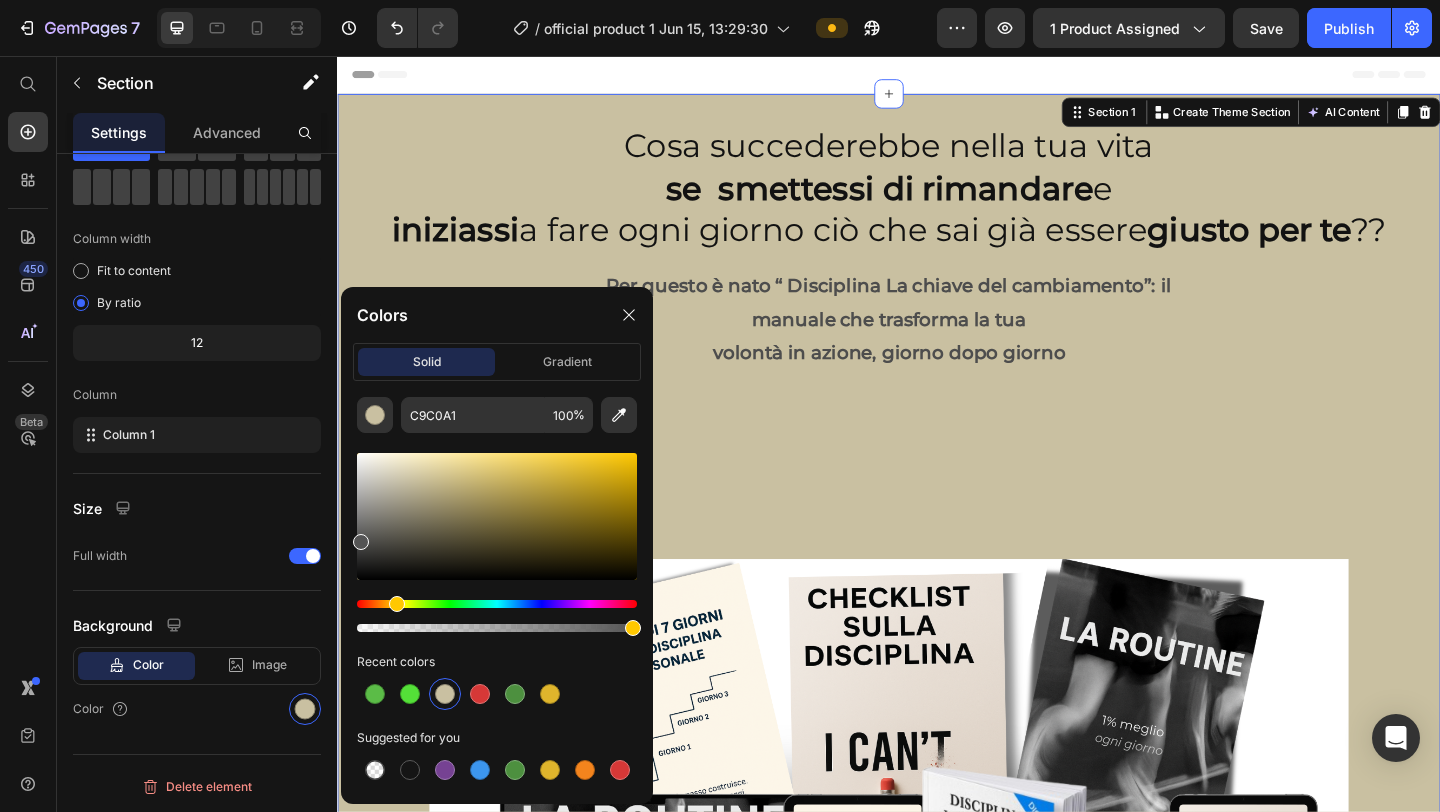drag, startPoint x: 417, startPoint y: 484, endPoint x: 355, endPoint y: 555, distance: 94.26028 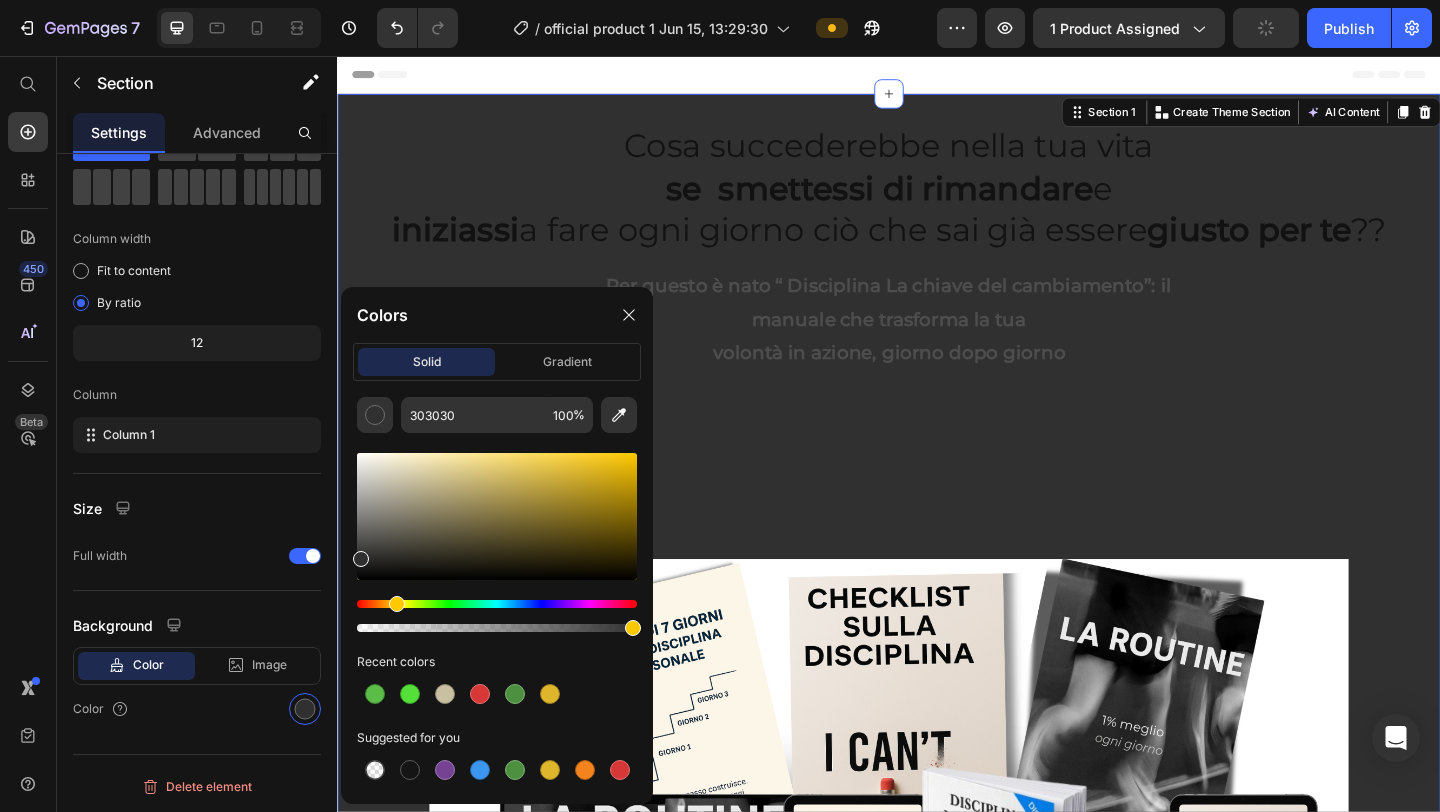 click at bounding box center [497, 516] 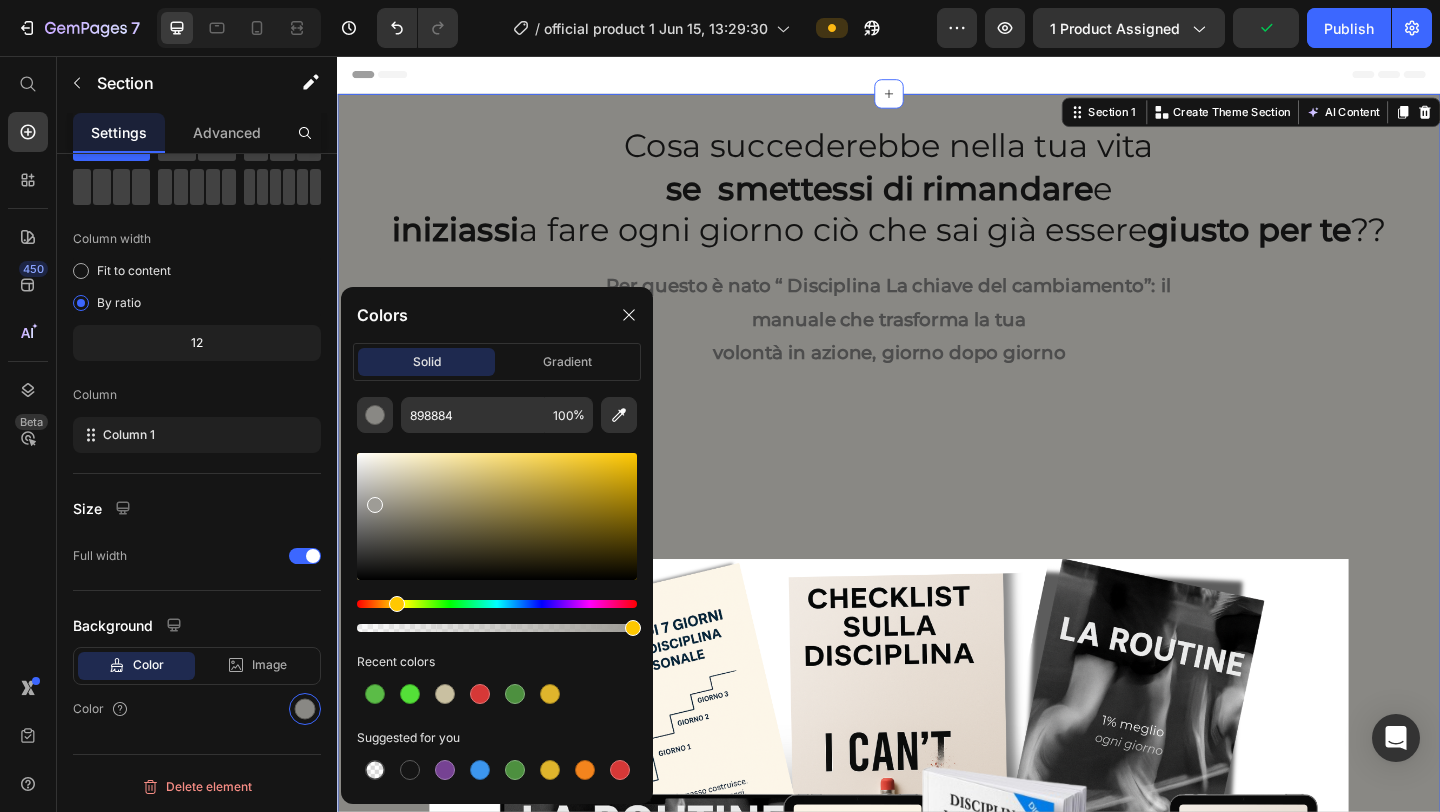 click at bounding box center (497, 516) 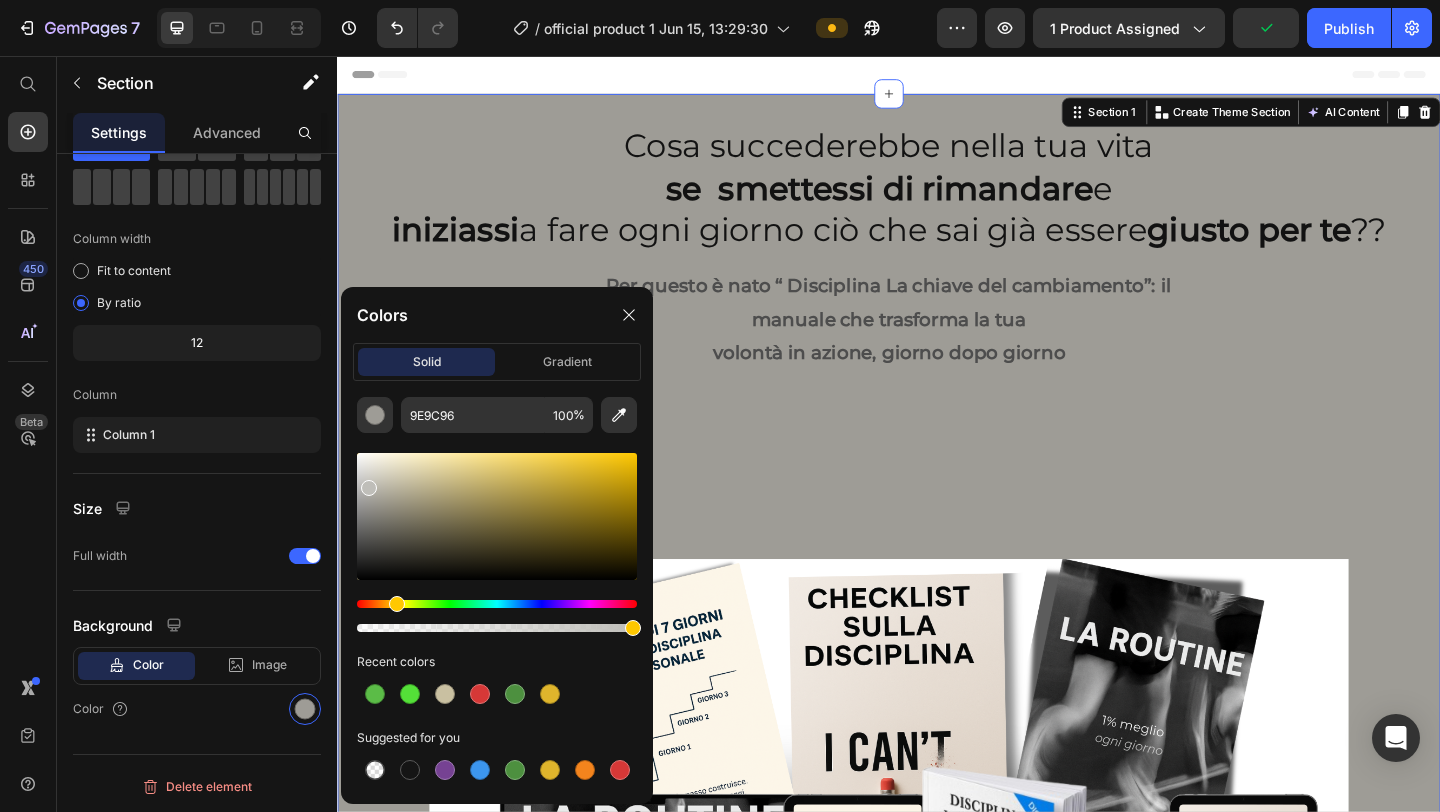 click at bounding box center (497, 516) 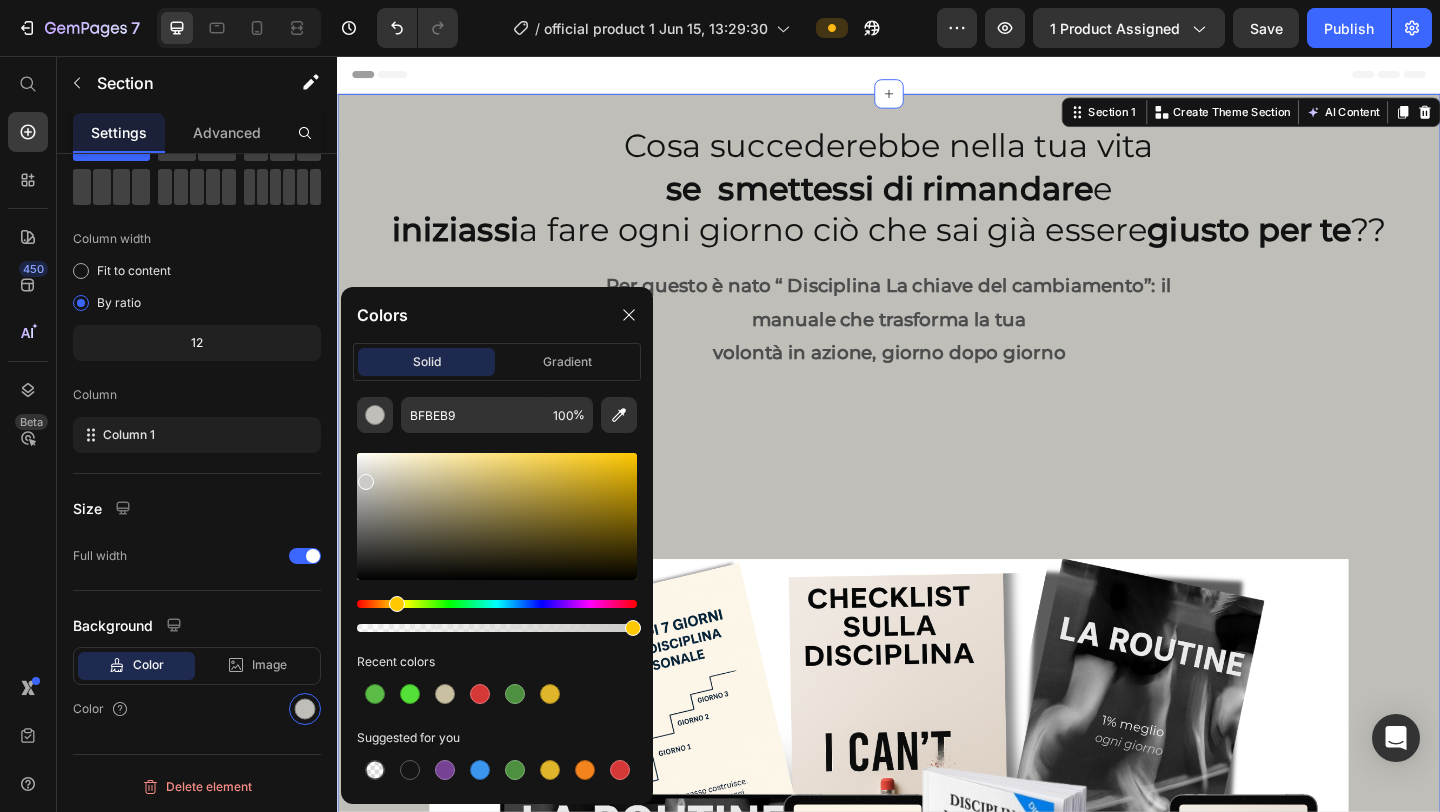 click at bounding box center (497, 516) 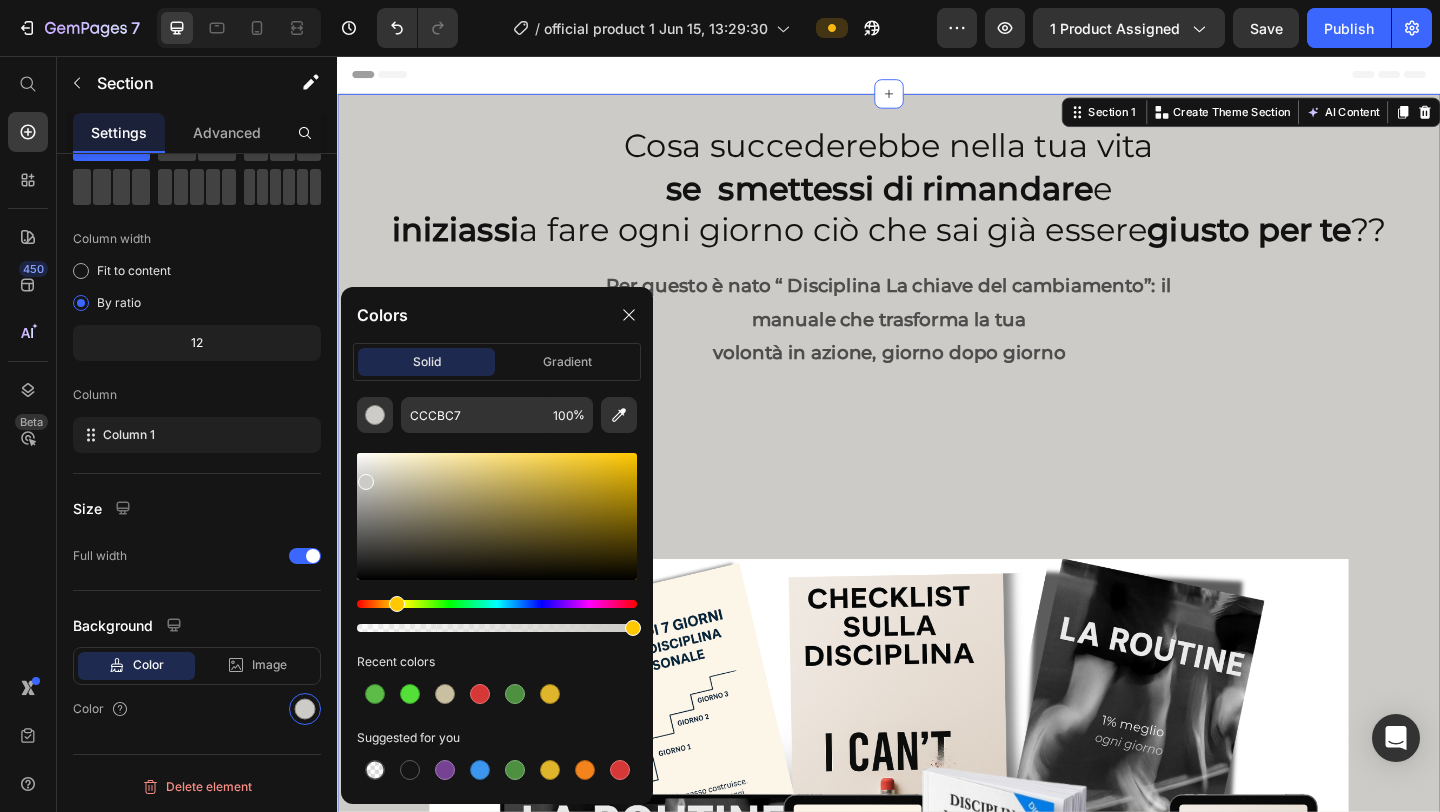 click at bounding box center (497, 516) 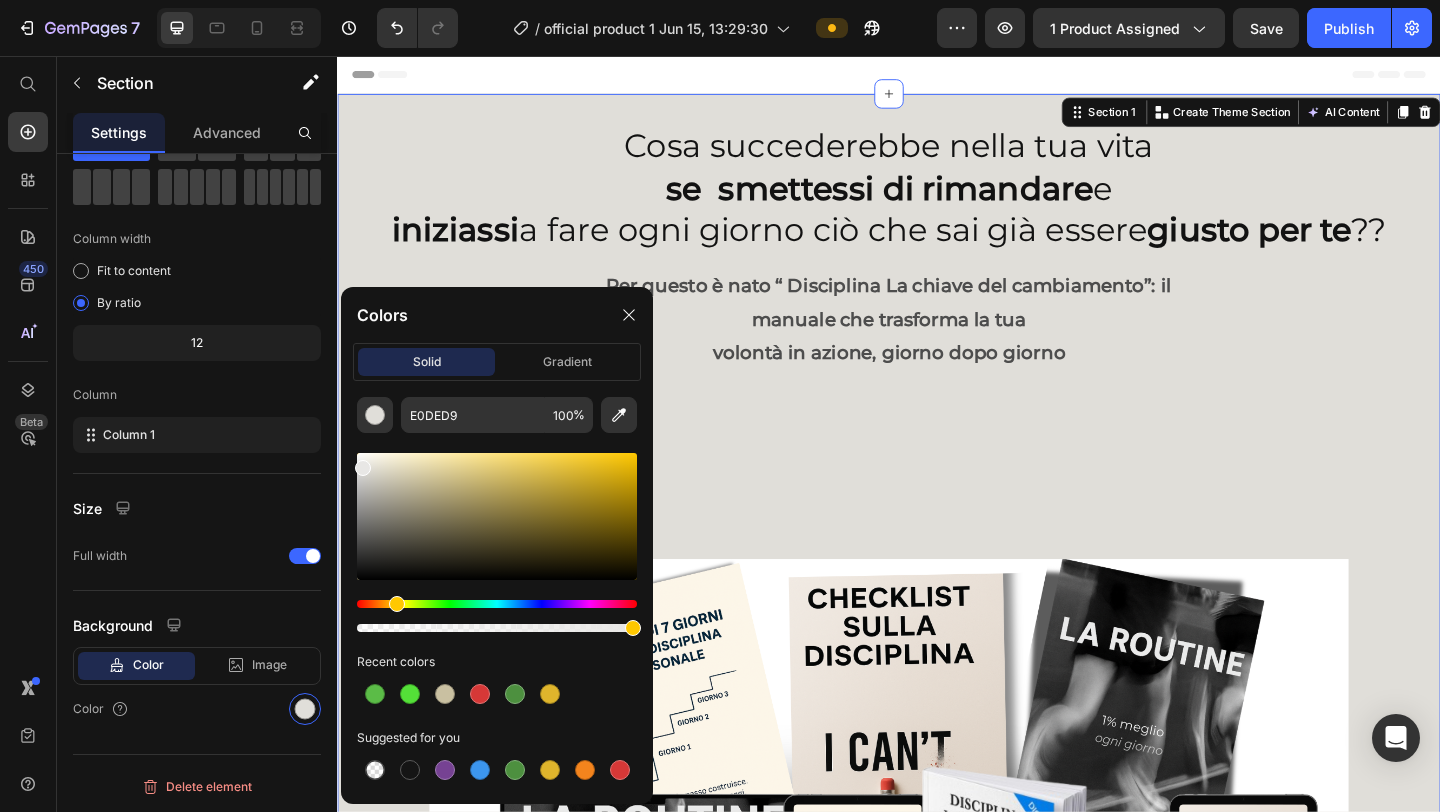type on "E8E7E5" 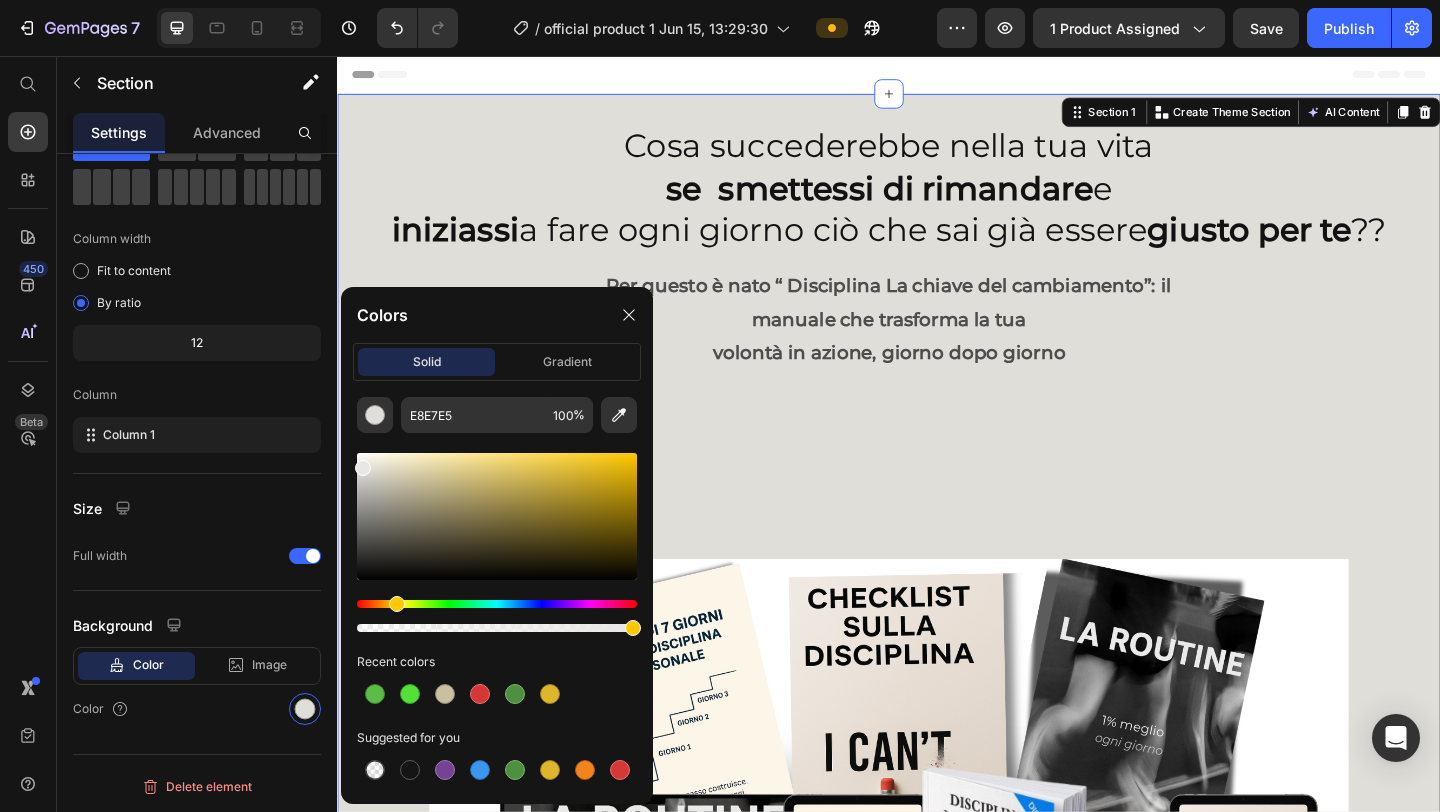 click at bounding box center (363, 468) 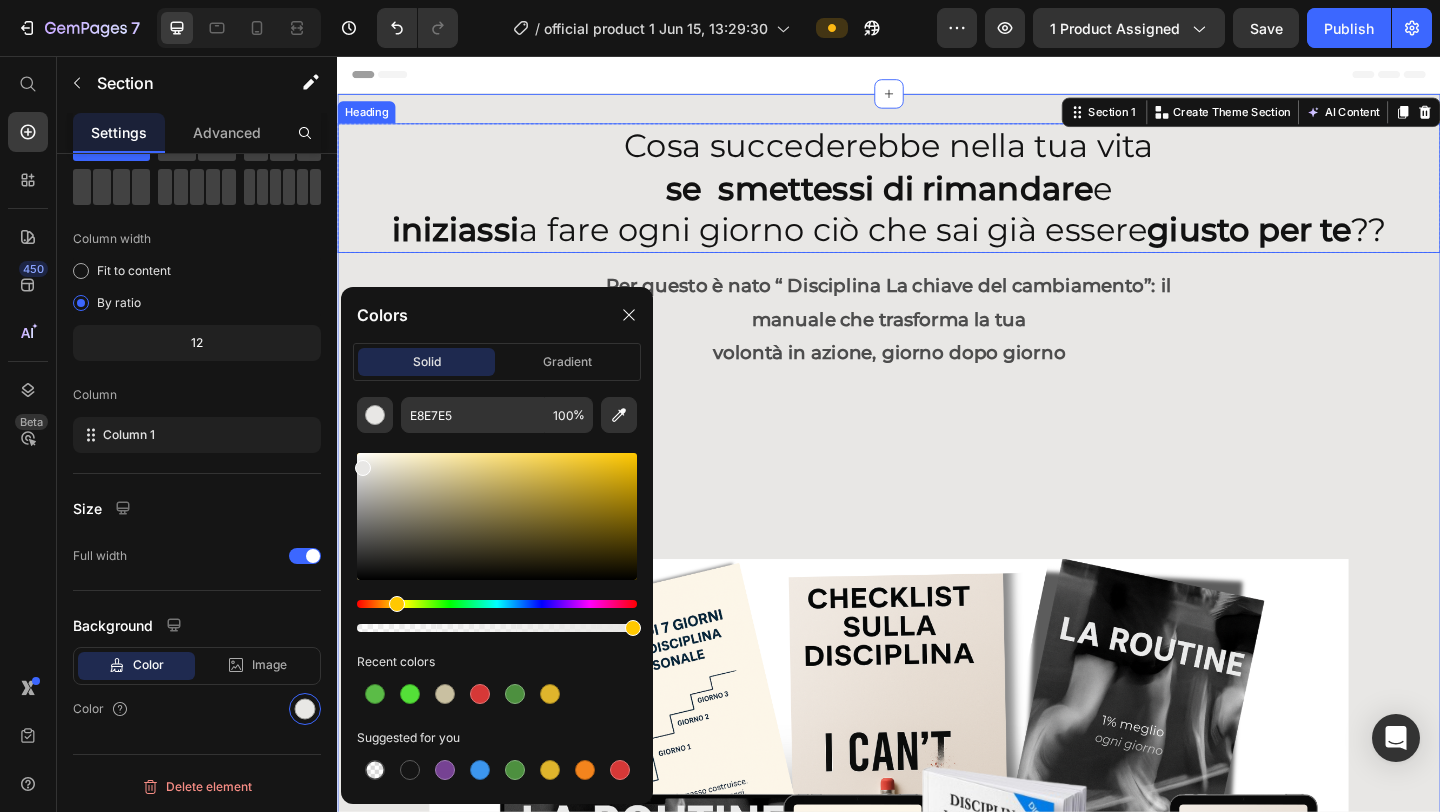 click on "Cosa succederebbe nella tua vita se  smettessi di rimandare  e iniziassi  a fare ogni giorno ciò che sai già essere  giusto per te ??" at bounding box center [937, 199] 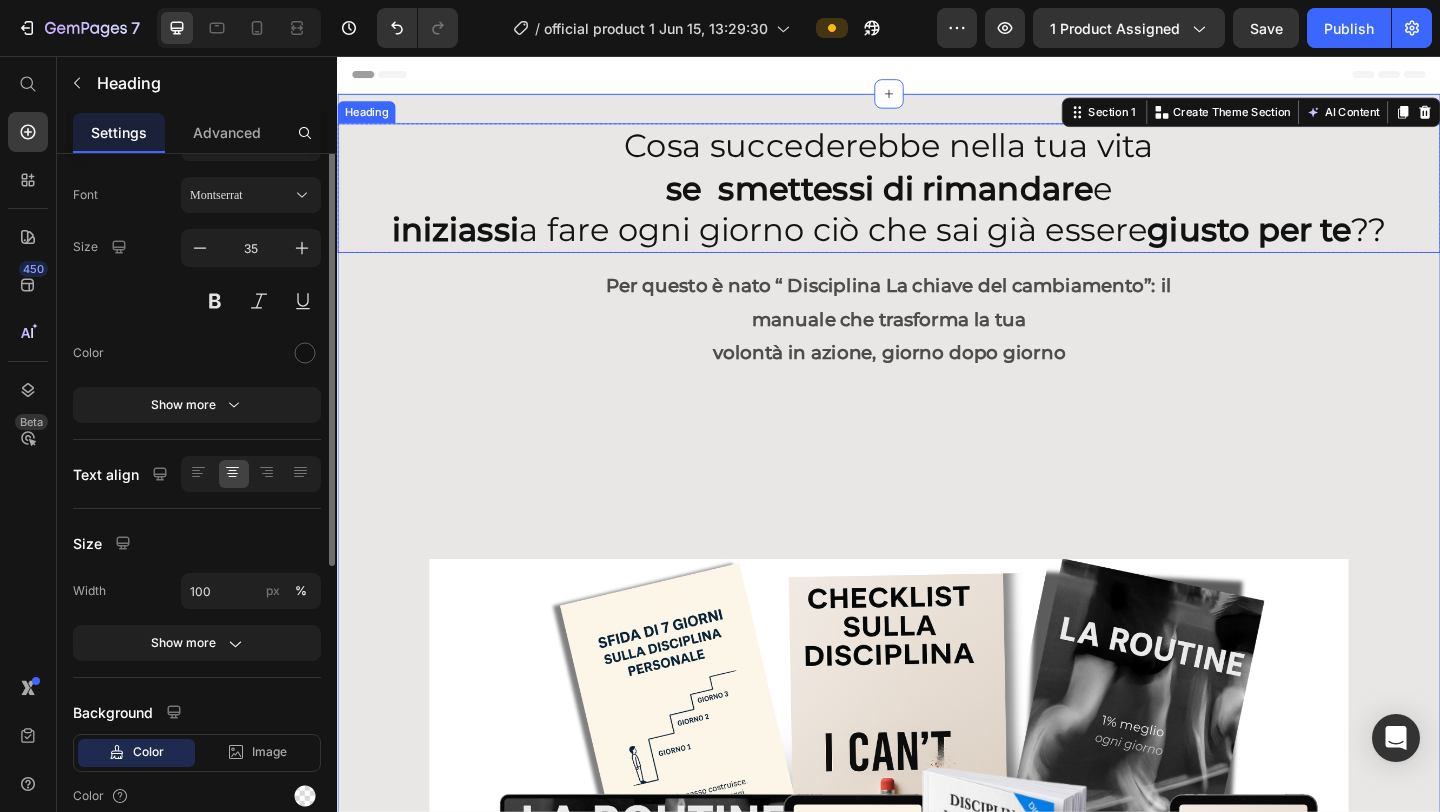scroll, scrollTop: 0, scrollLeft: 0, axis: both 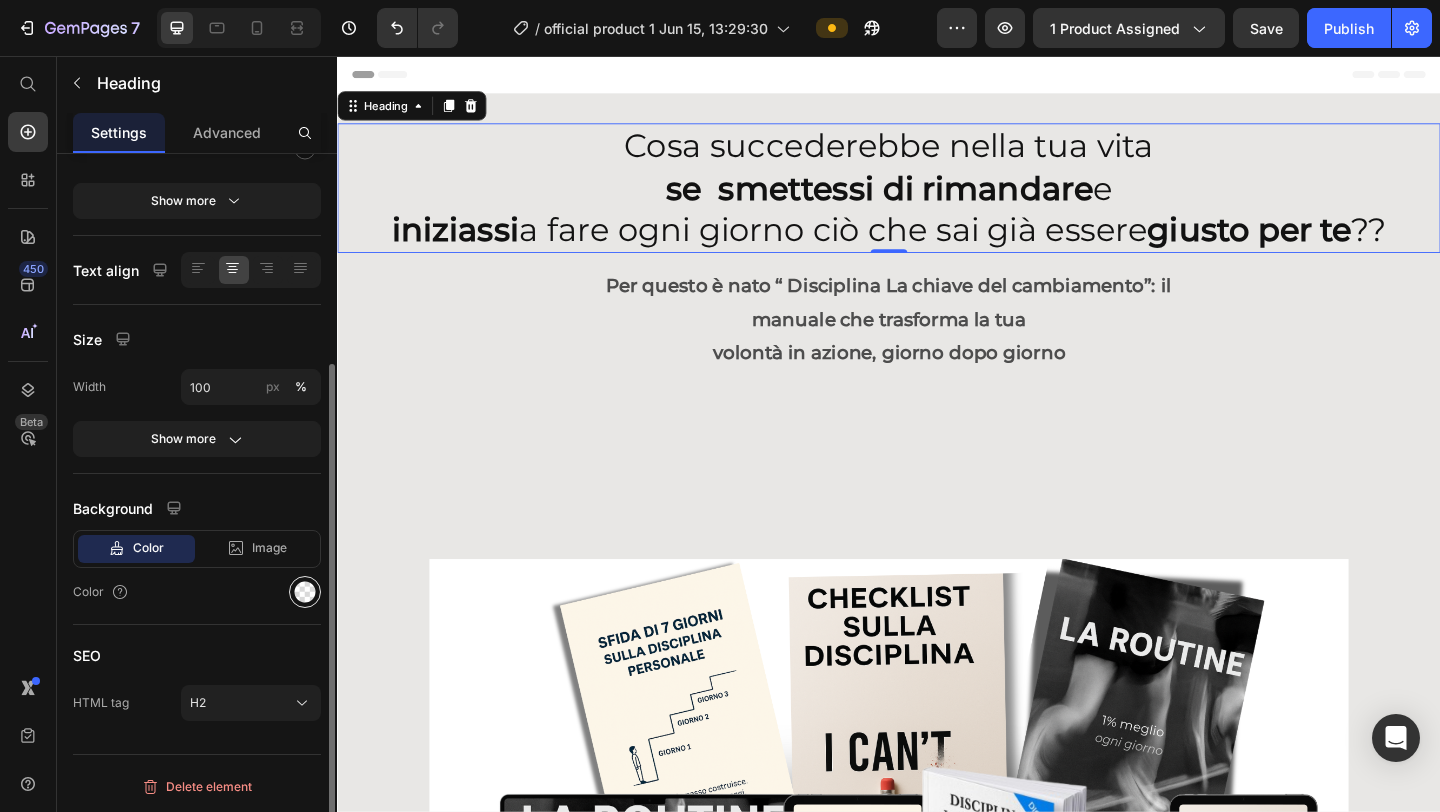 click at bounding box center (305, 592) 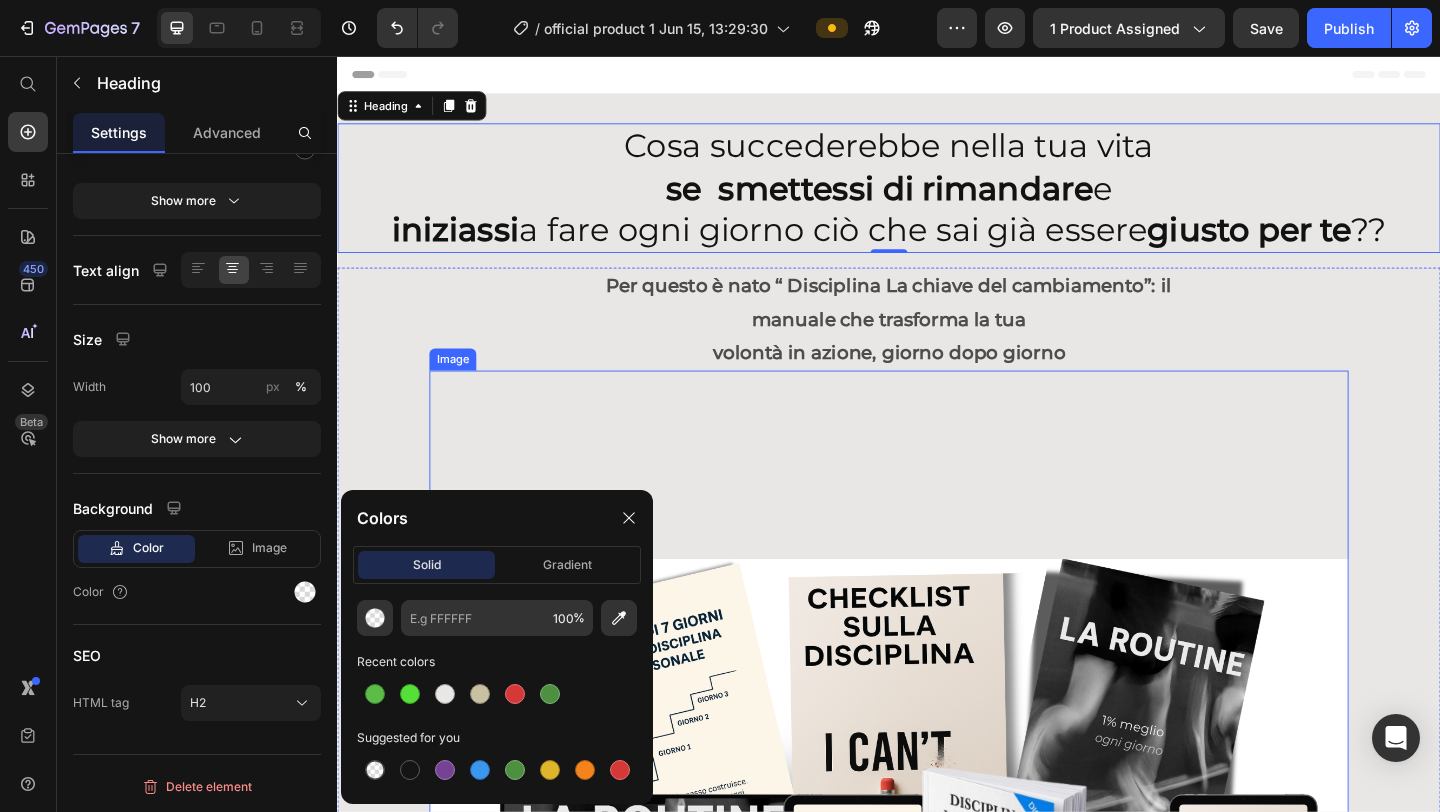 click at bounding box center (937, 898) 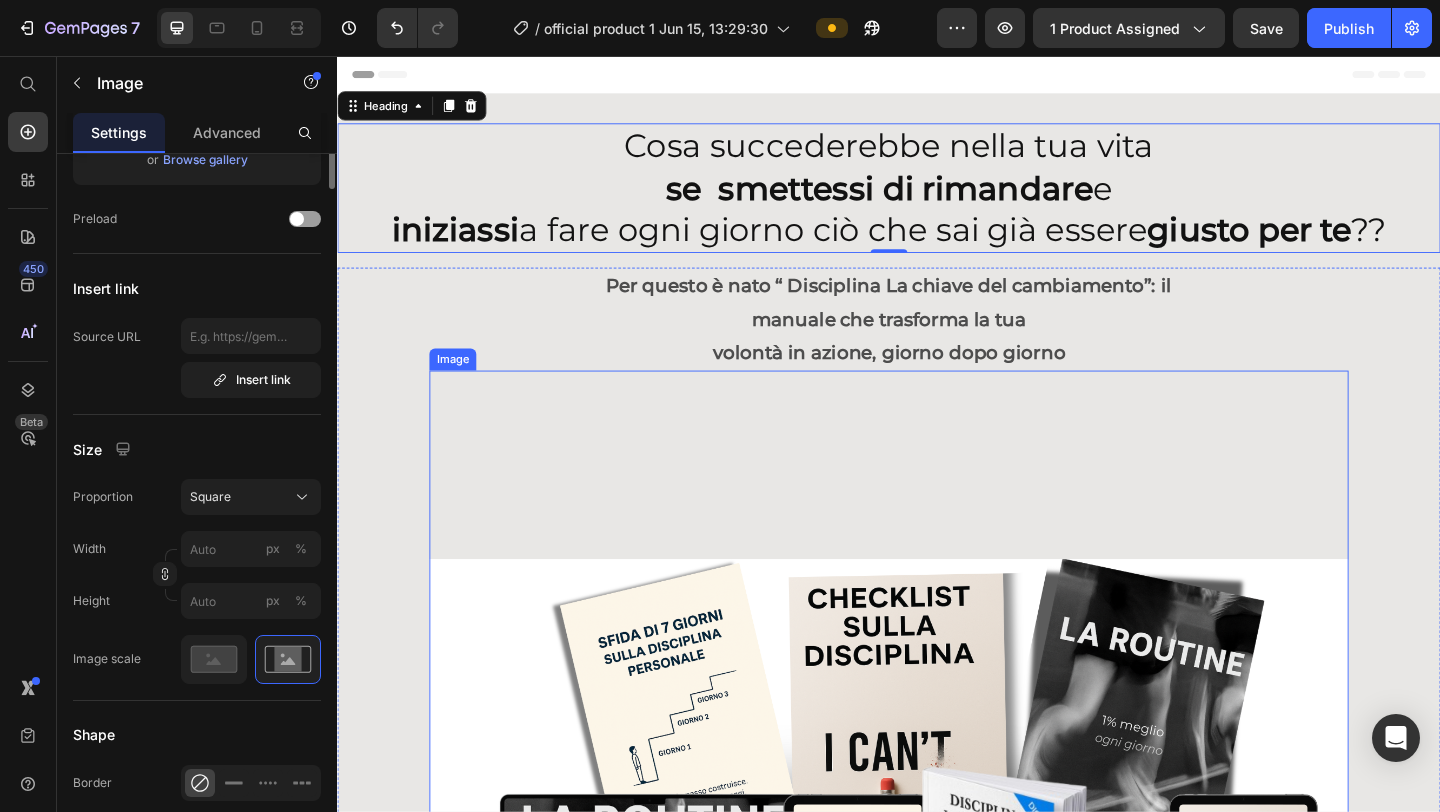 scroll, scrollTop: 0, scrollLeft: 0, axis: both 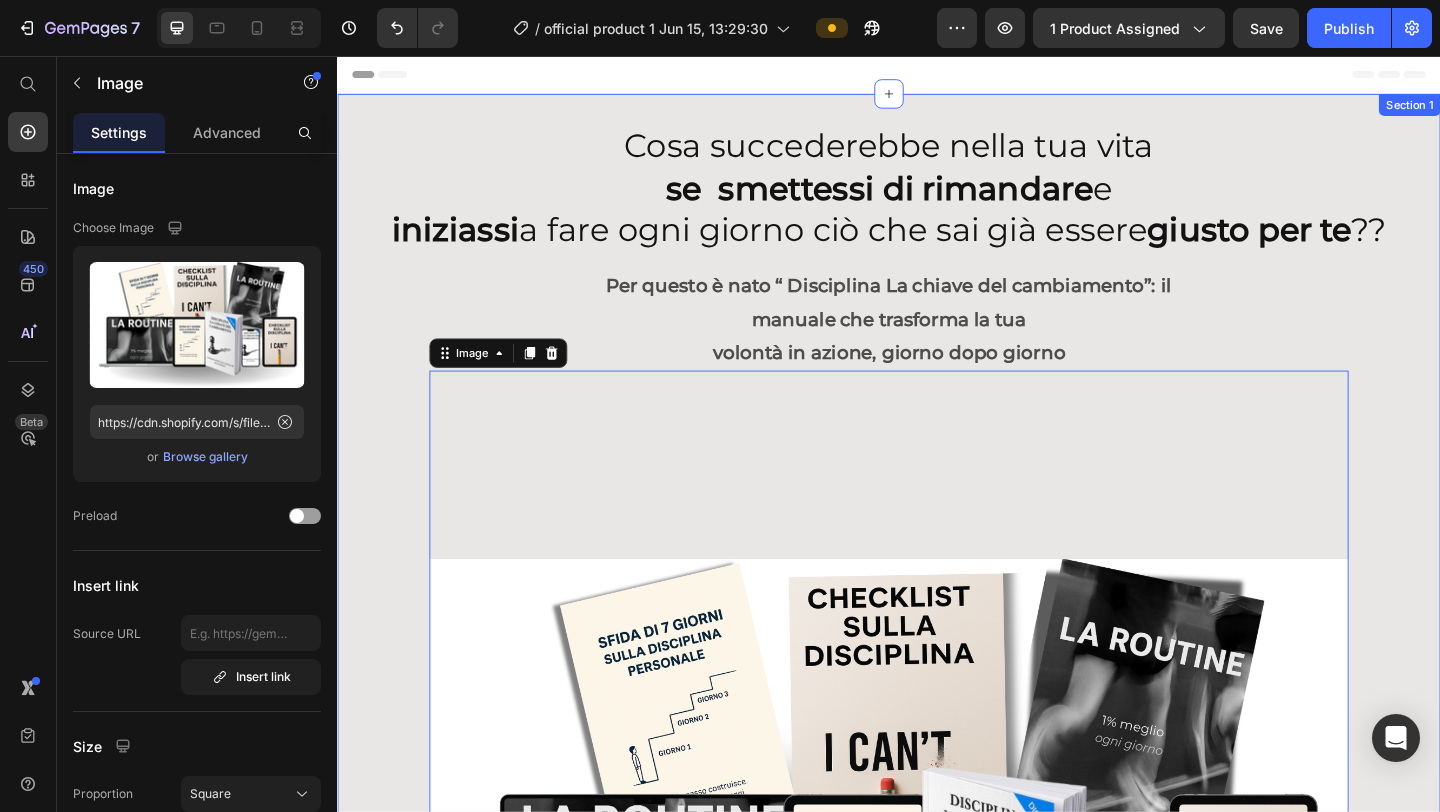 click on "Section 1" at bounding box center [1503, 109] 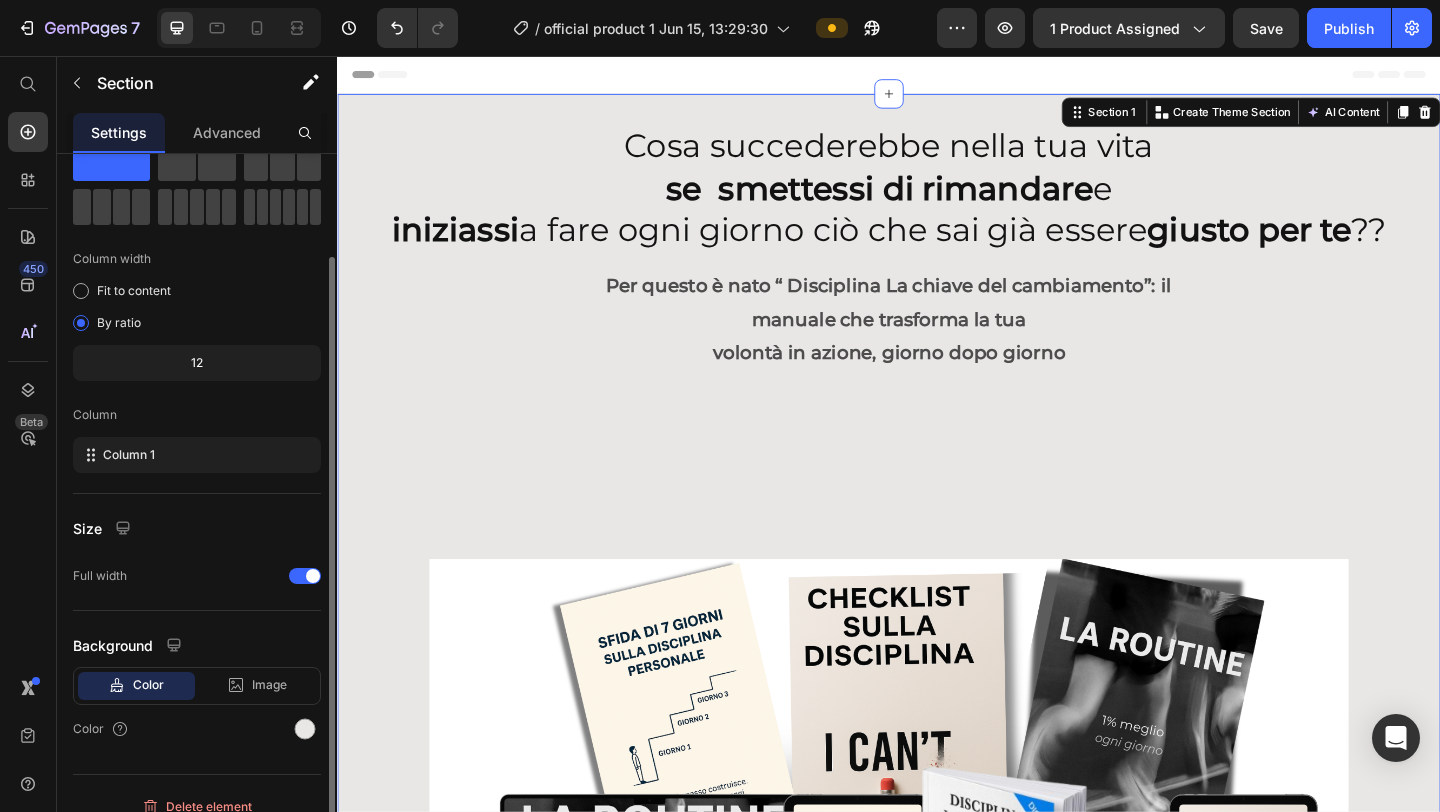 scroll, scrollTop: 93, scrollLeft: 0, axis: vertical 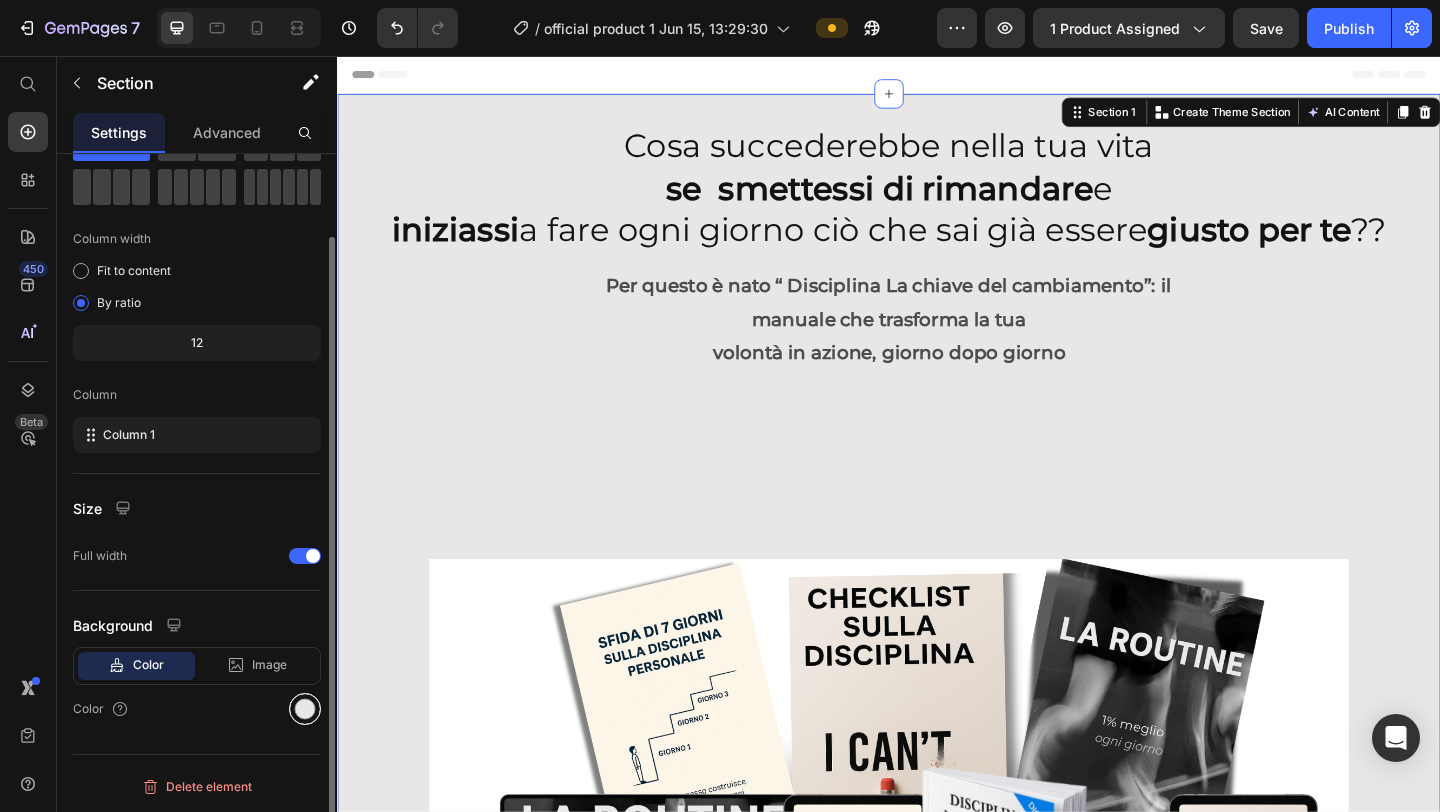 click at bounding box center [305, 709] 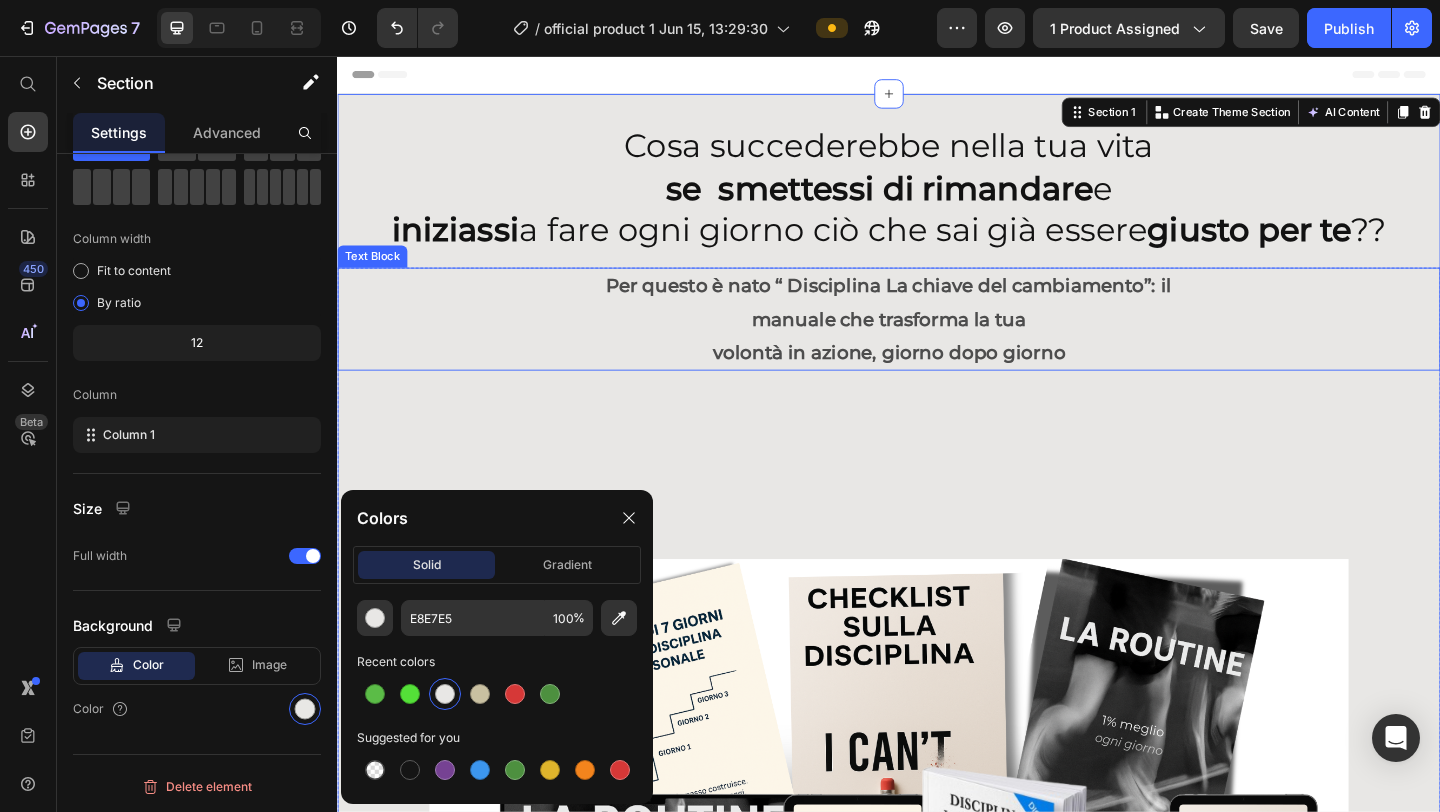 click on "manuale che trasforma la tua" at bounding box center (937, 342) 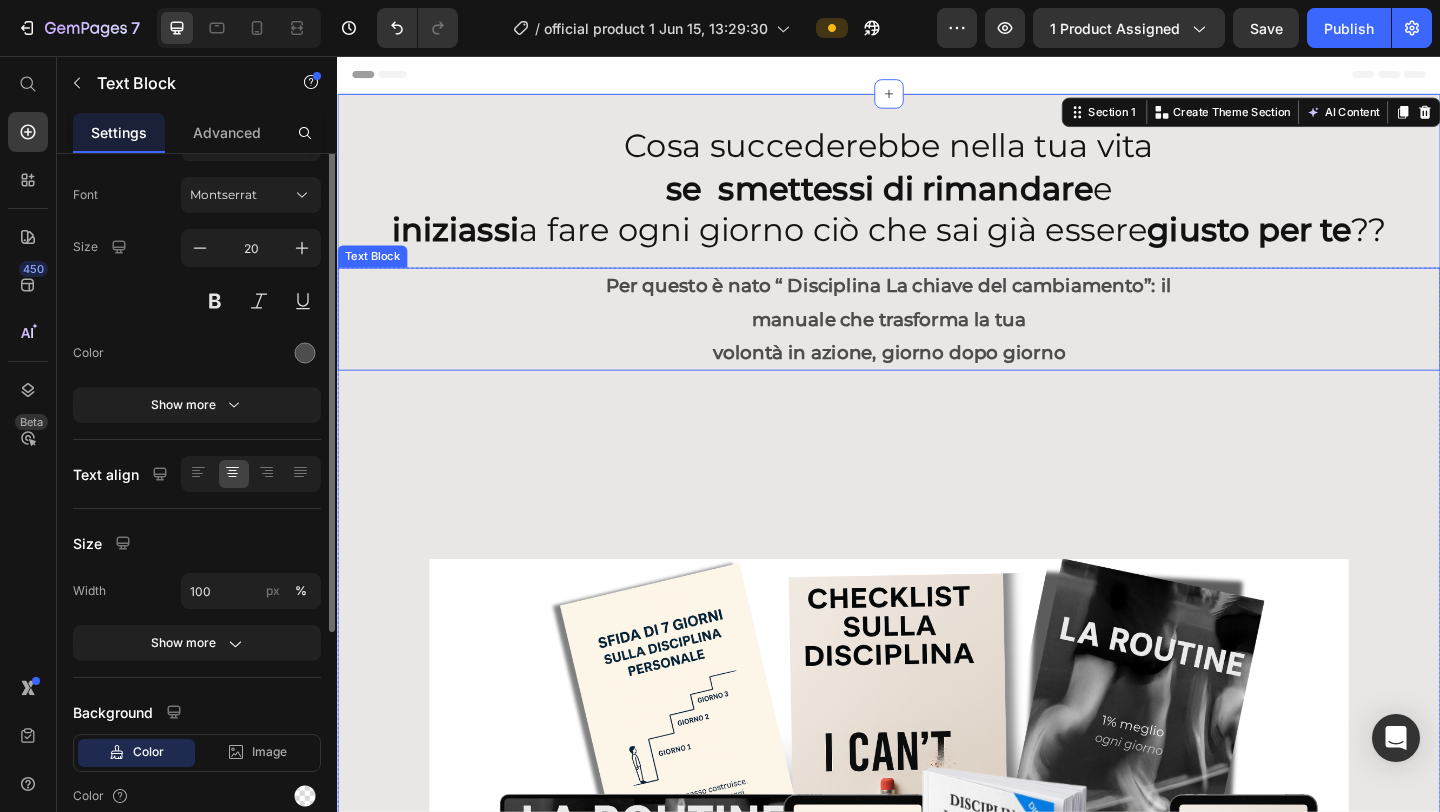 scroll, scrollTop: 0, scrollLeft: 0, axis: both 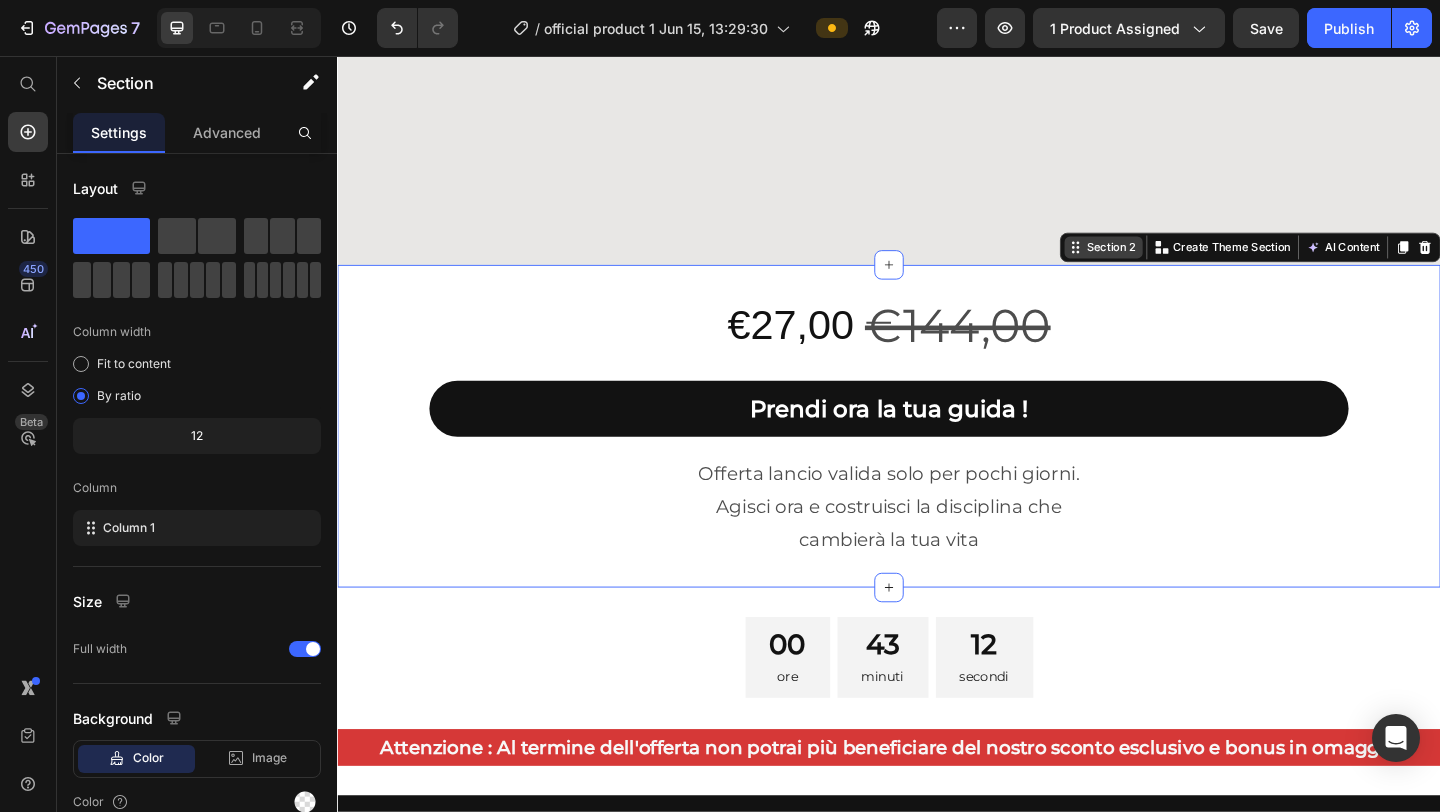 click on "Section 2   You can create reusable sections Create Theme Section AI Content Write with GemAI What would you like to describe here? Tone and Voice Persuasive Product Disciplina la chiave del cambiamento Show more Generate" at bounding box center (1330, 264) 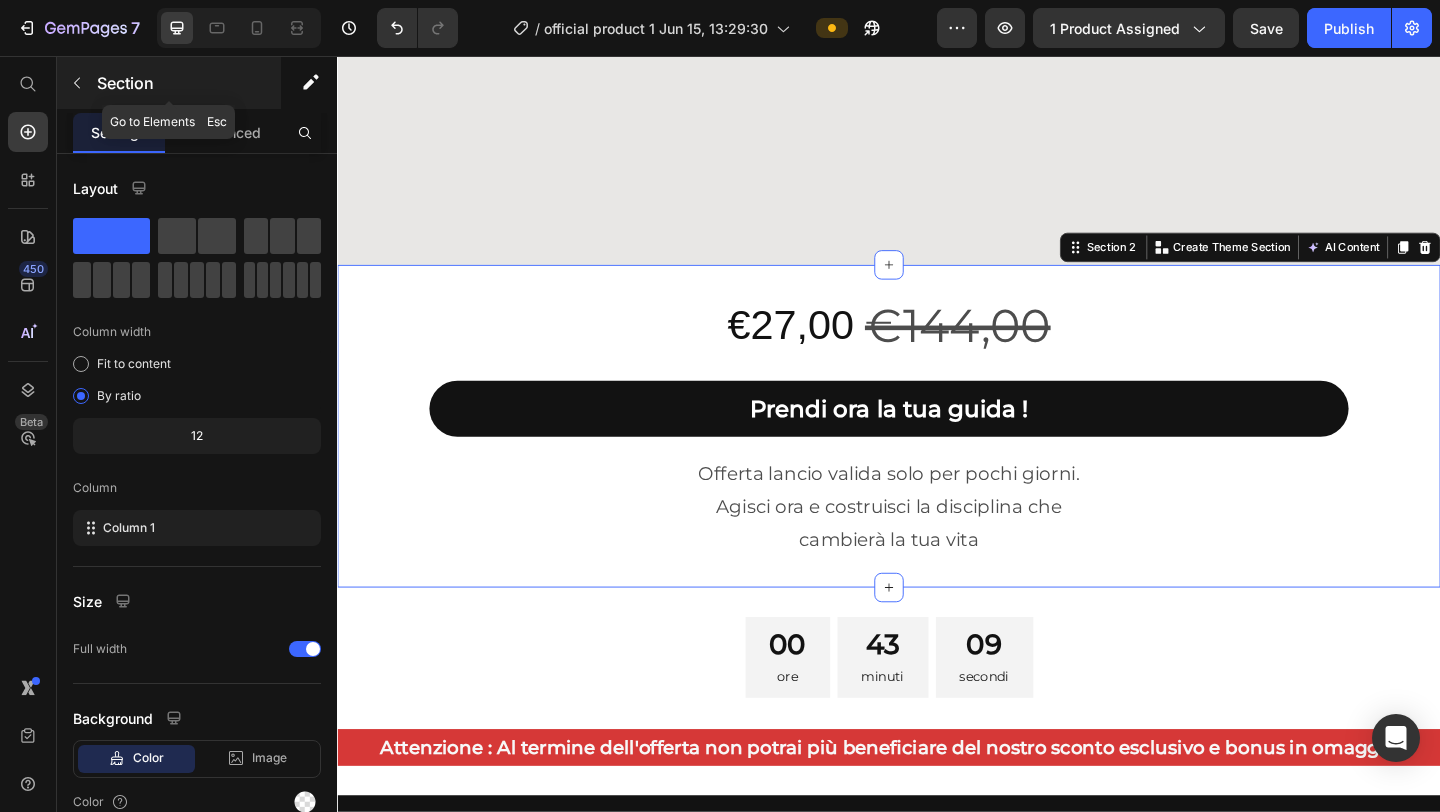 click on "Section" at bounding box center (169, 83) 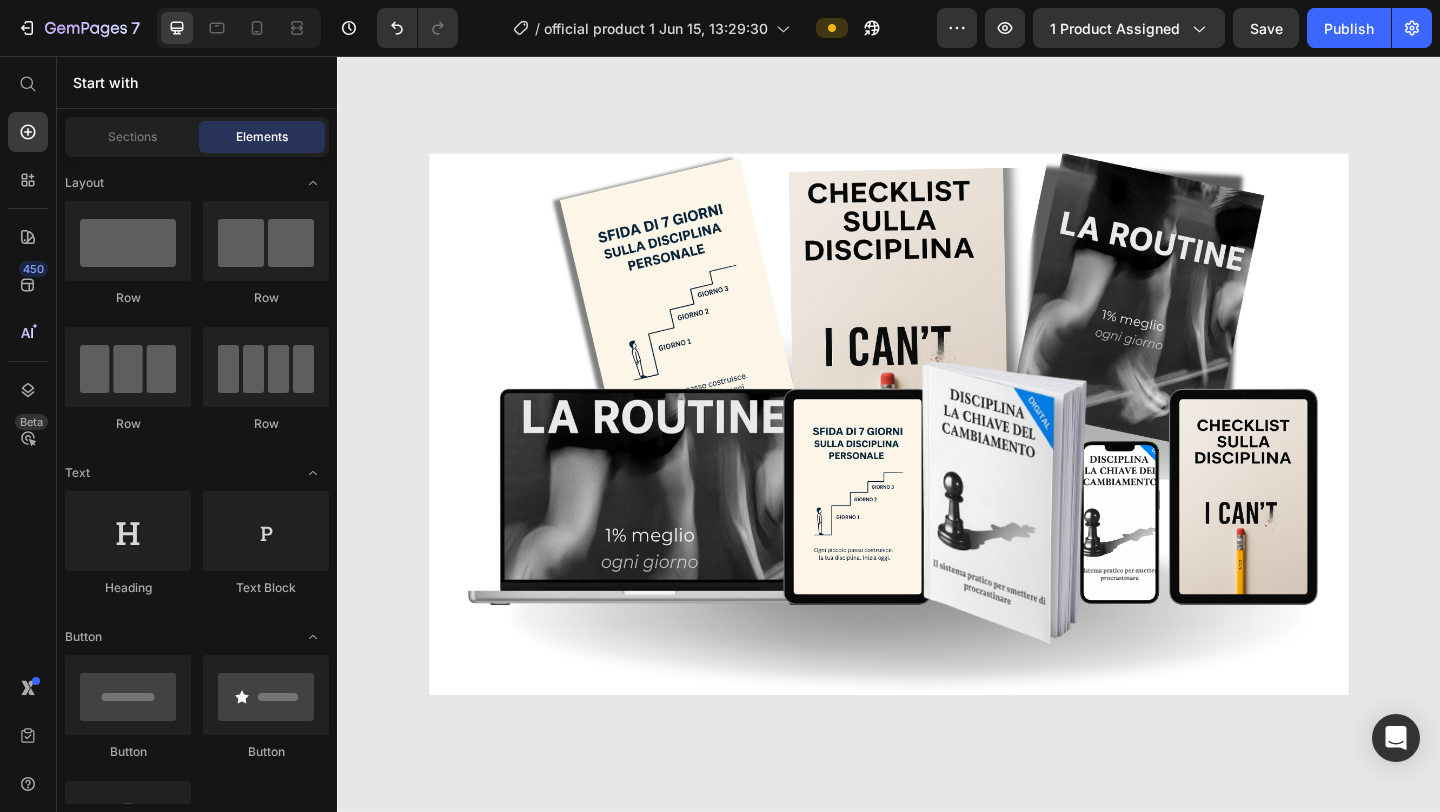 scroll, scrollTop: 0, scrollLeft: 0, axis: both 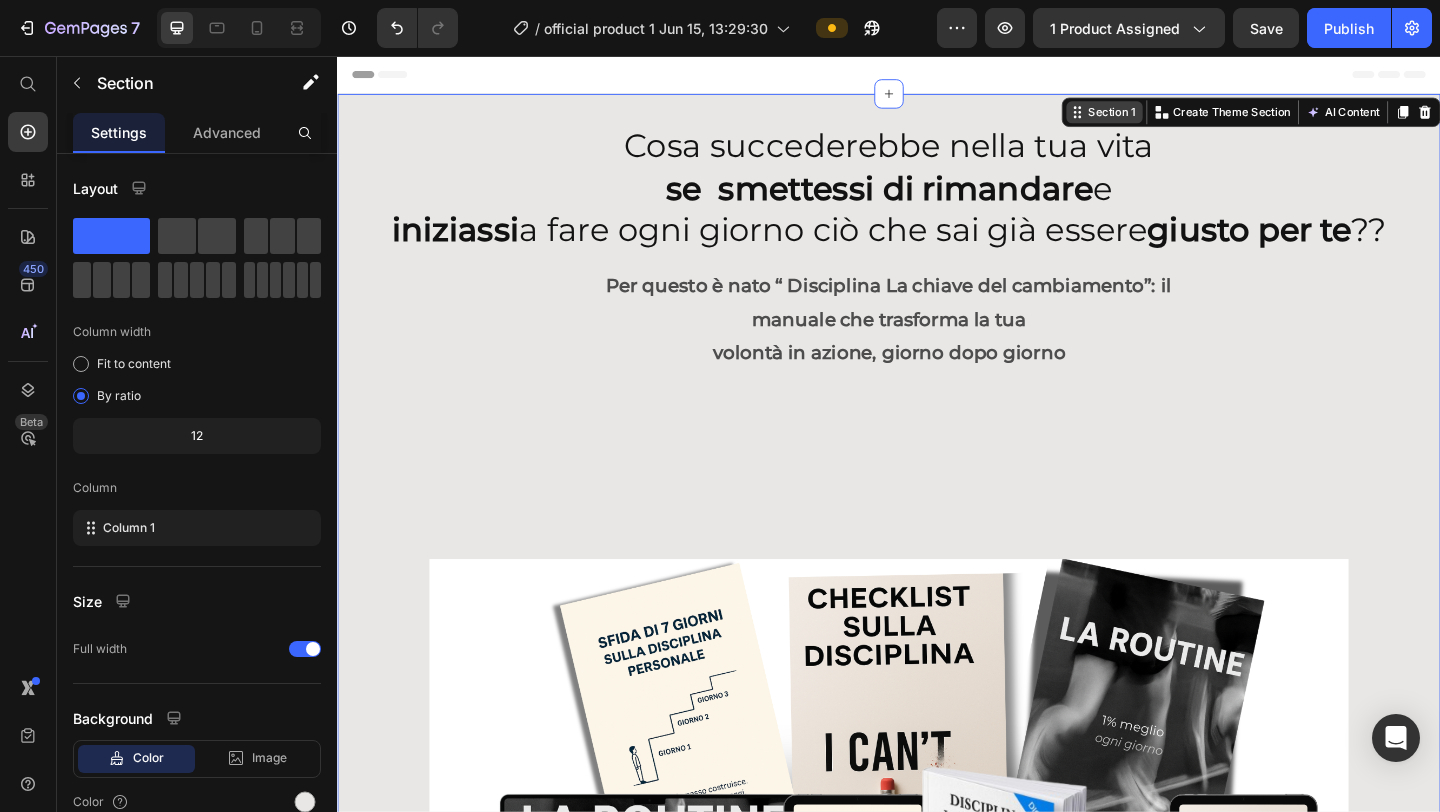 click on "Section 1   You can create reusable sections Create Theme Section AI Content Write with GemAI What would you like to describe here? Tone and Voice Persuasive Product Disciplina la chiave del cambiamento Show more Generate" at bounding box center (1331, 117) 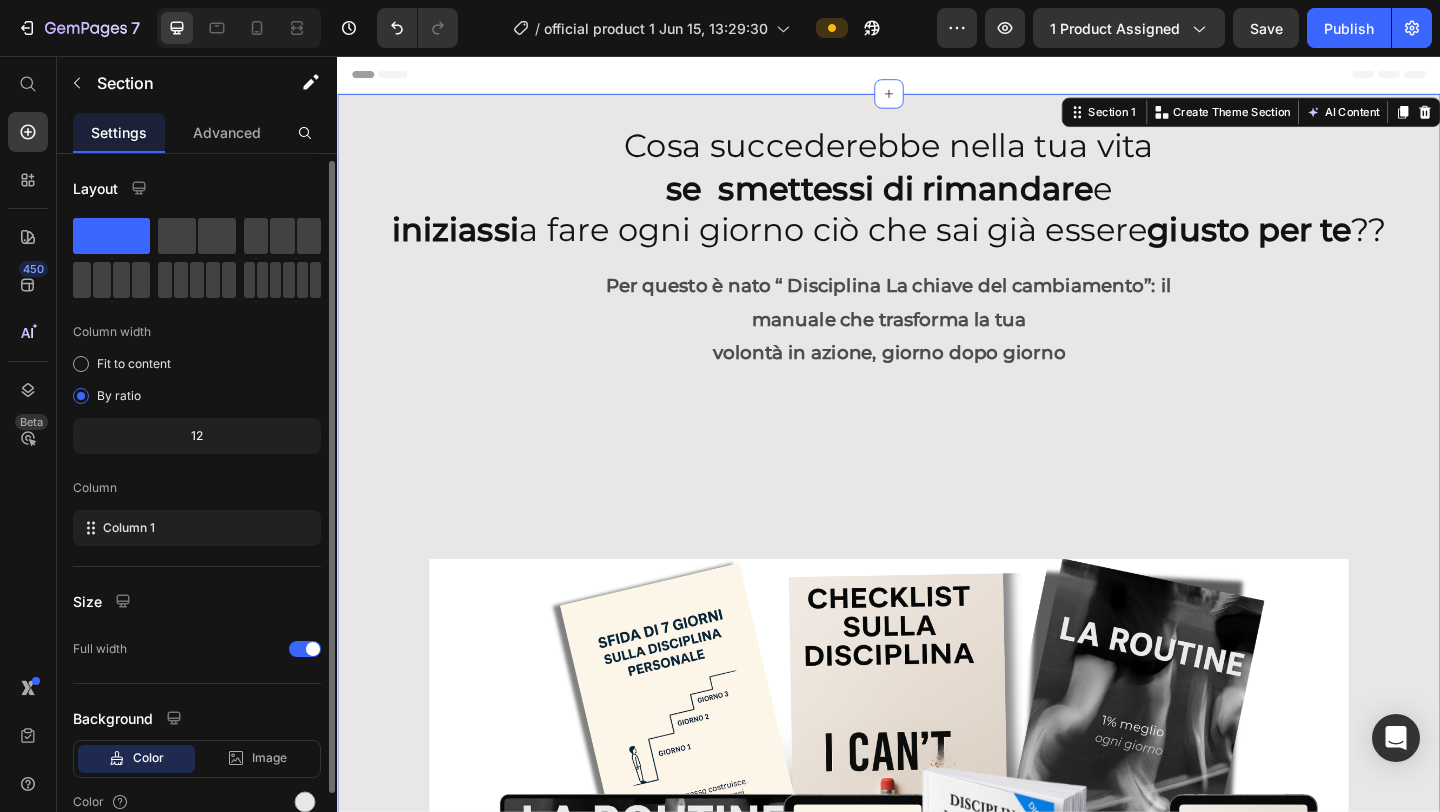 scroll, scrollTop: 93, scrollLeft: 0, axis: vertical 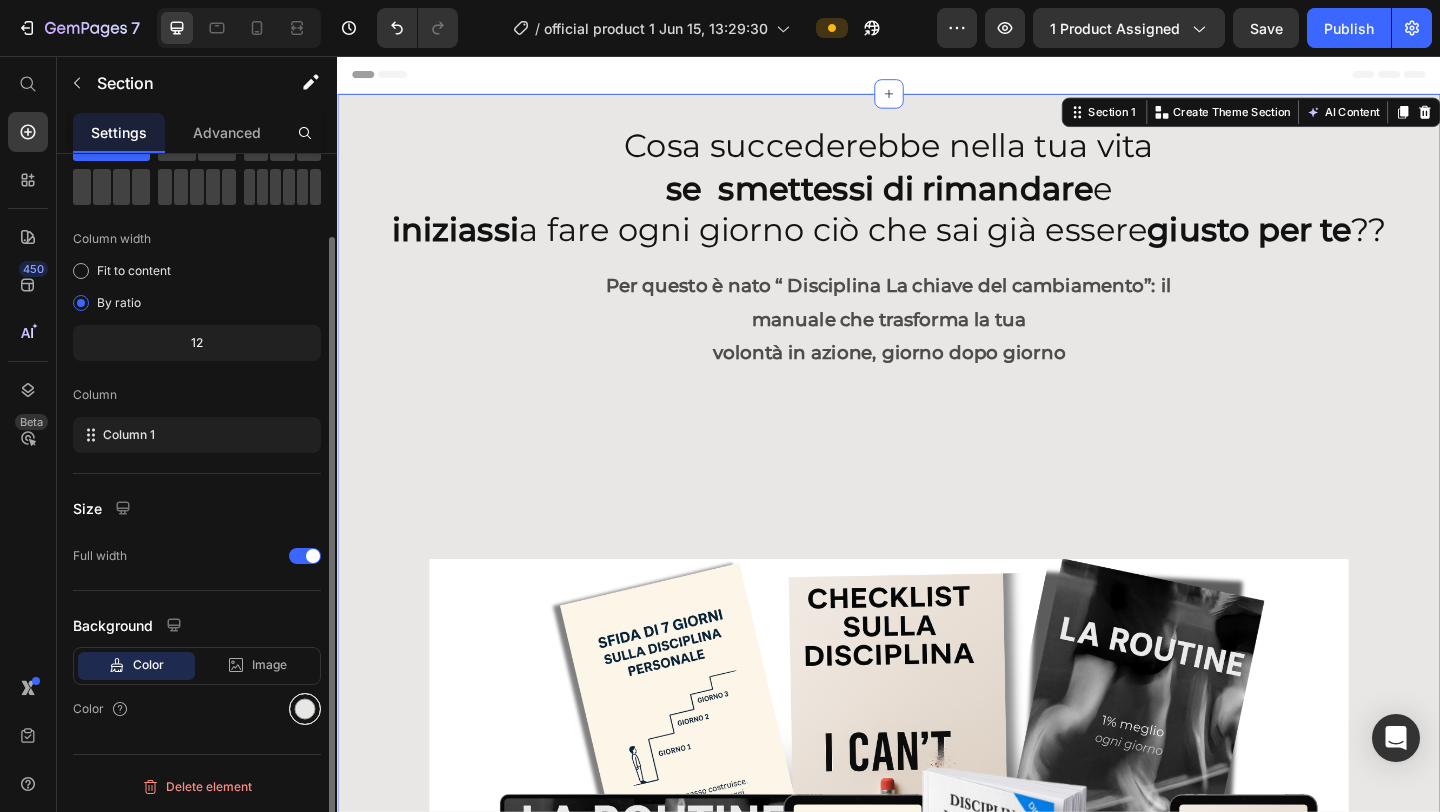 click at bounding box center (305, 709) 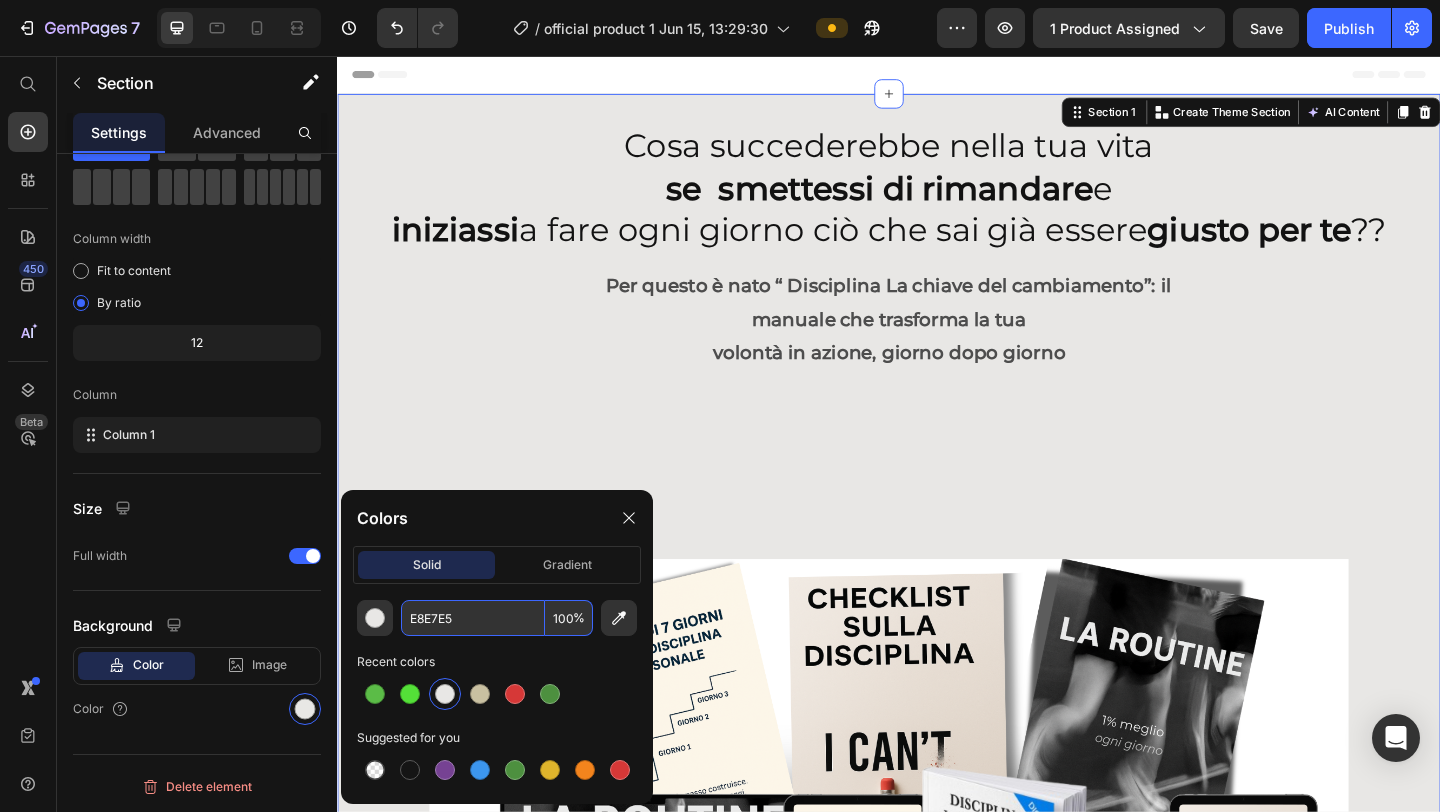 click on "E8E7E5" at bounding box center (473, 618) 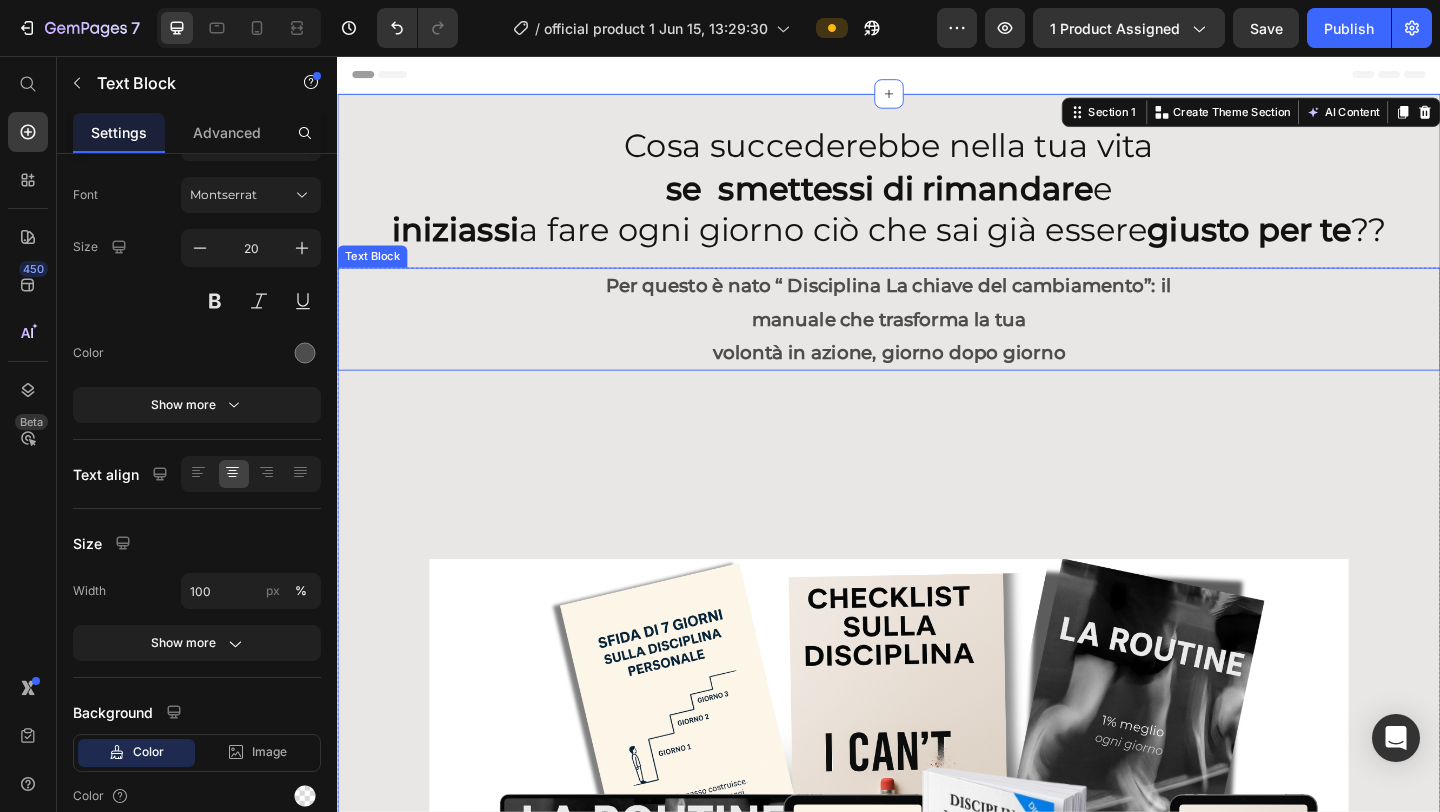 click on "Per questo è nato “ Disciplina La chiave del cambiamento”: il" at bounding box center (937, 306) 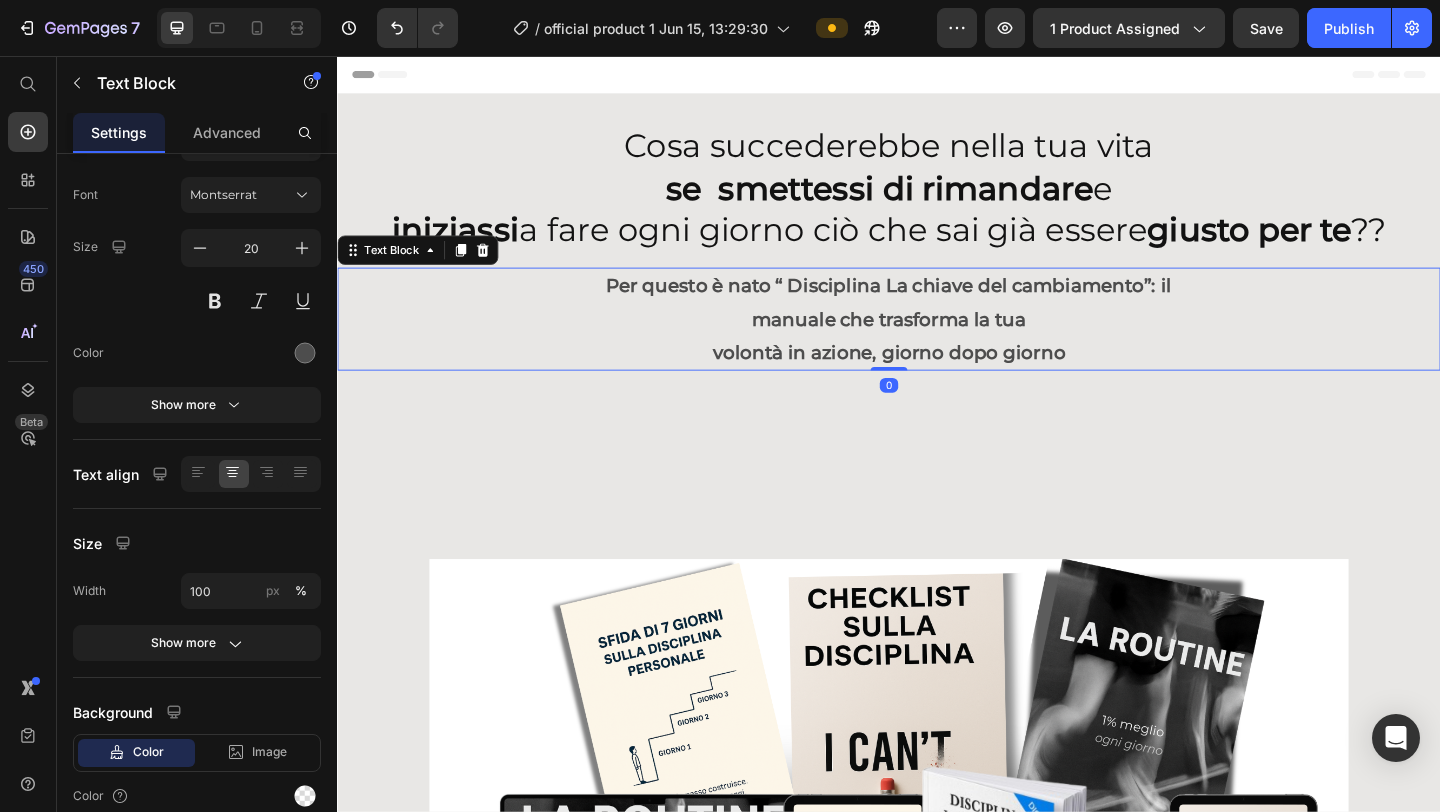 scroll, scrollTop: 0, scrollLeft: 0, axis: both 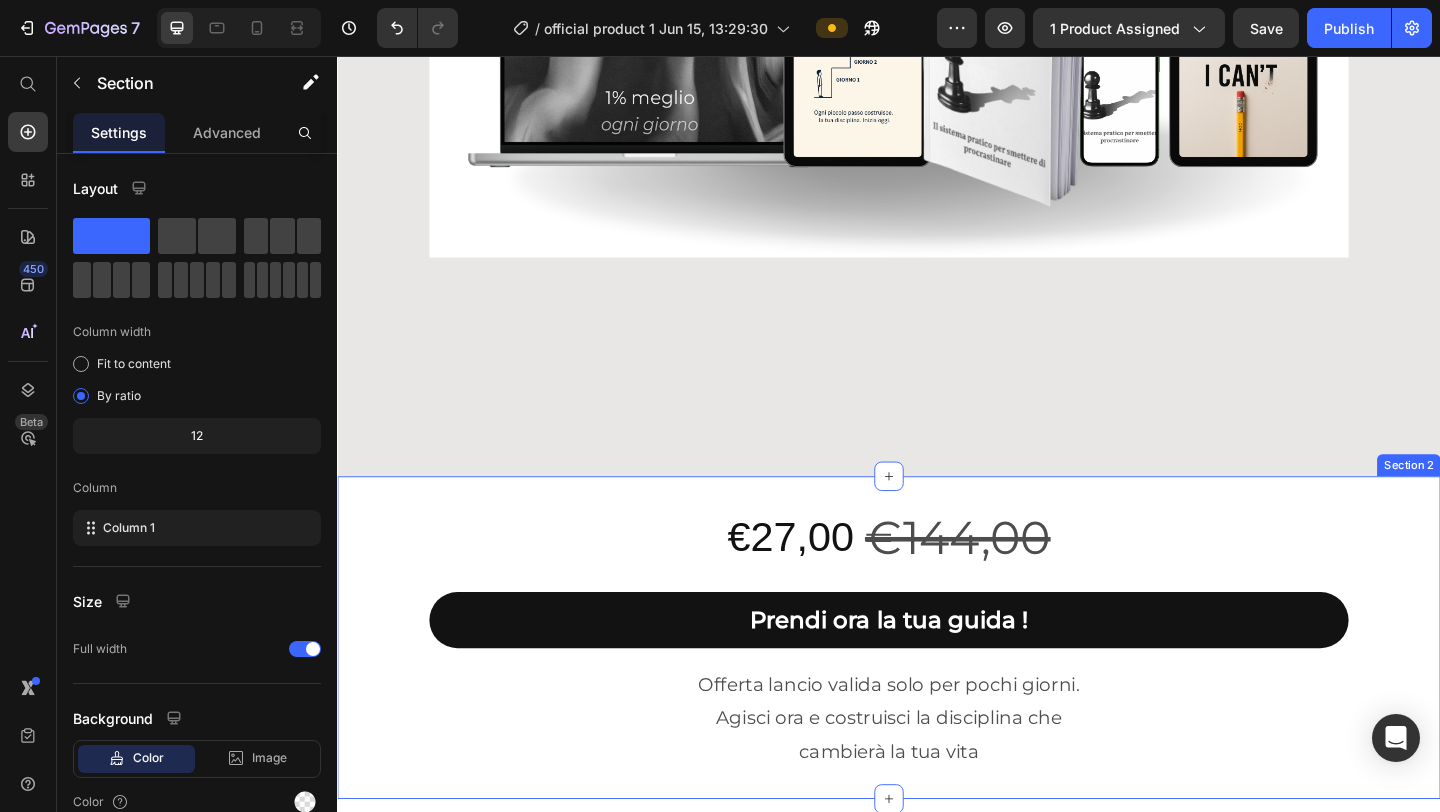 click on "Section 2" at bounding box center [1502, 501] 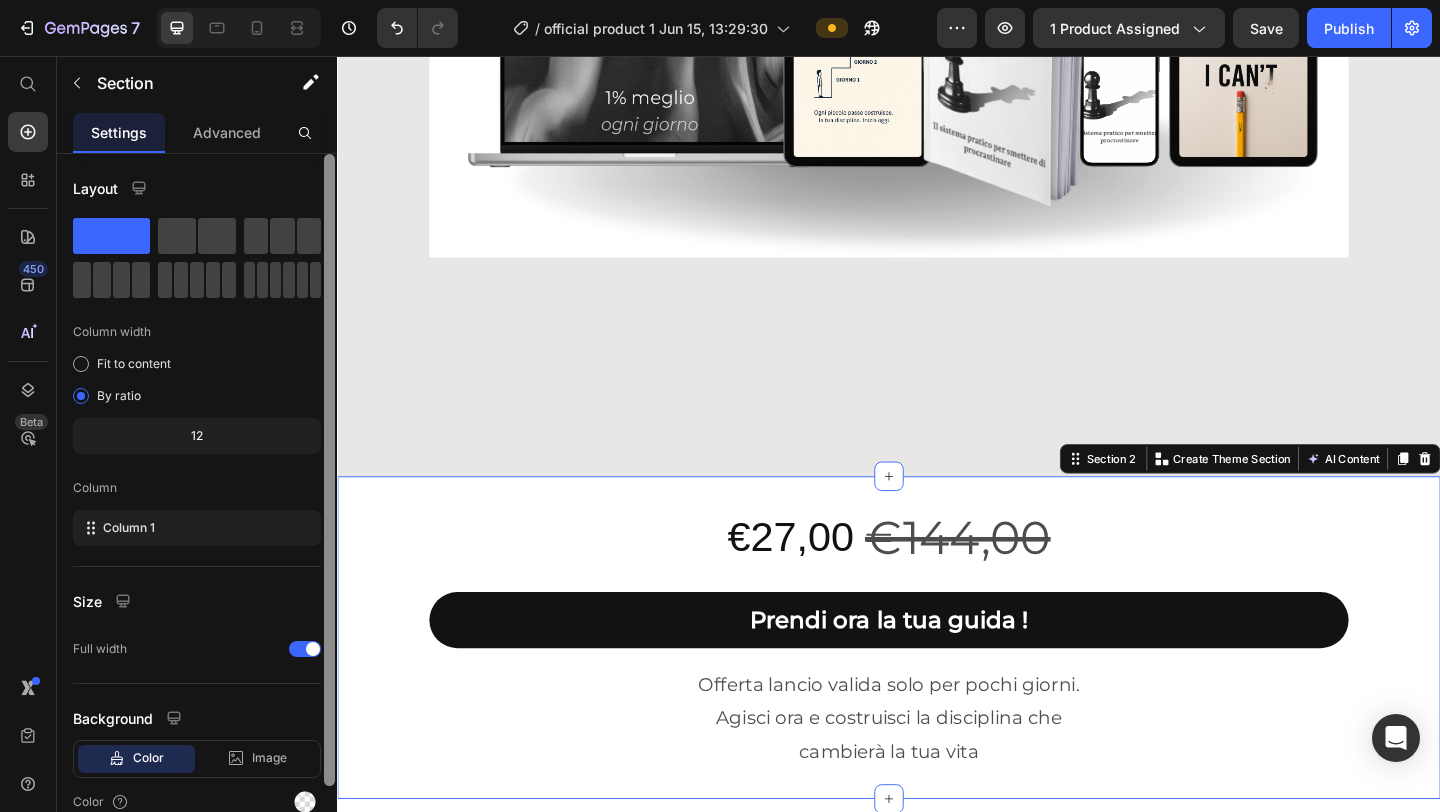 scroll, scrollTop: 93, scrollLeft: 0, axis: vertical 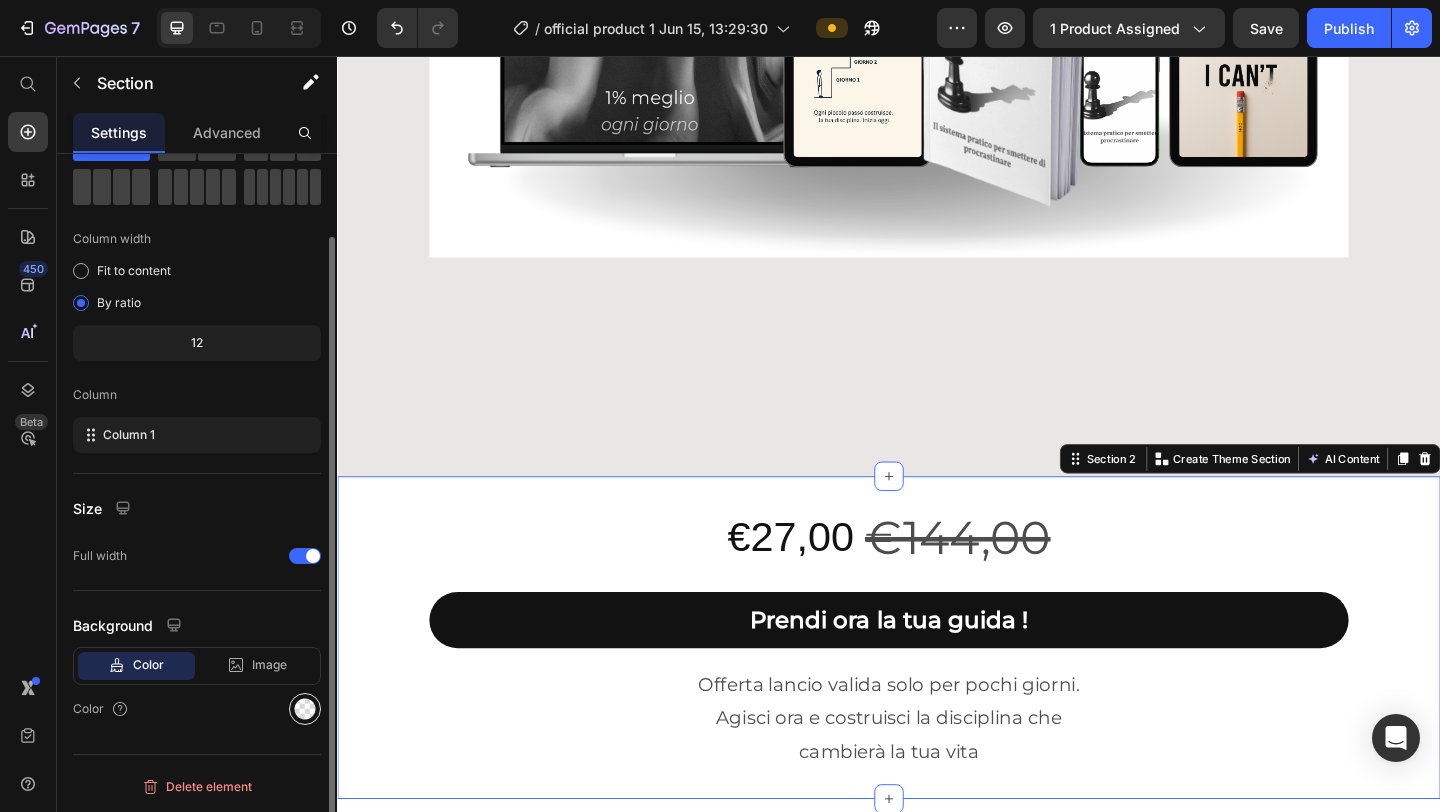click at bounding box center [305, 709] 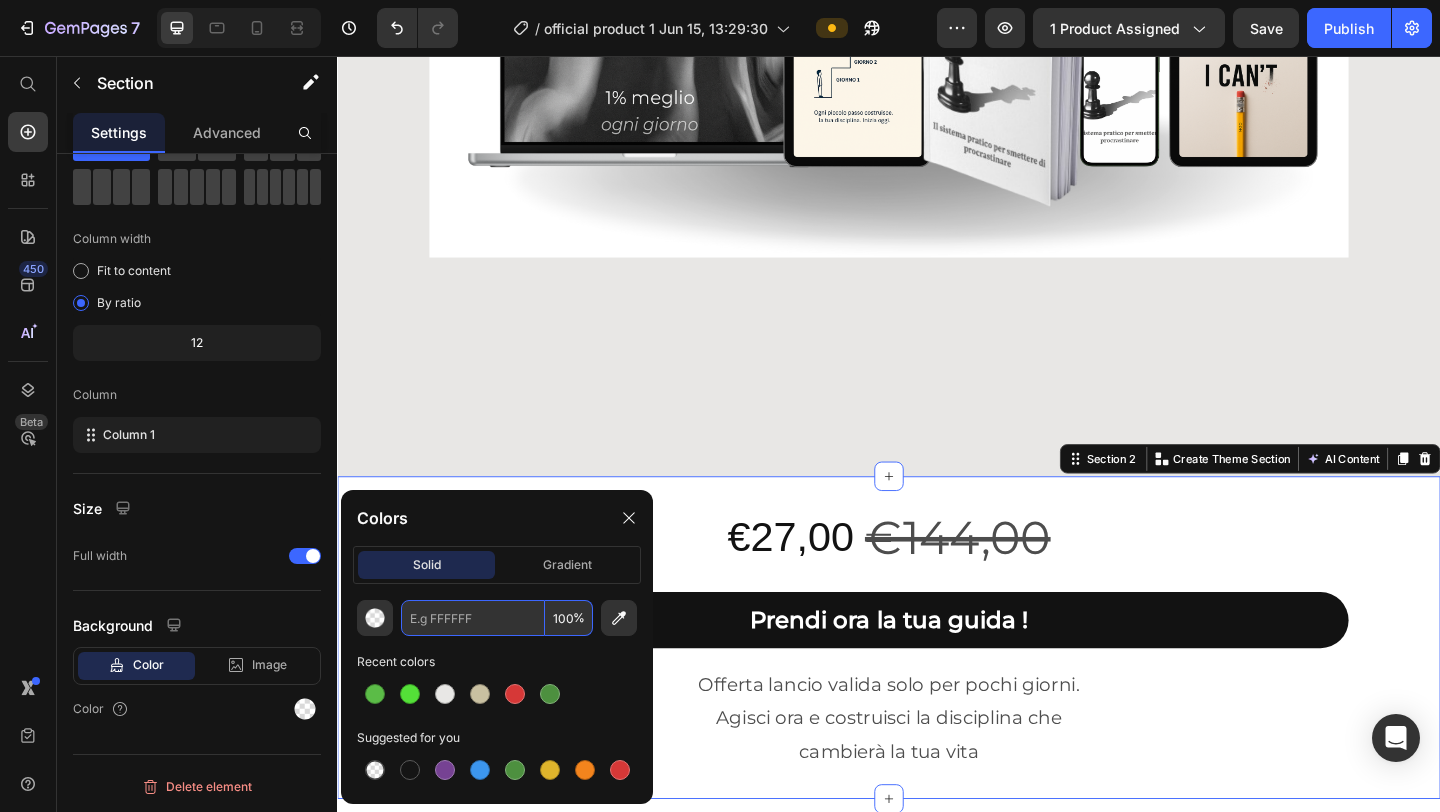 click at bounding box center [473, 618] 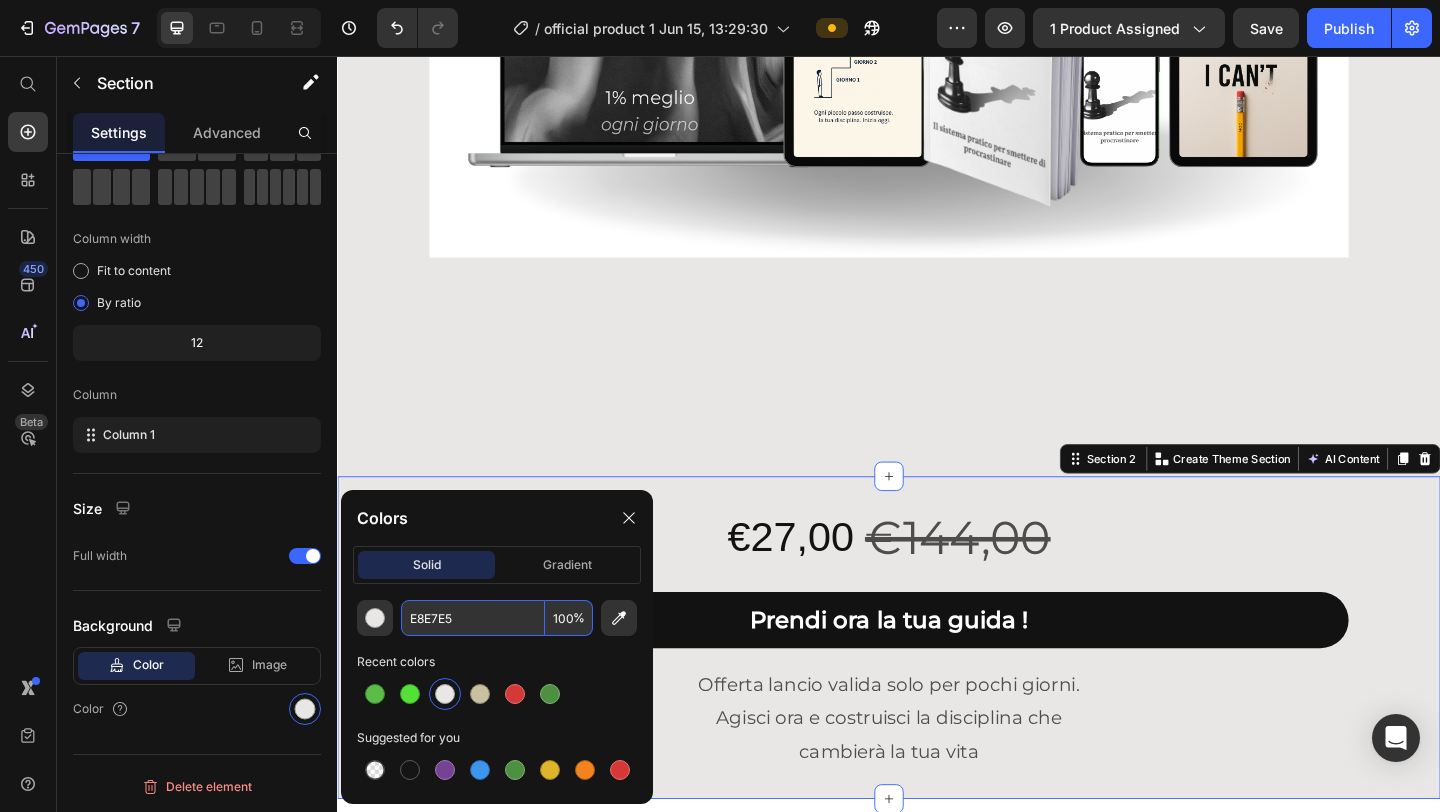 type on "E8E7E5" 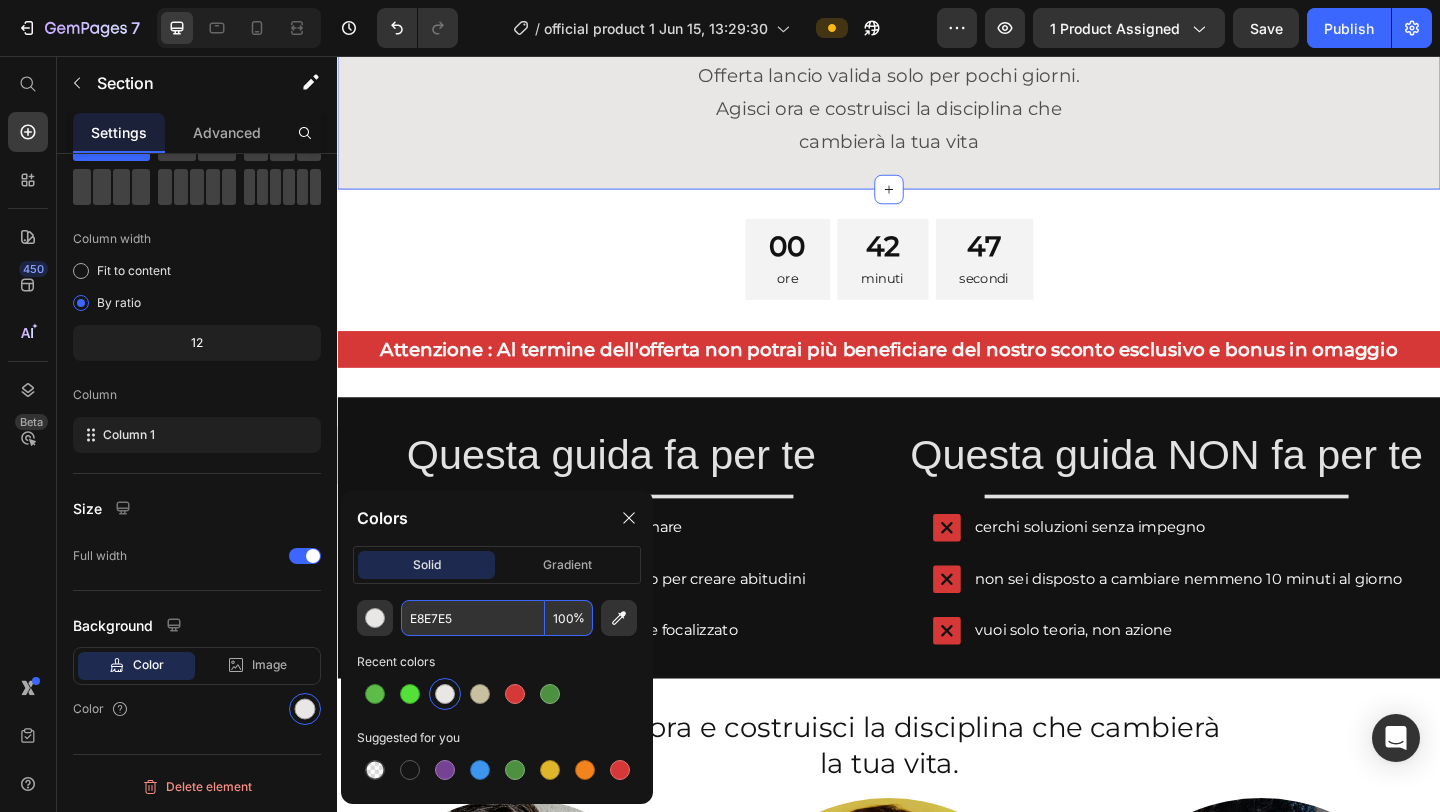 scroll, scrollTop: 1546, scrollLeft: 0, axis: vertical 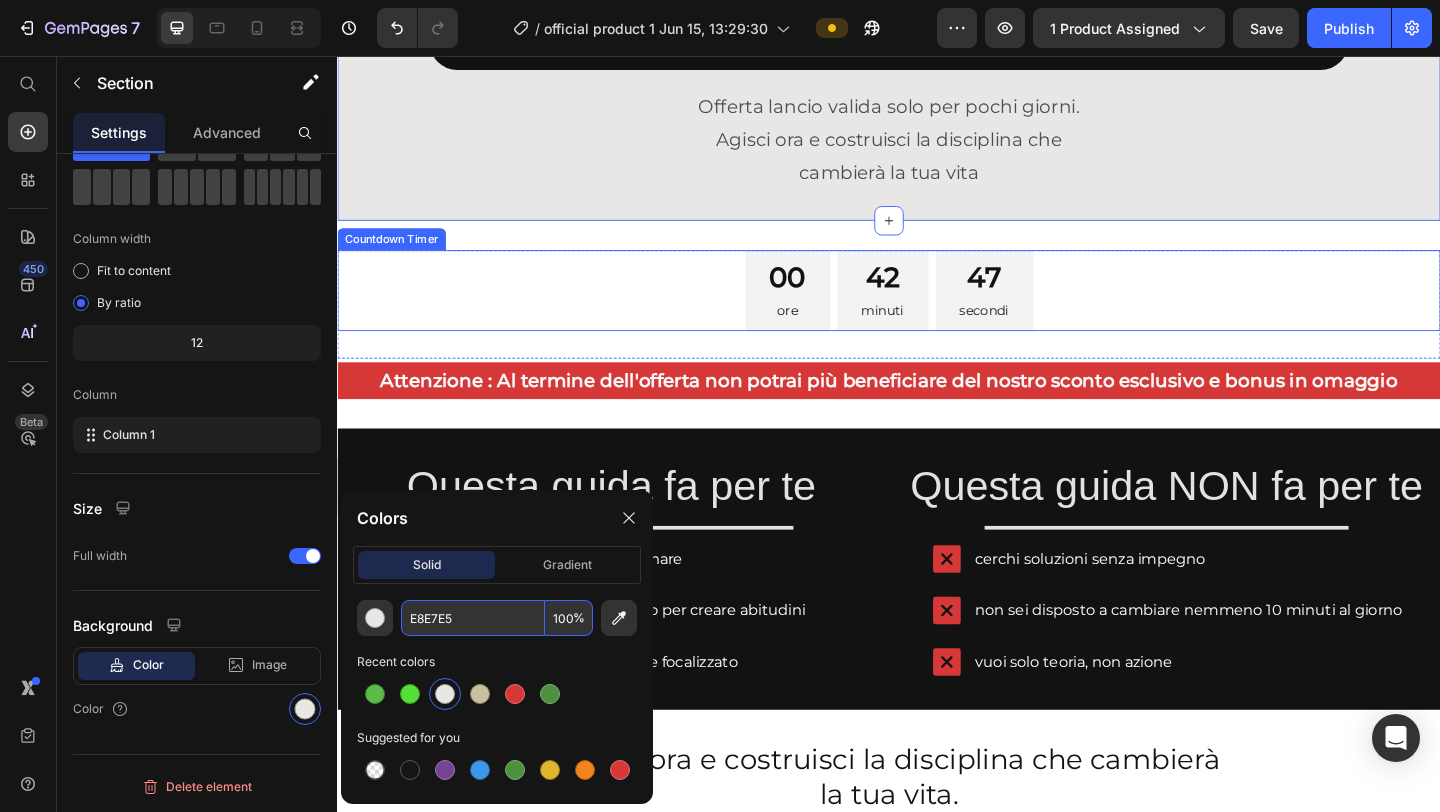 click on "[TIME]" at bounding box center (937, 311) 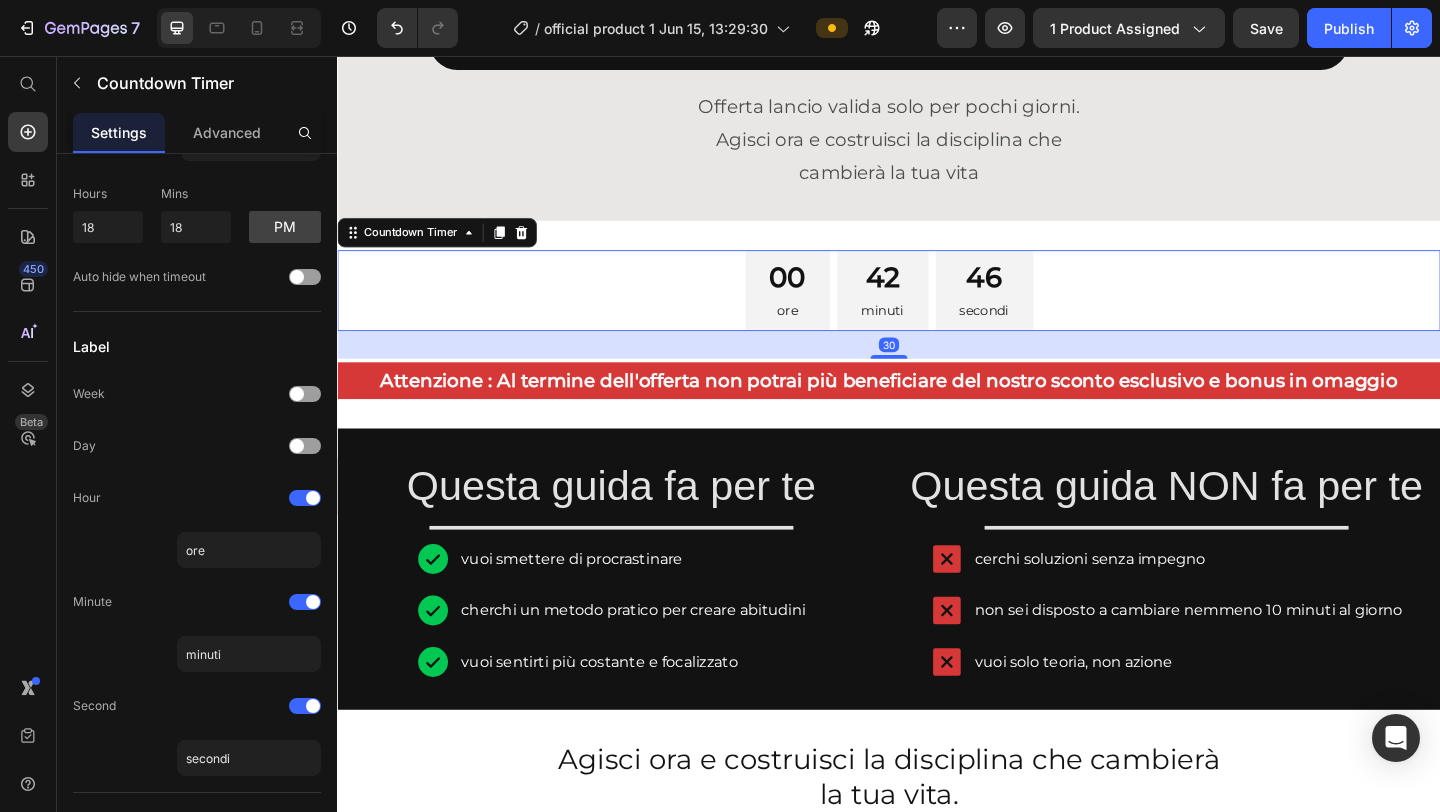 scroll, scrollTop: 0, scrollLeft: 0, axis: both 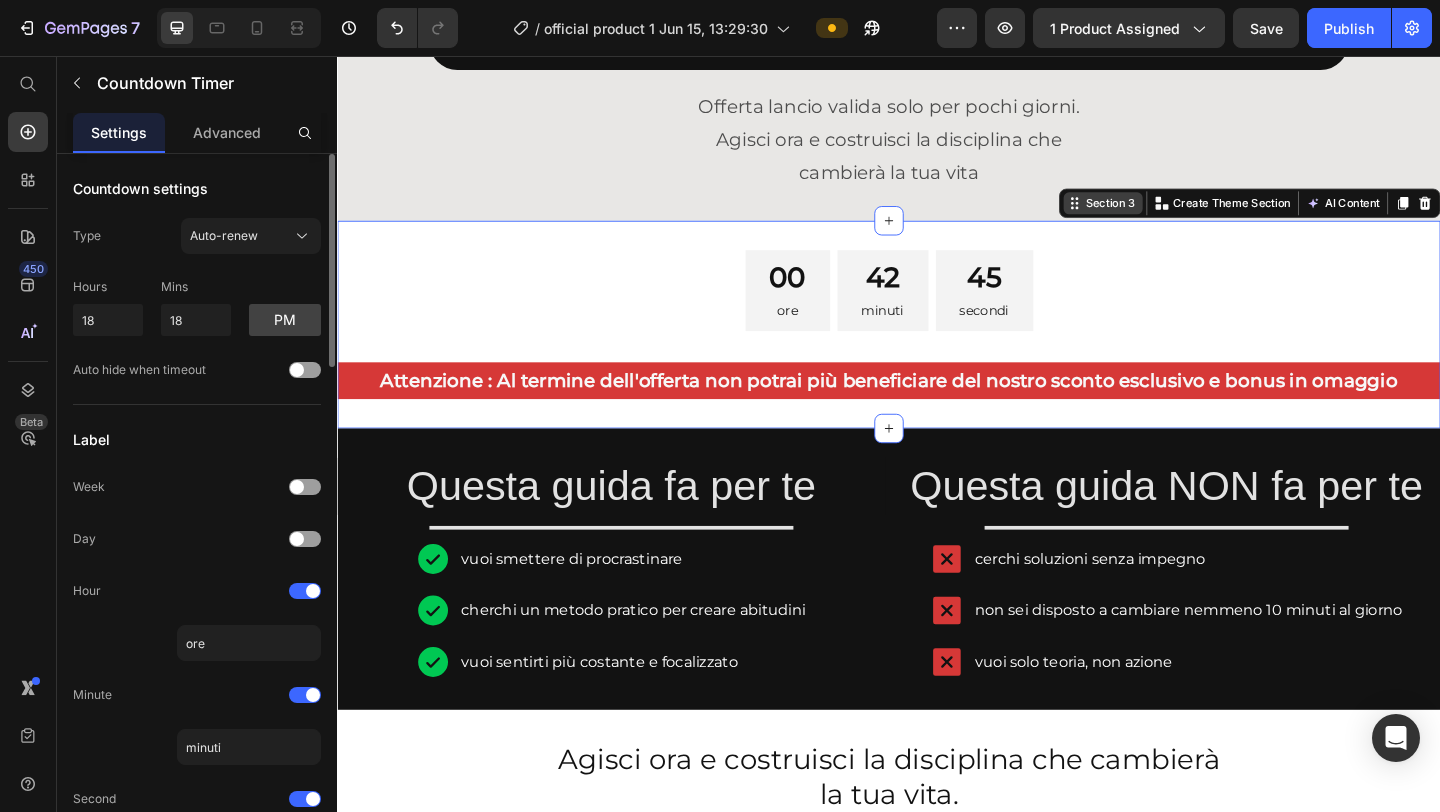 click on "Section 3   You can create reusable sections Create Theme Section AI Content Write with GemAI What would you like to describe here? Tone and Voice Persuasive Product Show more Generate" at bounding box center (1329, 216) 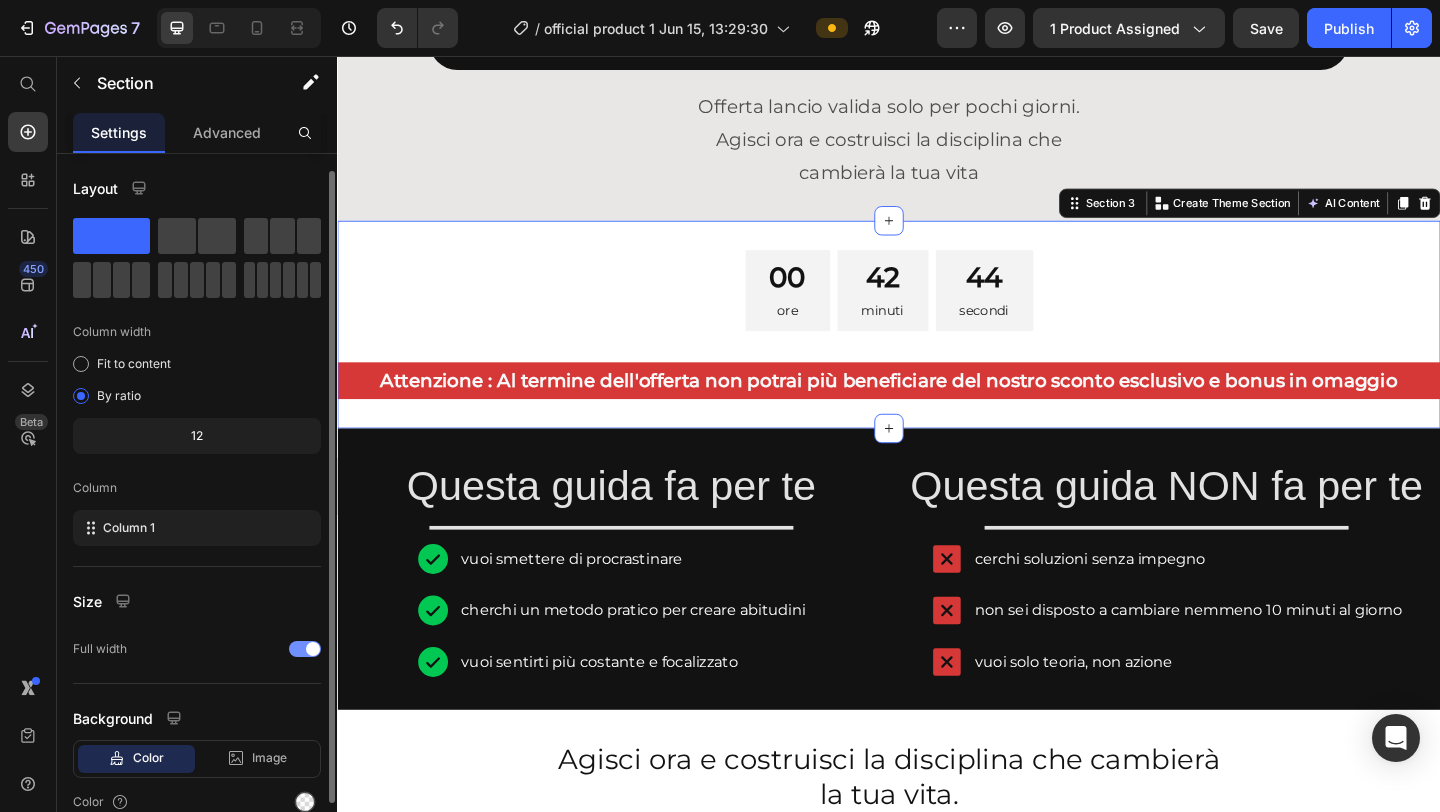 scroll, scrollTop: 93, scrollLeft: 0, axis: vertical 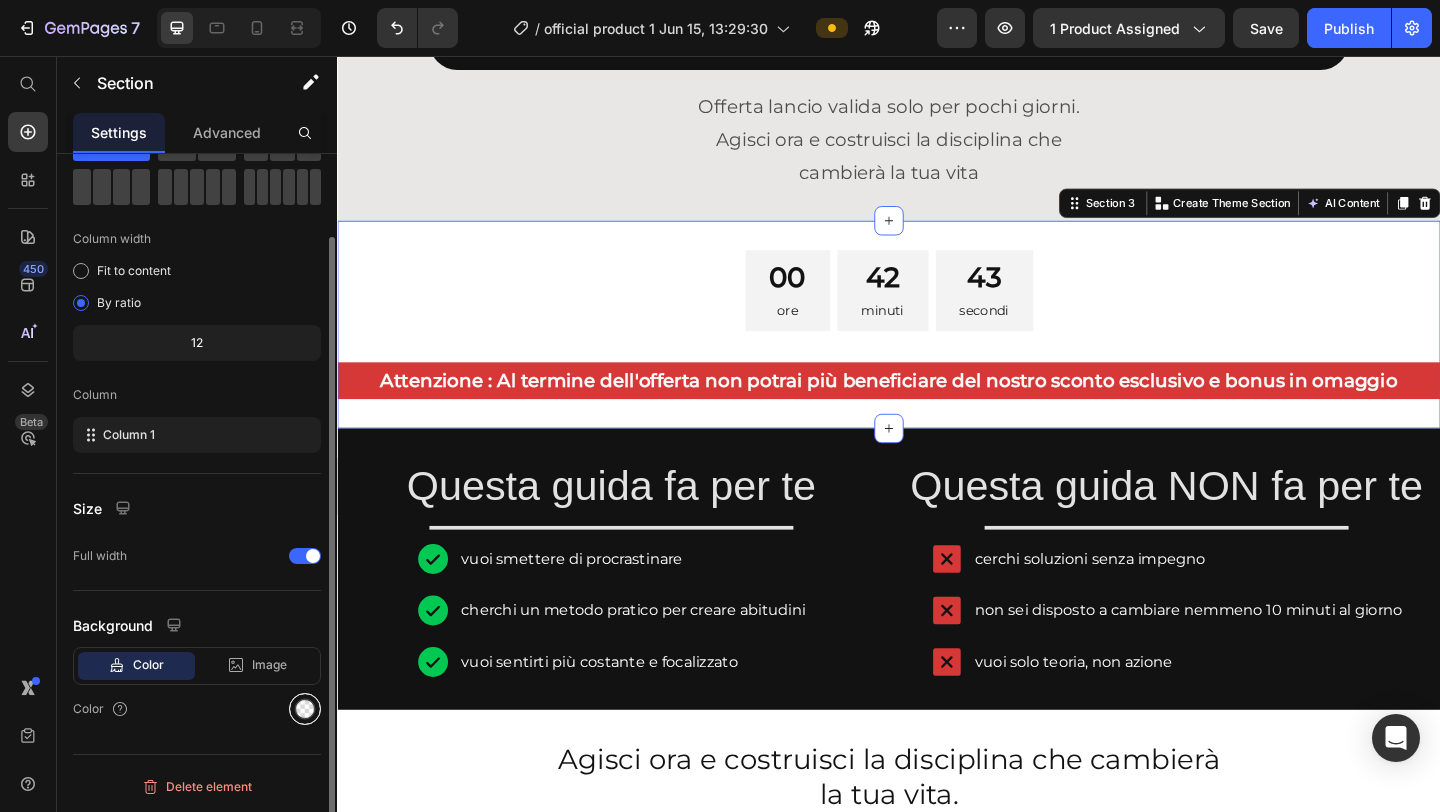 click at bounding box center (305, 709) 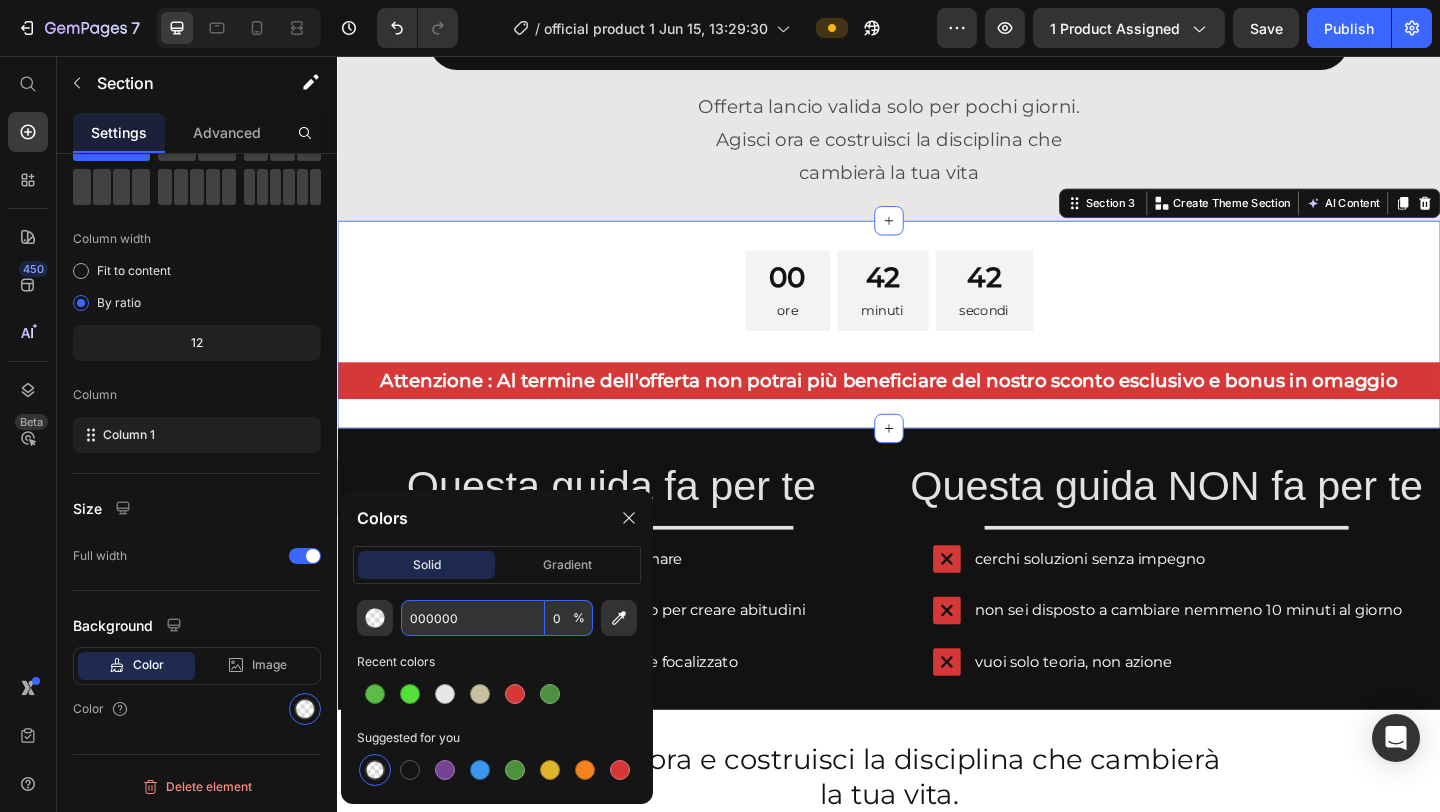 click on "000000" at bounding box center (473, 618) 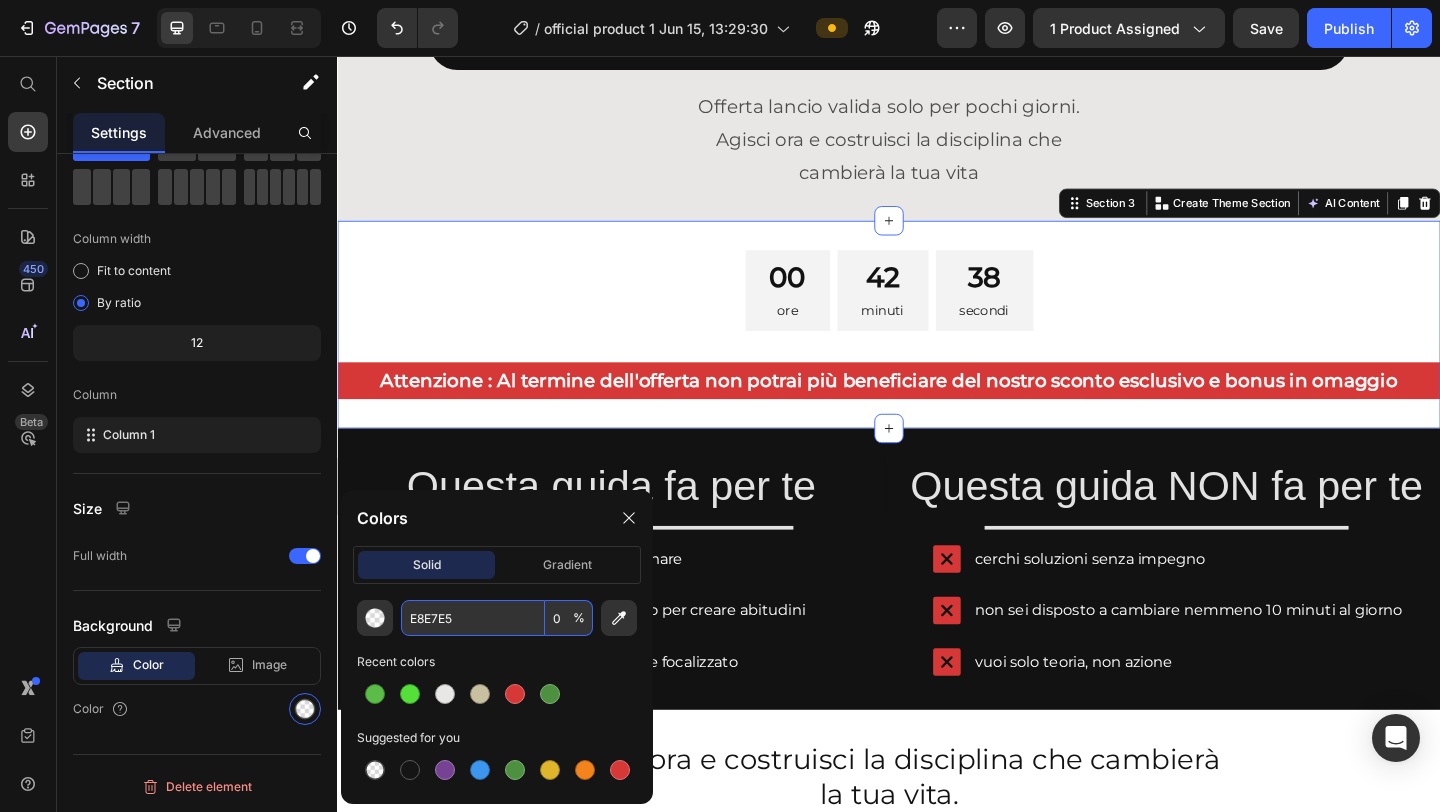 click on "E8E7E5" at bounding box center (473, 618) 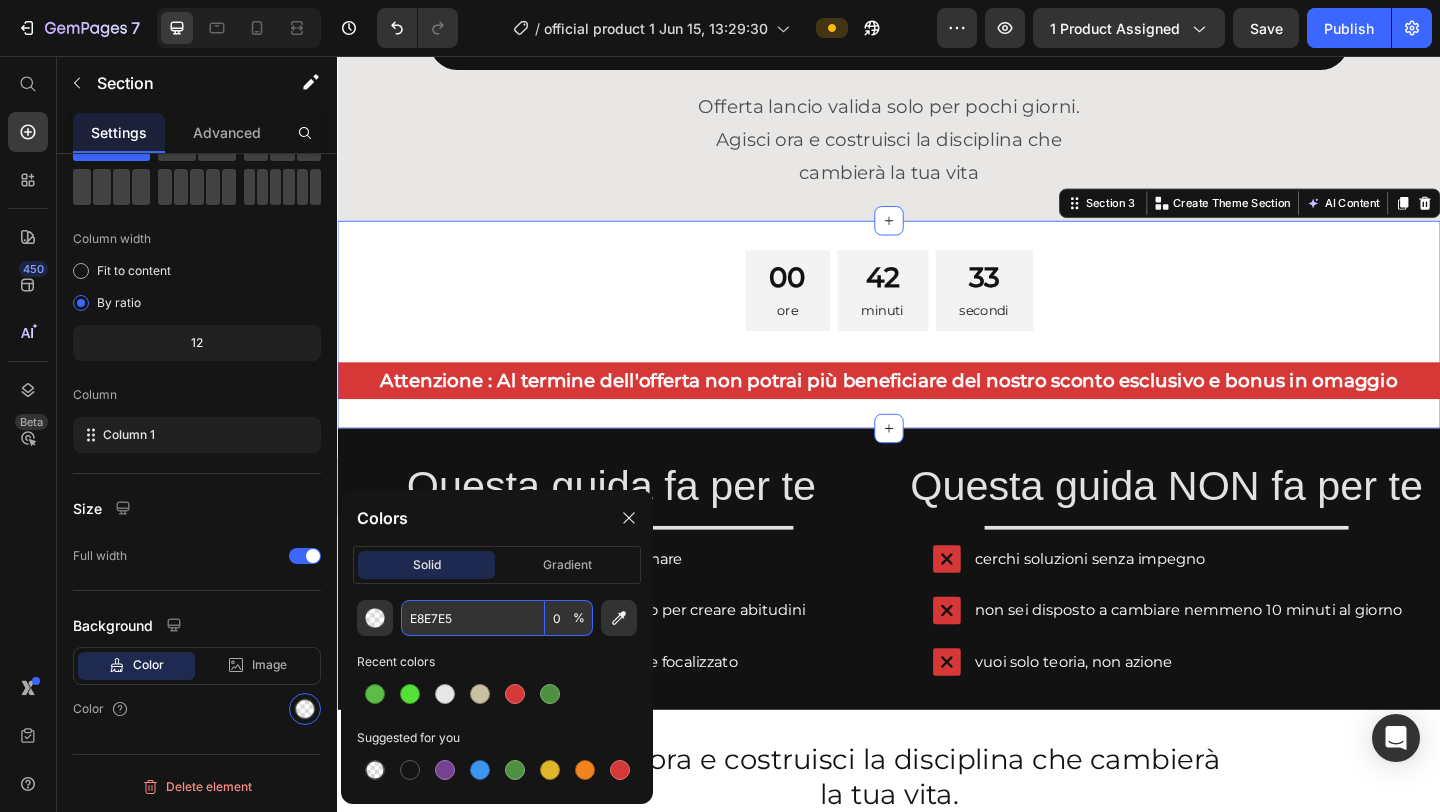 click on "[TIME]" at bounding box center [937, 348] 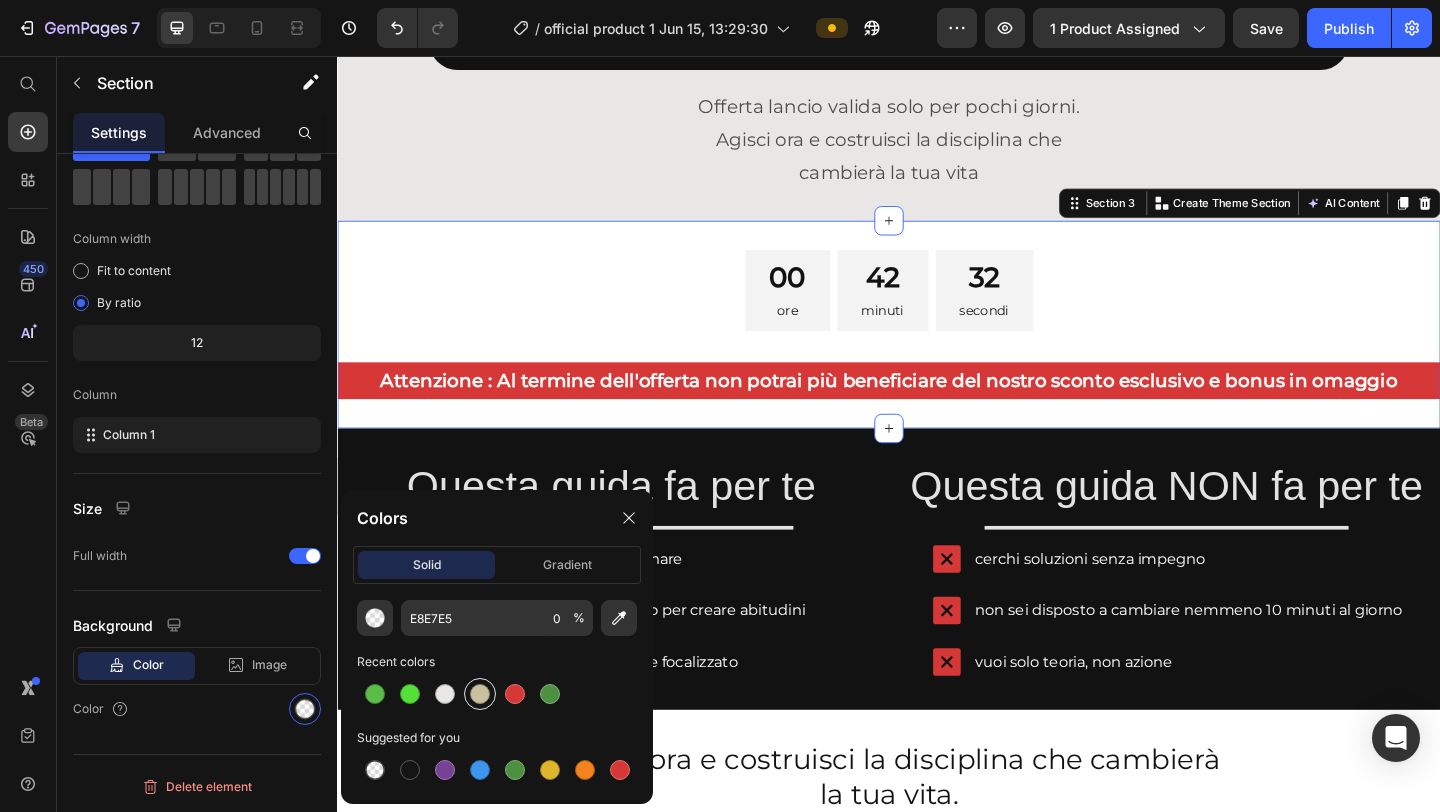 click at bounding box center [480, 694] 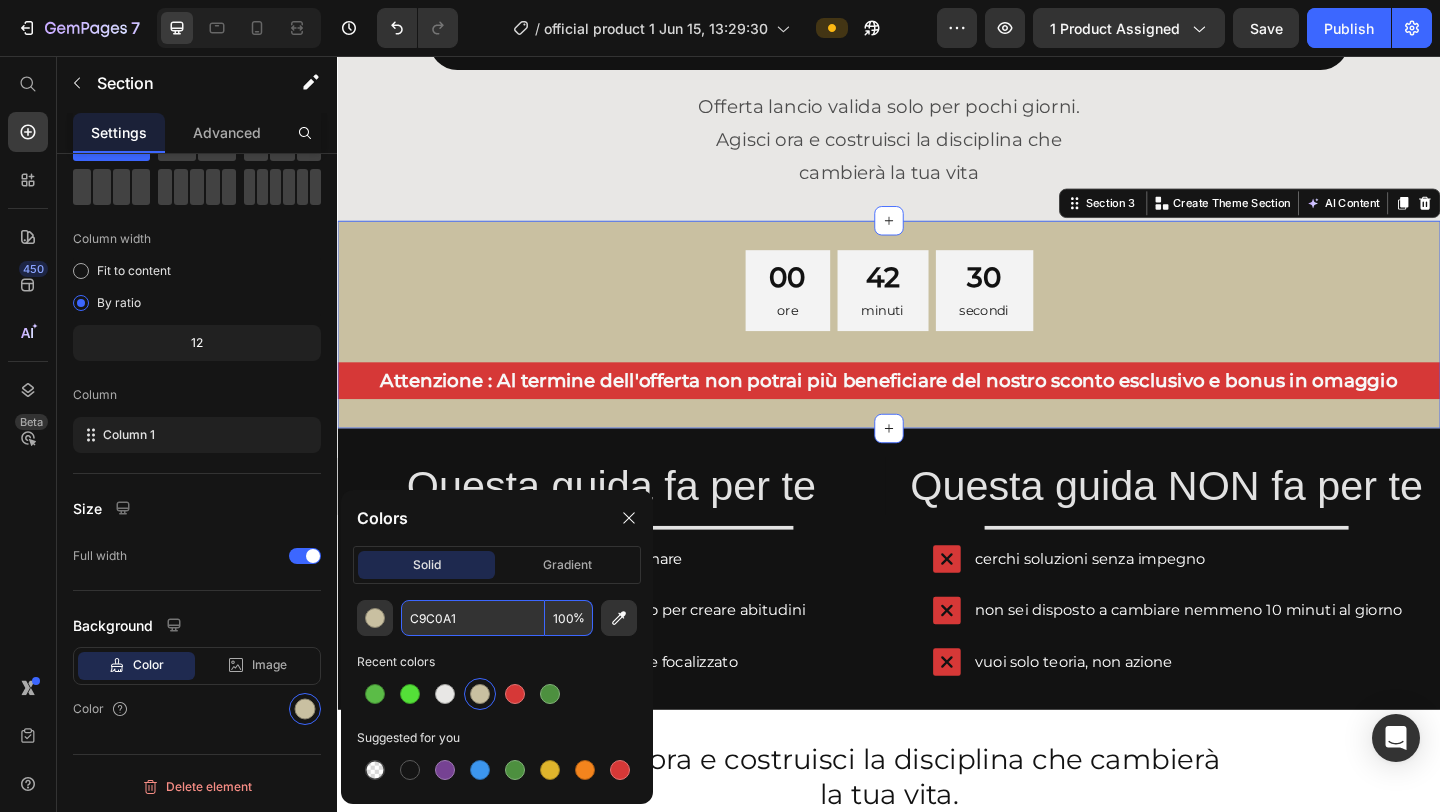 click on "C9C0A1" at bounding box center (473, 618) 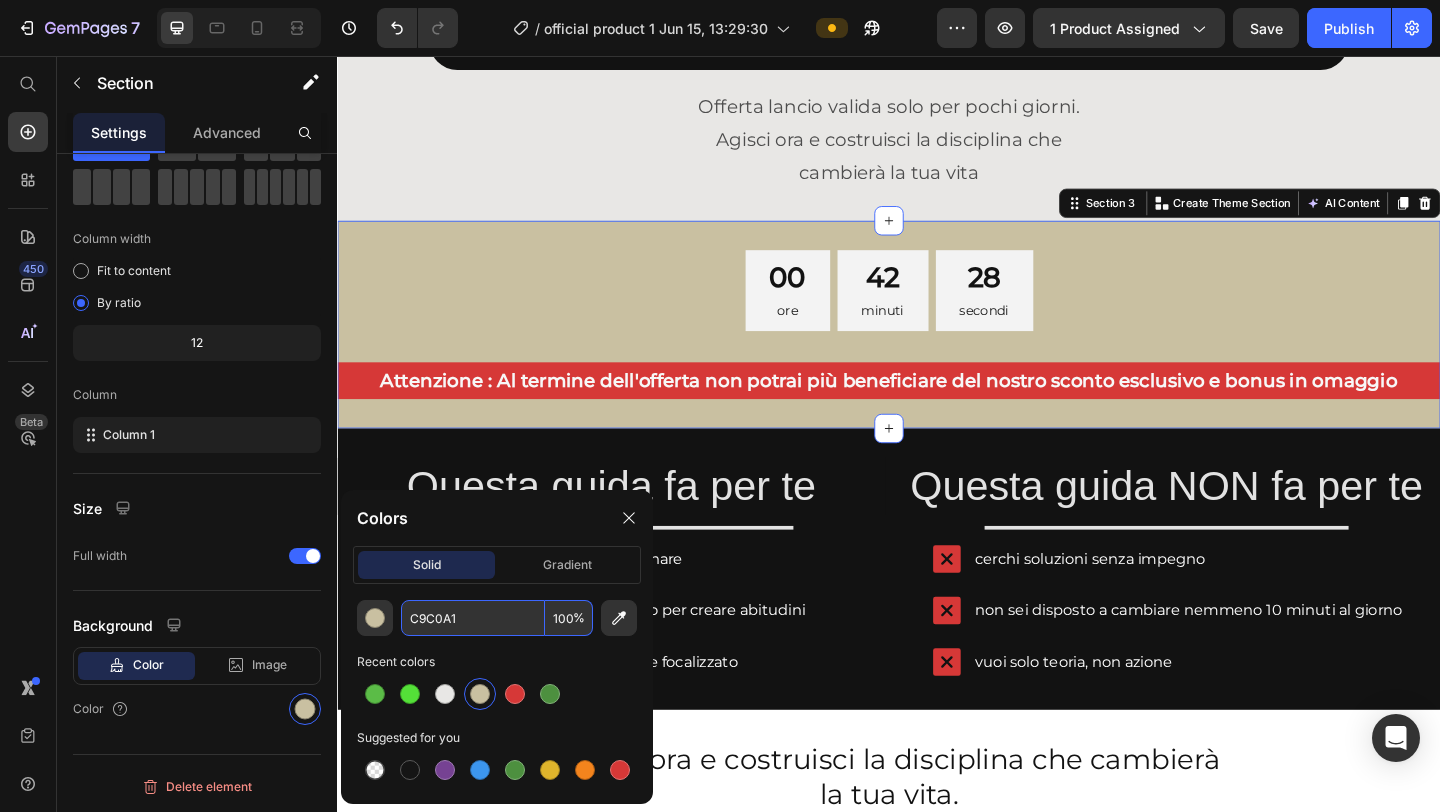 paste on "E8E7E5" 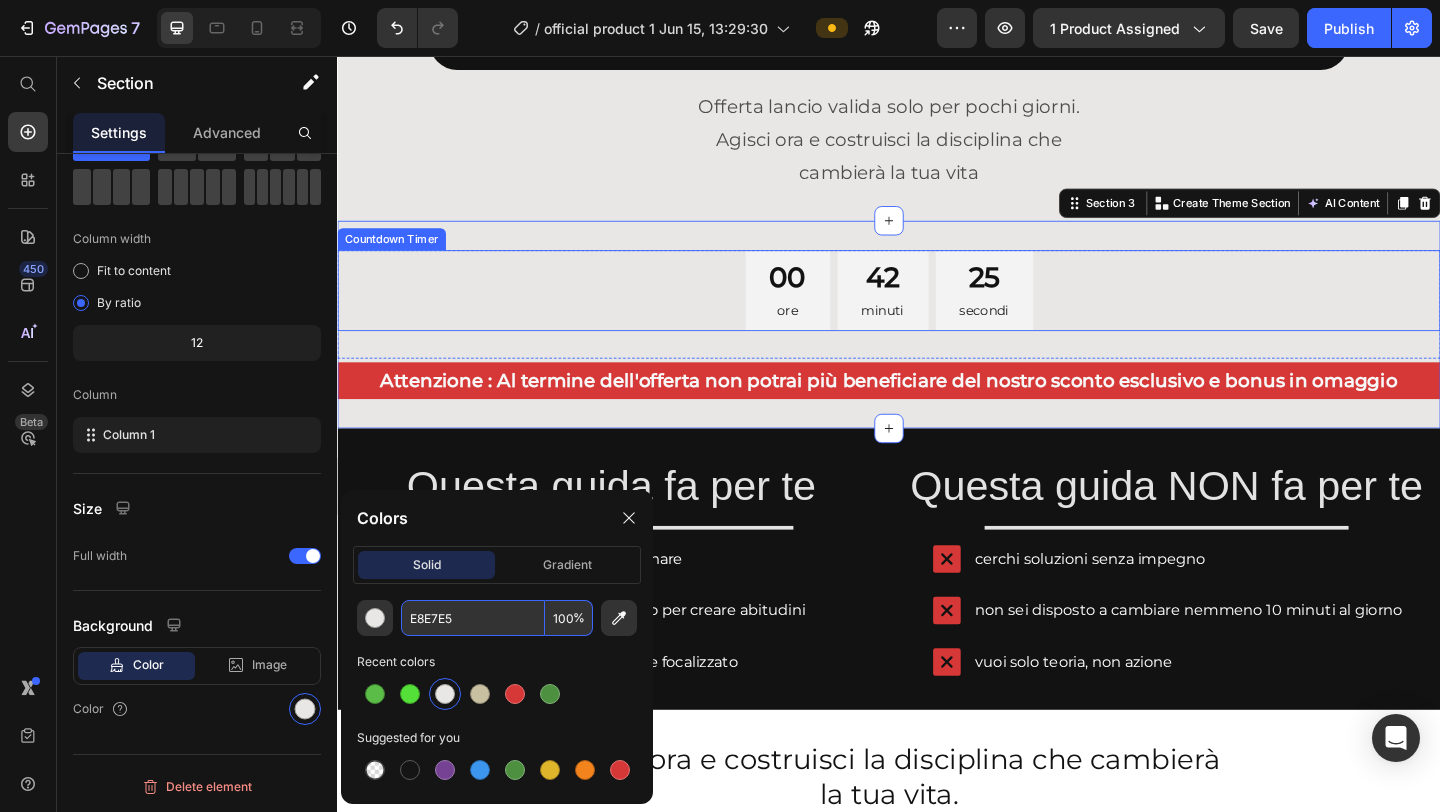 click on "00 ore 42 minuti 25 secondi" at bounding box center (937, 311) 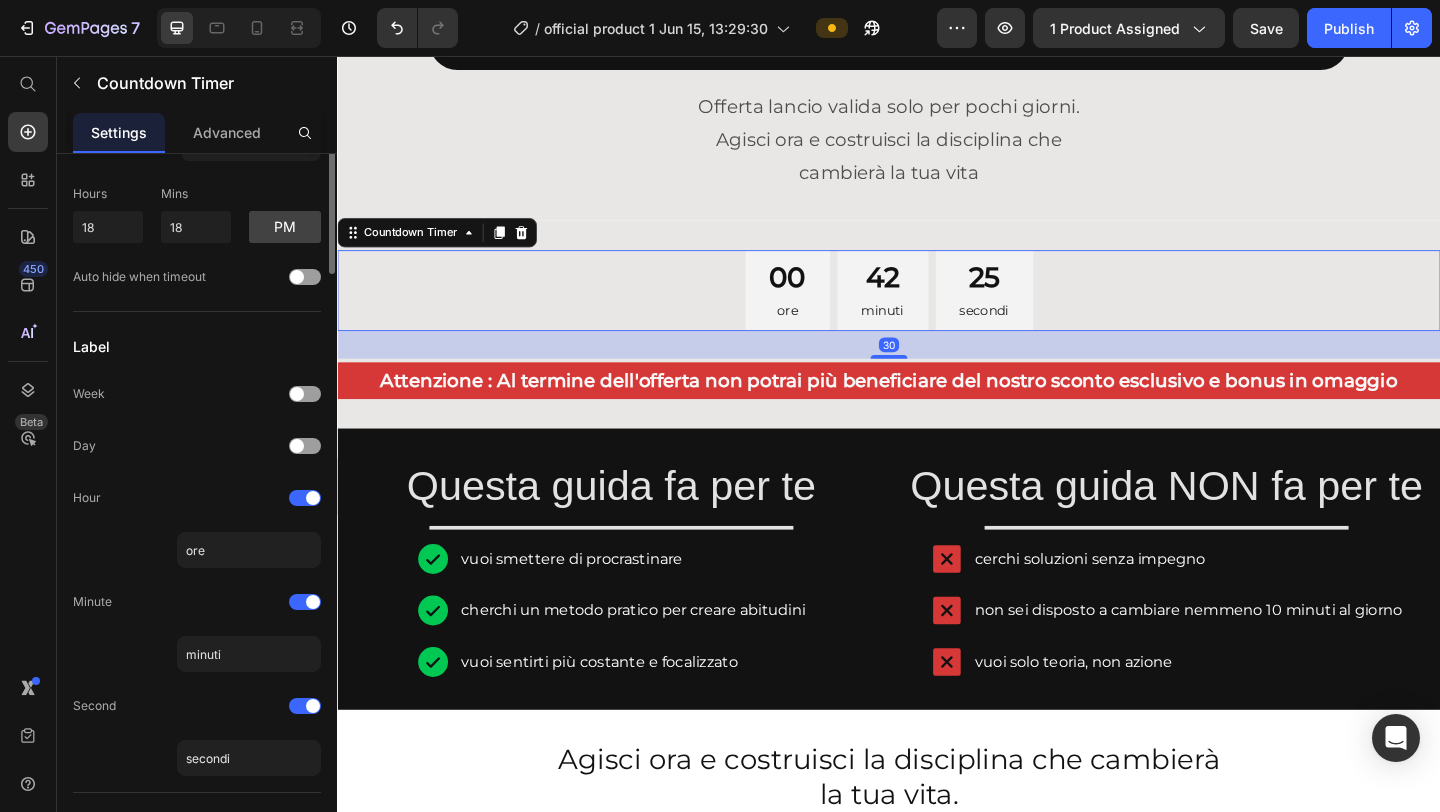 scroll, scrollTop: 0, scrollLeft: 0, axis: both 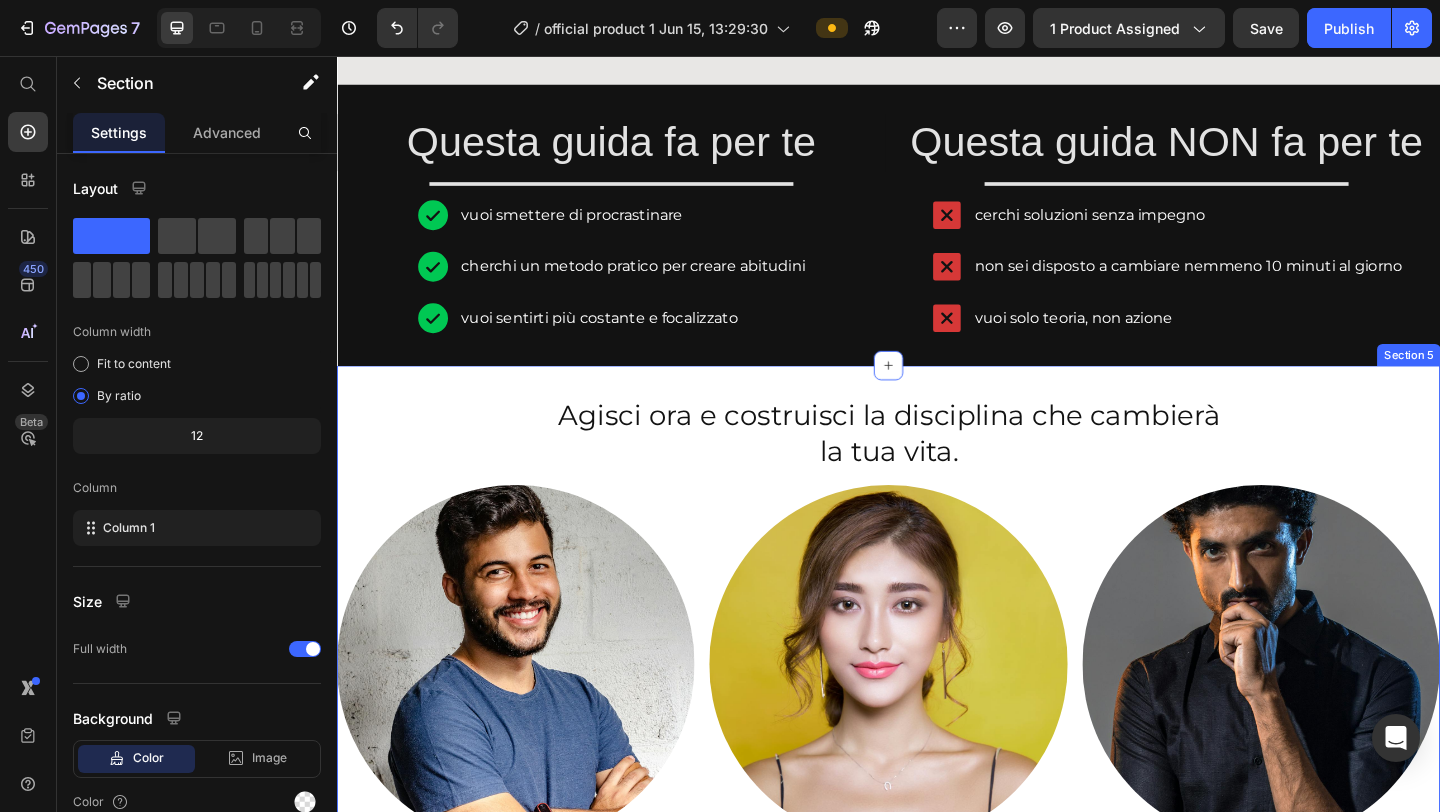 click on "Section 5" at bounding box center [1502, 381] 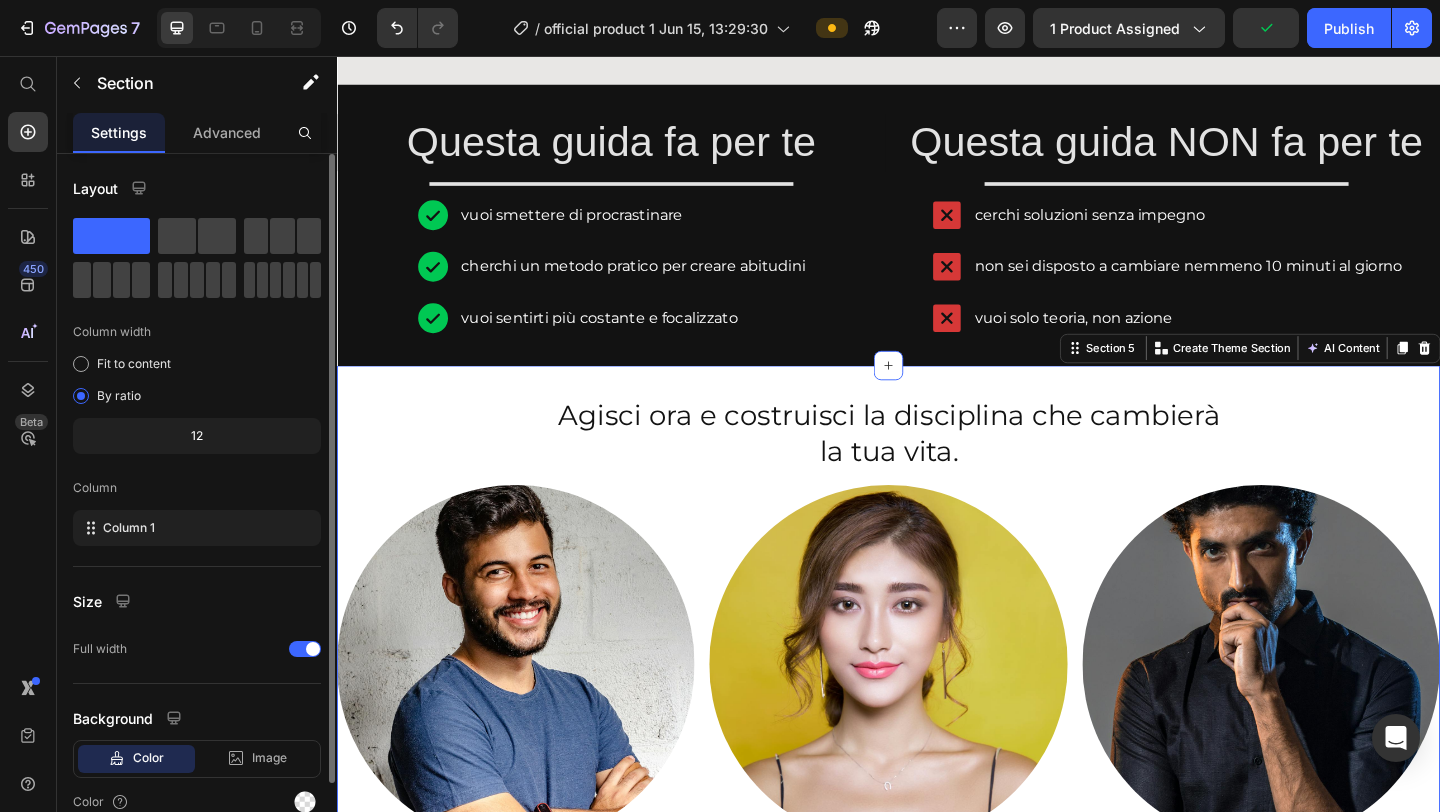 scroll, scrollTop: 93, scrollLeft: 0, axis: vertical 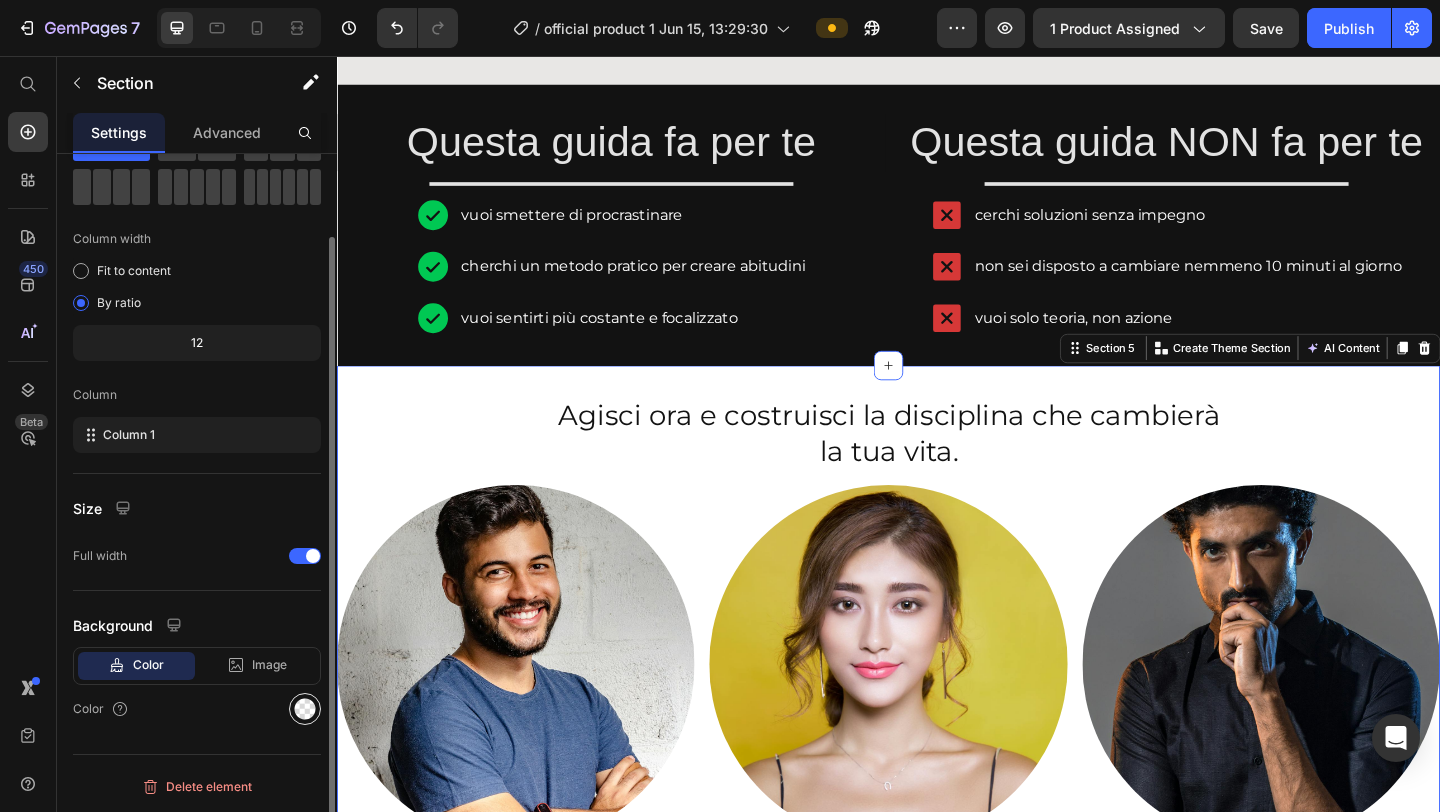 click at bounding box center (305, 709) 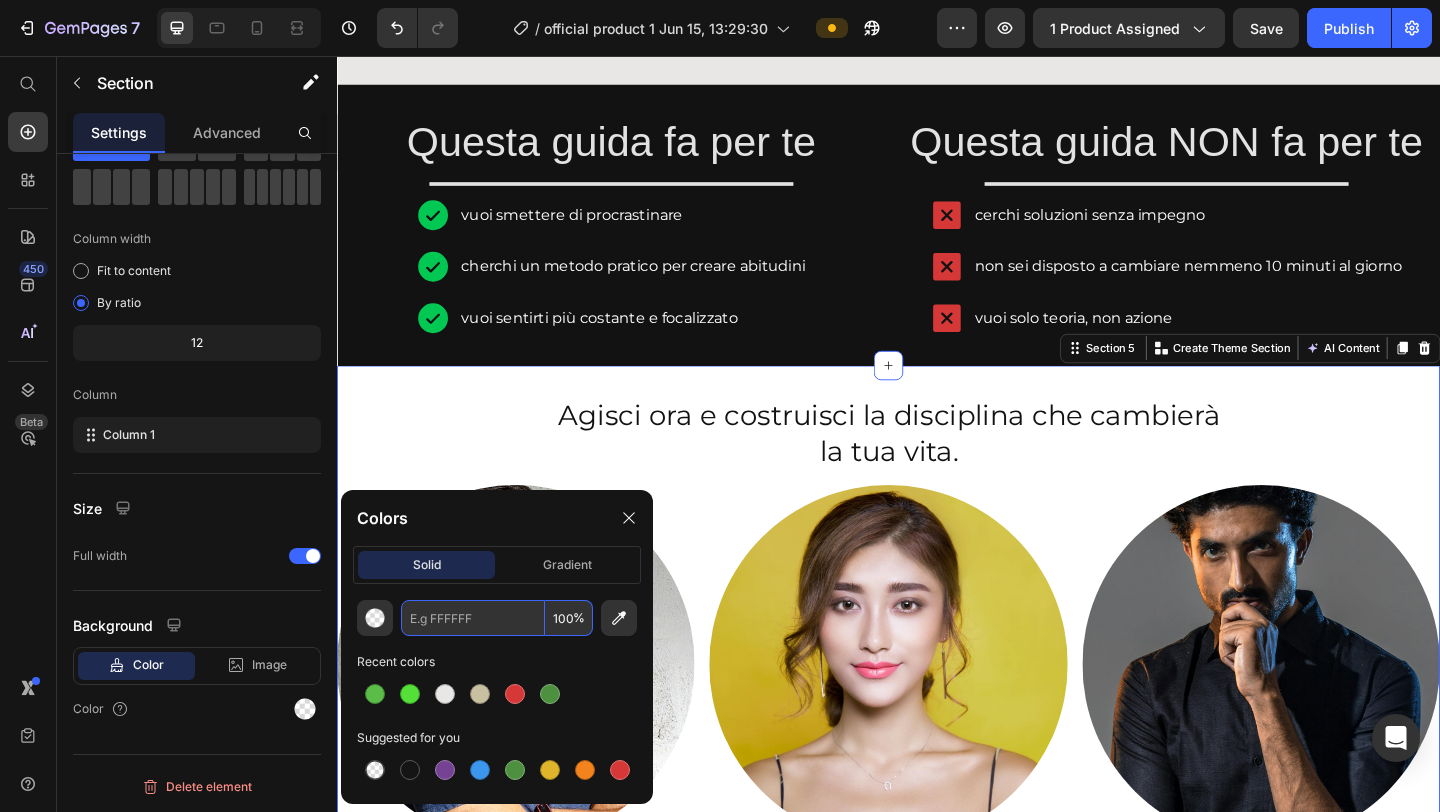 click at bounding box center [473, 618] 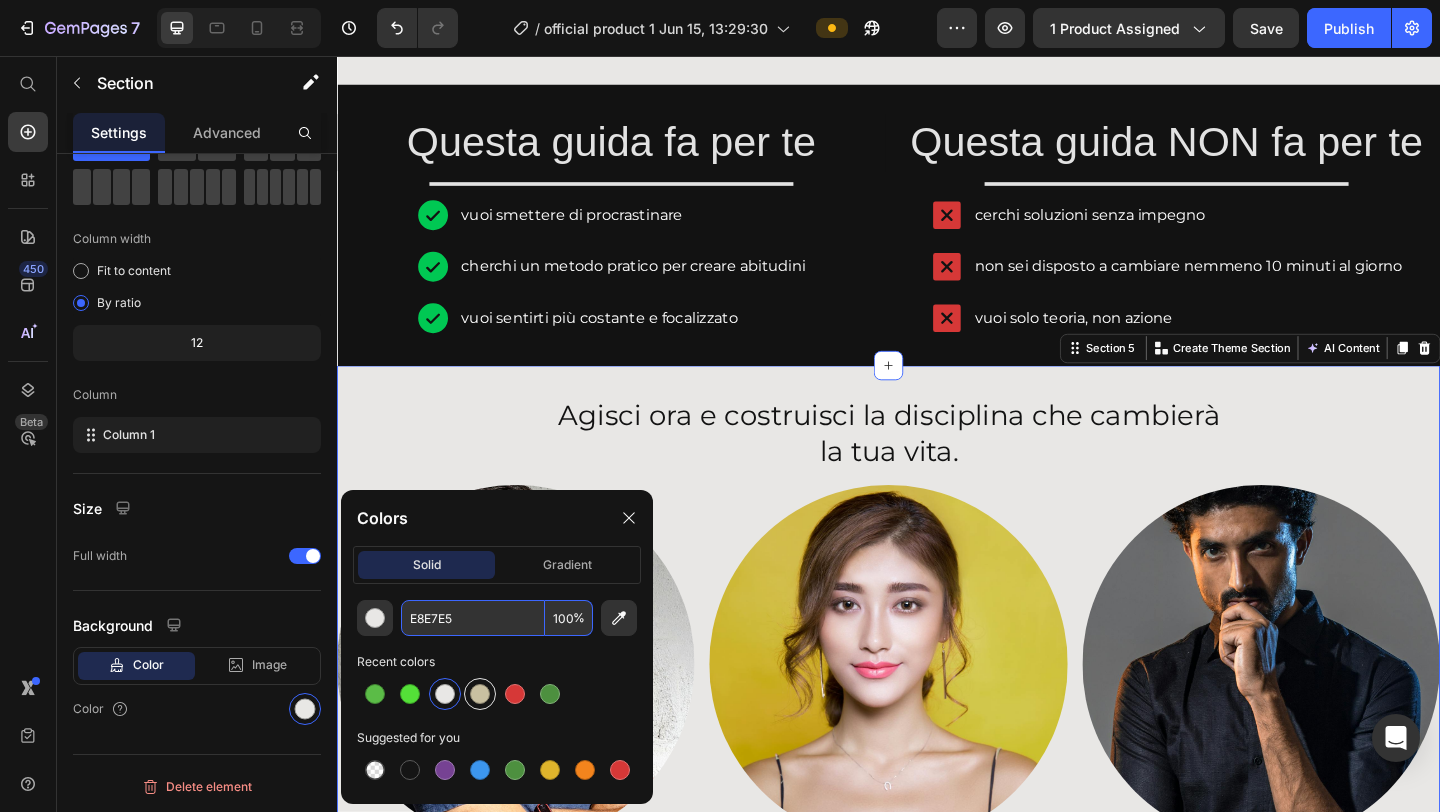 click at bounding box center (480, 694) 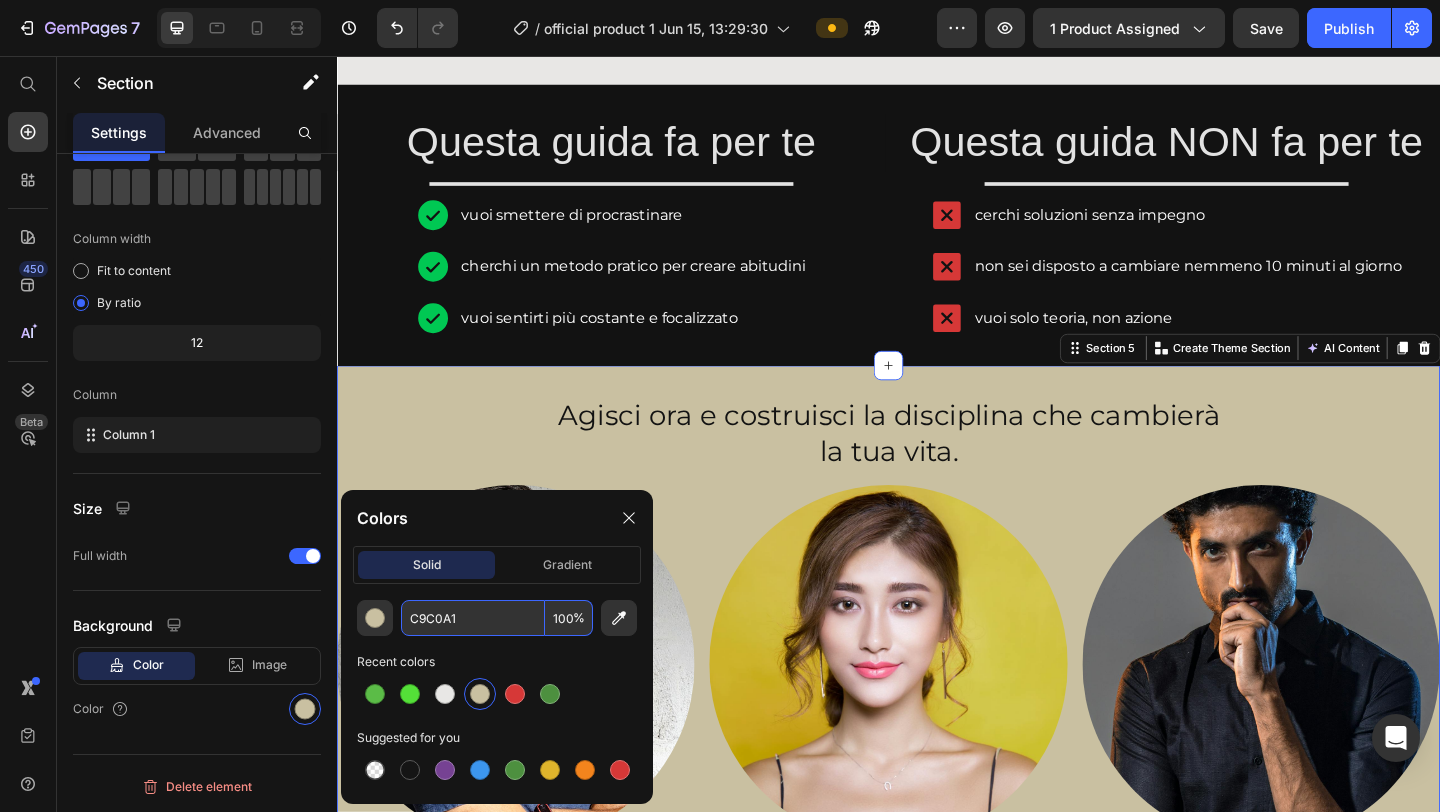 click on "C9C0A1" at bounding box center [473, 618] 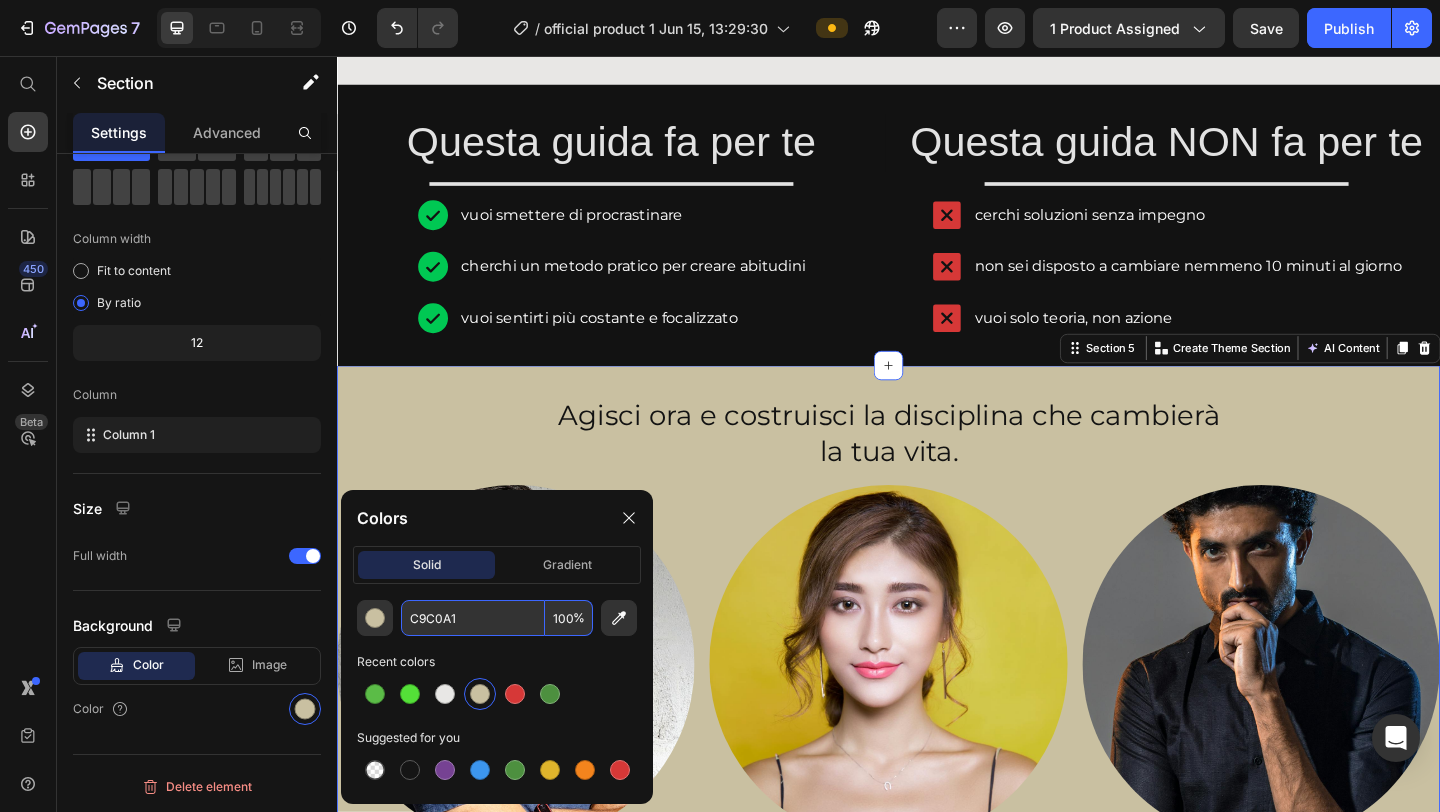 paste on "E8E7E5" 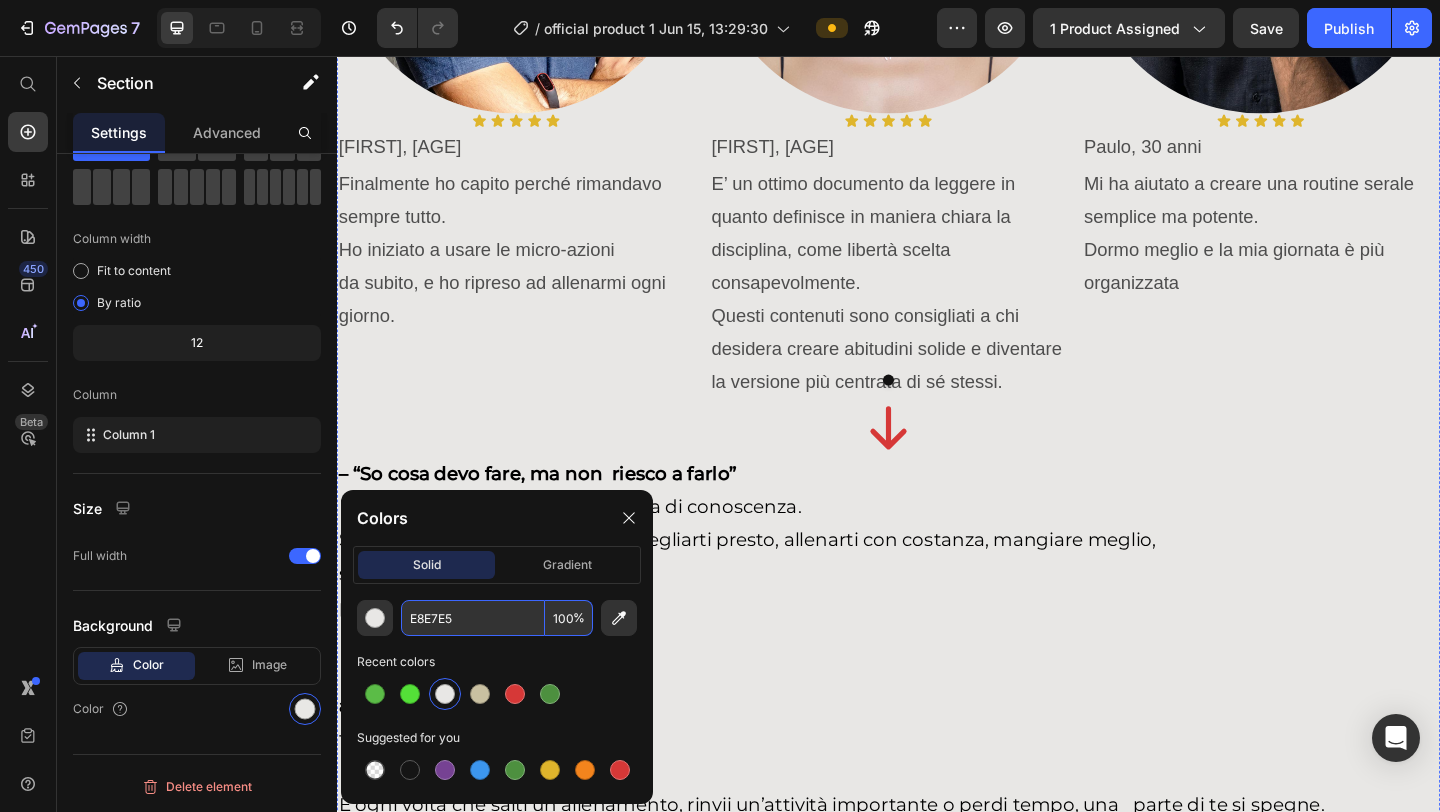 scroll, scrollTop: 2723, scrollLeft: 0, axis: vertical 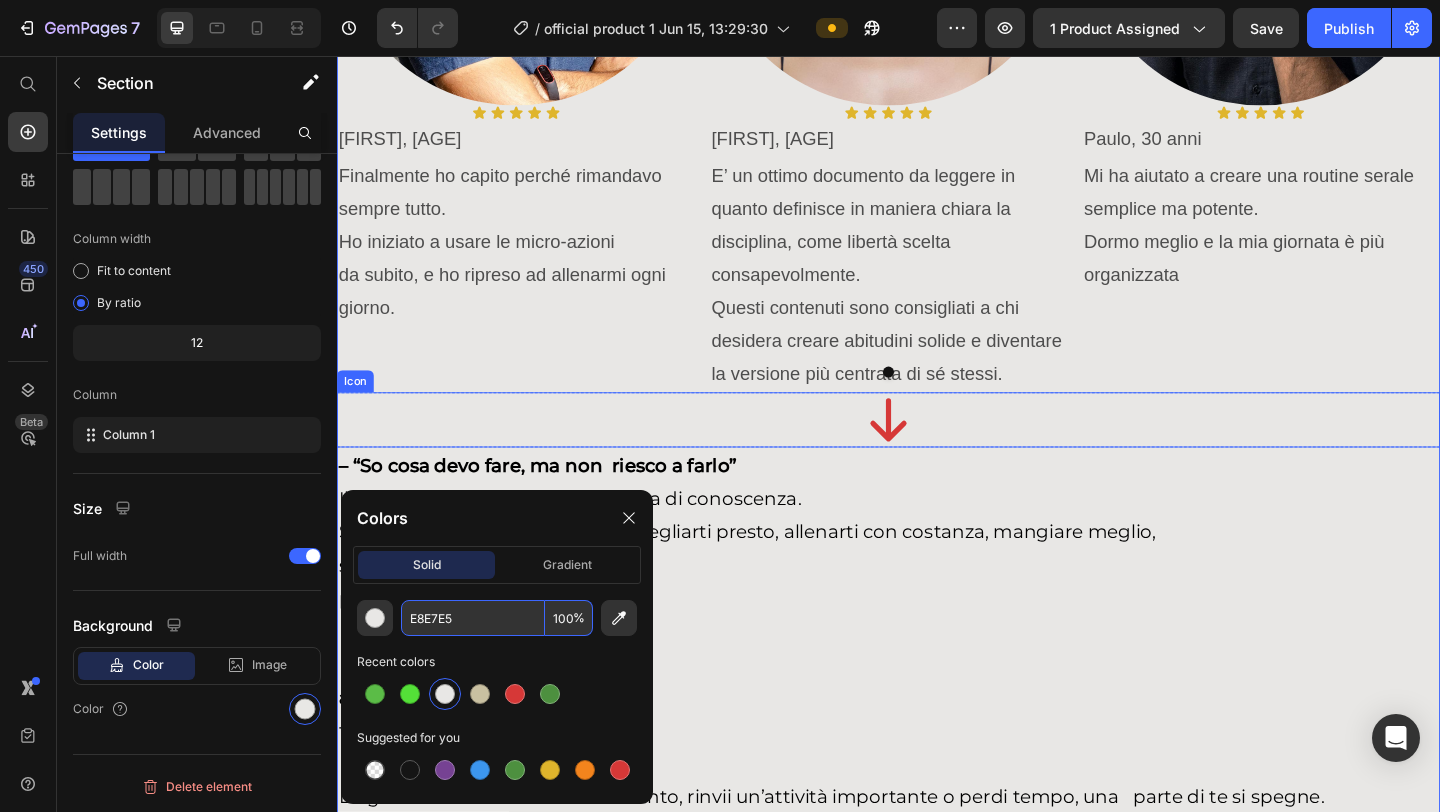 click on "Icon" at bounding box center (937, 452) 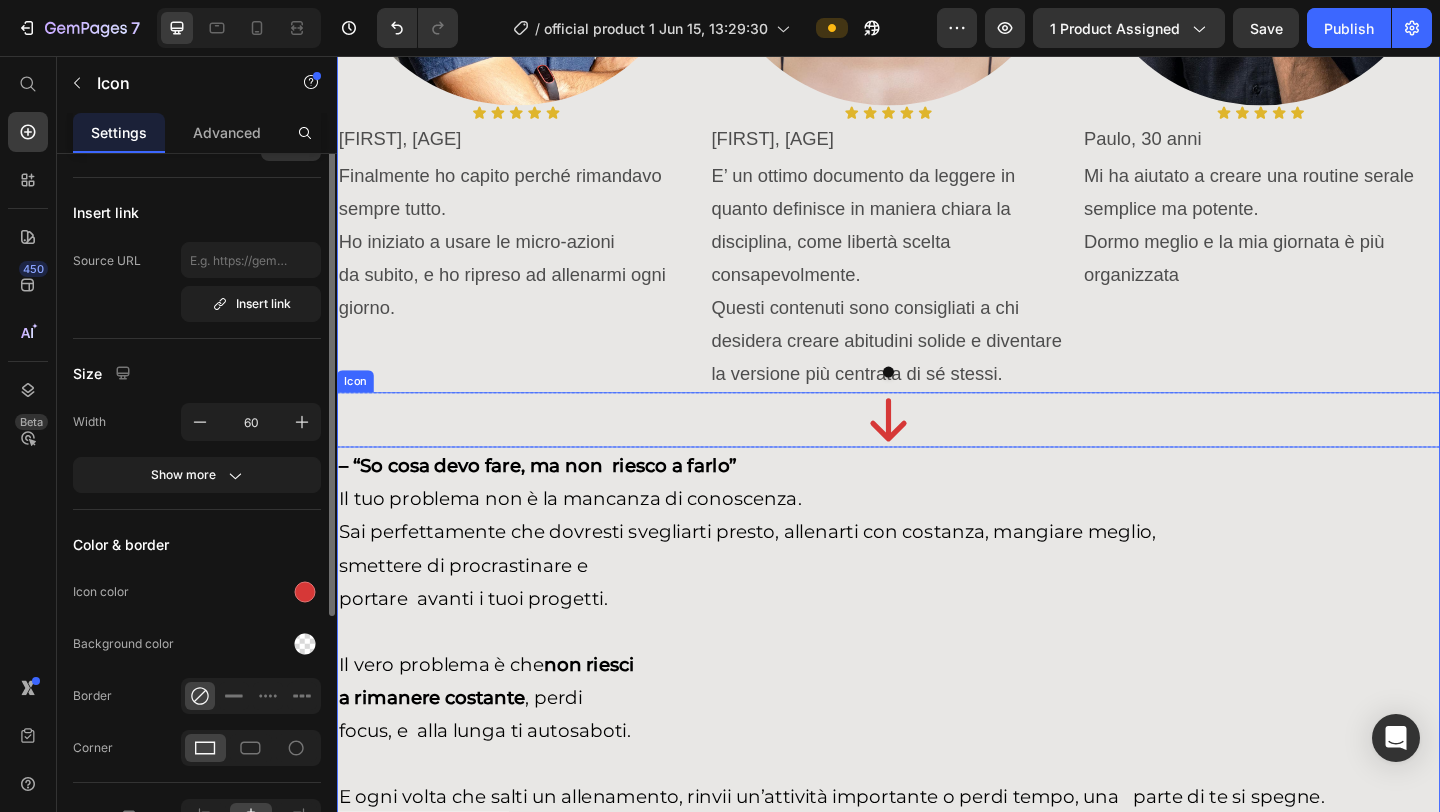 scroll, scrollTop: 0, scrollLeft: 0, axis: both 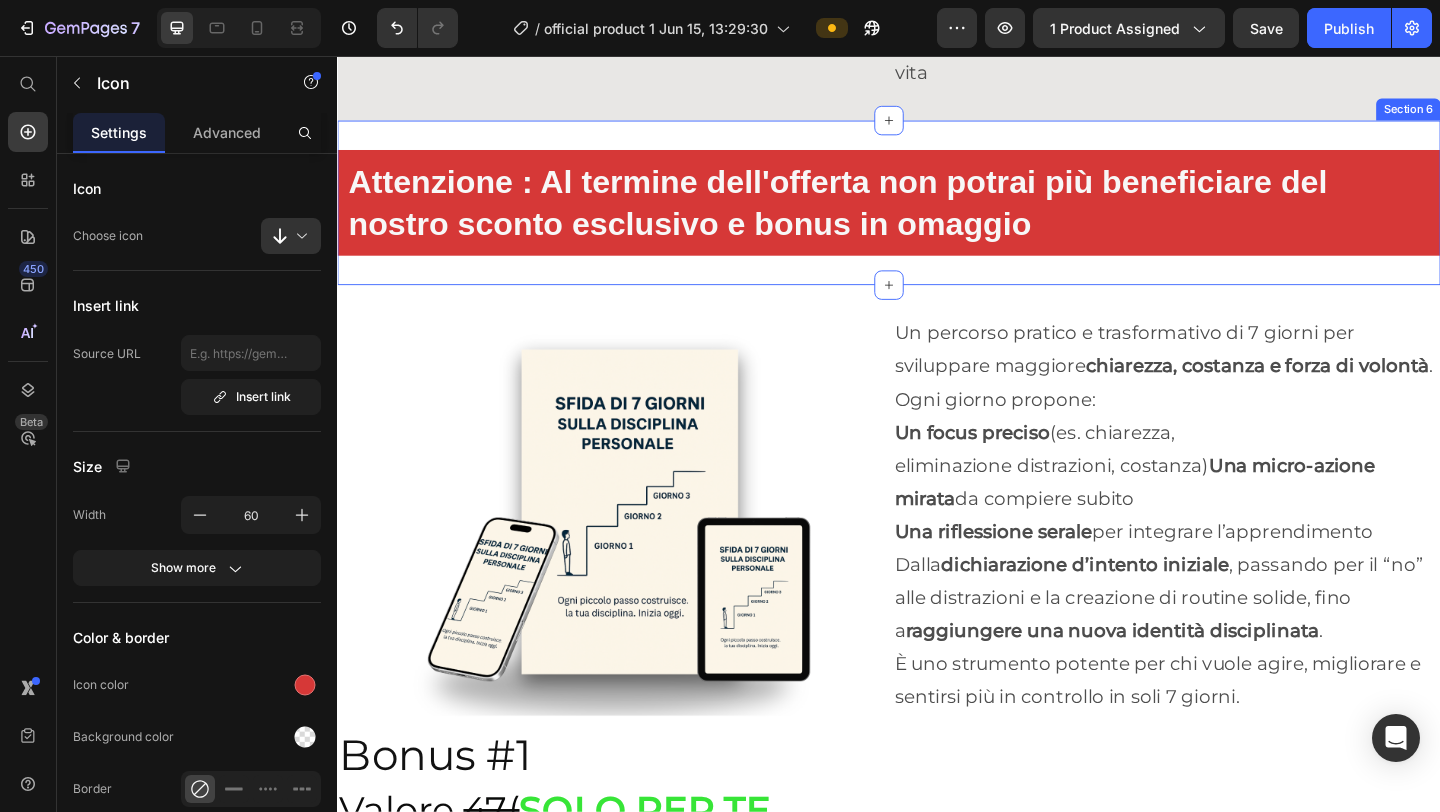 click on "Section 6" at bounding box center [1502, 114] 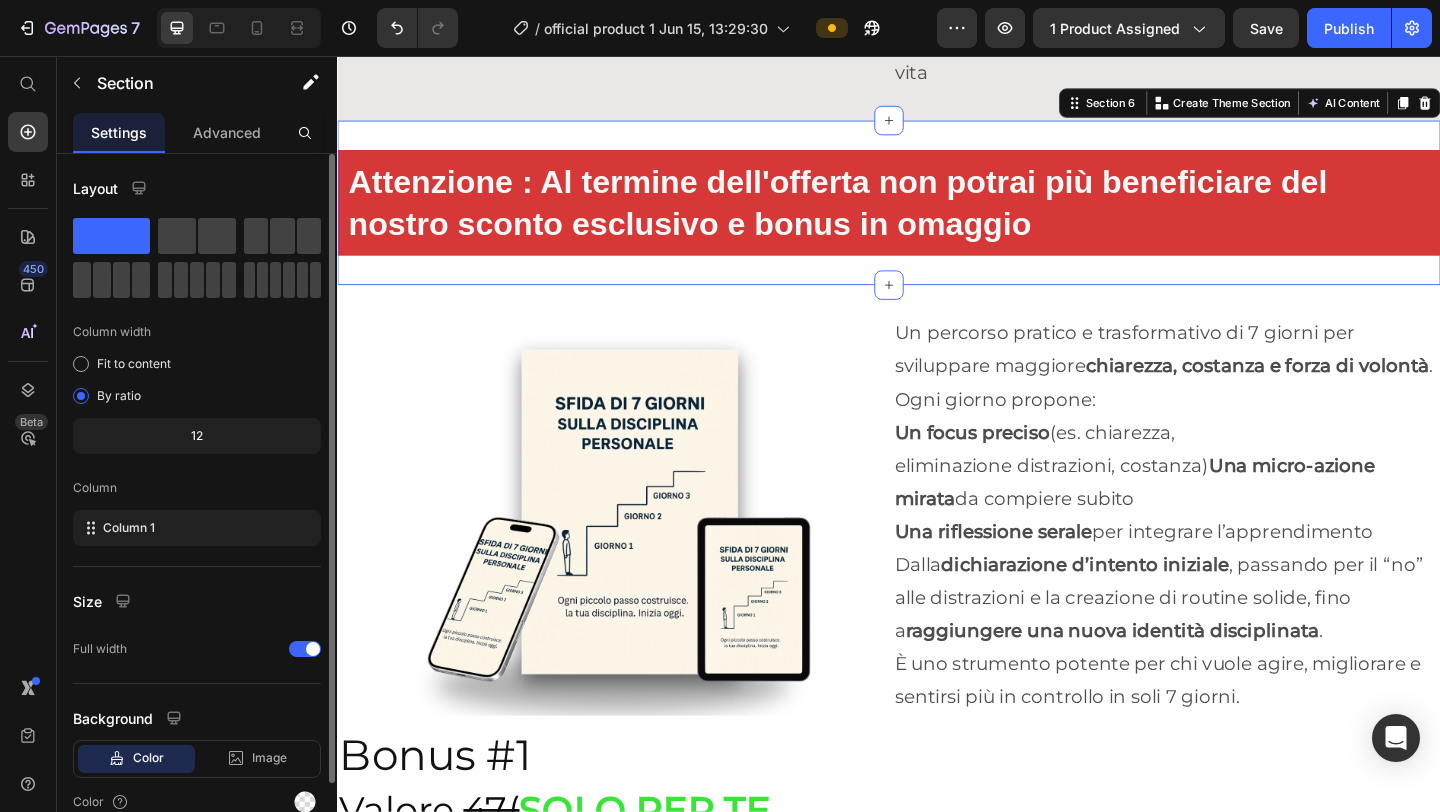 scroll, scrollTop: 93, scrollLeft: 0, axis: vertical 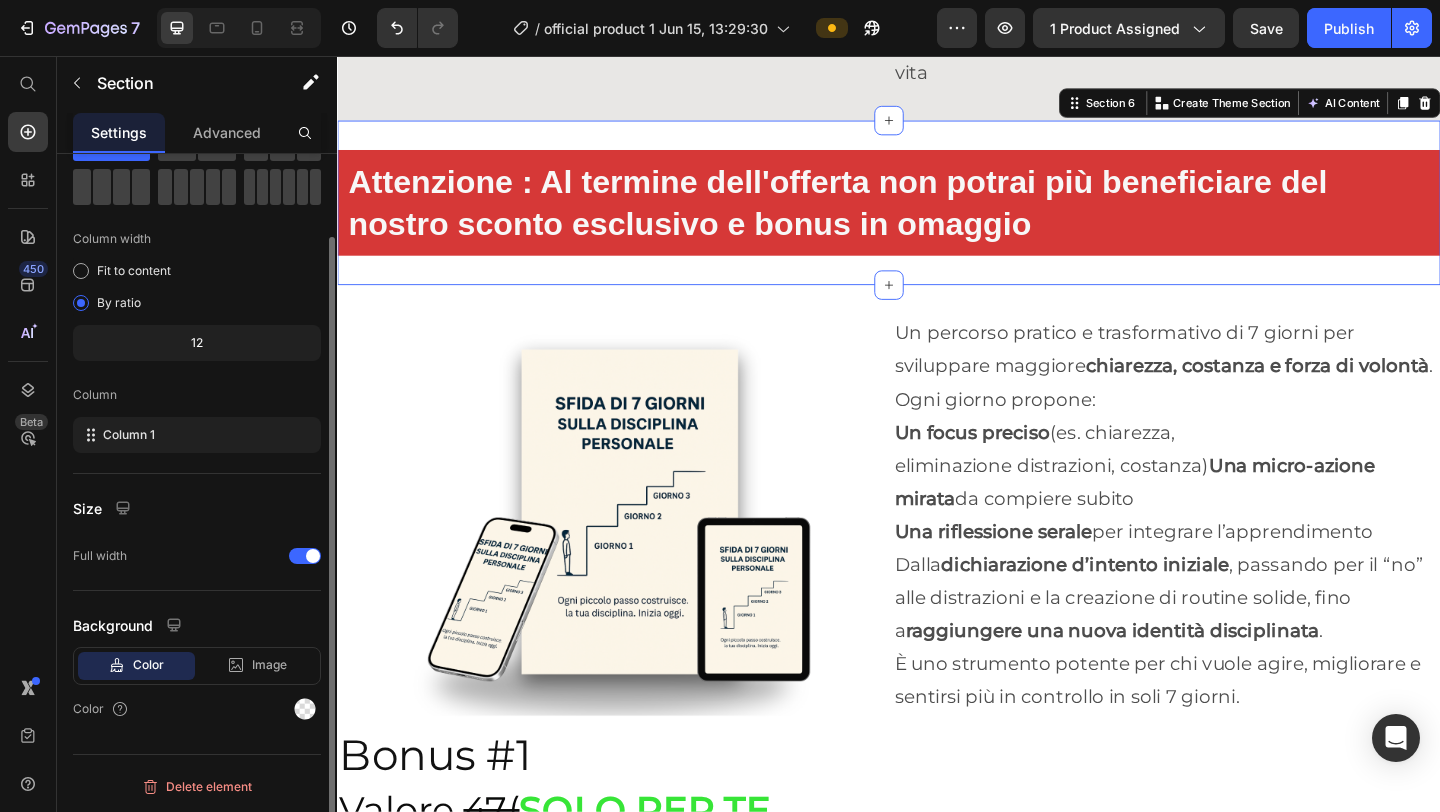 click on "Color" at bounding box center [197, 709] 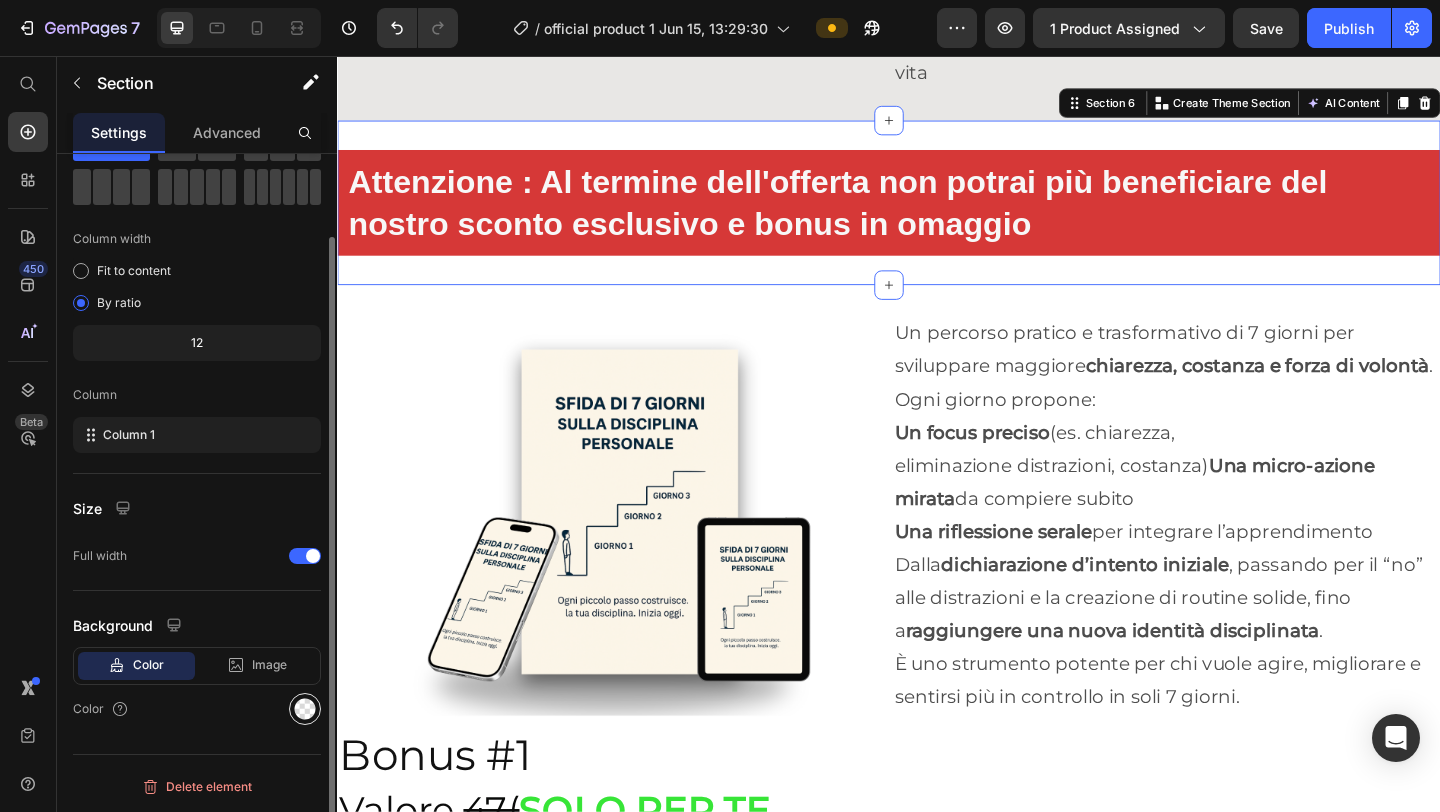 click at bounding box center [305, 709] 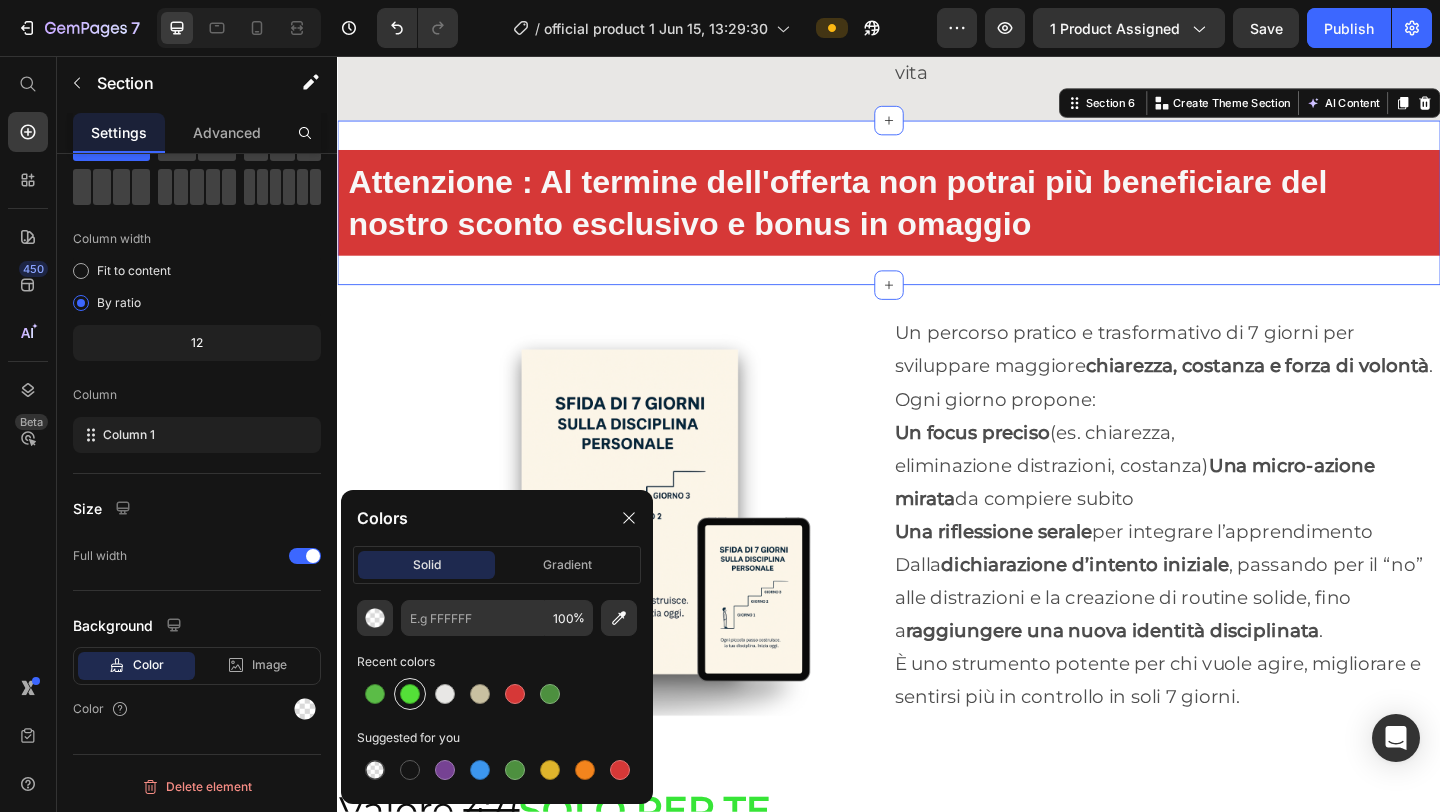 click at bounding box center [410, 694] 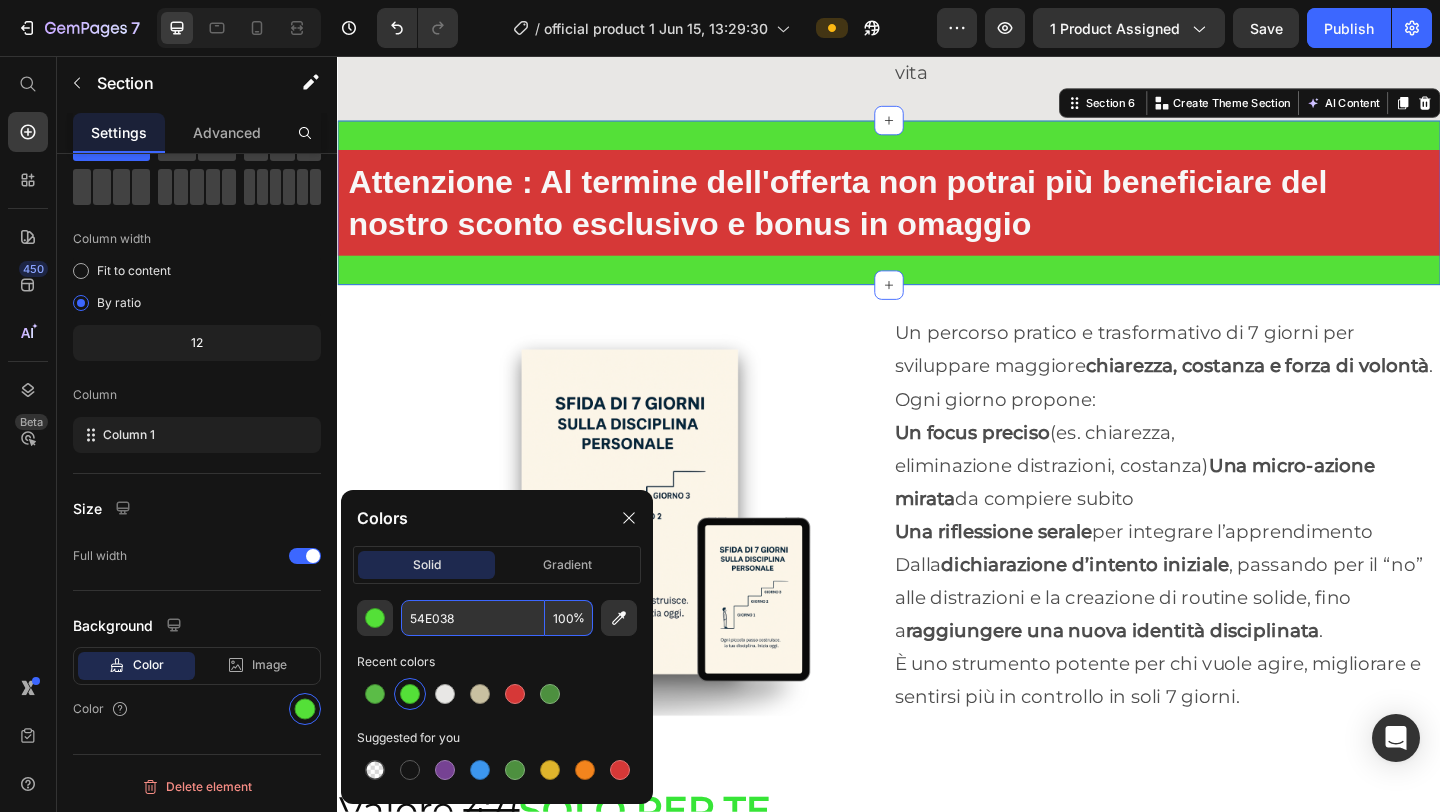 click on "54E038" at bounding box center [473, 618] 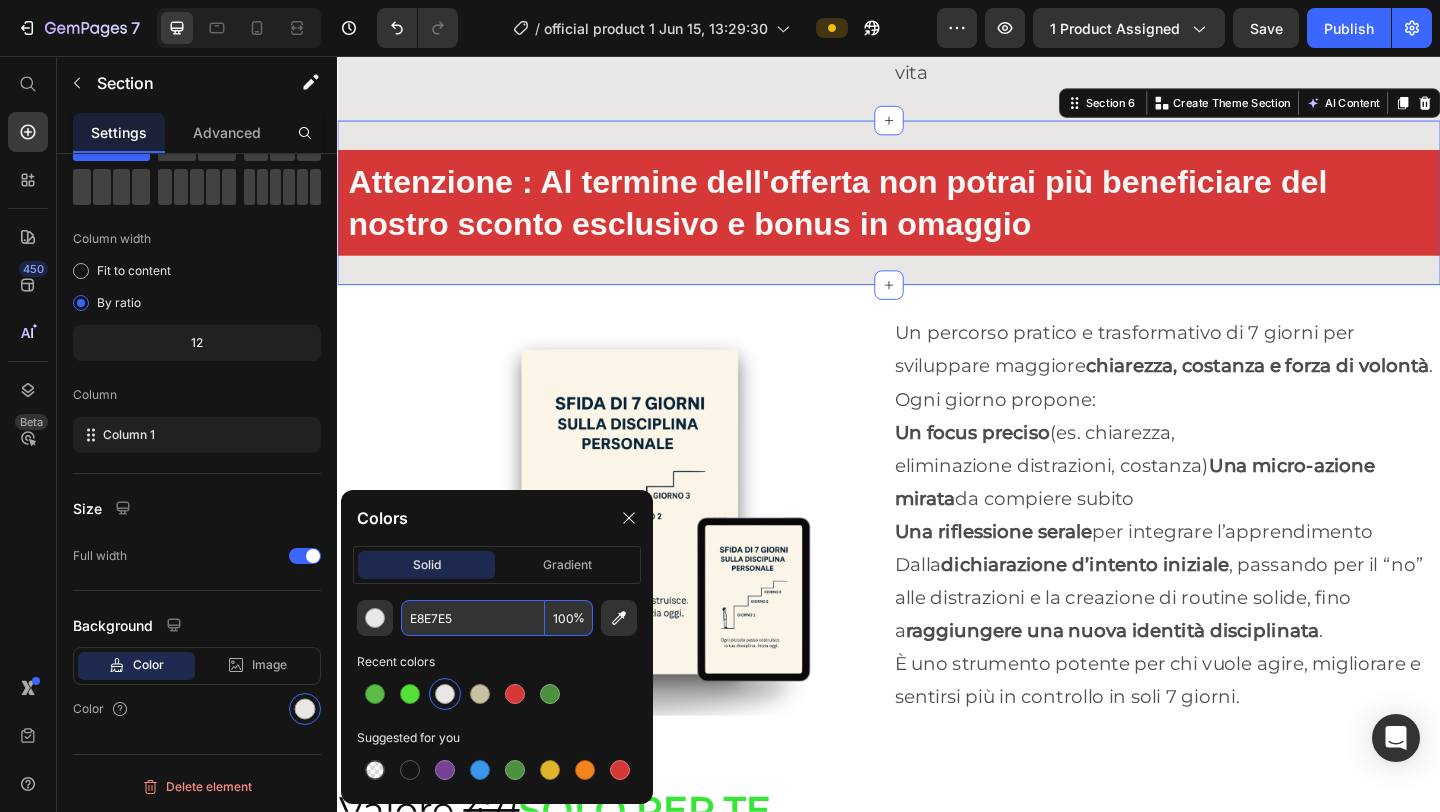 type on "E8E7E5" 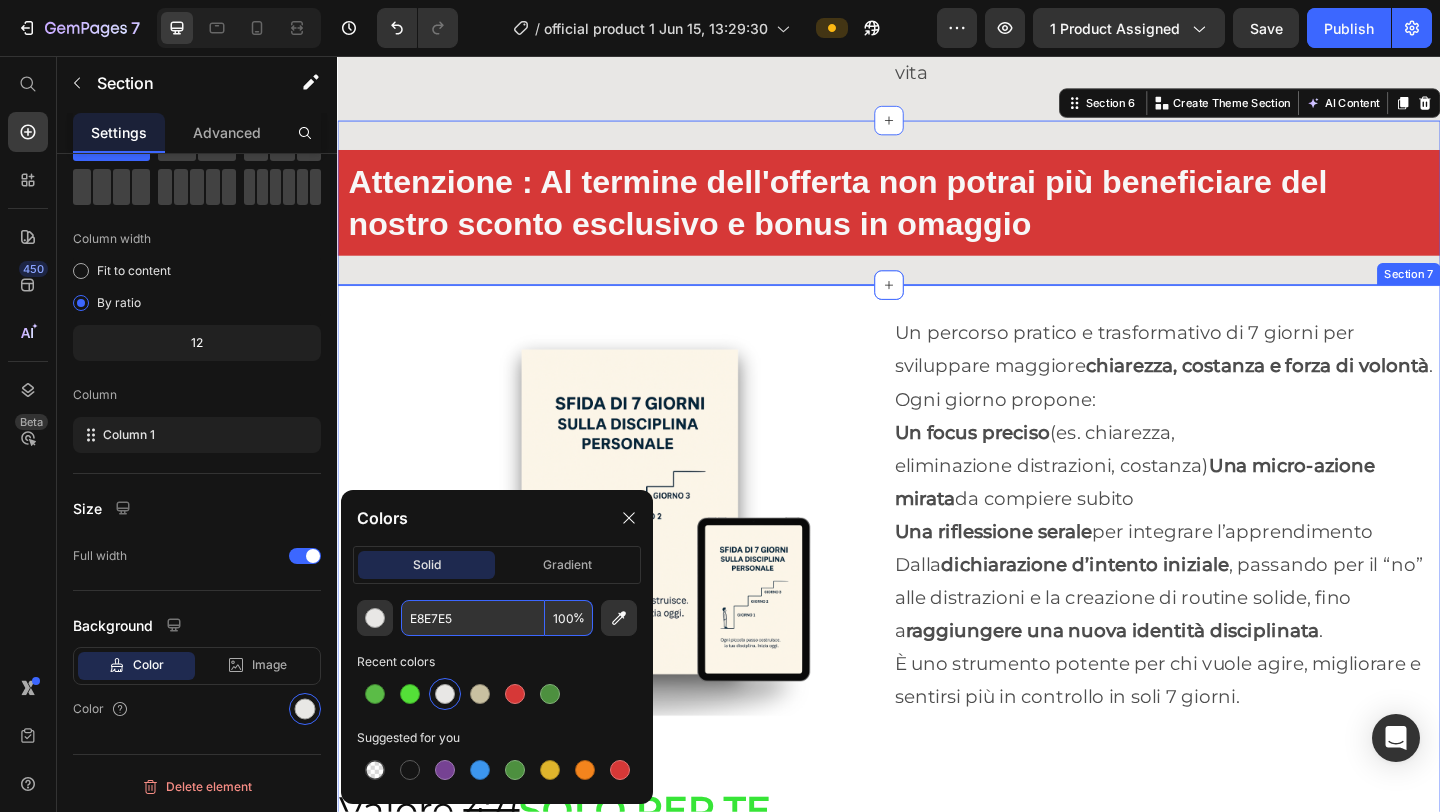 click on "Section 7" at bounding box center [1502, 293] 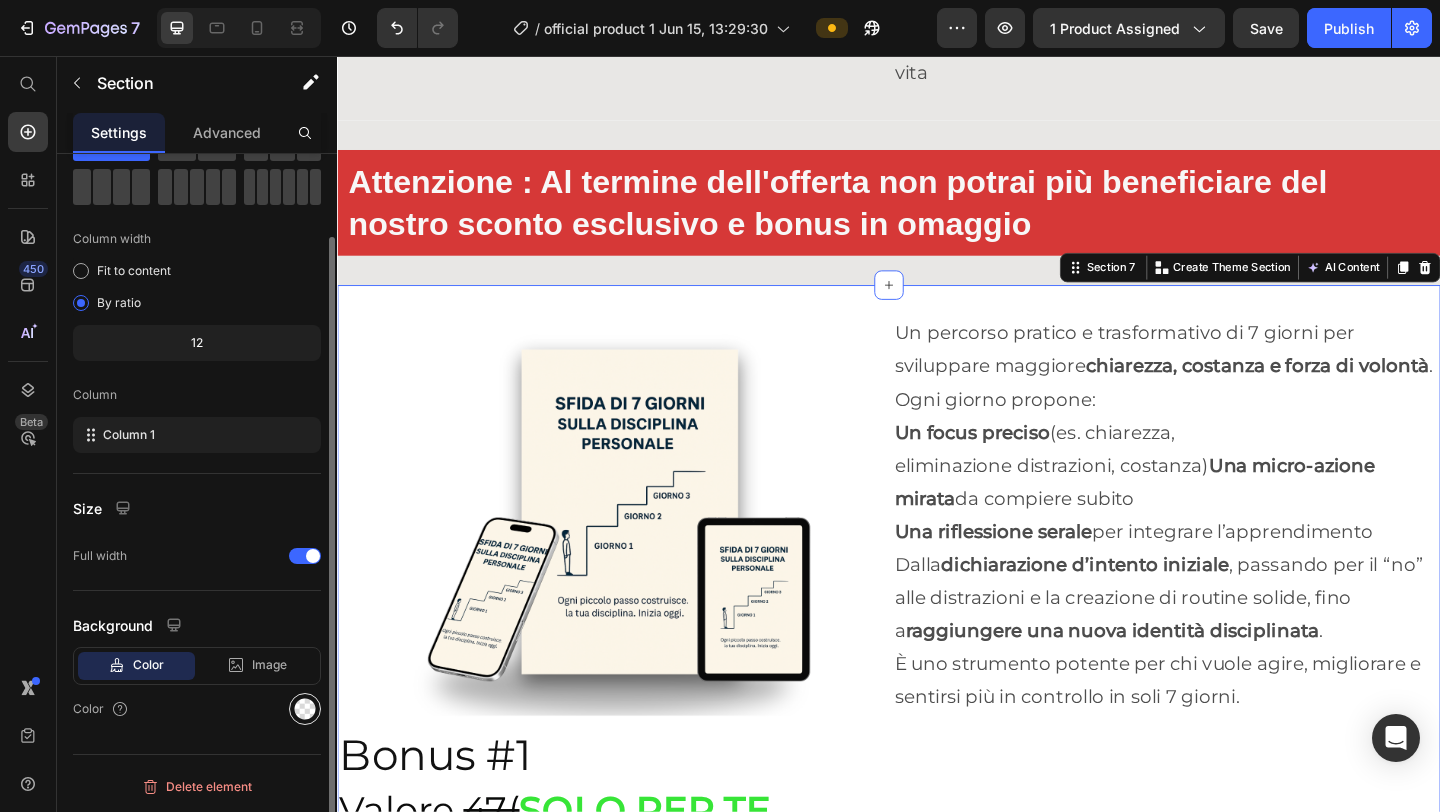 click 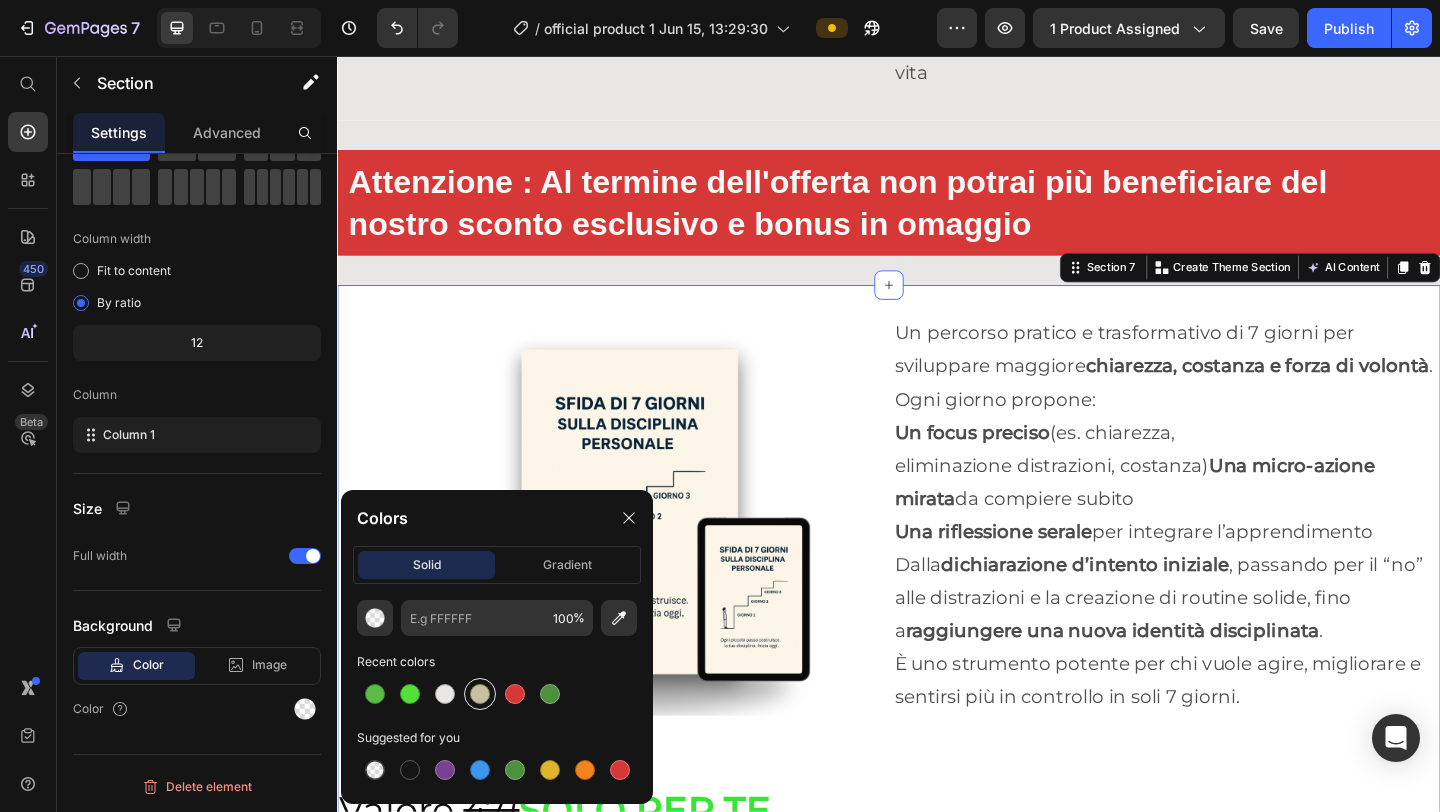 click at bounding box center (480, 694) 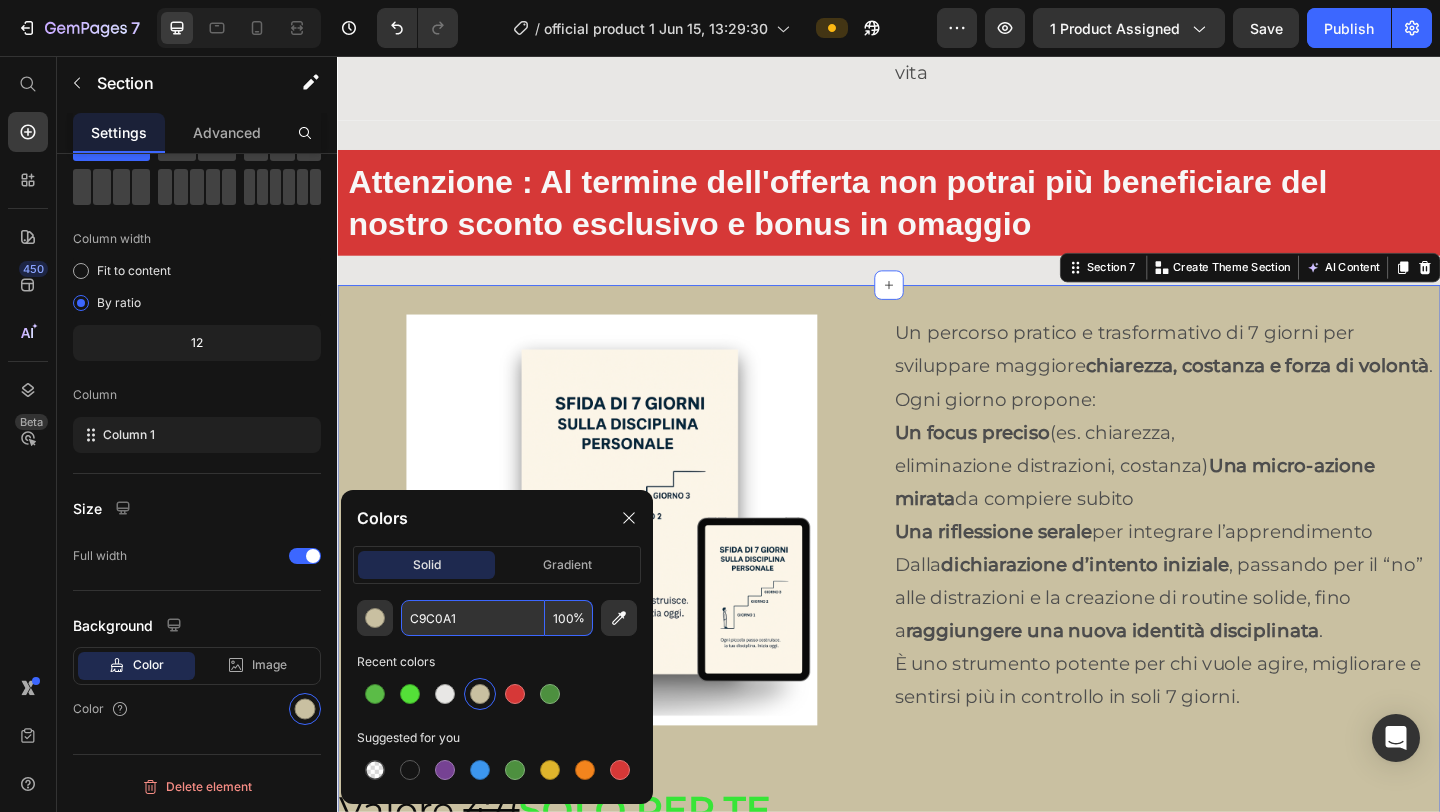 click on "C9C0A1" at bounding box center [473, 618] 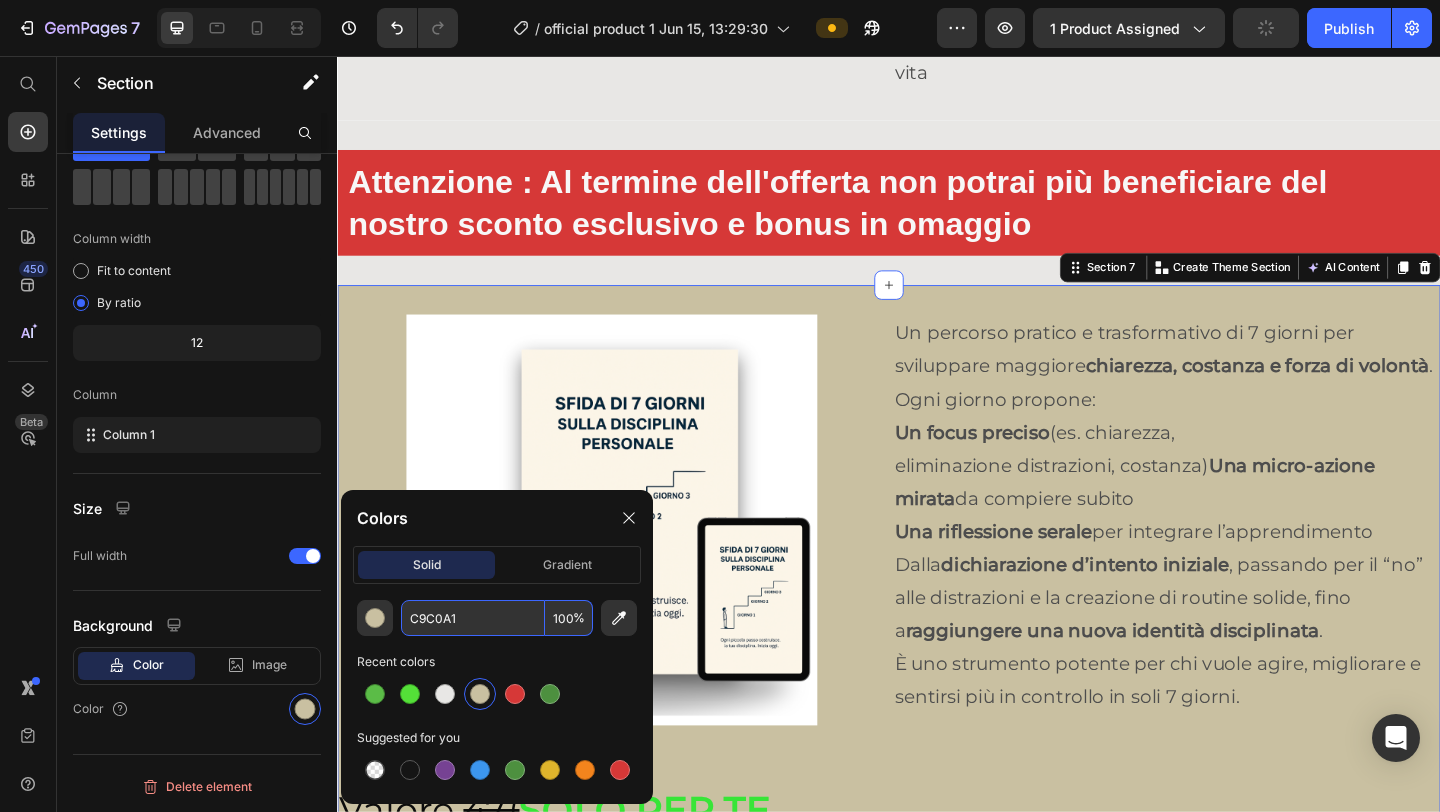 paste on "E8E7E5" 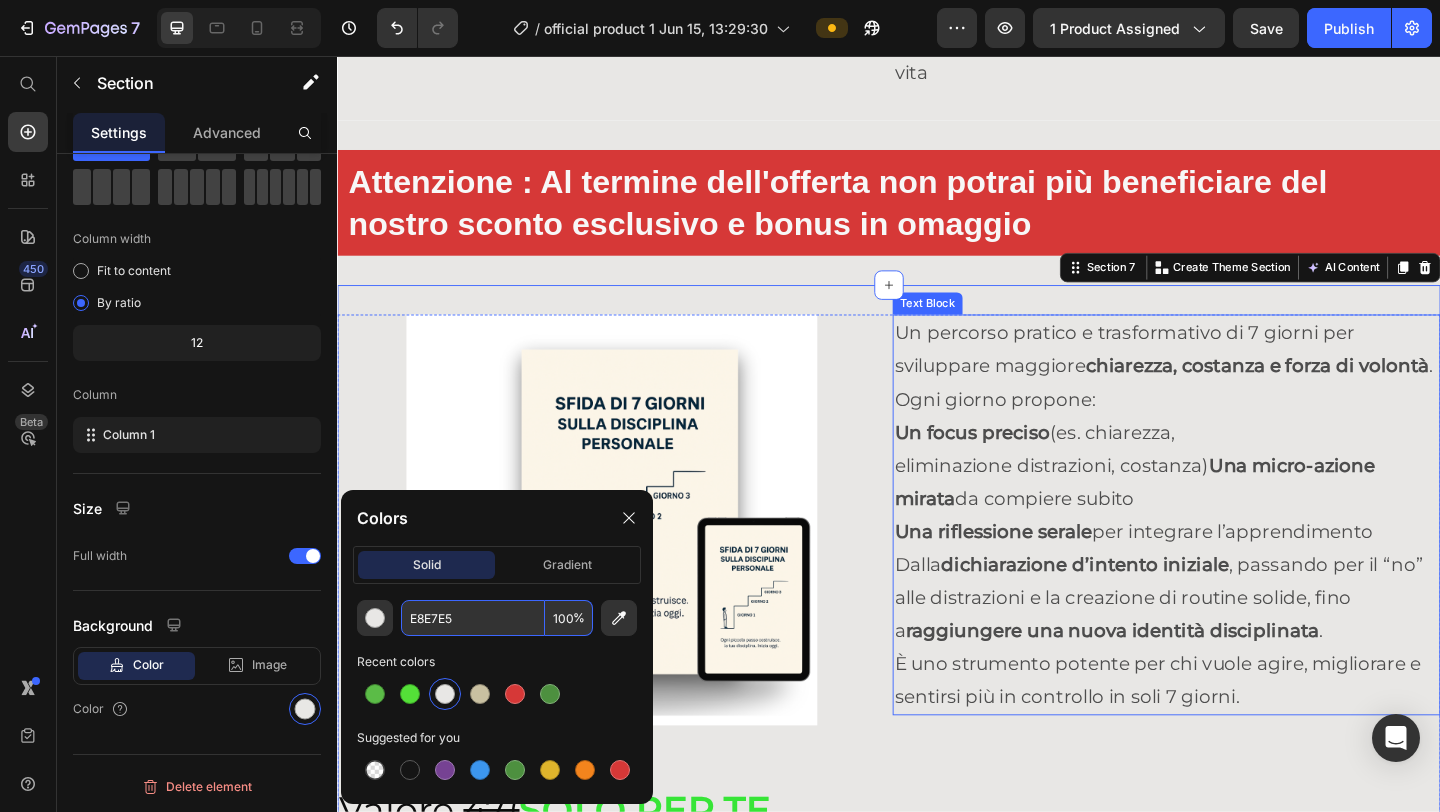 click on "Un percorso pratico e trasformativo di 7 giorni per sviluppare maggiore  chiarezza, costanza e forza di volontà ." at bounding box center [1239, 375] 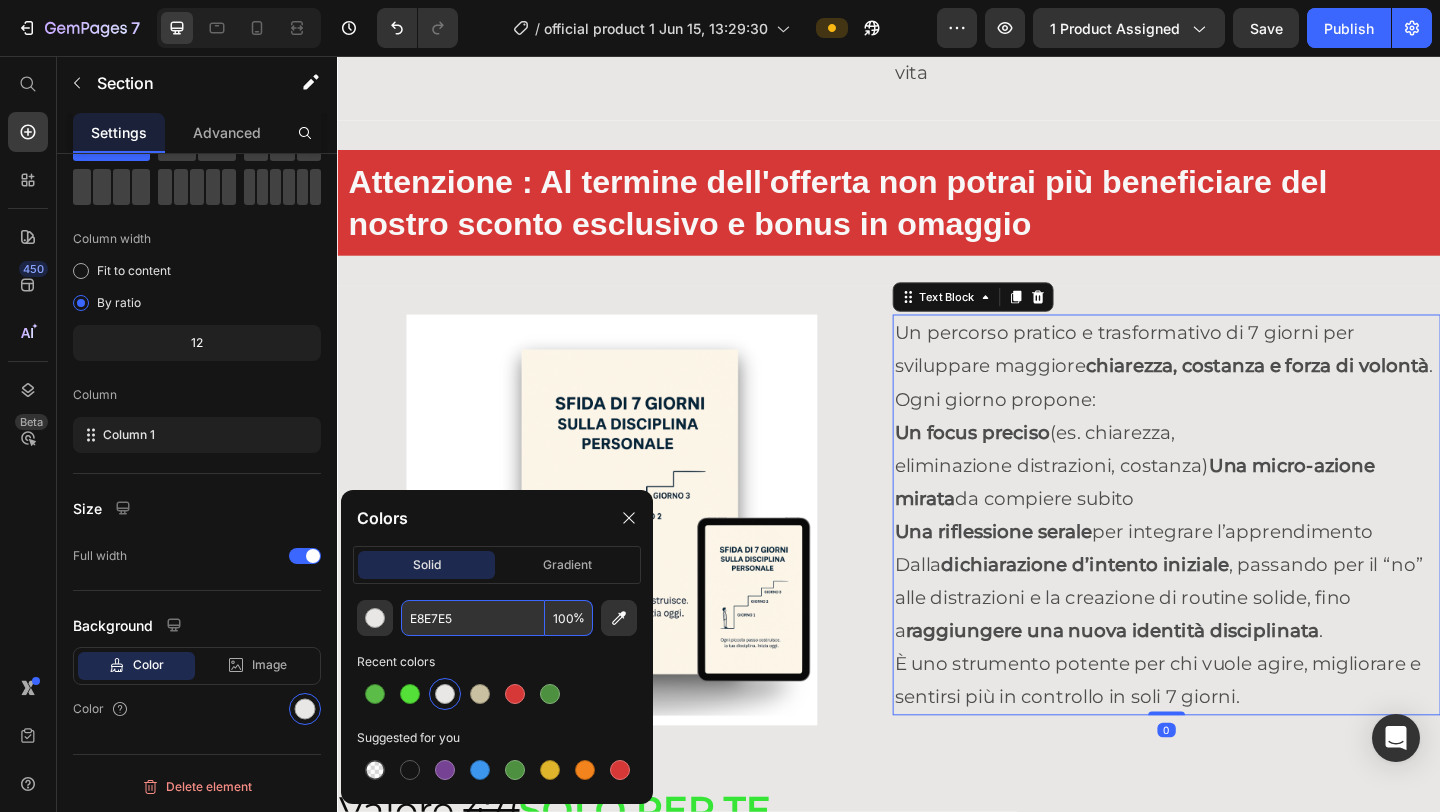 scroll, scrollTop: 0, scrollLeft: 0, axis: both 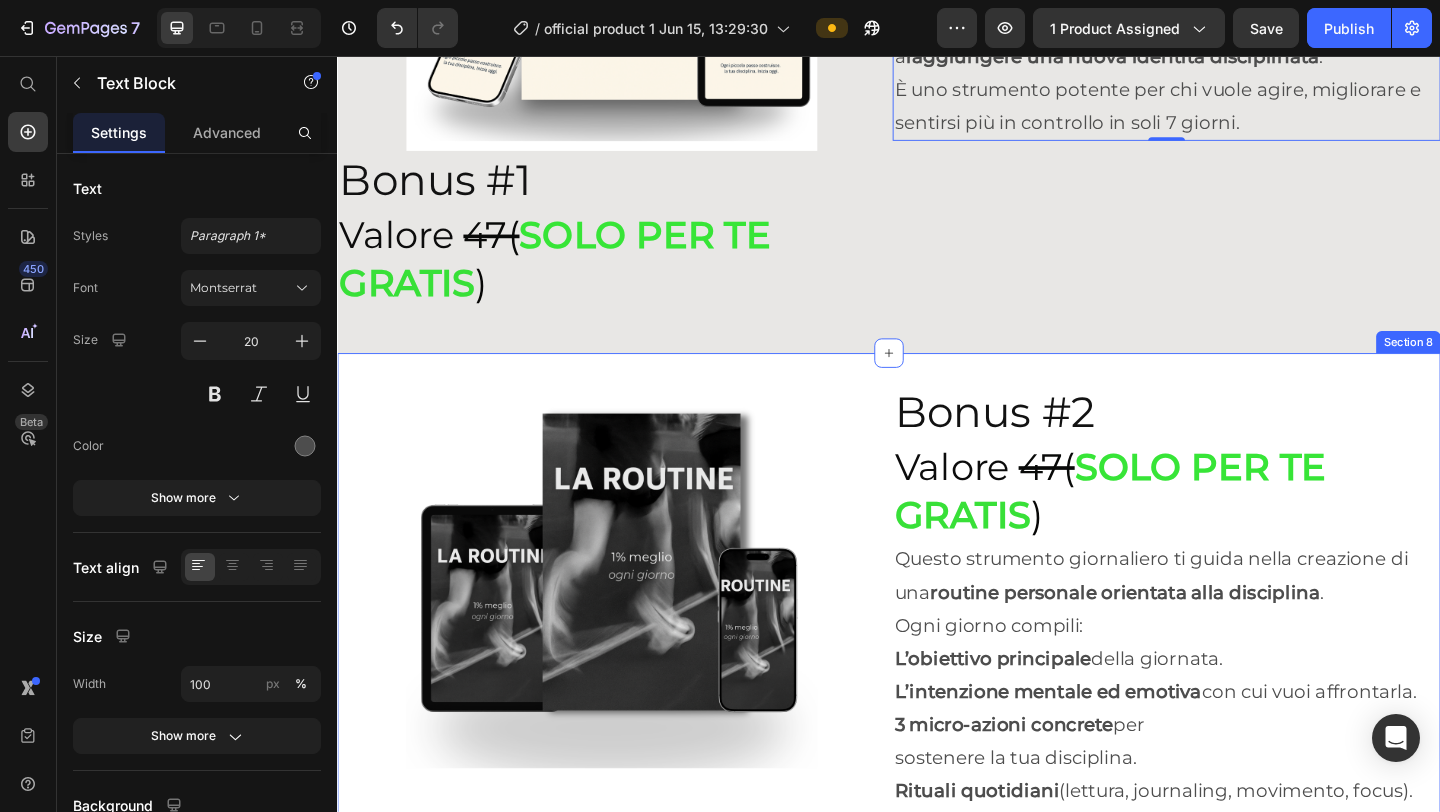 click on "Section 8" at bounding box center (1502, 367) 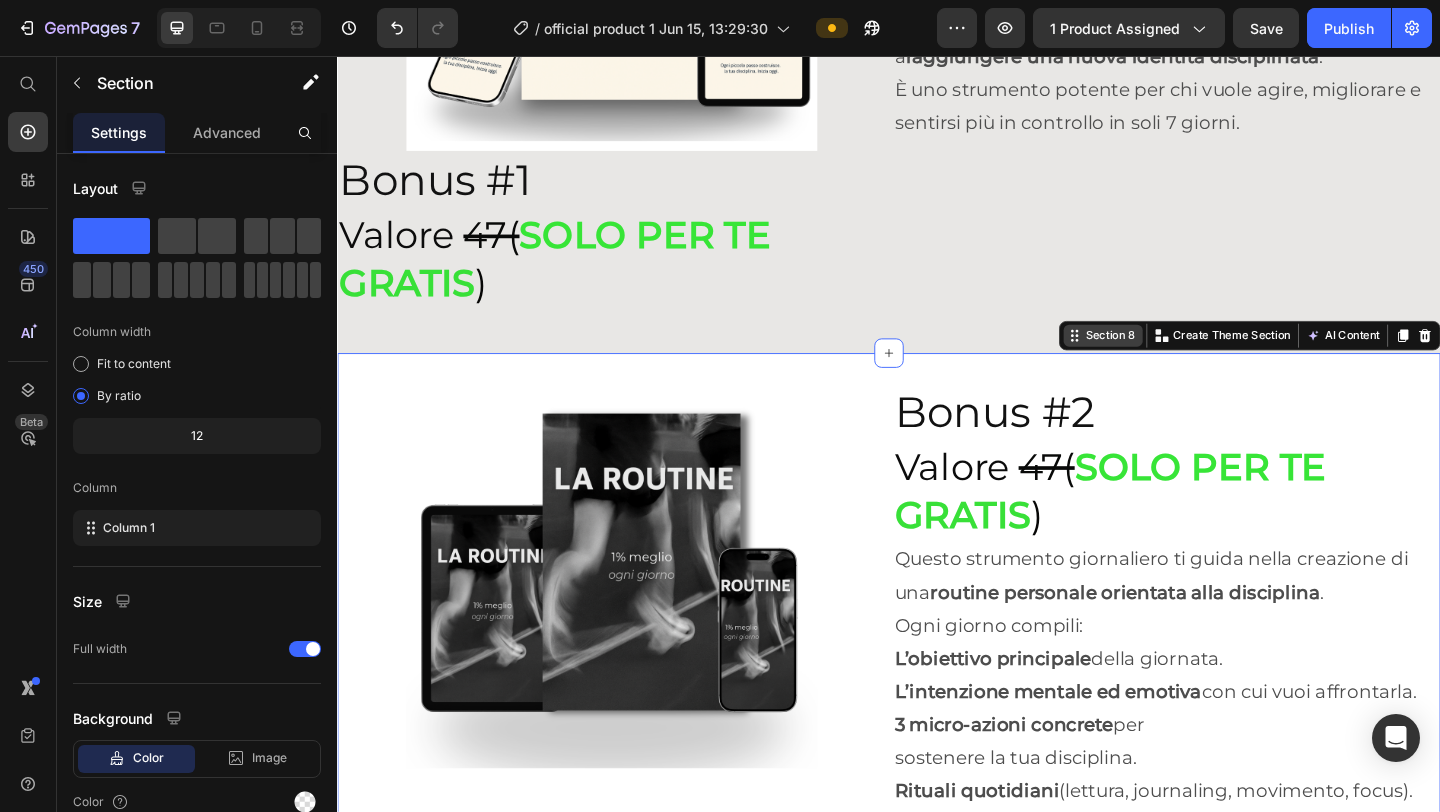 click on "Section 8" at bounding box center [1178, 360] 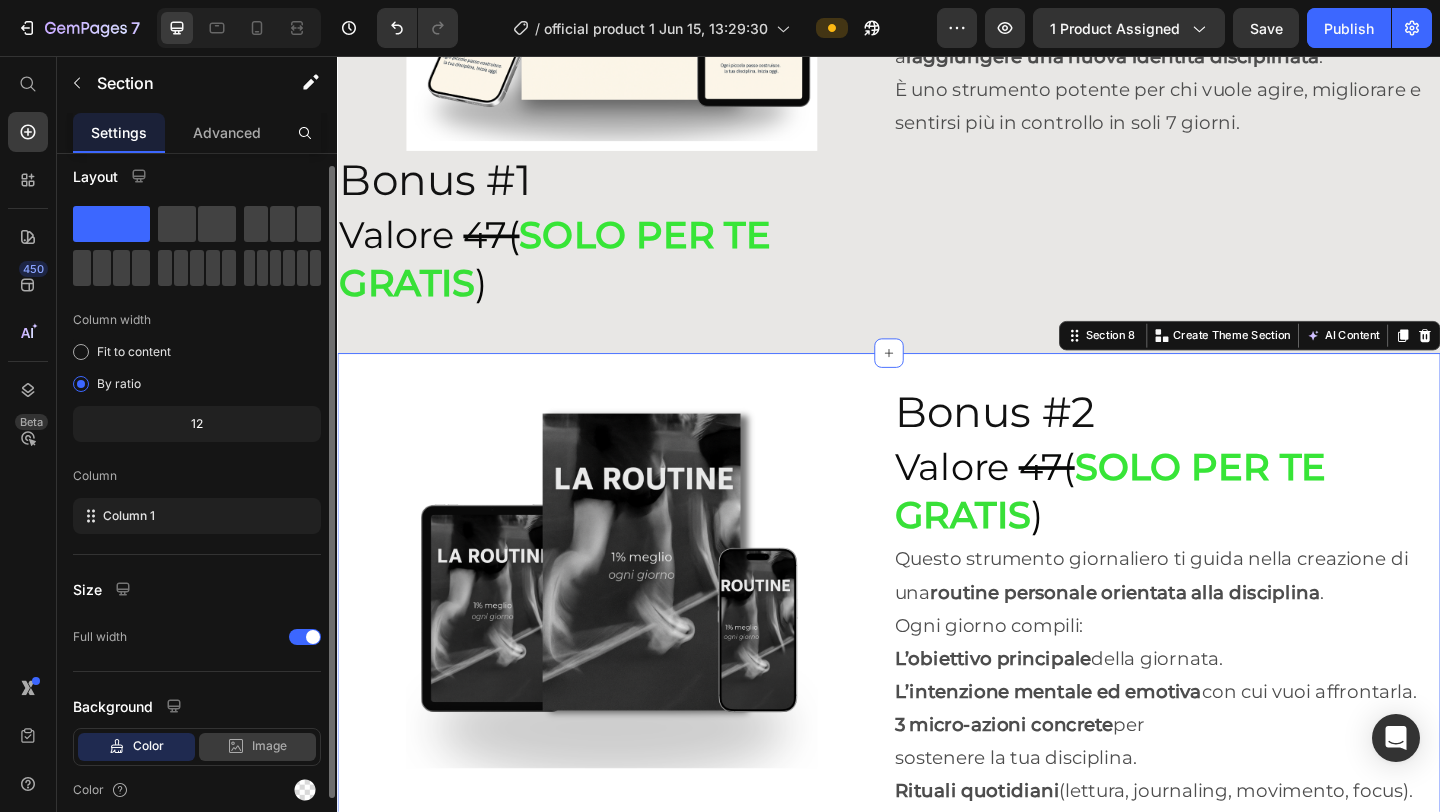 scroll, scrollTop: 16, scrollLeft: 0, axis: vertical 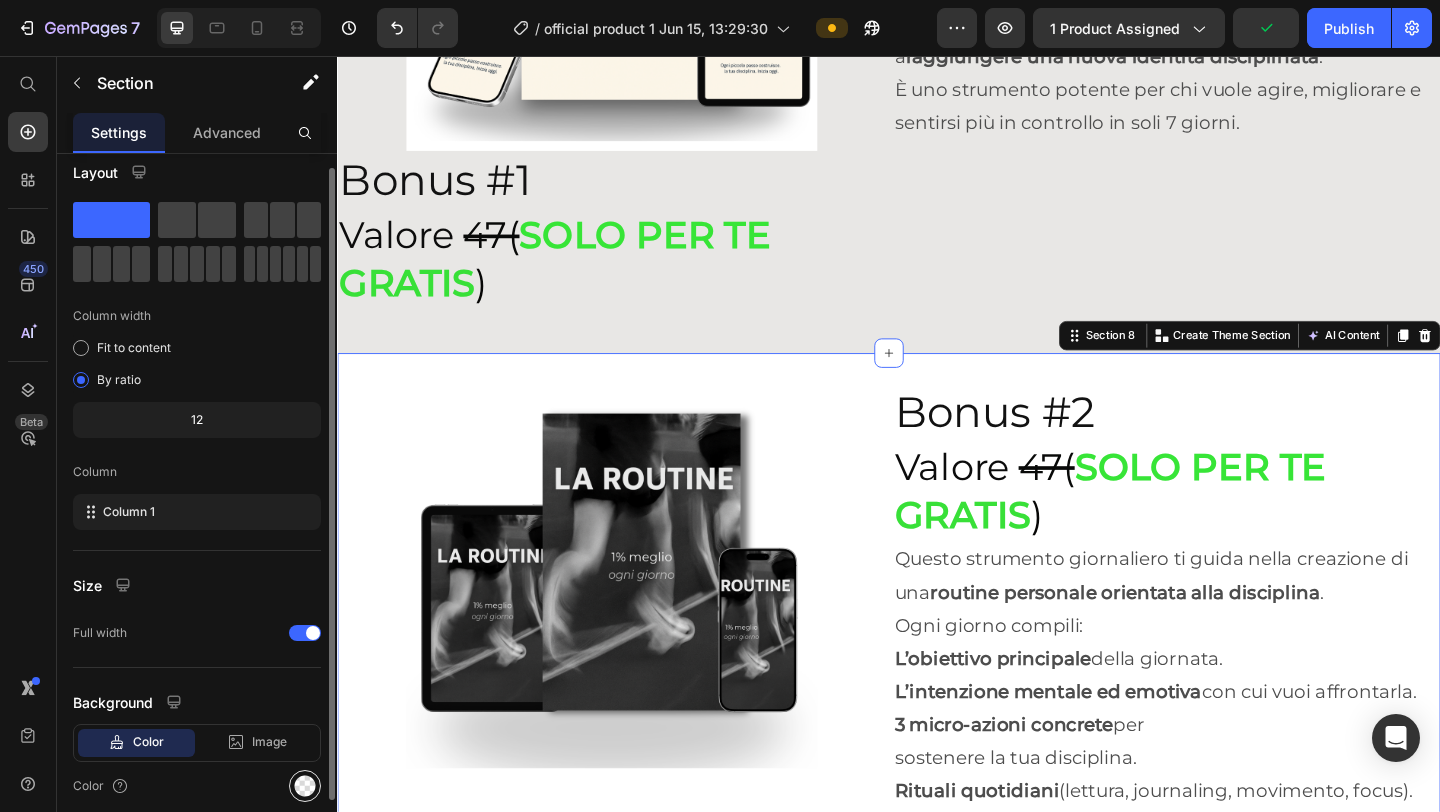 click 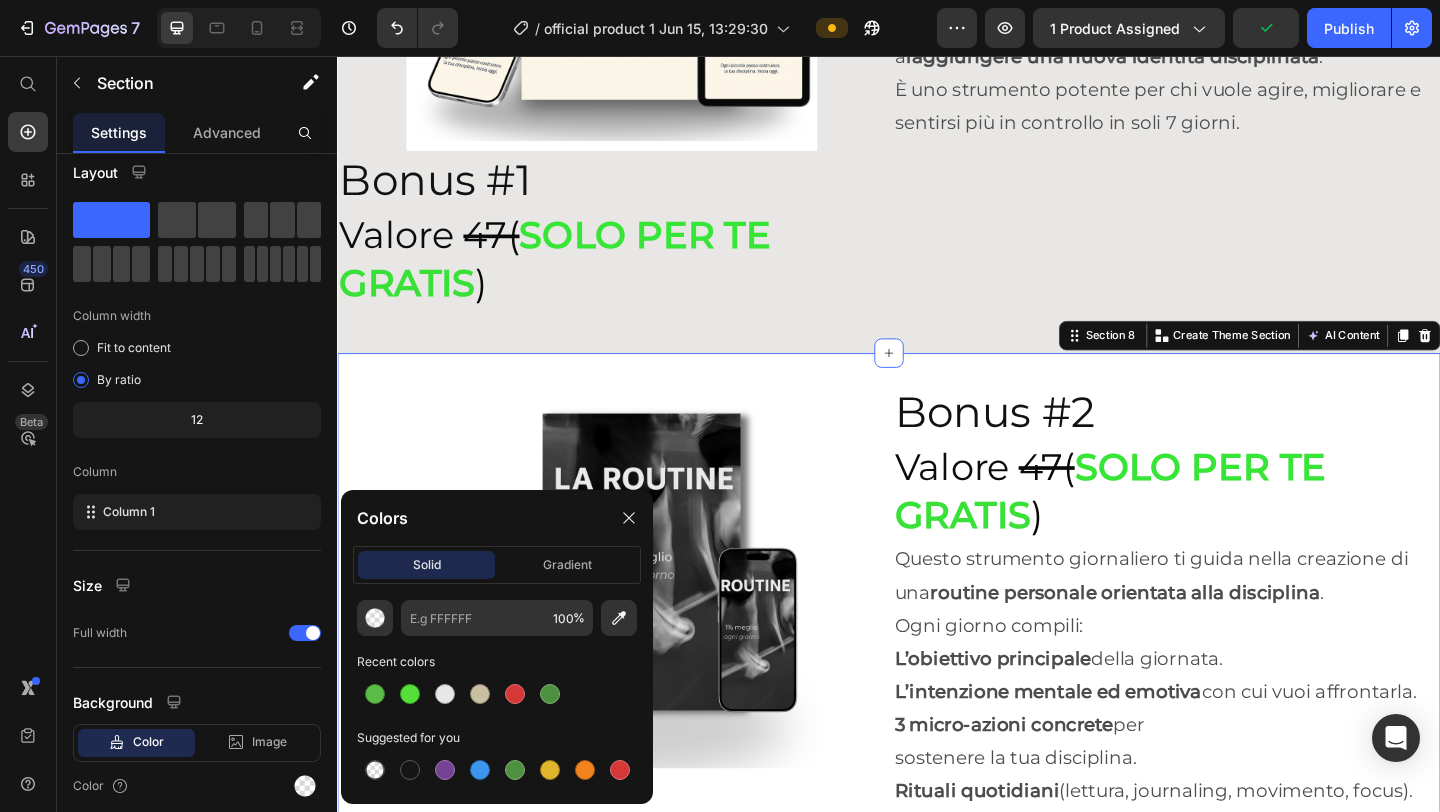 click on "100 % Recent colors Suggested for you" 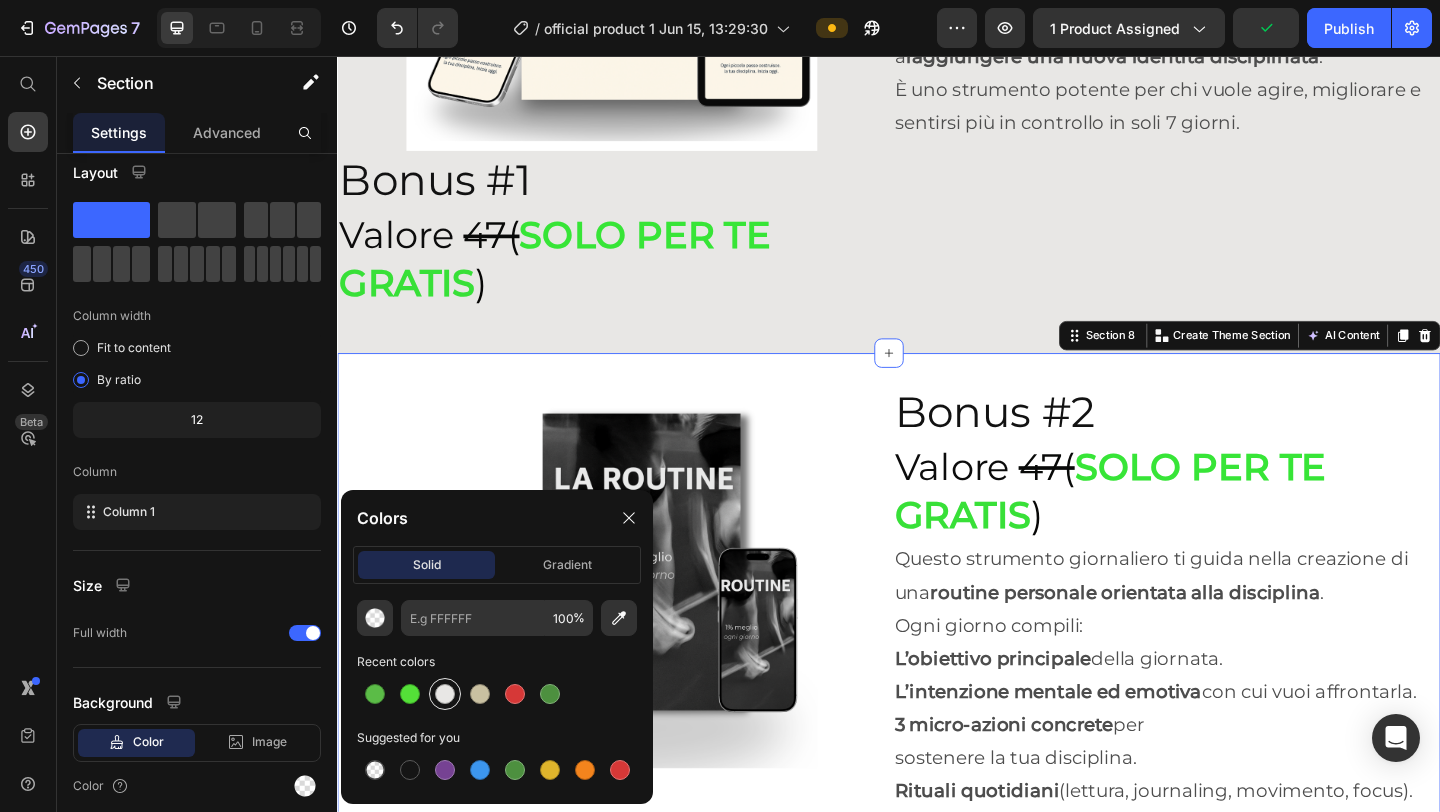 click at bounding box center (445, 694) 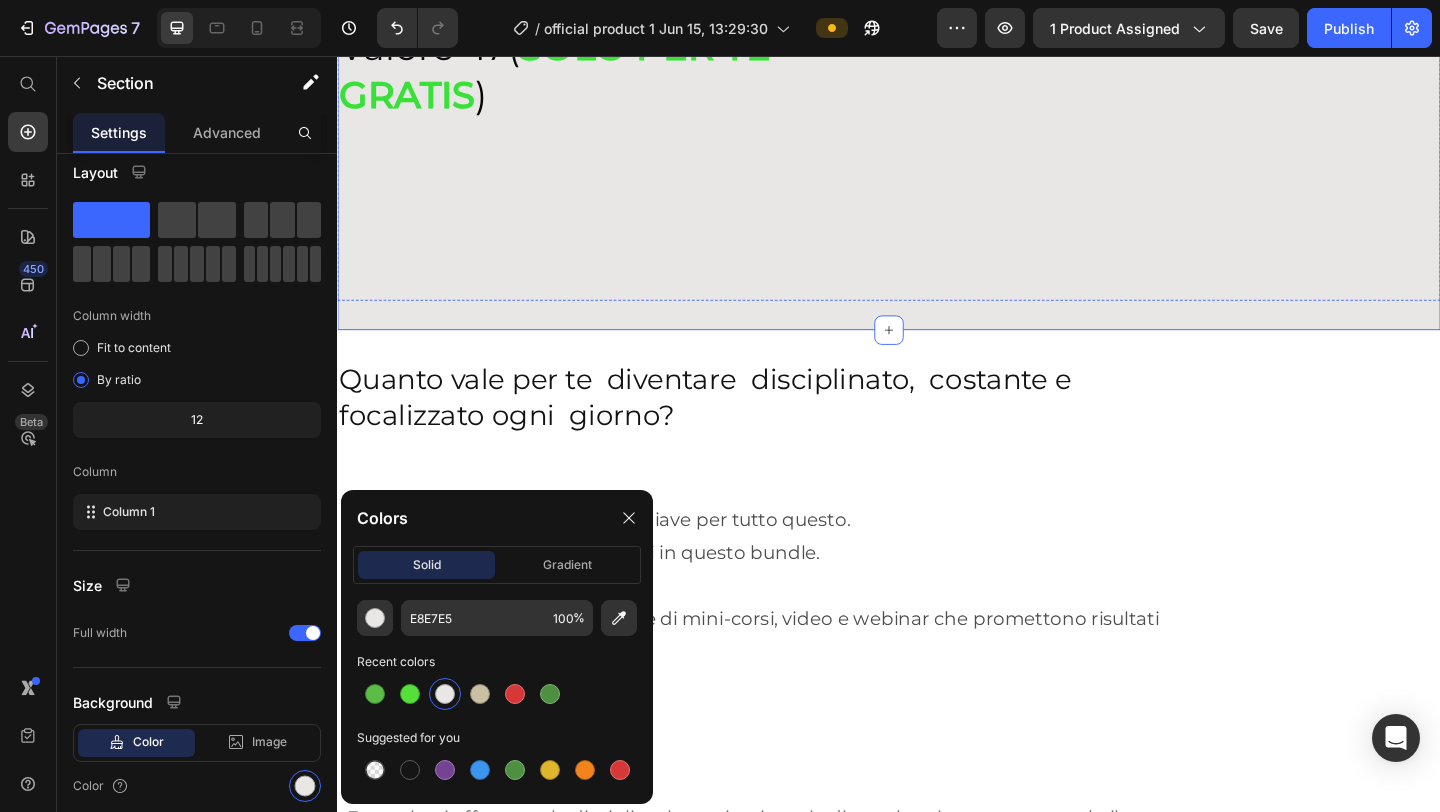 scroll, scrollTop: 8967, scrollLeft: 0, axis: vertical 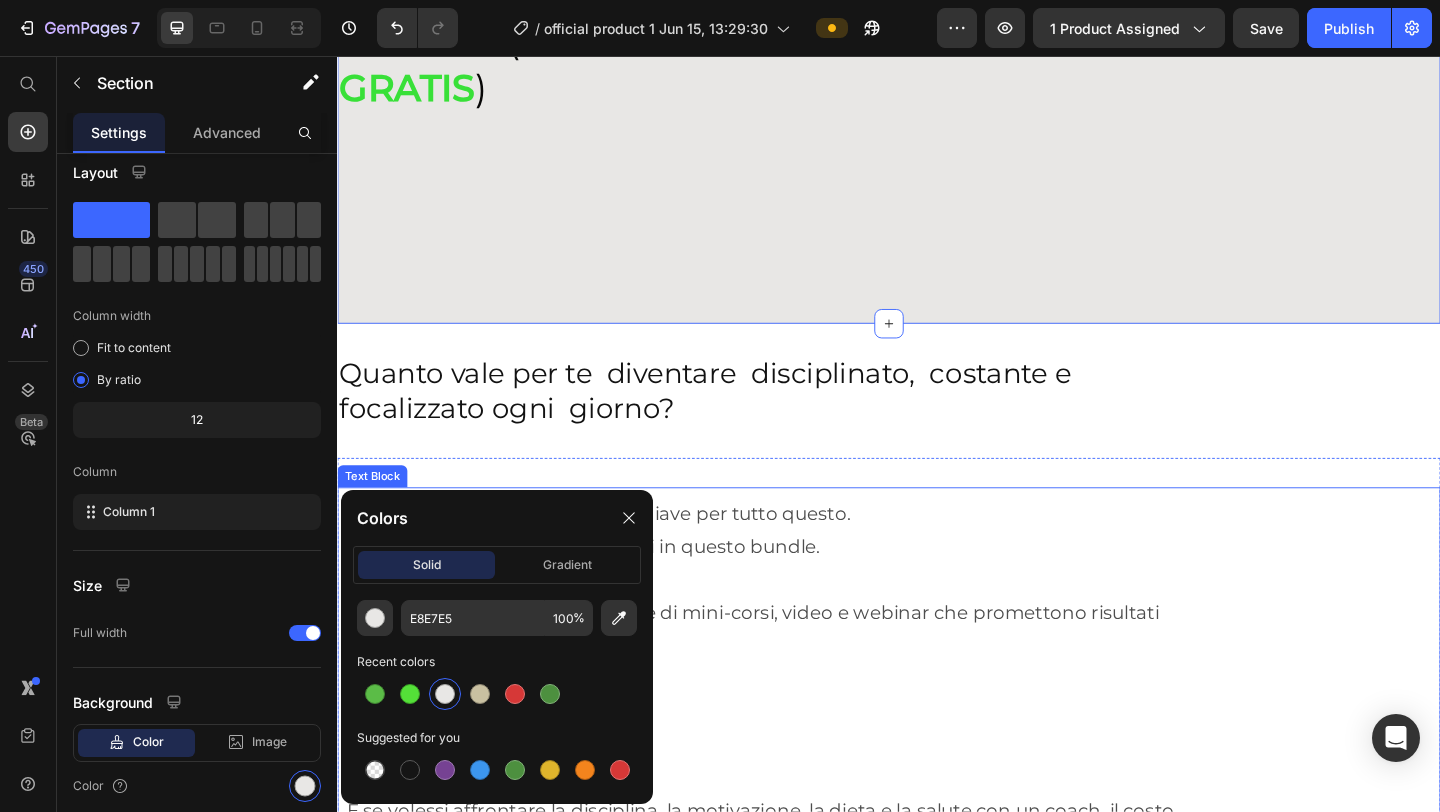click on "La verità è che la disciplina è la chiave per tutto questo." at bounding box center [937, 553] 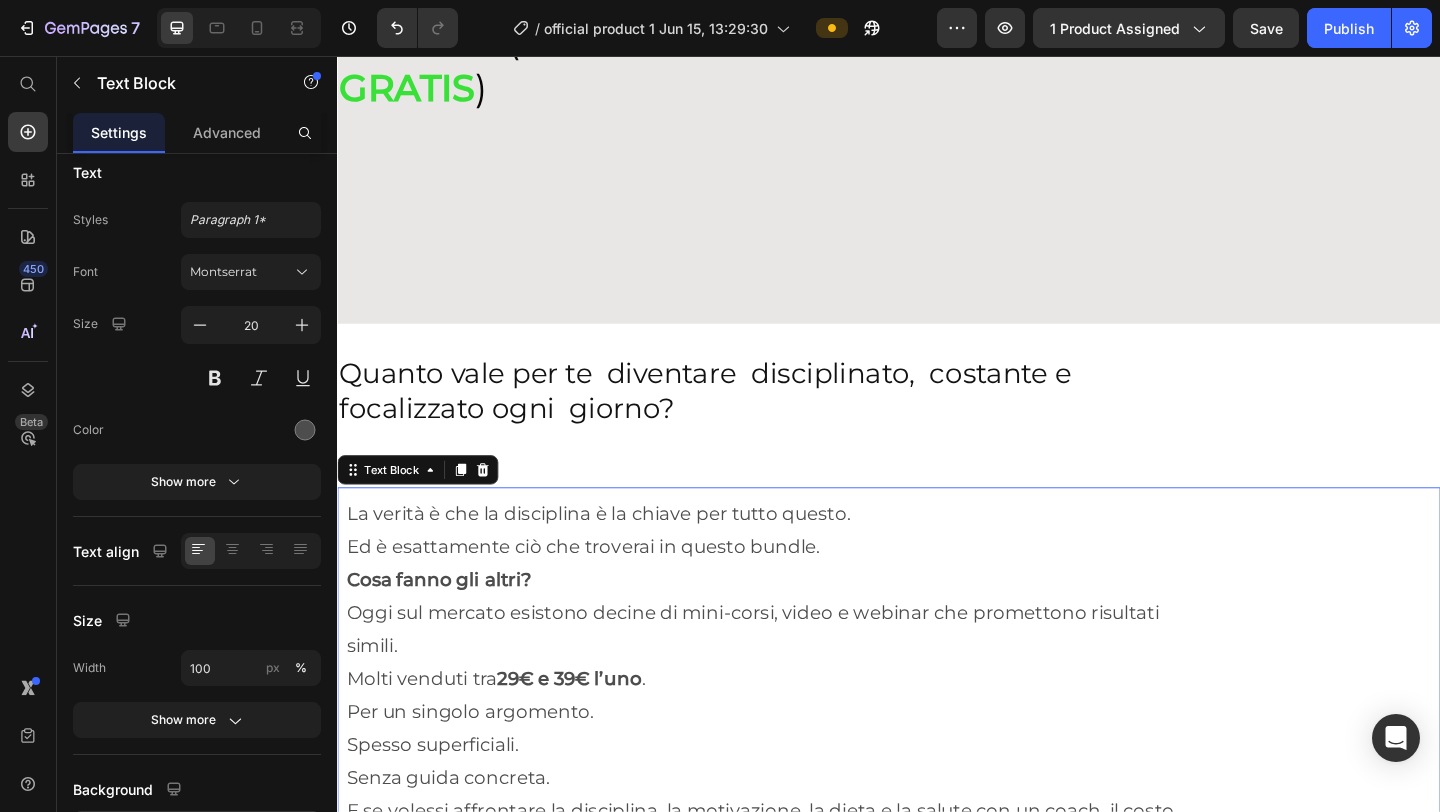 scroll, scrollTop: 0, scrollLeft: 0, axis: both 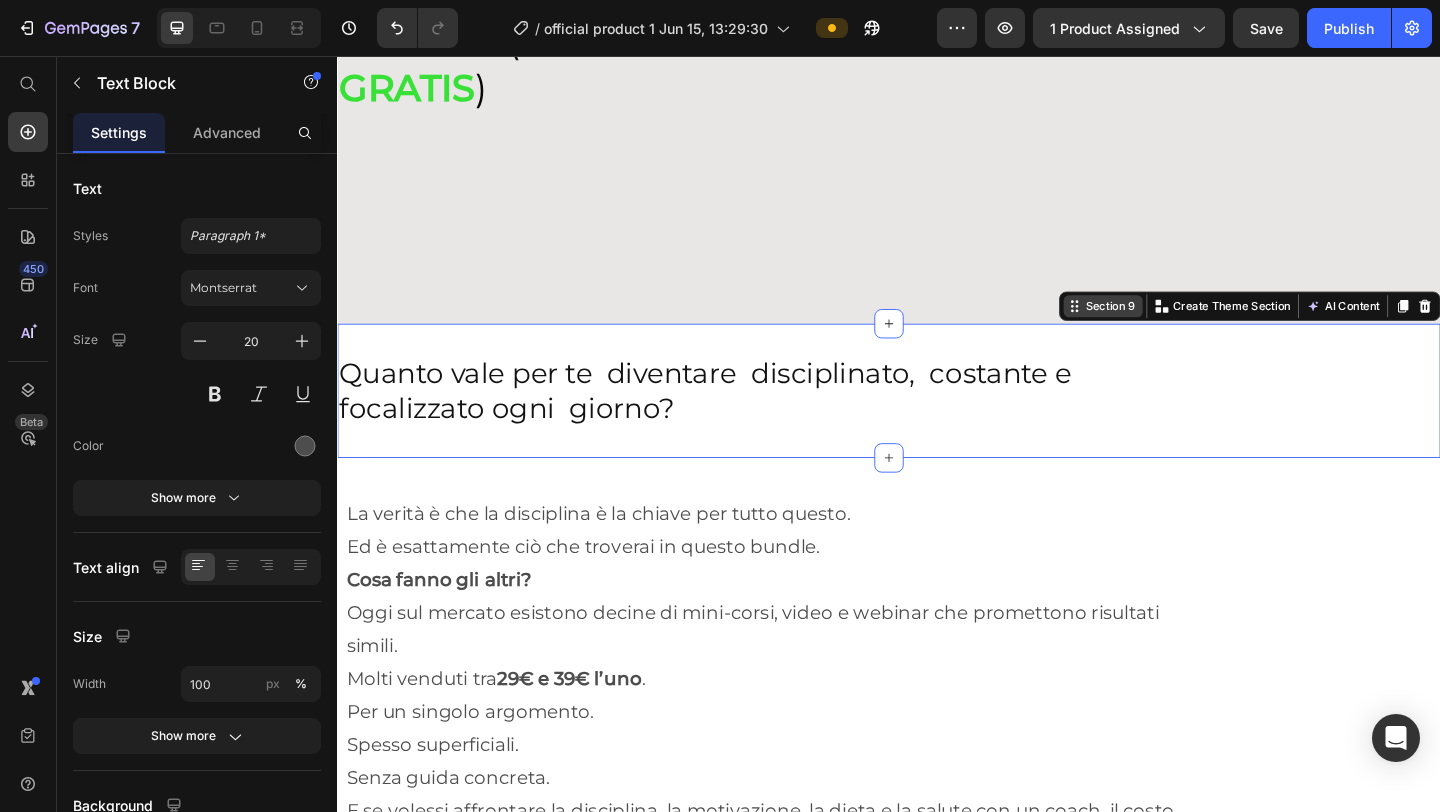 click on "Section 9   You can create reusable sections Create Theme Section AI Content Write with GemAI What would you like to describe here? Tone and Voice Persuasive Product Disciplina la chiave del cambiamento Show more Generate" at bounding box center (1329, 328) 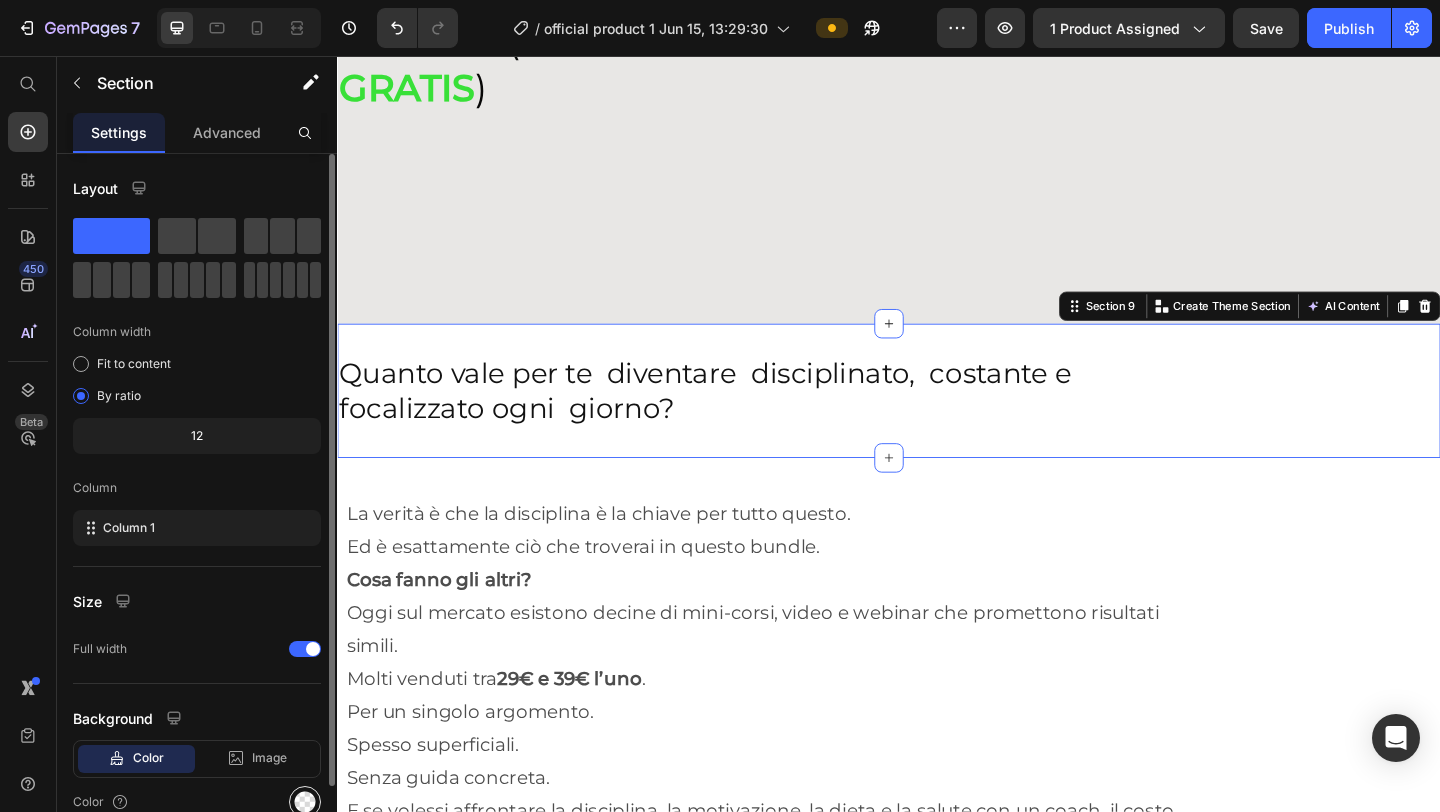 click at bounding box center (305, 802) 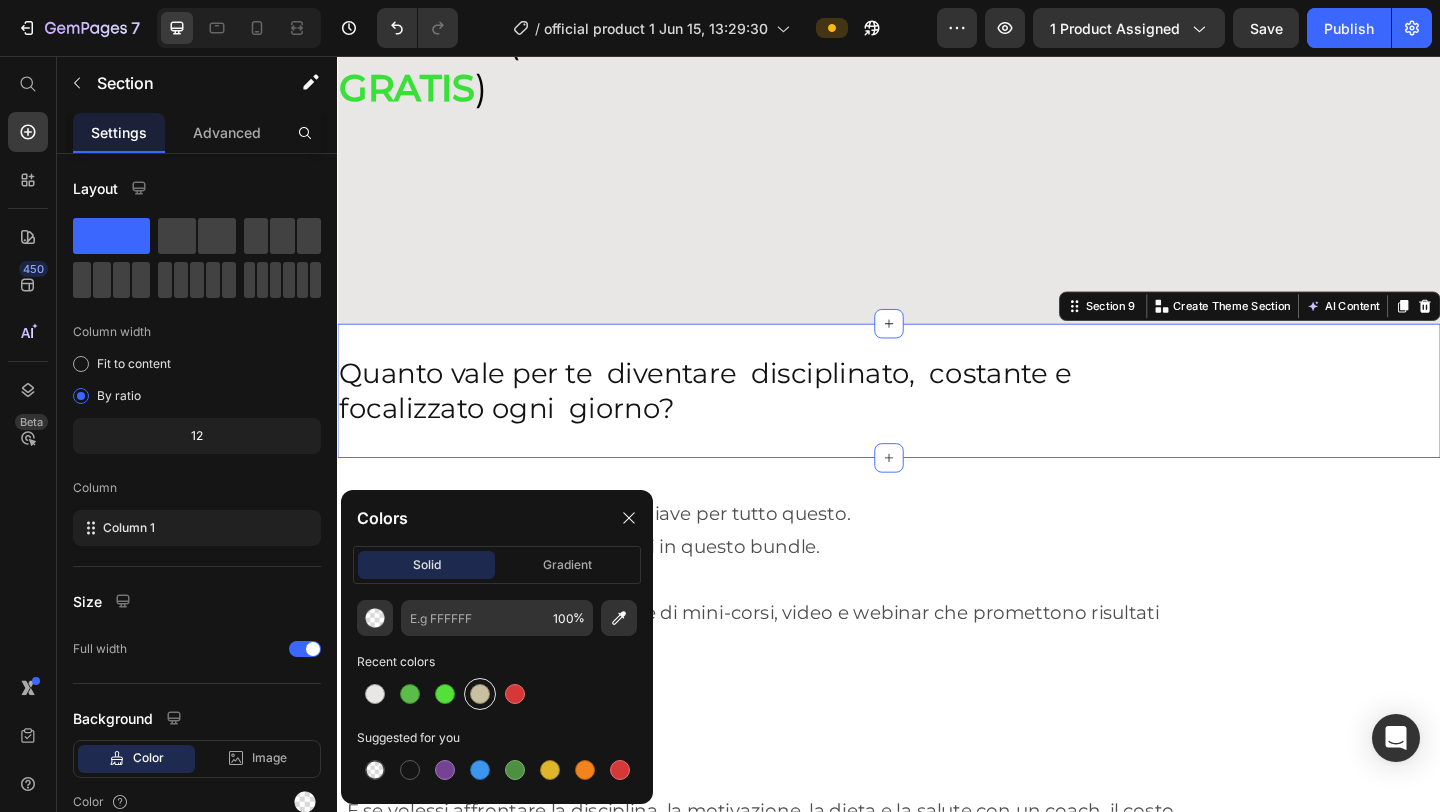 click at bounding box center [480, 694] 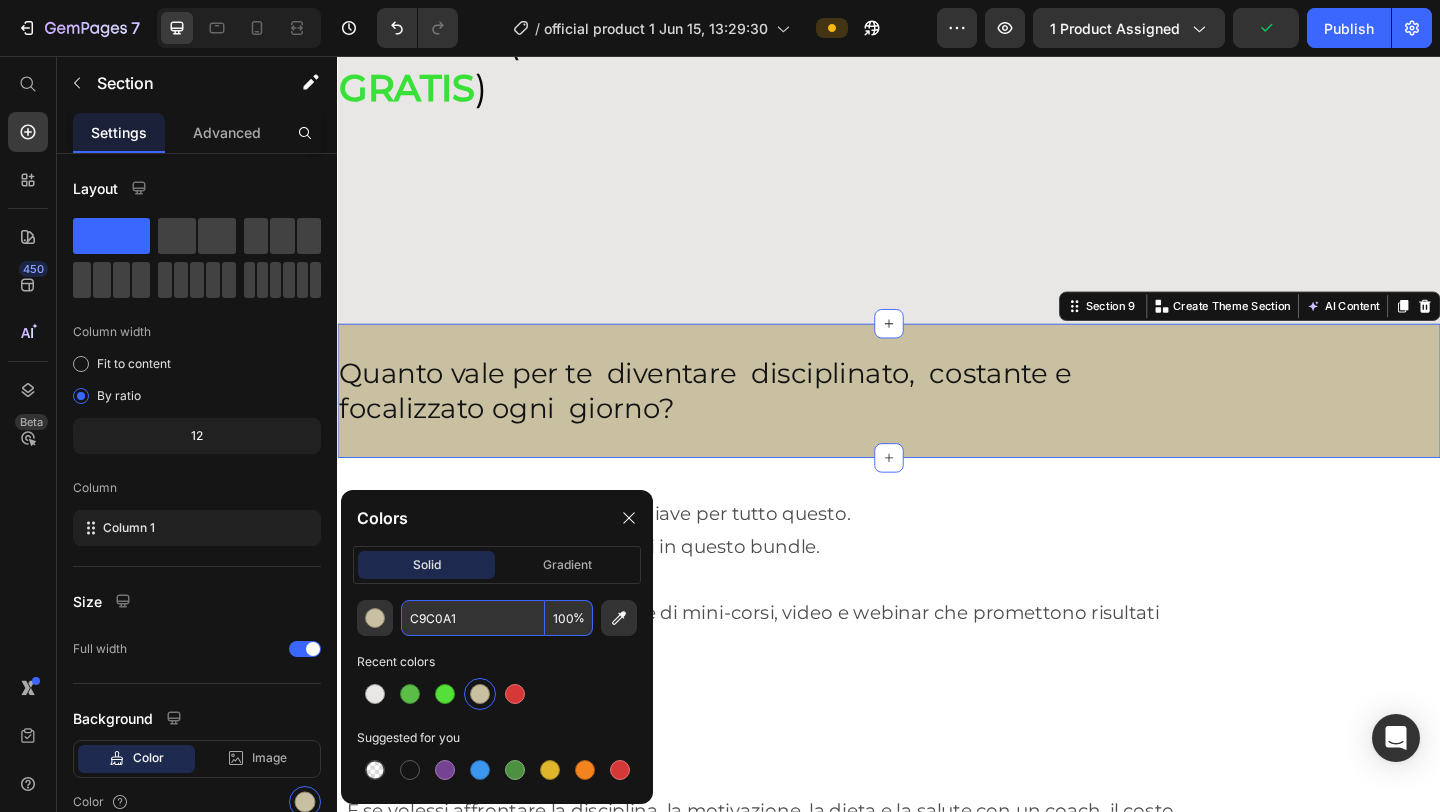 click on "C9C0A1" at bounding box center (473, 618) 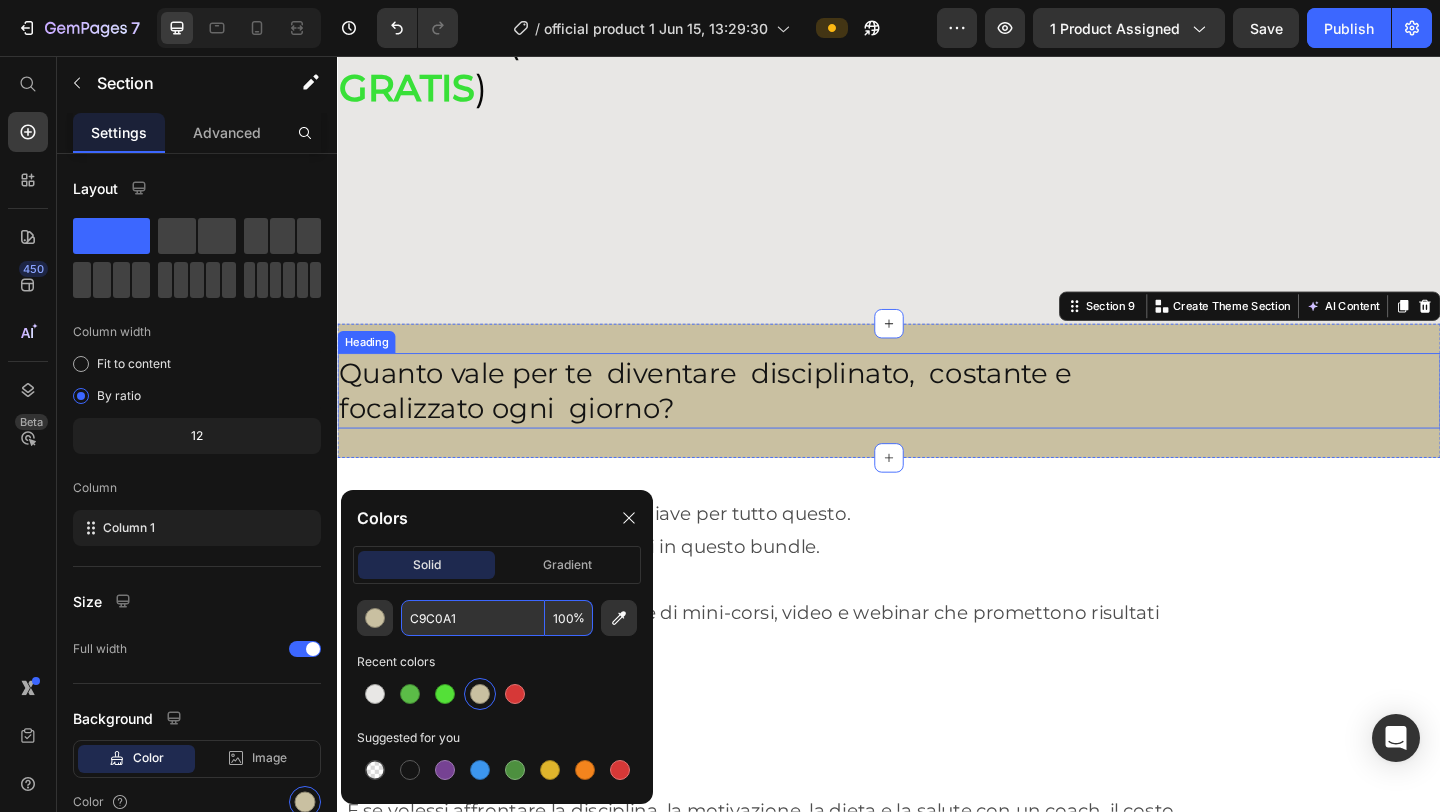 paste on "E8E7E5" 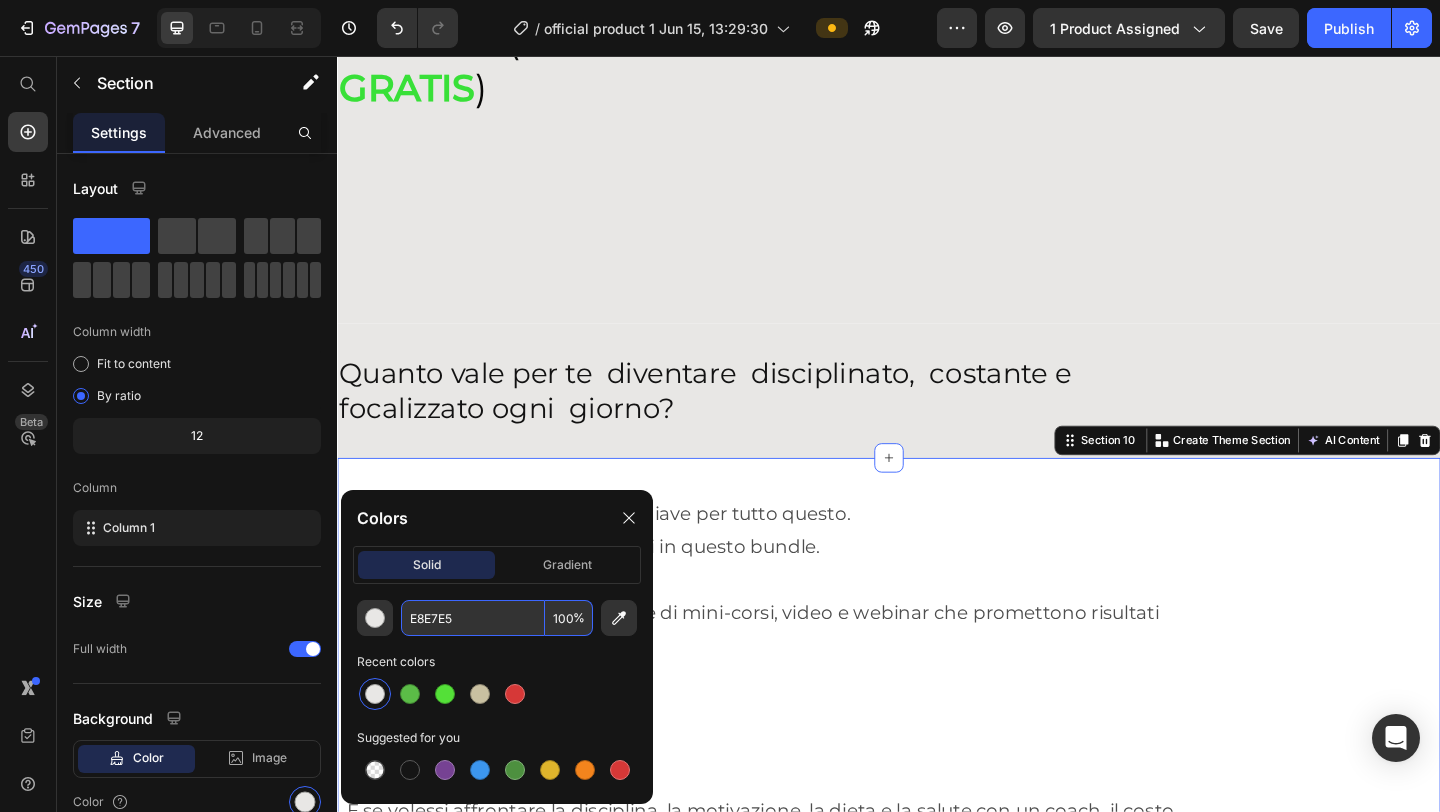 click on "La verità è che la disciplina è la chiave per tutto questo. Ed è esattamente ciò che troverai in questo bundle. Cosa fanno gli altri? Oggi sul mercato esistono decine di mini-corsi, video e webinar che promettono risultati simili. Molti venduti tra  29€ e 39€ l’uno . Per un singolo argomento. Spesso superficiali. Senza guida concreta. E se volessi affrontare la disciplina, la motivazione, la dieta e la salute con un coach, il costo schizzerebbe rapidamente  oltre i 300€ al mese. Cosa trovi invece nel nostro bundle? Disciplina – La Chiave del Cambiamento  Una guida  trasformativa che ti accompagna passo dopo passo a diventare una persona costante, motivata e determinata. In omaggio 3 Bonus esclusivi  ( valore 47€): La Routine:  un modello  quotidiano  semplice per dare struttura alle tue  giornate Checklist della Disciplina:  una mappa pratica da seguire ogni giorno Sfida 7 Giorni:  un percorso motivazionale per iniziare subito il cambiamento   Prezzo reale? Manuale:  97€ Bonus:  47€" at bounding box center (937, 1475) 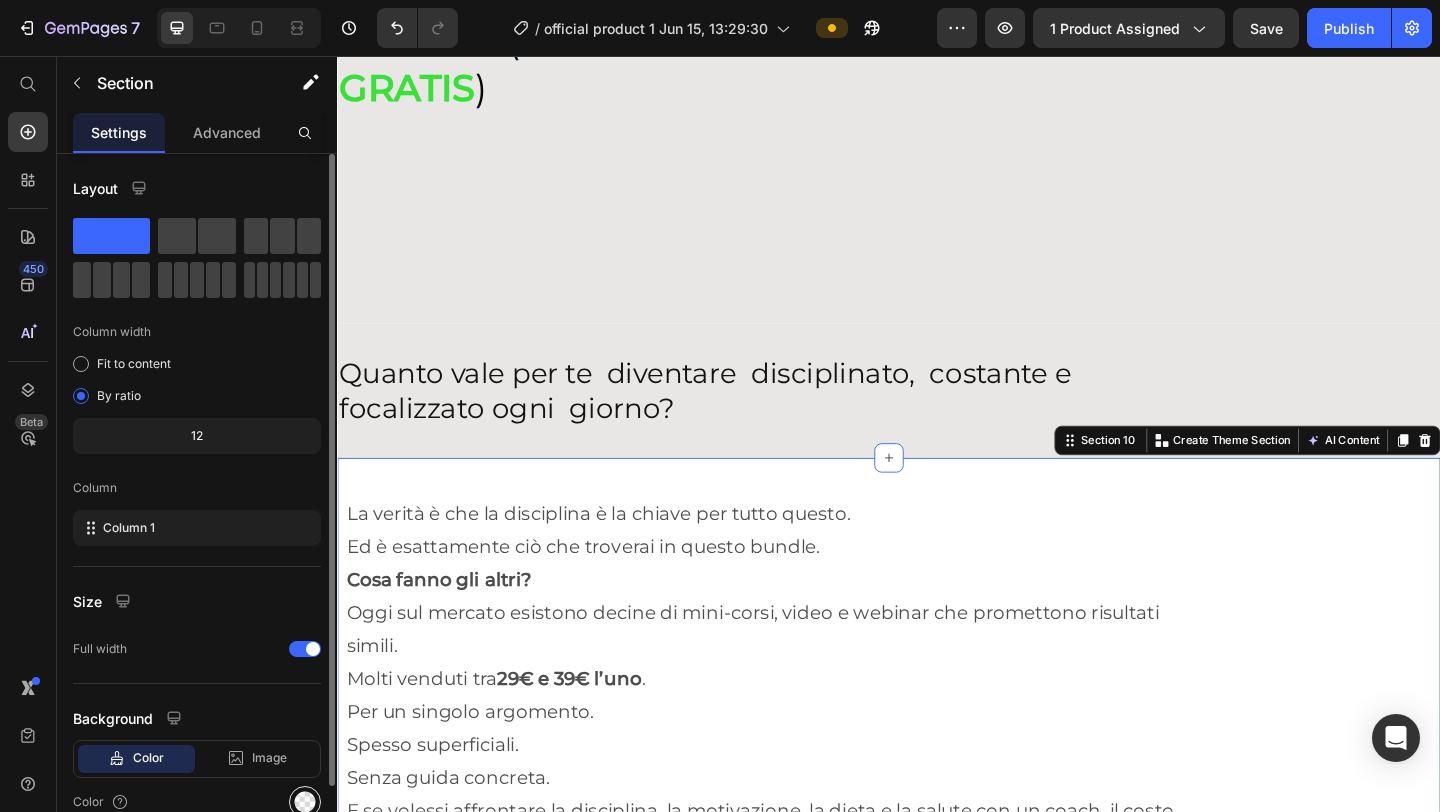 click at bounding box center (305, 802) 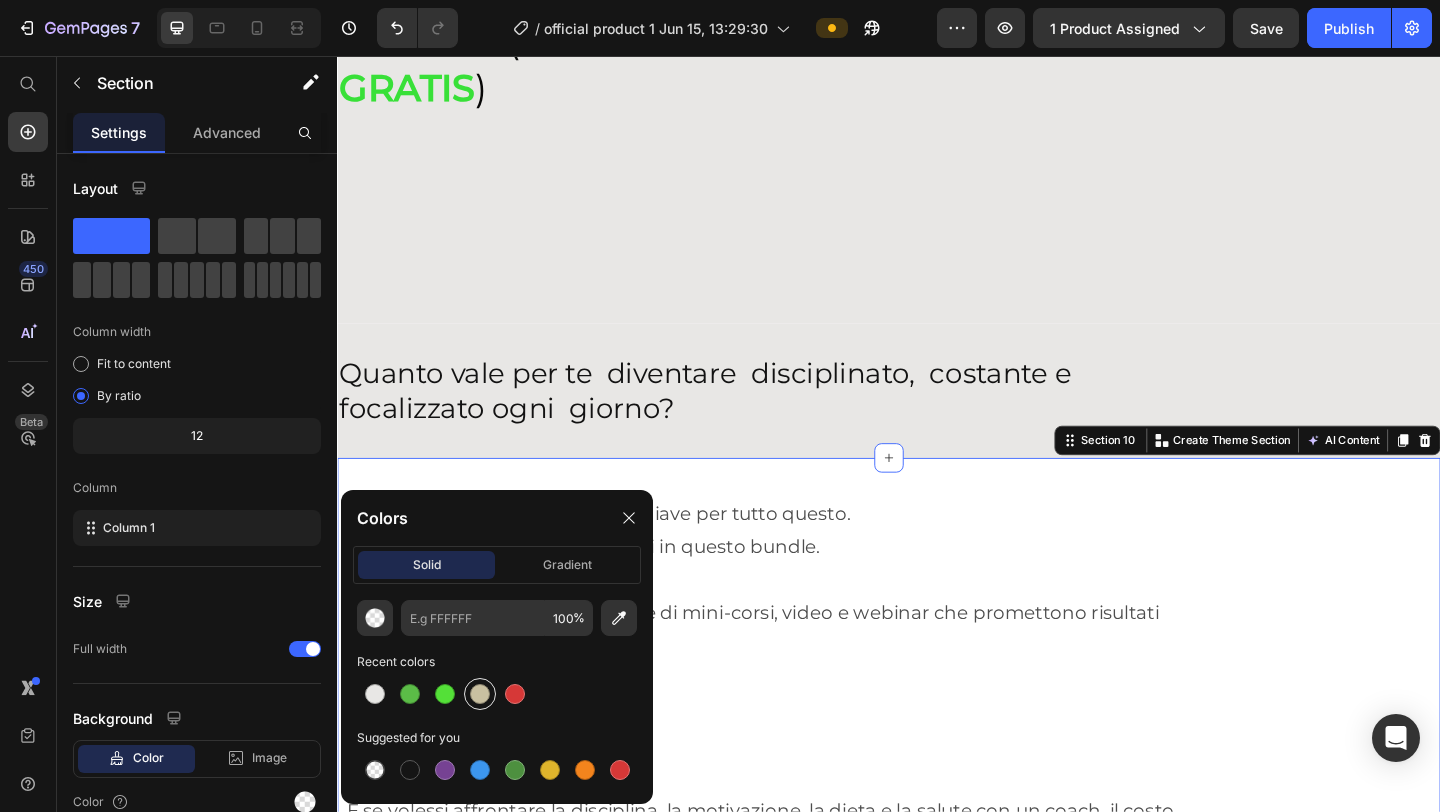 click at bounding box center [480, 694] 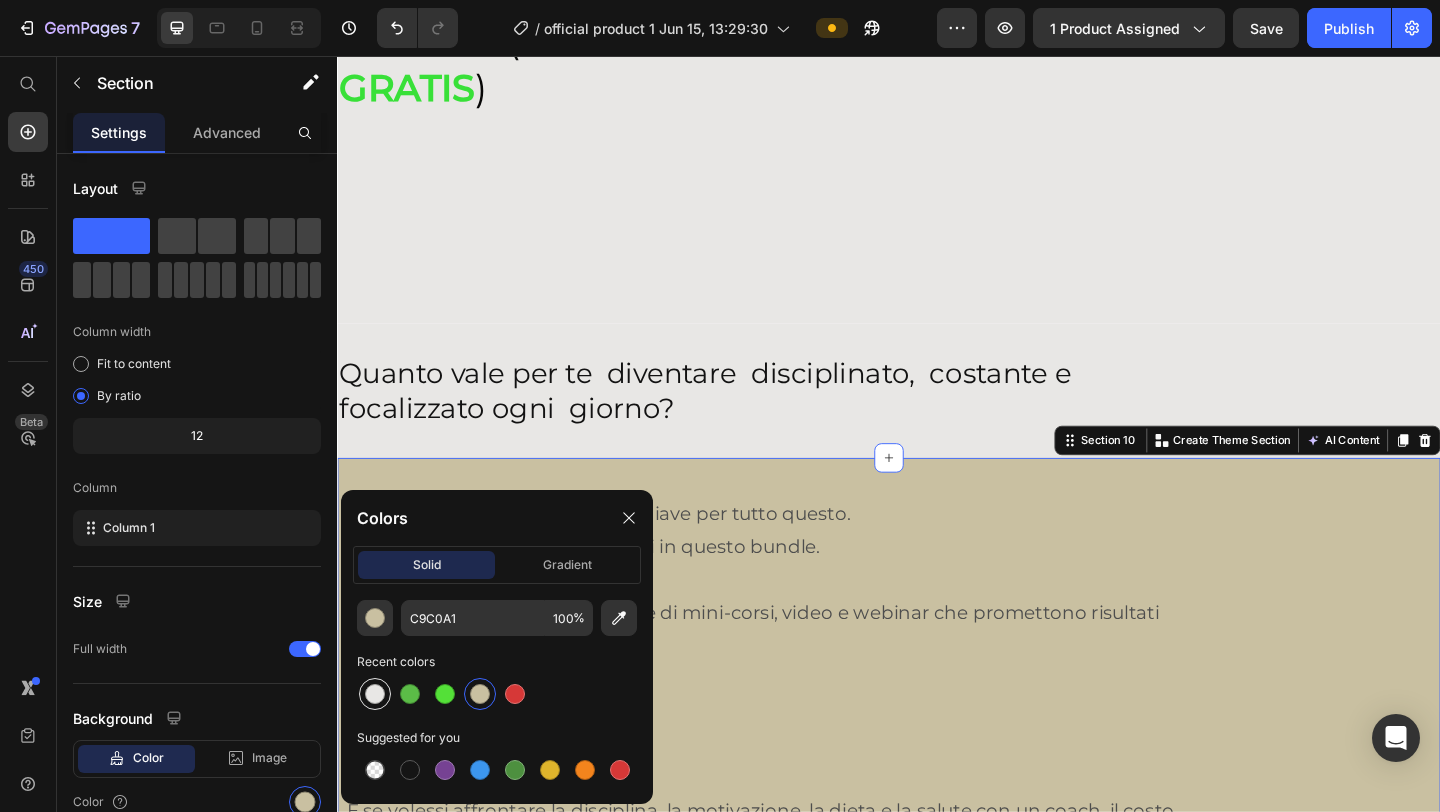click at bounding box center (375, 694) 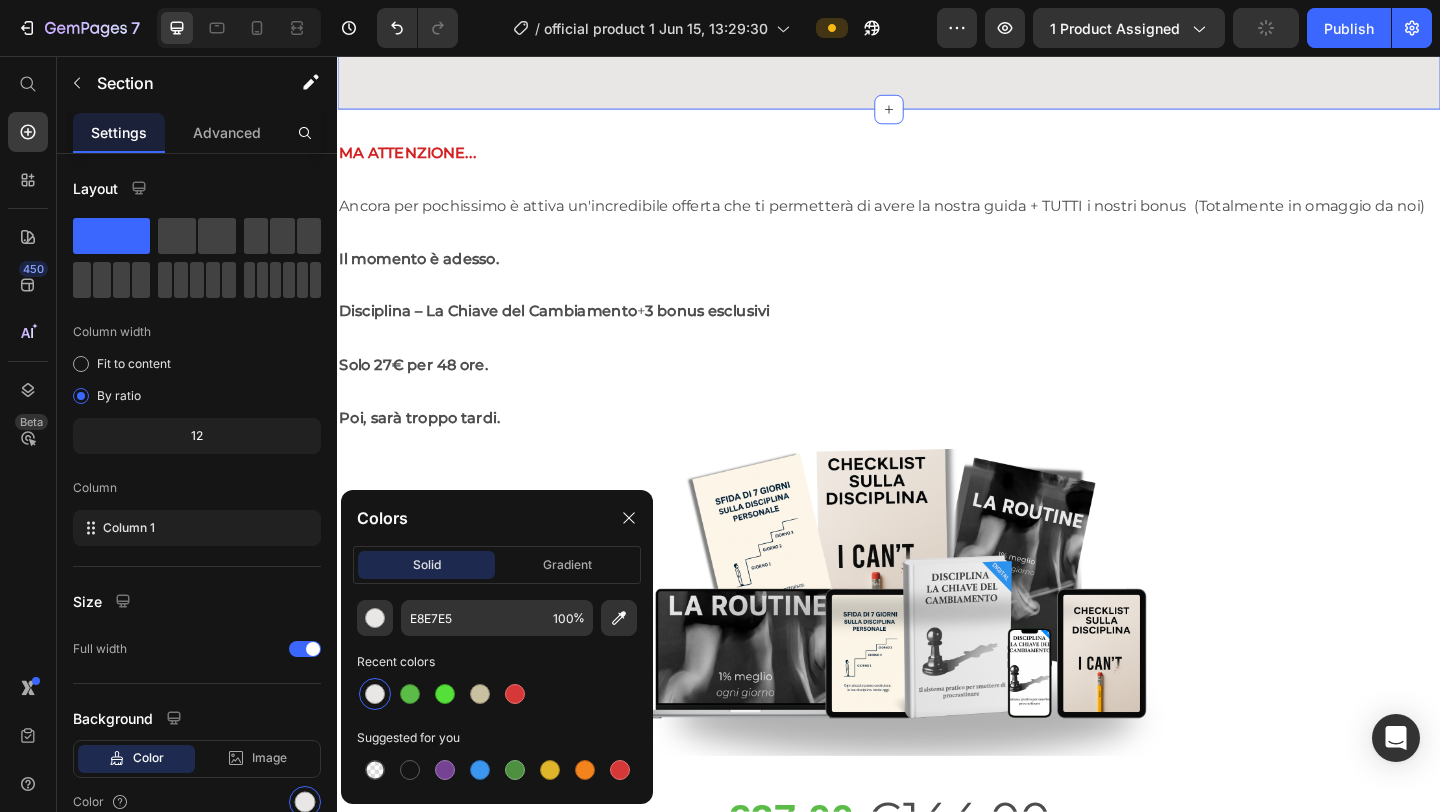scroll, scrollTop: 11160, scrollLeft: 0, axis: vertical 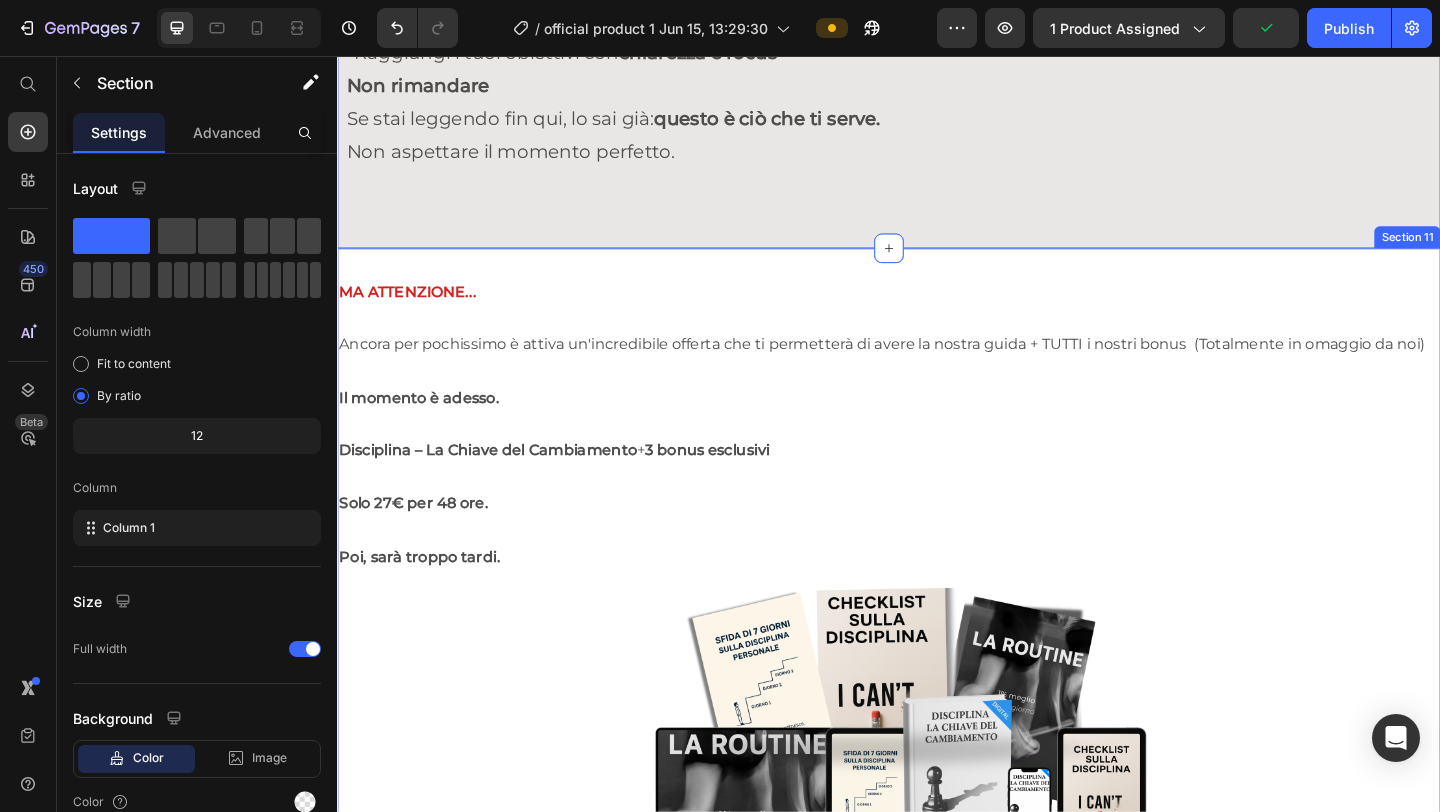 click on "MA ATTENZIONE...   Ancora per pochissimo è attiva un'incredibile offerta che ti permetterà di avere la nostra guida + TUTTI i nostri bonus  (Totalmente in omaggio da noi)   Il momento è adesso.   Disciplina – La Chiave del Cambiamento  +  3 bonus esclusivi   Solo 27€ per 48 ore.     Poi, sarà troppo tardi. Text Block Image Row €27,00 Product Price €144,00 Product Price Row Prendi ora la tua guida ! Add to Cart Product Row Offerta lancio valida solo per pochi giorni. Agisci ora e costruisci la disciplina che cambierà la tua vita  Text Block 00 ore 41 minuti 11 secondi Countdown Timer RISPARMIATO O RIMBORSATO Heading Image Row Esatto,  non finisce qui   Siamo così  convinti e certi  delle informazioni racchiuse nelle nostre guide, e dei risultati che puoi ottenere  applicando tutto alla lettera   Che ti GARANTIAMO di riuscire  al meno 3 volte il costo del prodotto  già nei primi 30 giorni  altrimenti ti  rimborsiamo l'intero importo del prodotto     Text Block Row Section 11" at bounding box center [937, 1291] 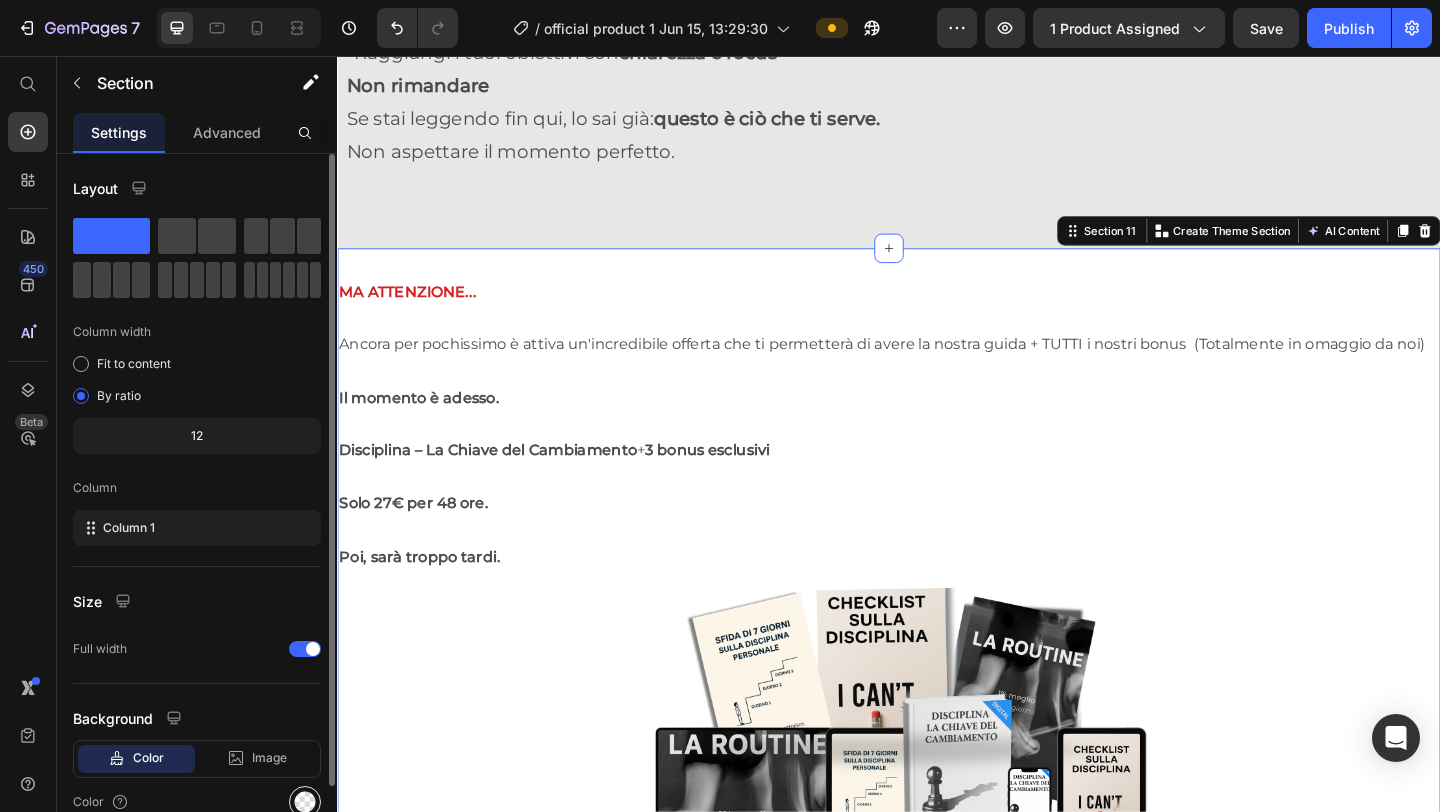 click at bounding box center (305, 802) 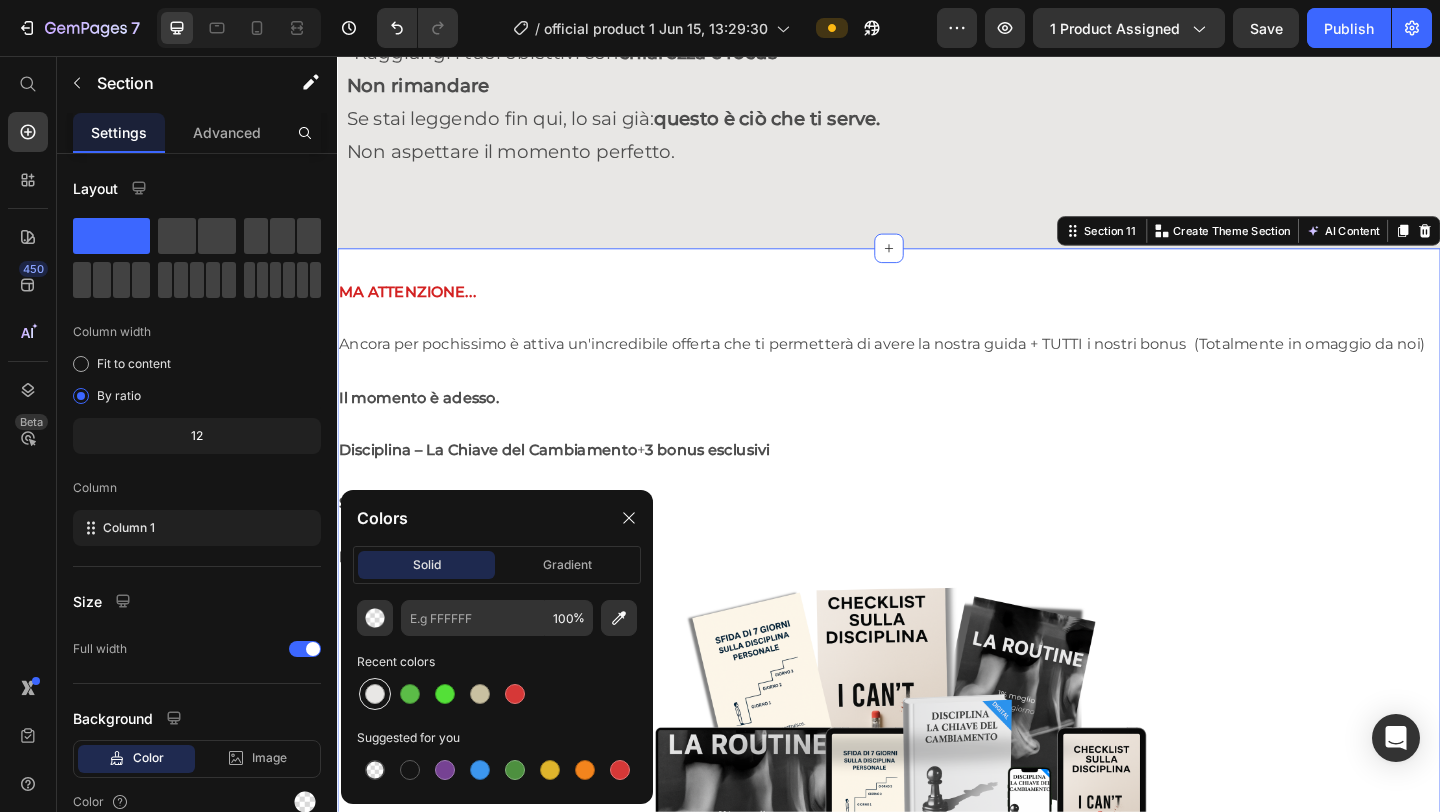 click at bounding box center [375, 694] 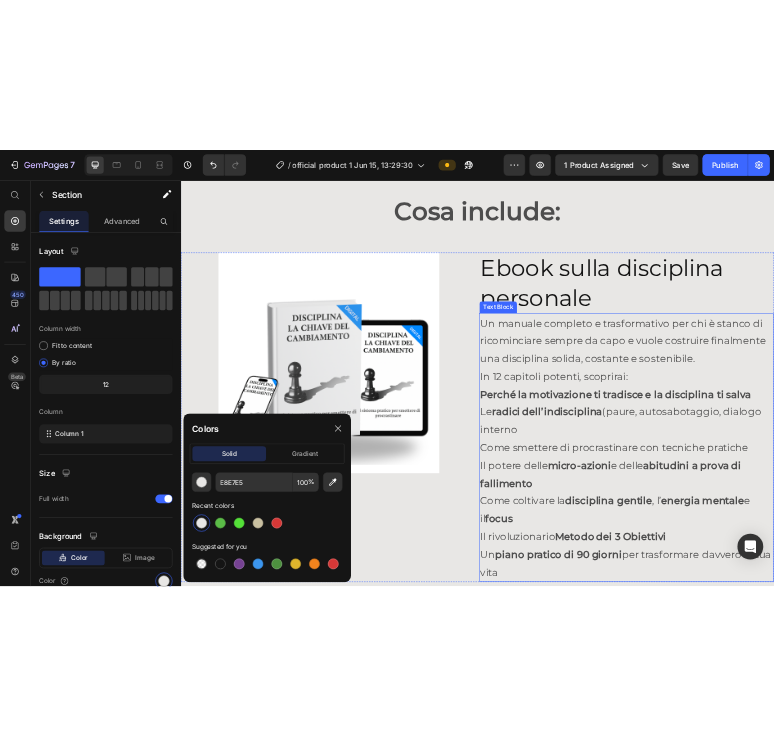 scroll, scrollTop: 5847, scrollLeft: 0, axis: vertical 